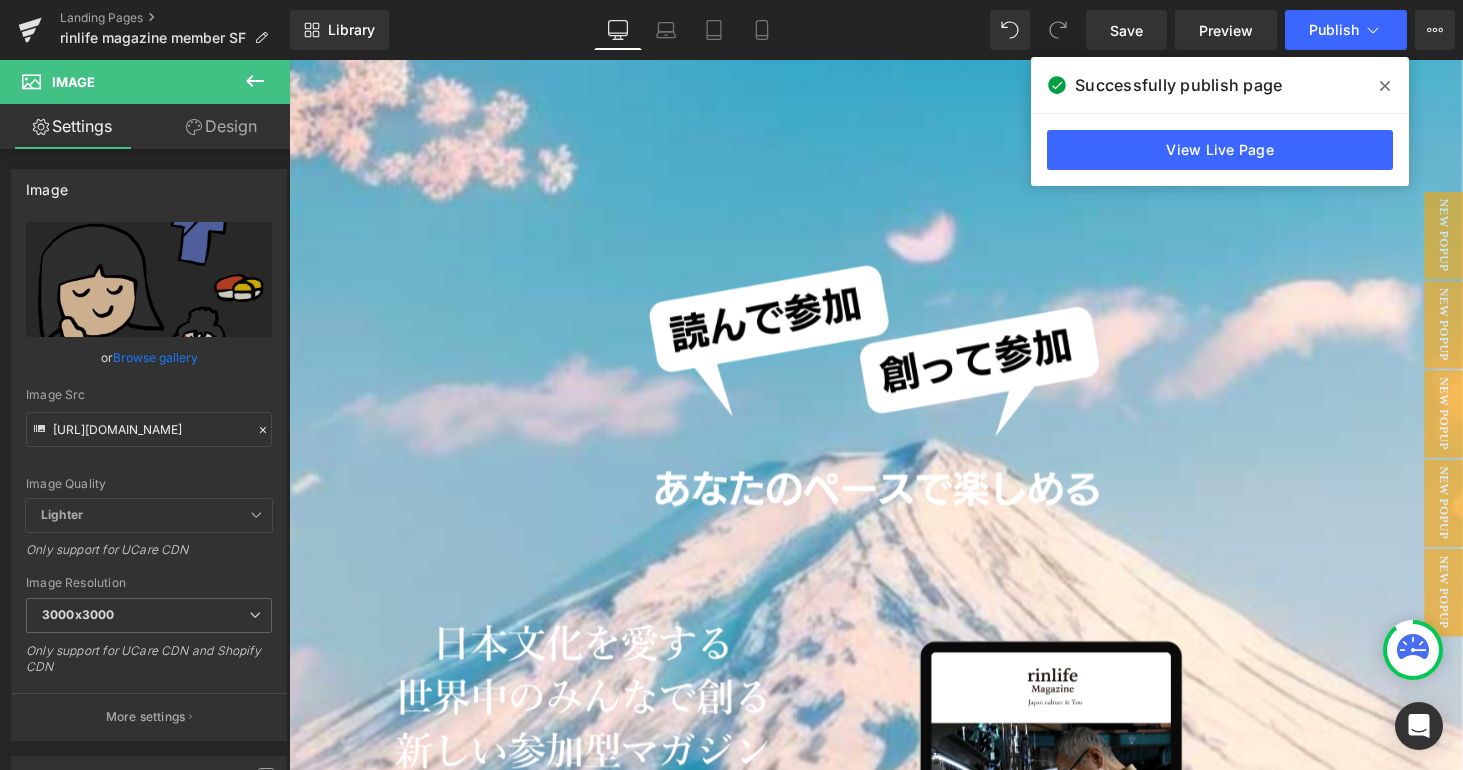 scroll, scrollTop: 8011, scrollLeft: 0, axis: vertical 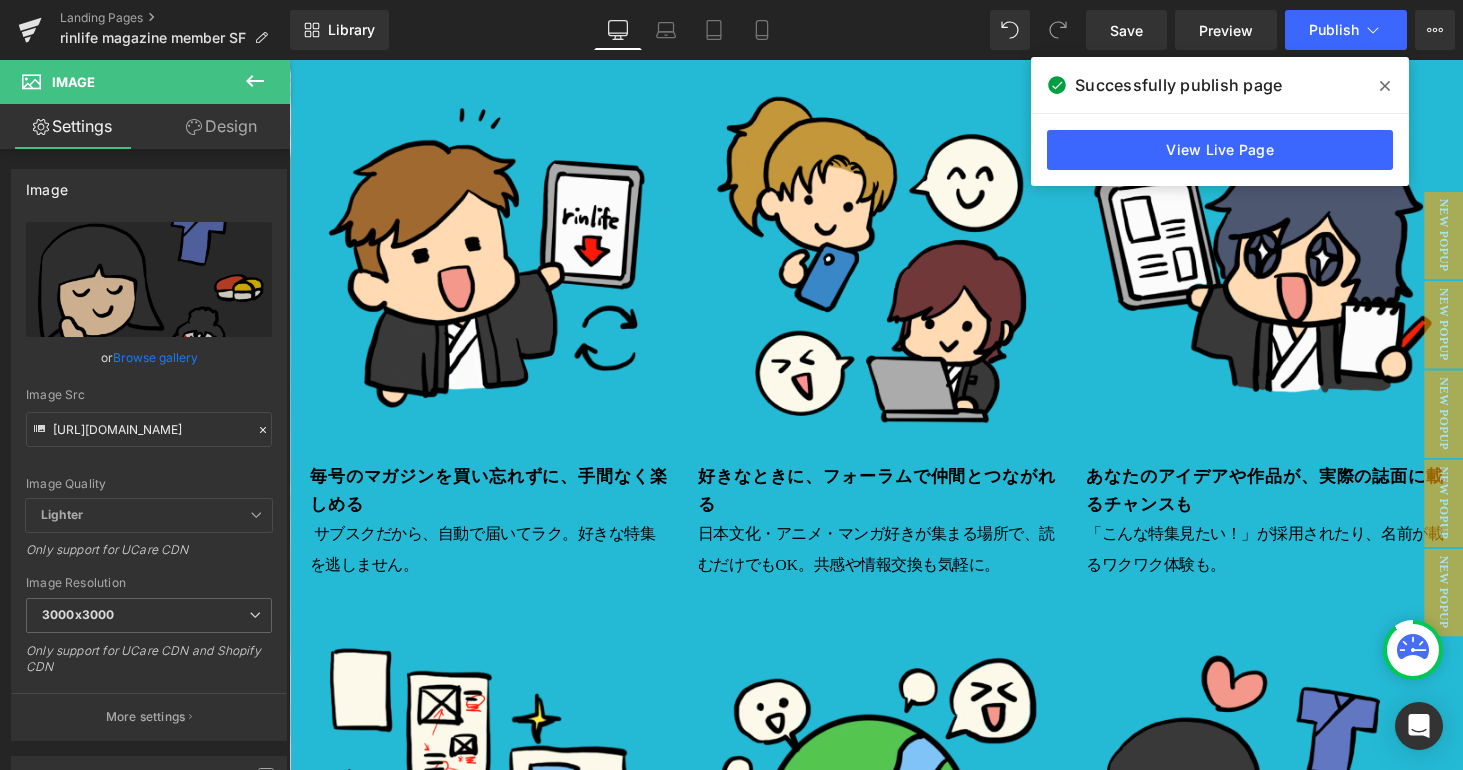 click at bounding box center [1385, 86] 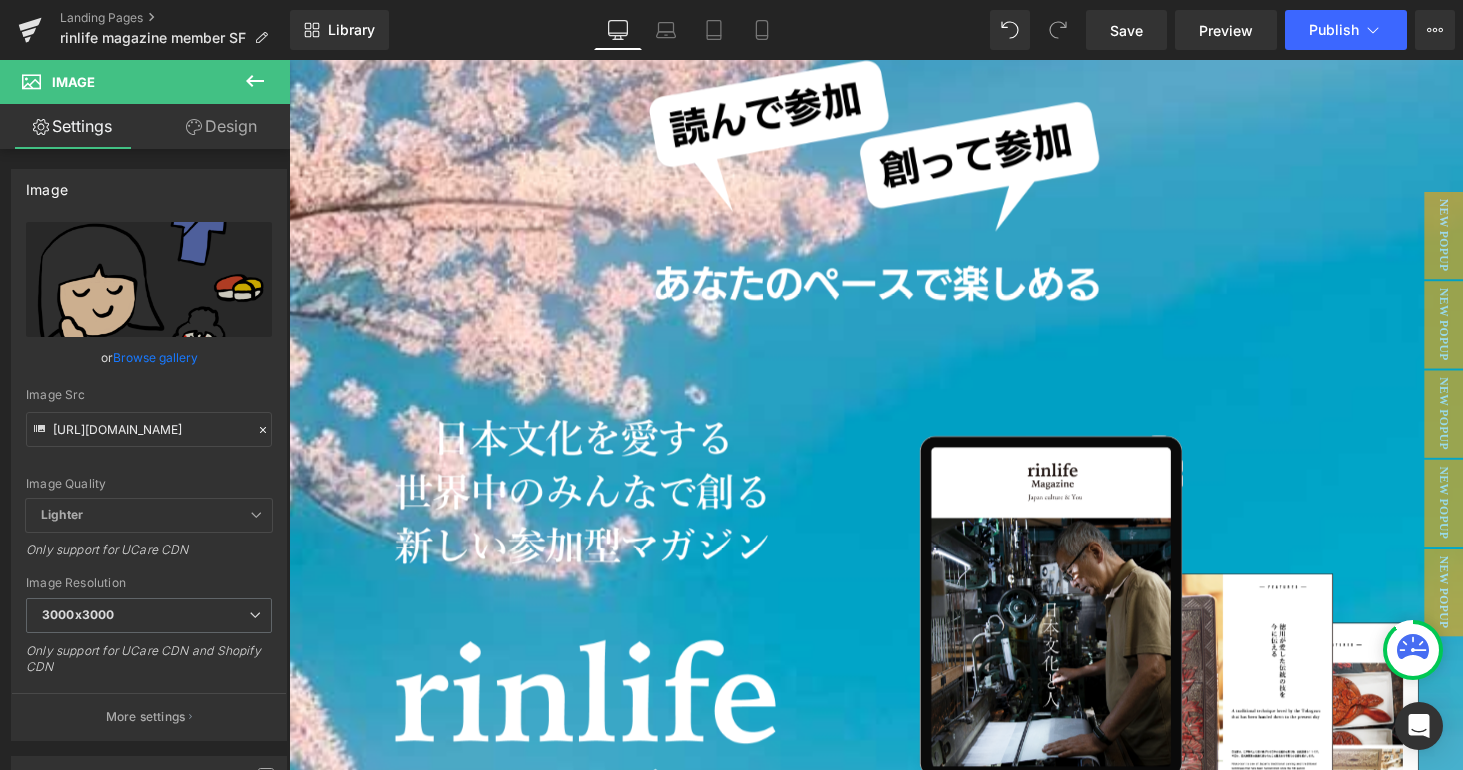 scroll, scrollTop: 220, scrollLeft: 0, axis: vertical 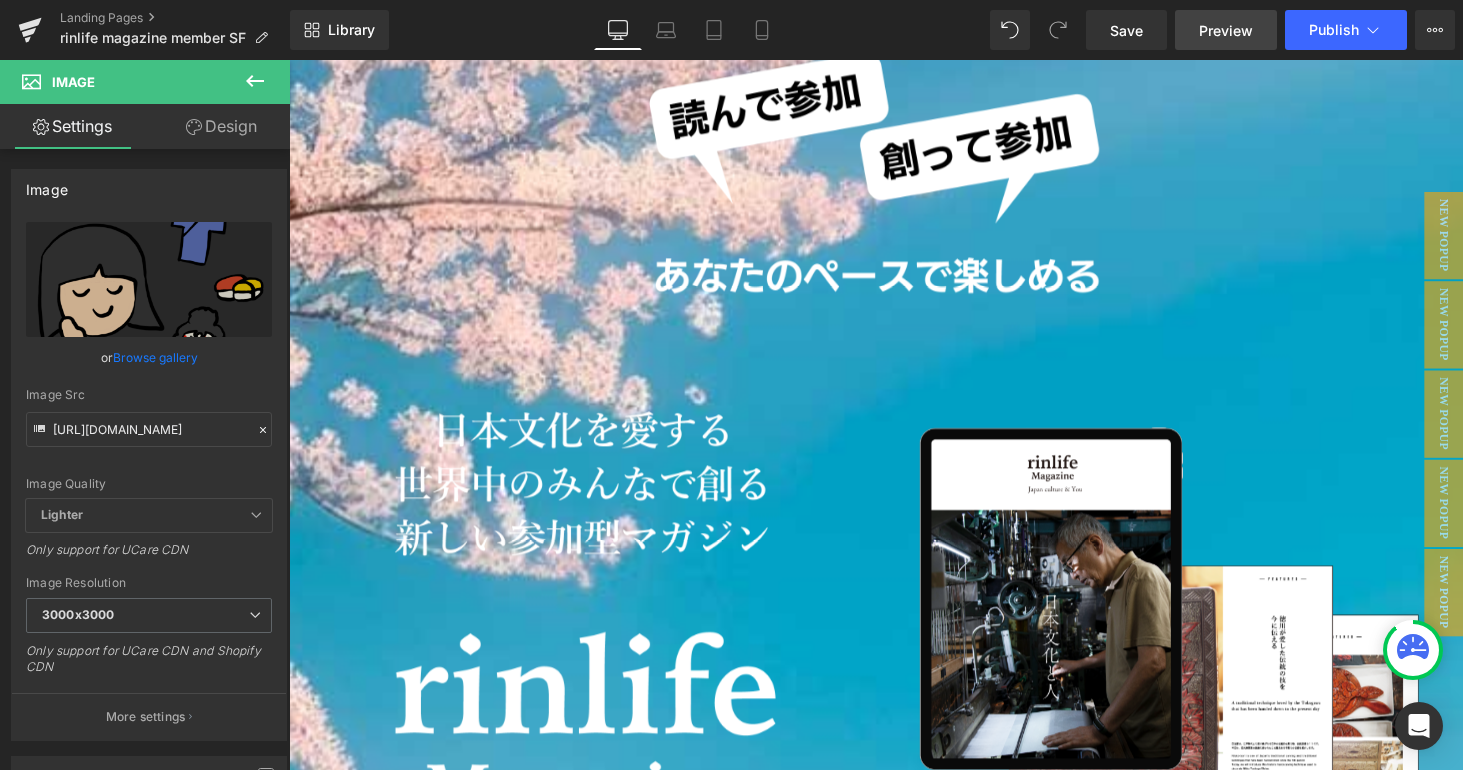 click on "Preview" at bounding box center [1226, 30] 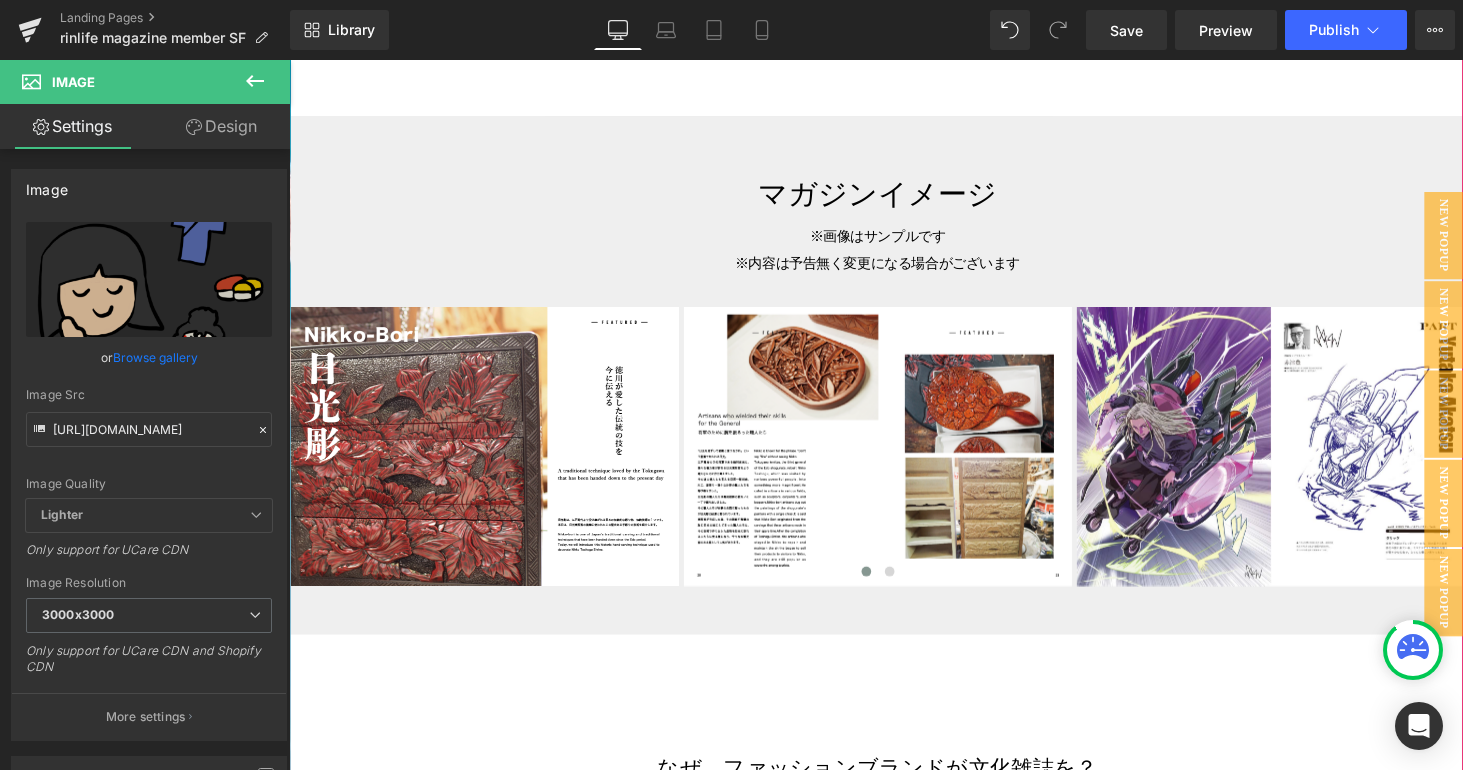 scroll, scrollTop: 5018, scrollLeft: 0, axis: vertical 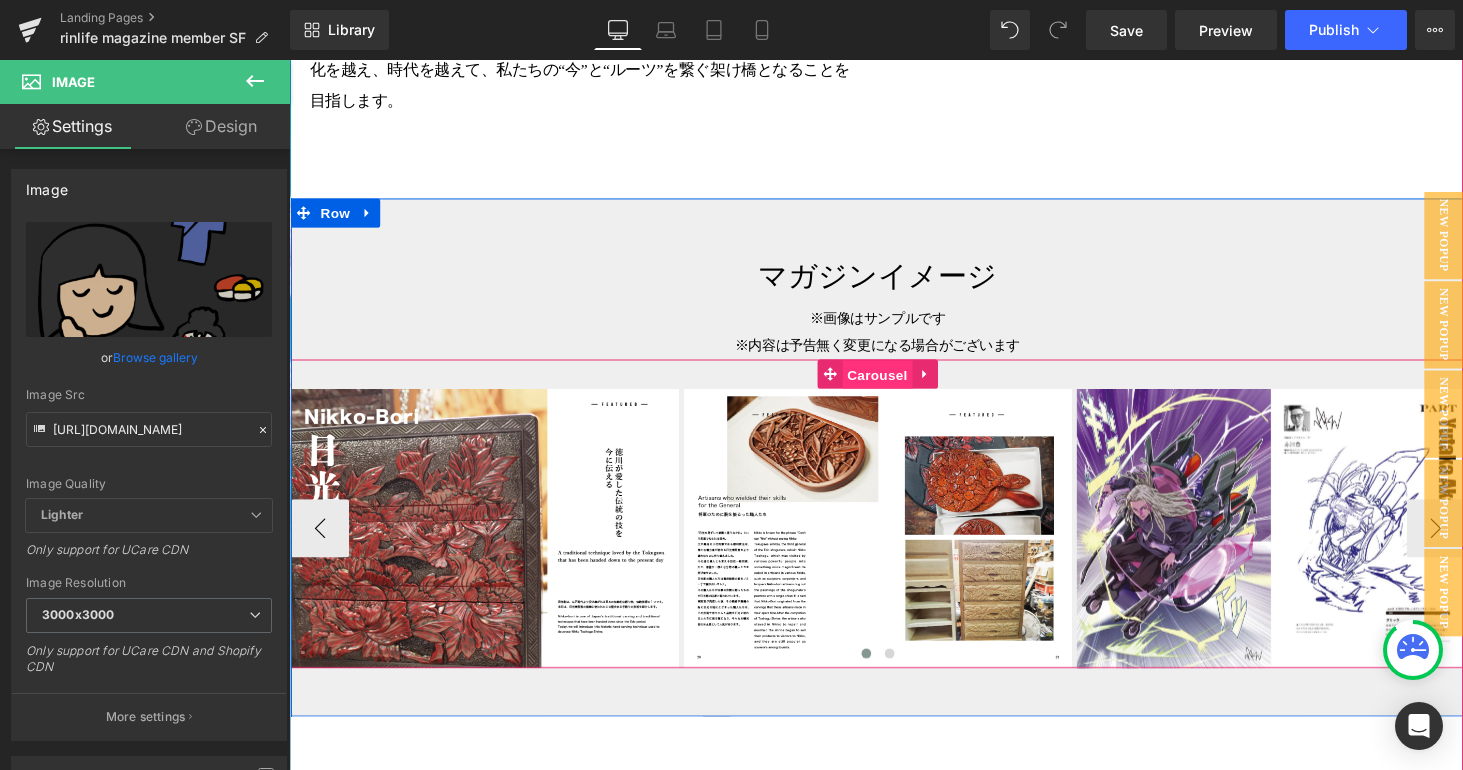 click on "Carousel" at bounding box center [895, 385] 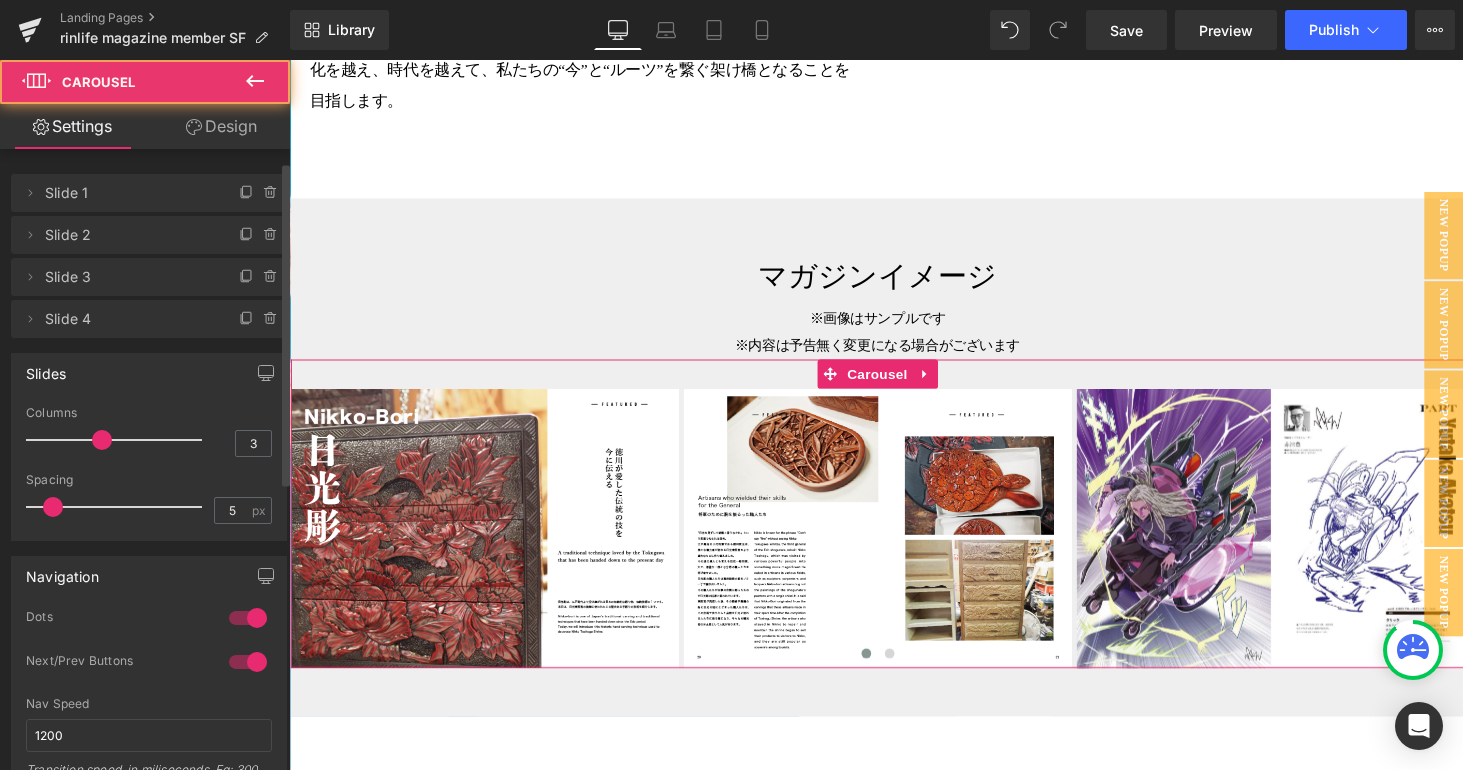 scroll, scrollTop: 305, scrollLeft: 0, axis: vertical 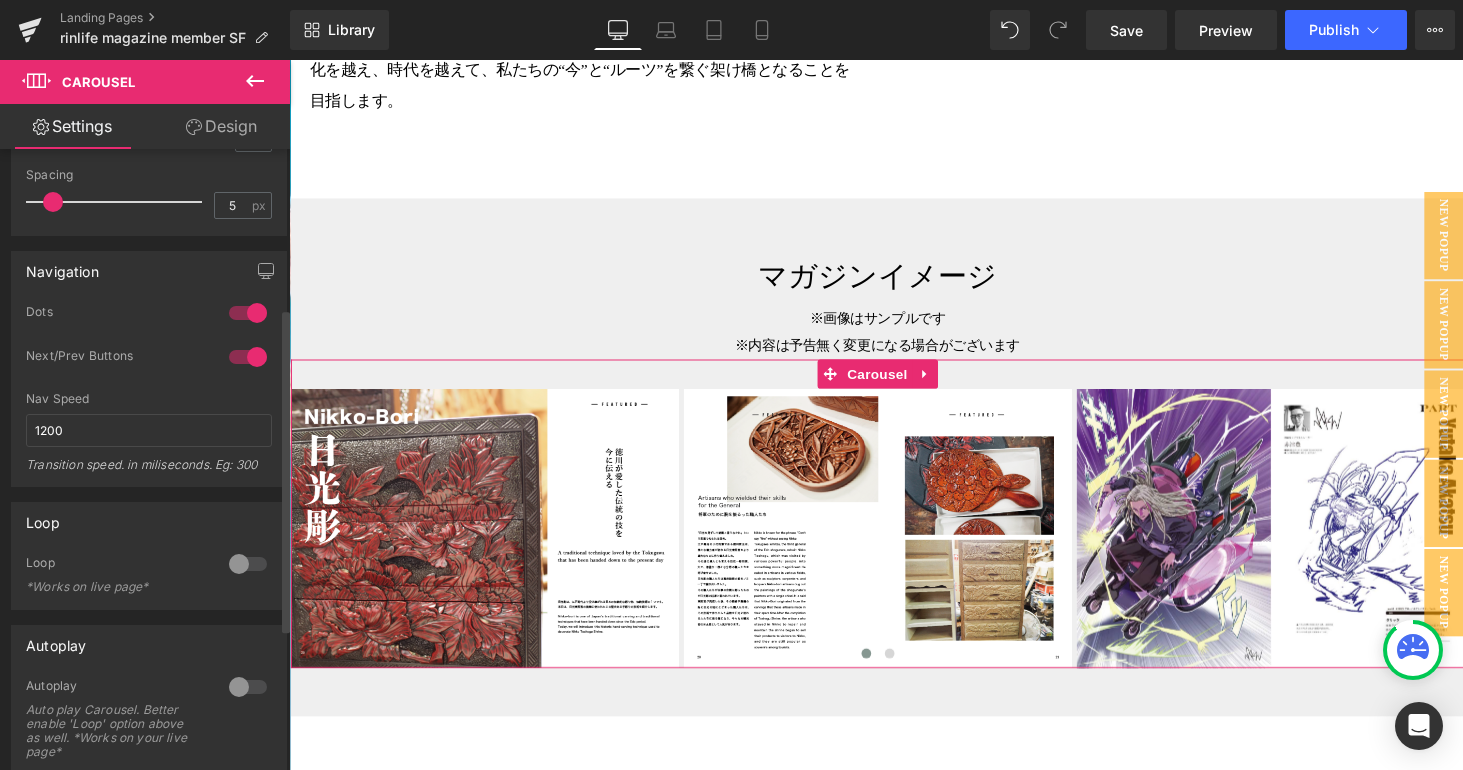 click at bounding box center [248, 687] 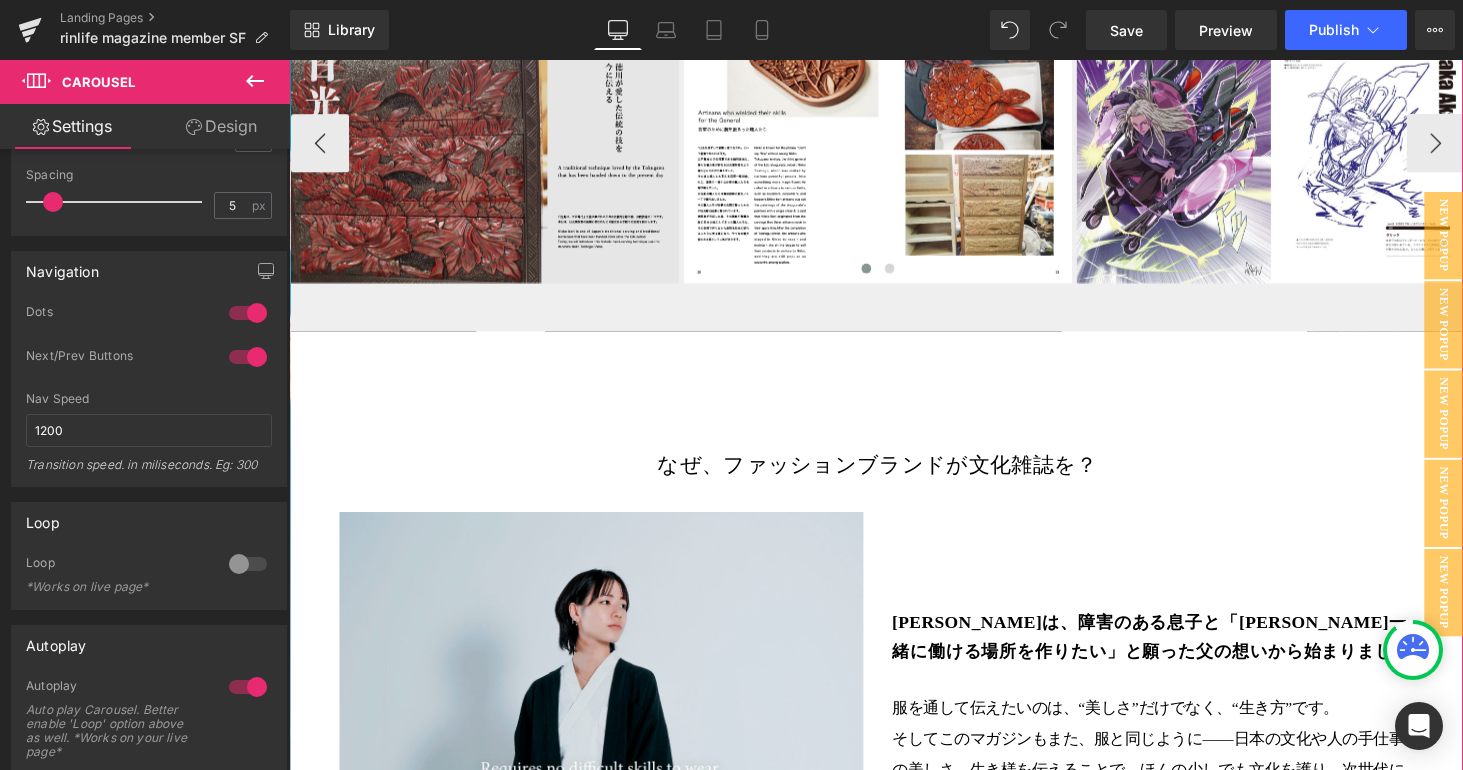 scroll, scrollTop: 5782, scrollLeft: 0, axis: vertical 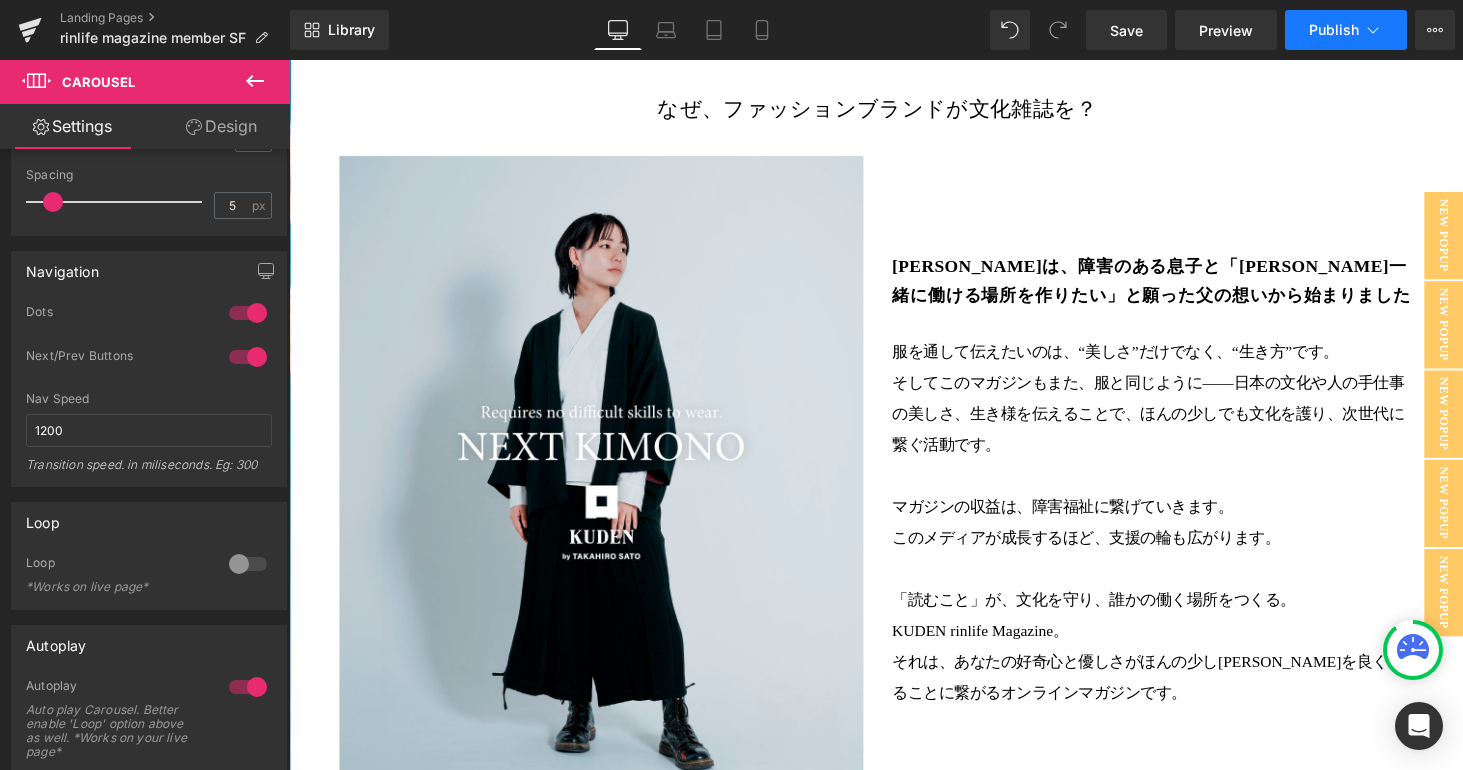 click on "Publish" at bounding box center [1334, 30] 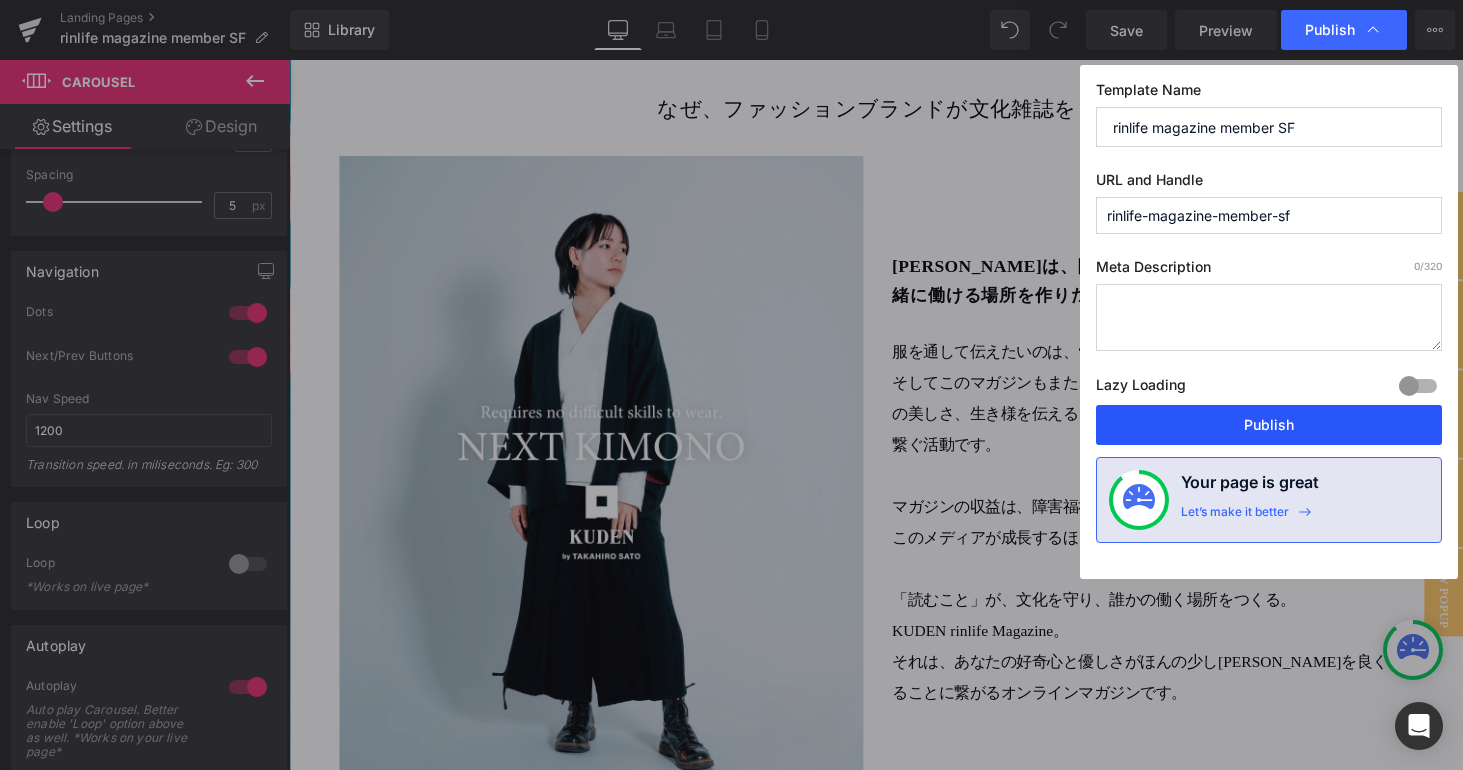 click on "Publish" at bounding box center [1269, 425] 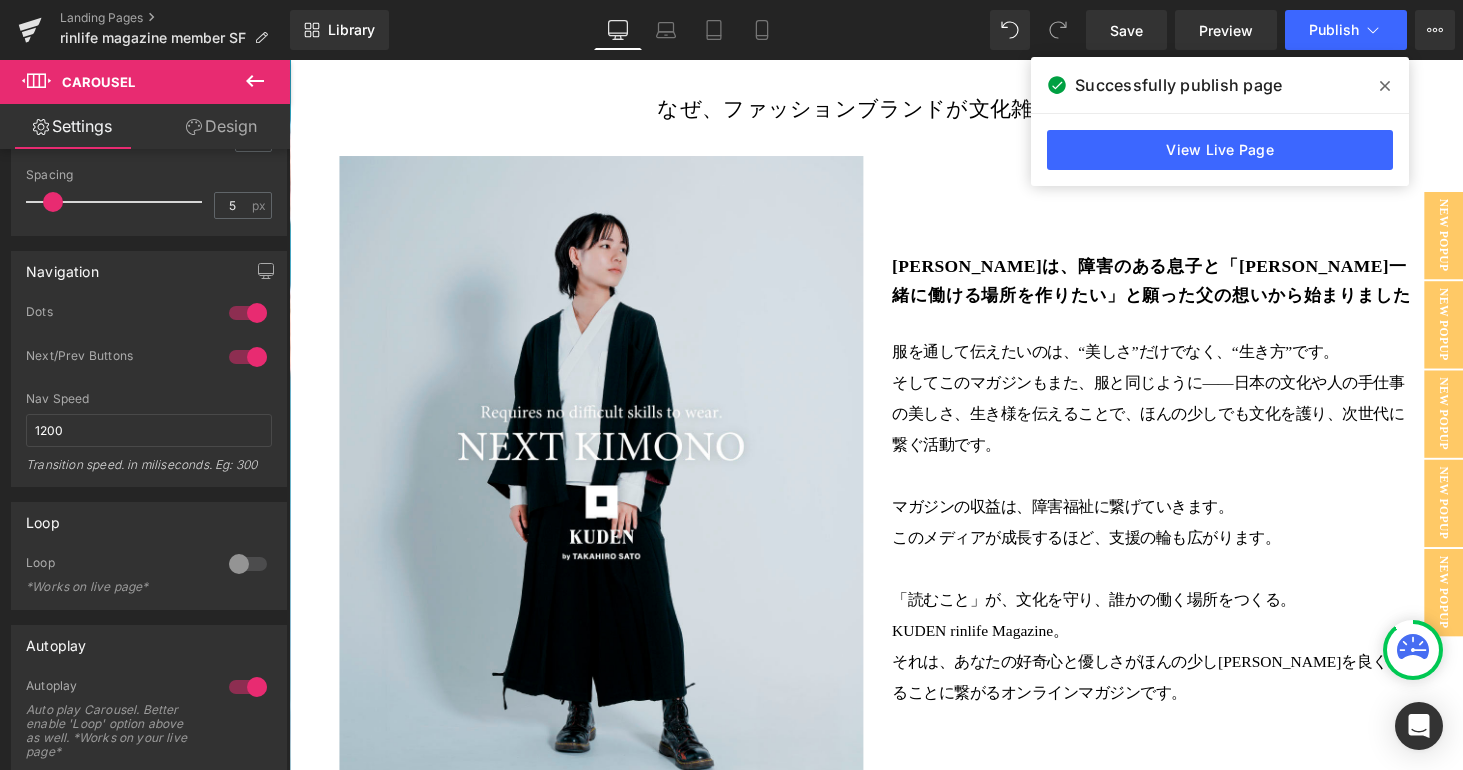 click 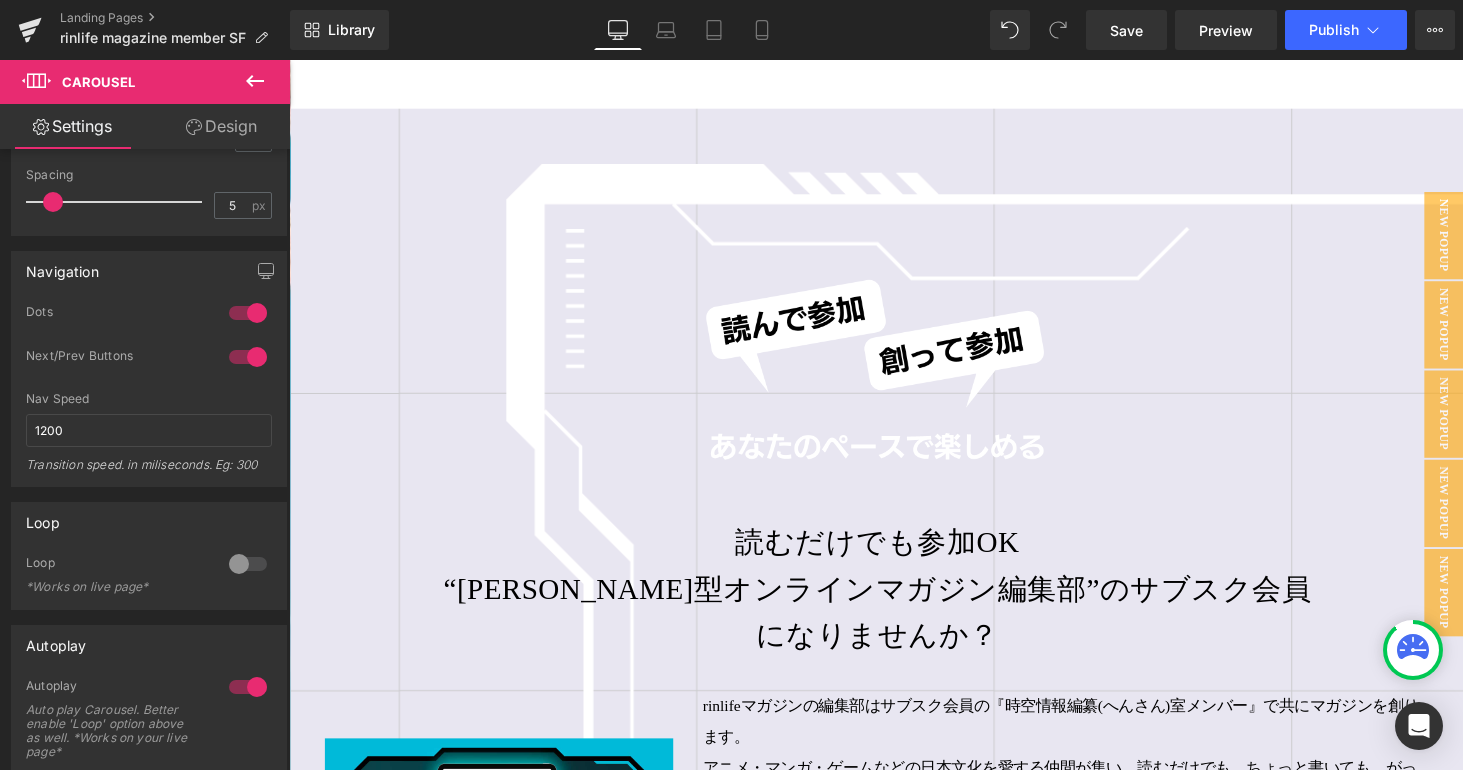 scroll, scrollTop: 6482, scrollLeft: 0, axis: vertical 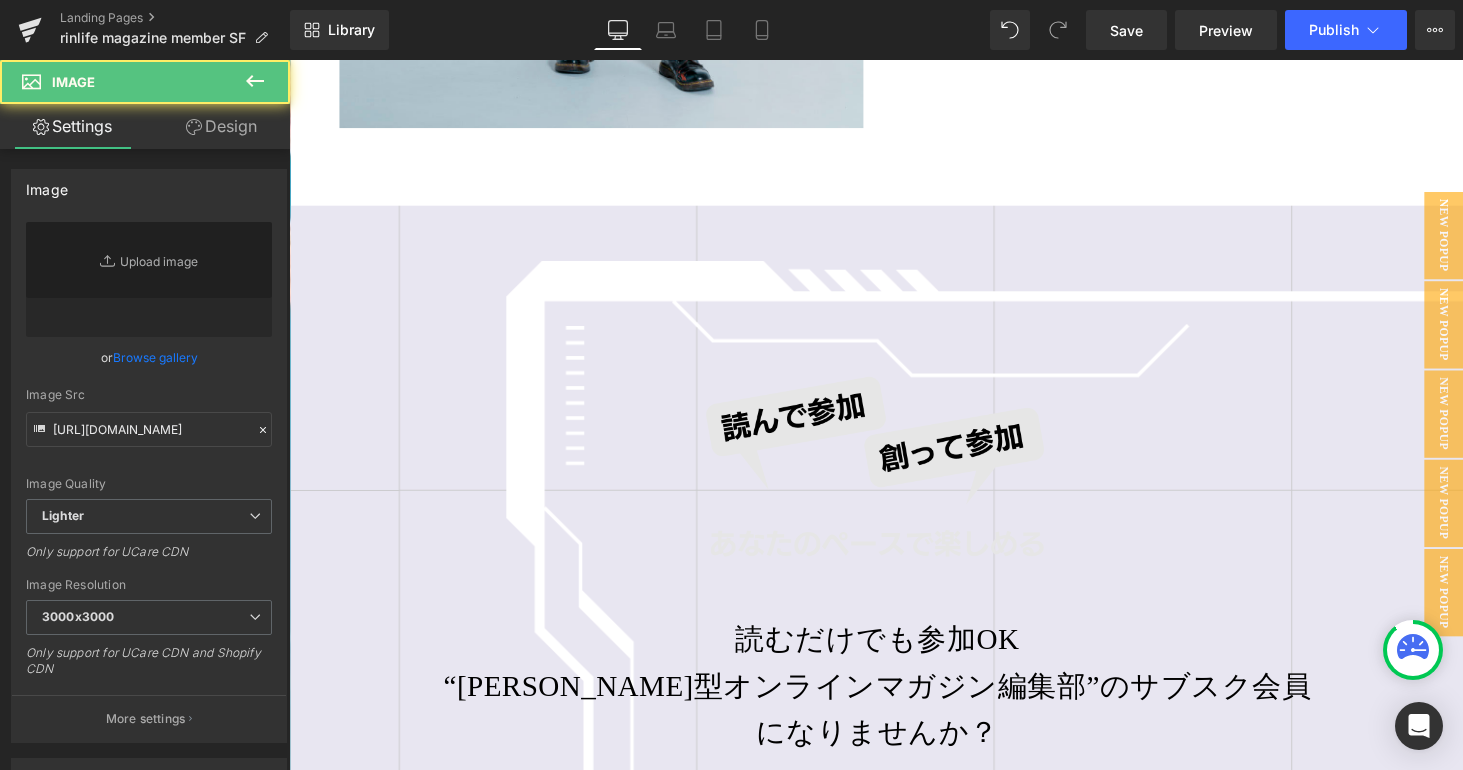 click at bounding box center (895, 502) 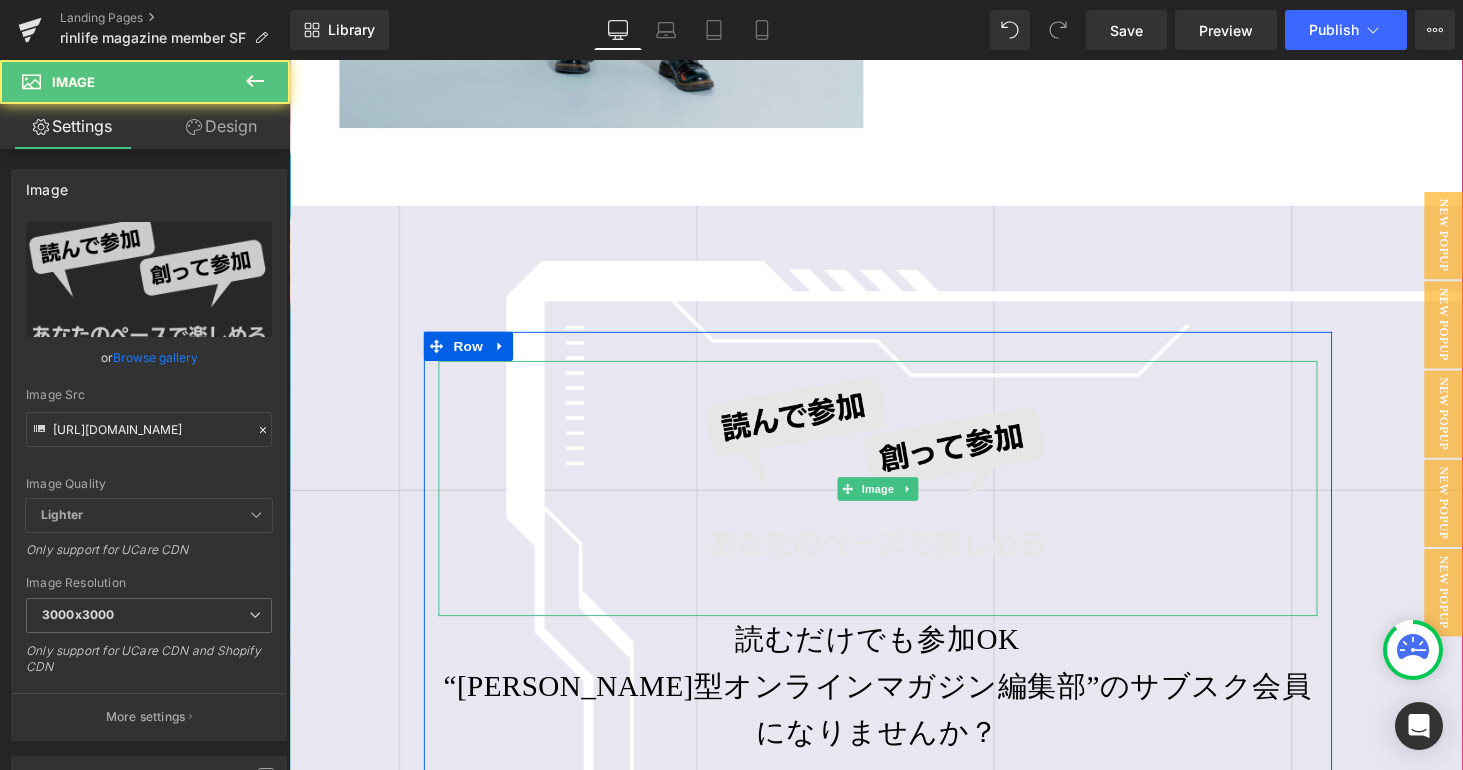 scroll, scrollTop: 6584, scrollLeft: 0, axis: vertical 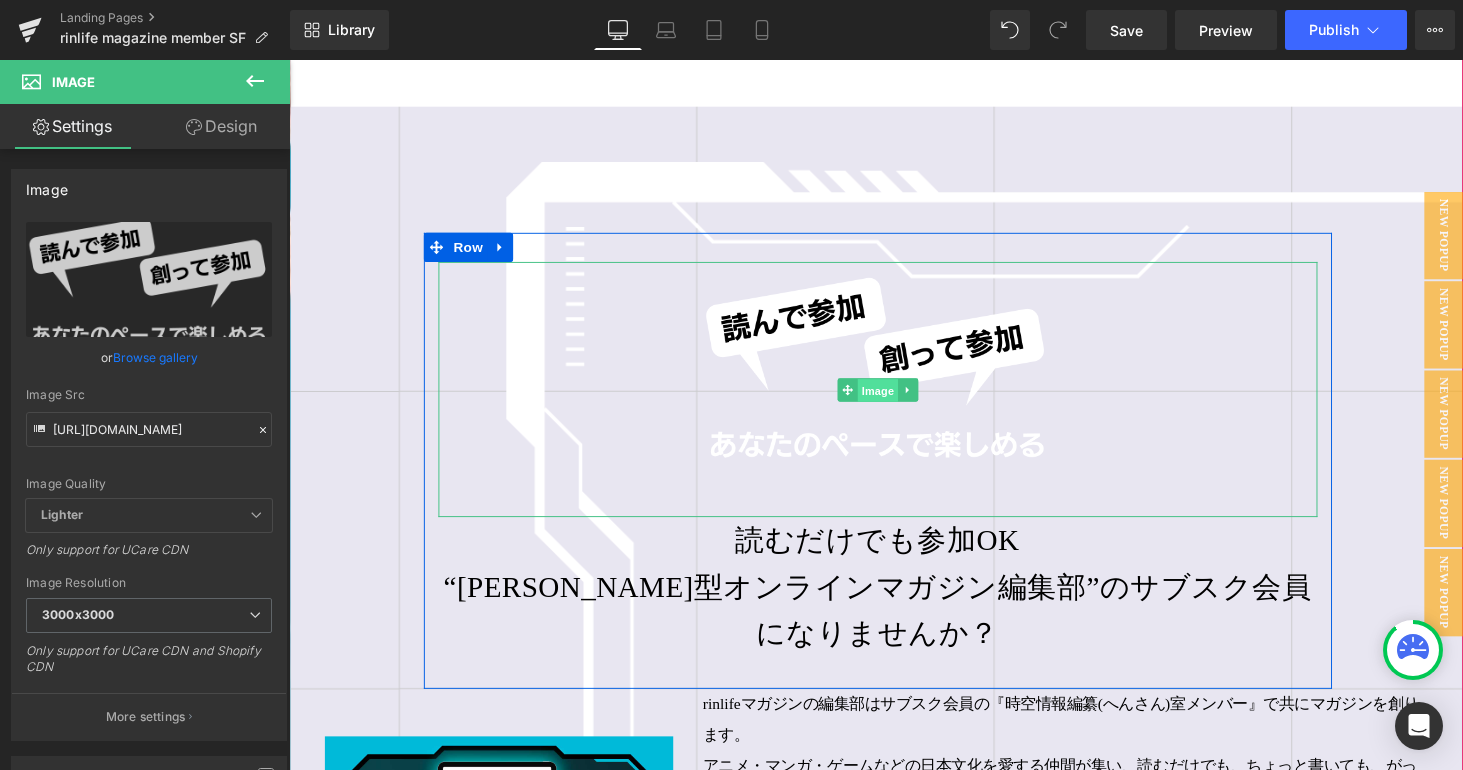 click on "Image" at bounding box center (896, 400) 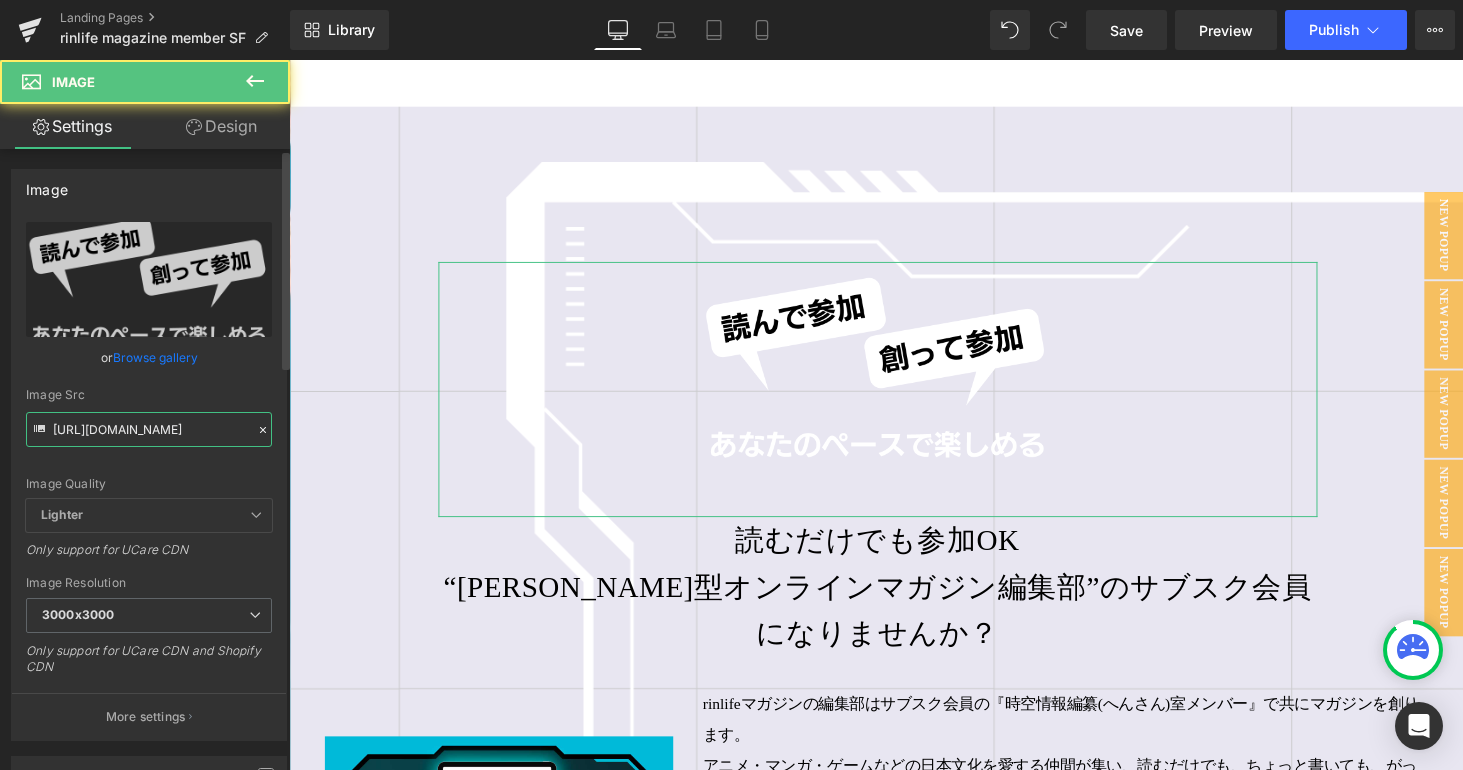 click on "[URL][DOMAIN_NAME]" at bounding box center [149, 429] 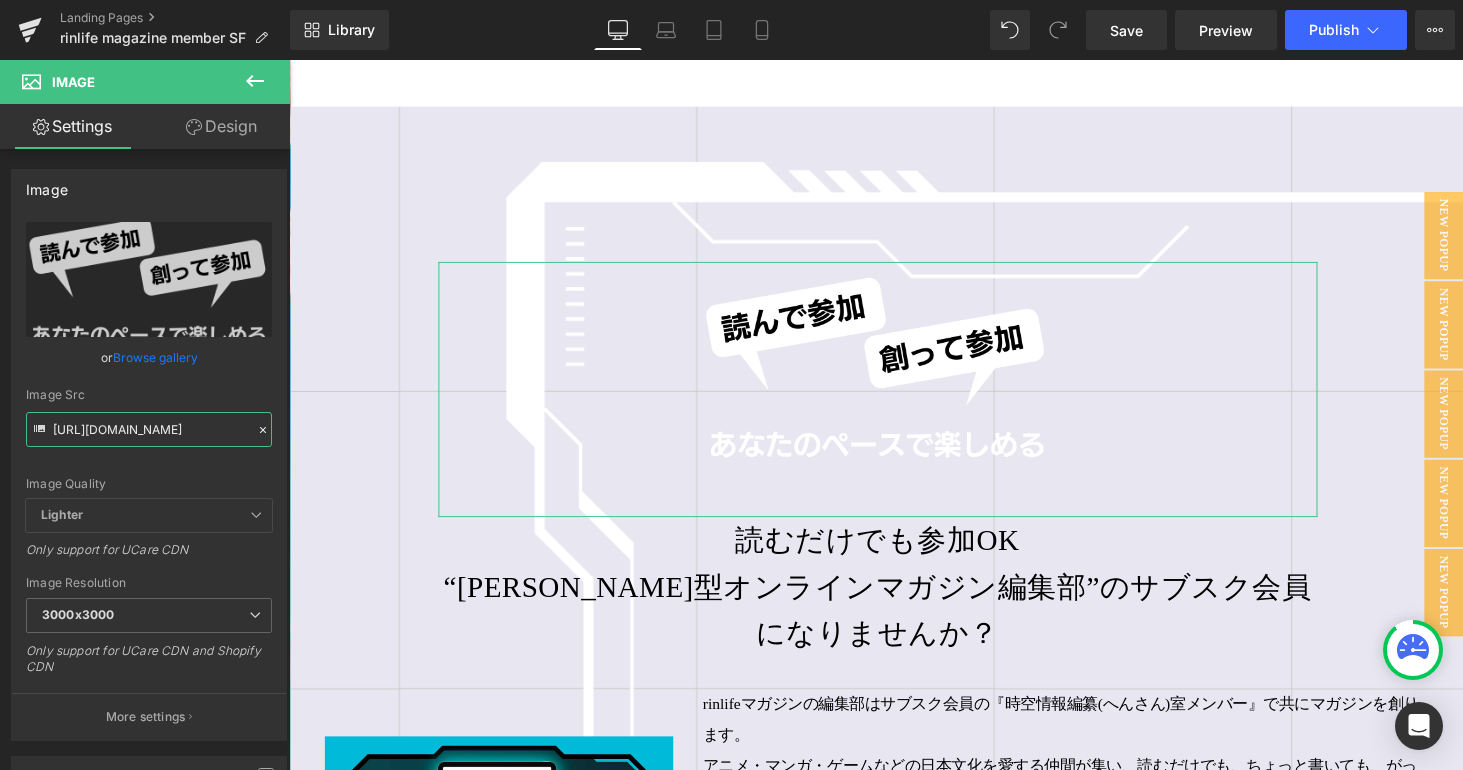 paste on "narimasenka.png?v=1752715825" 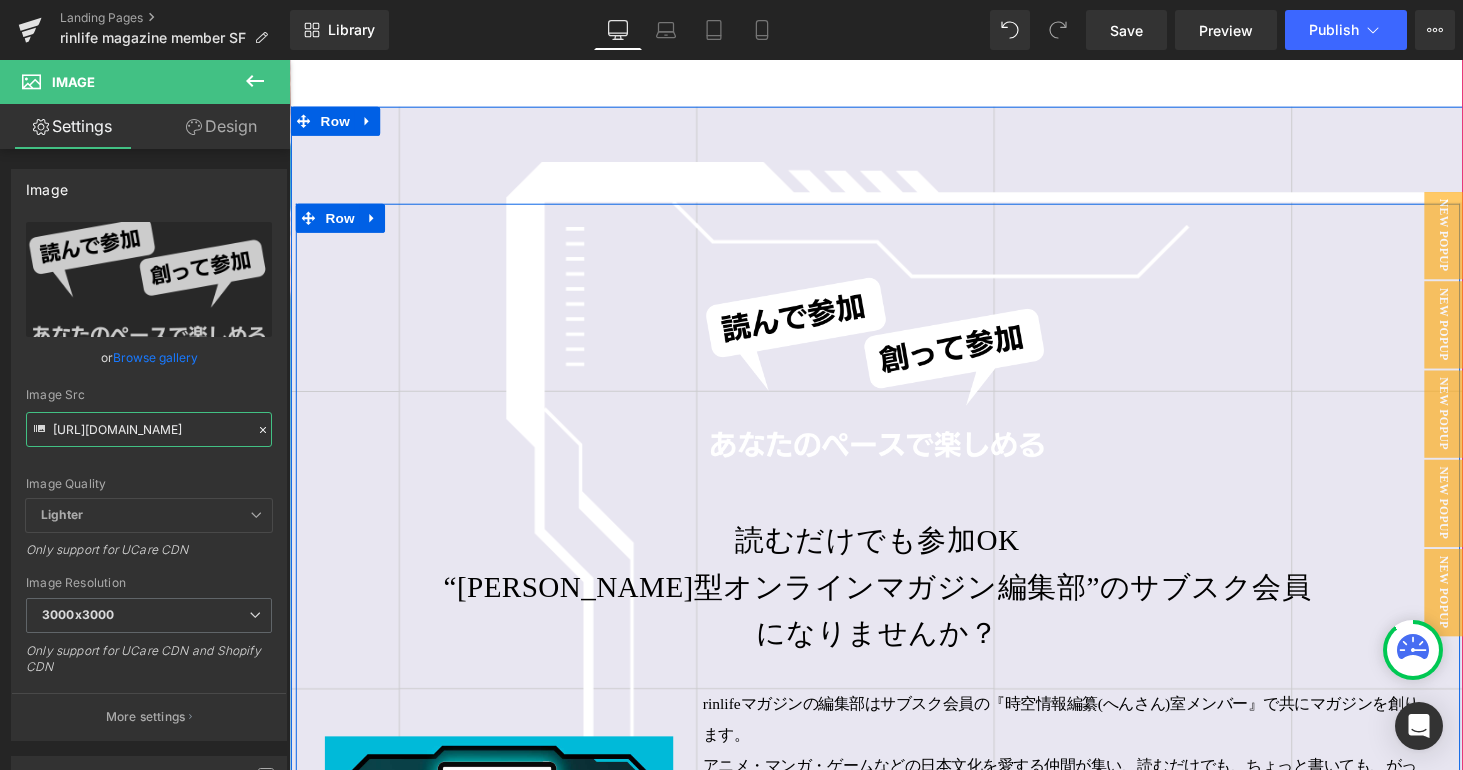 type on "[URL][DOMAIN_NAME]" 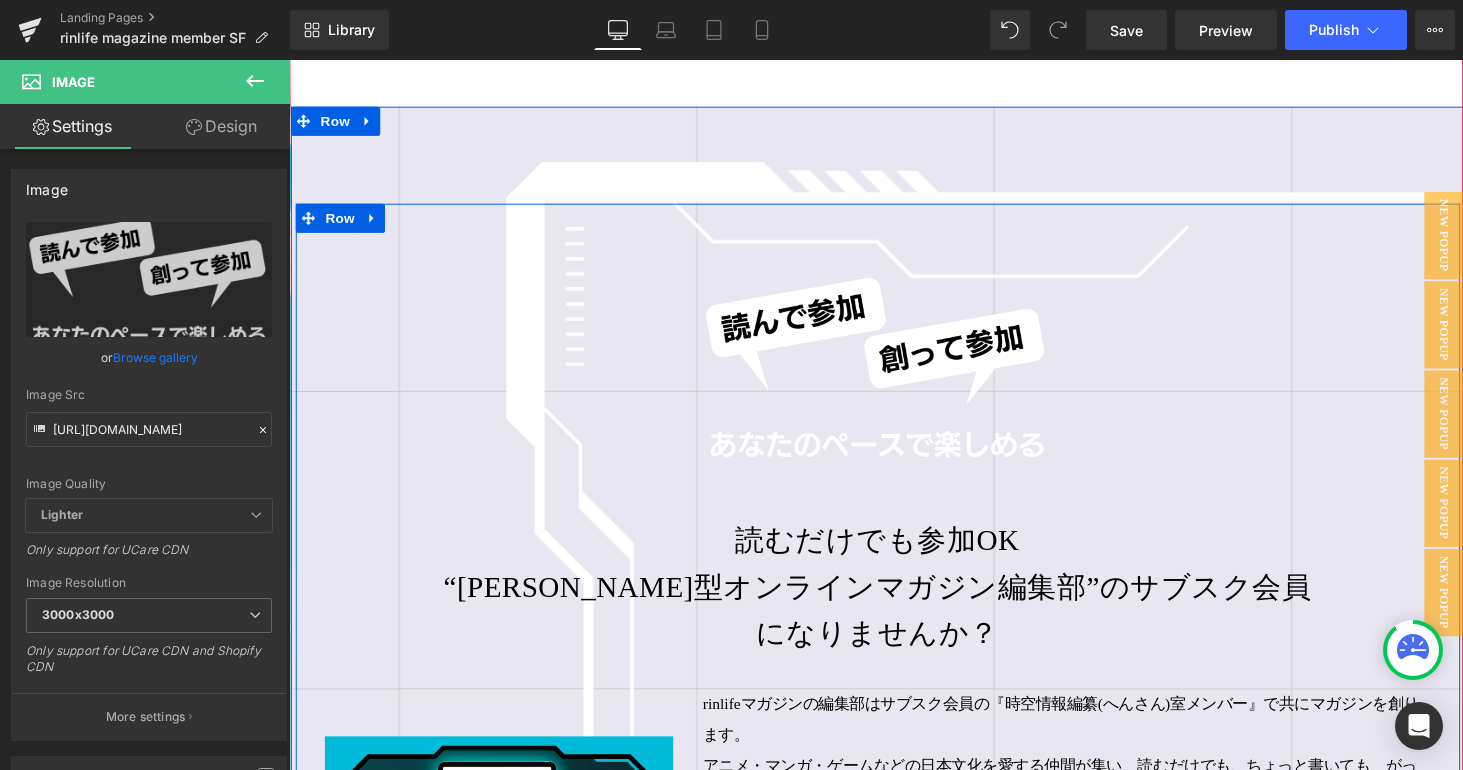 scroll, scrollTop: 0, scrollLeft: 0, axis: both 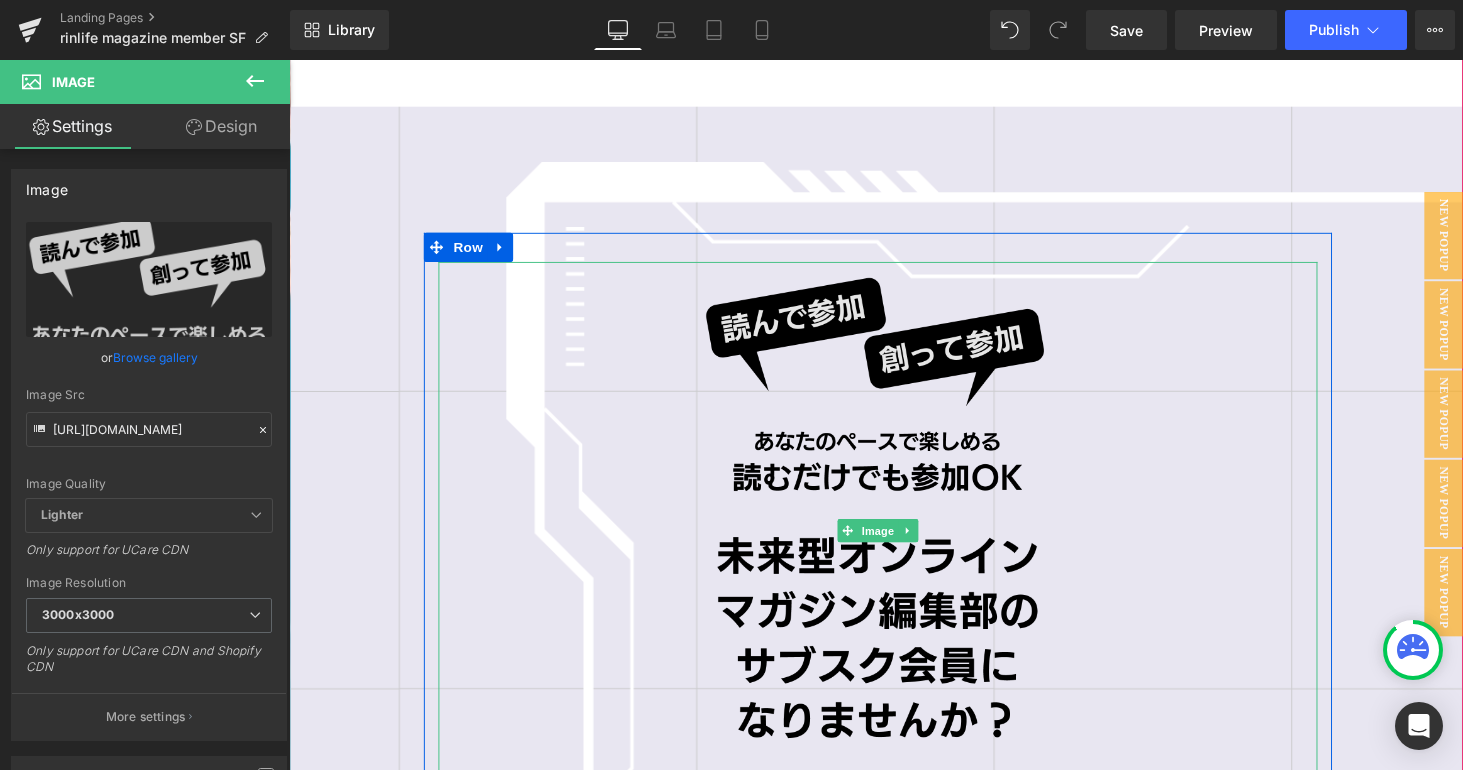 type on "[URL][DOMAIN_NAME]" 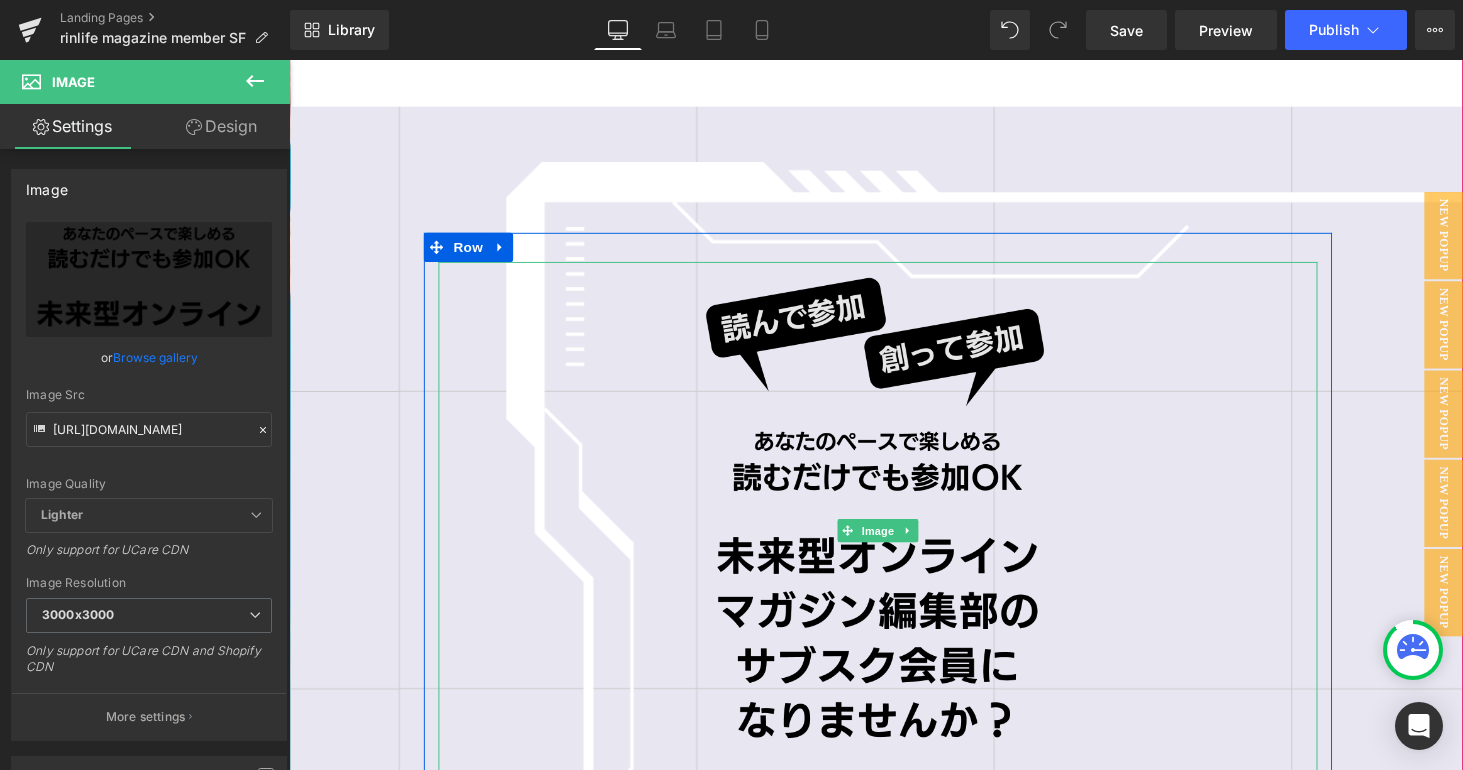 scroll, scrollTop: 10, scrollLeft: 10, axis: both 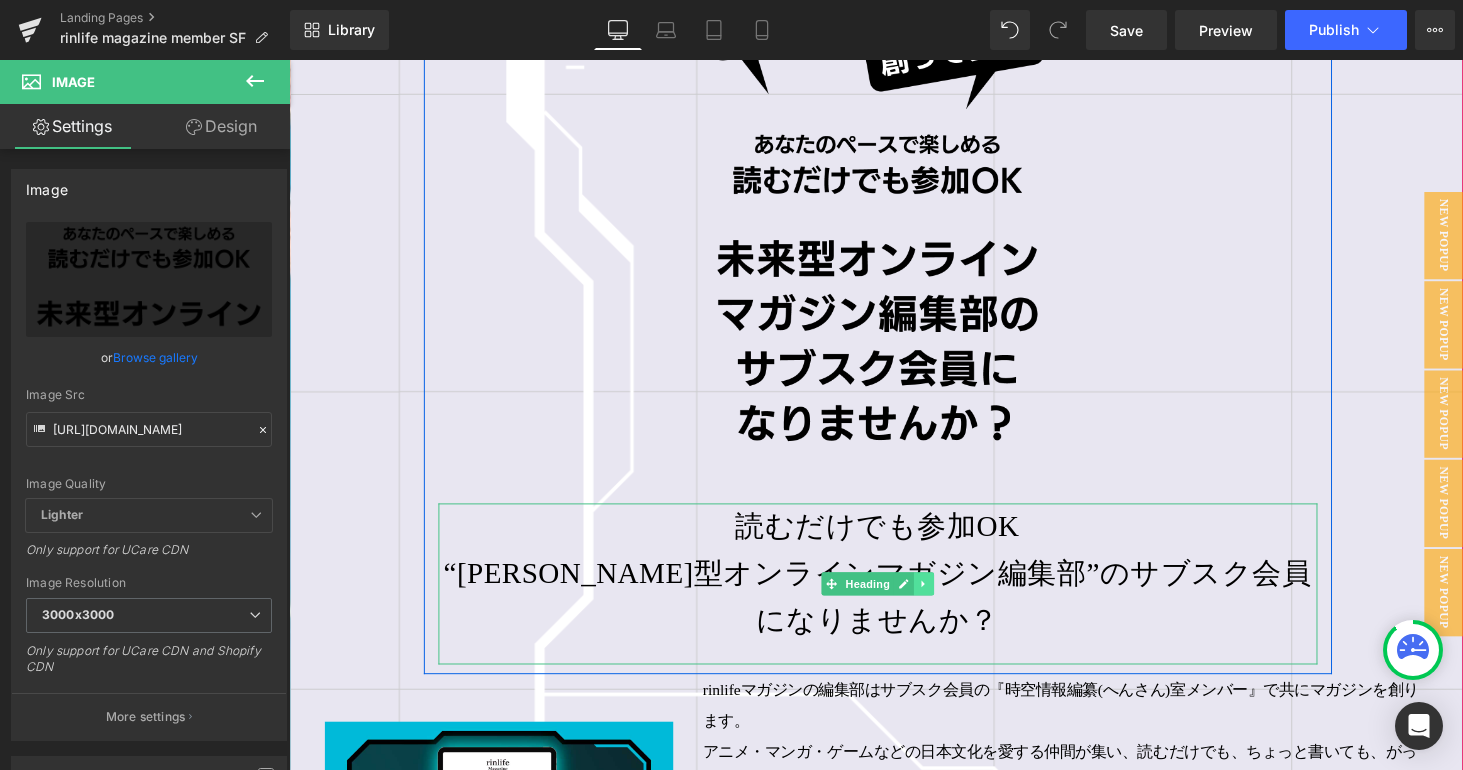click at bounding box center [943, 600] 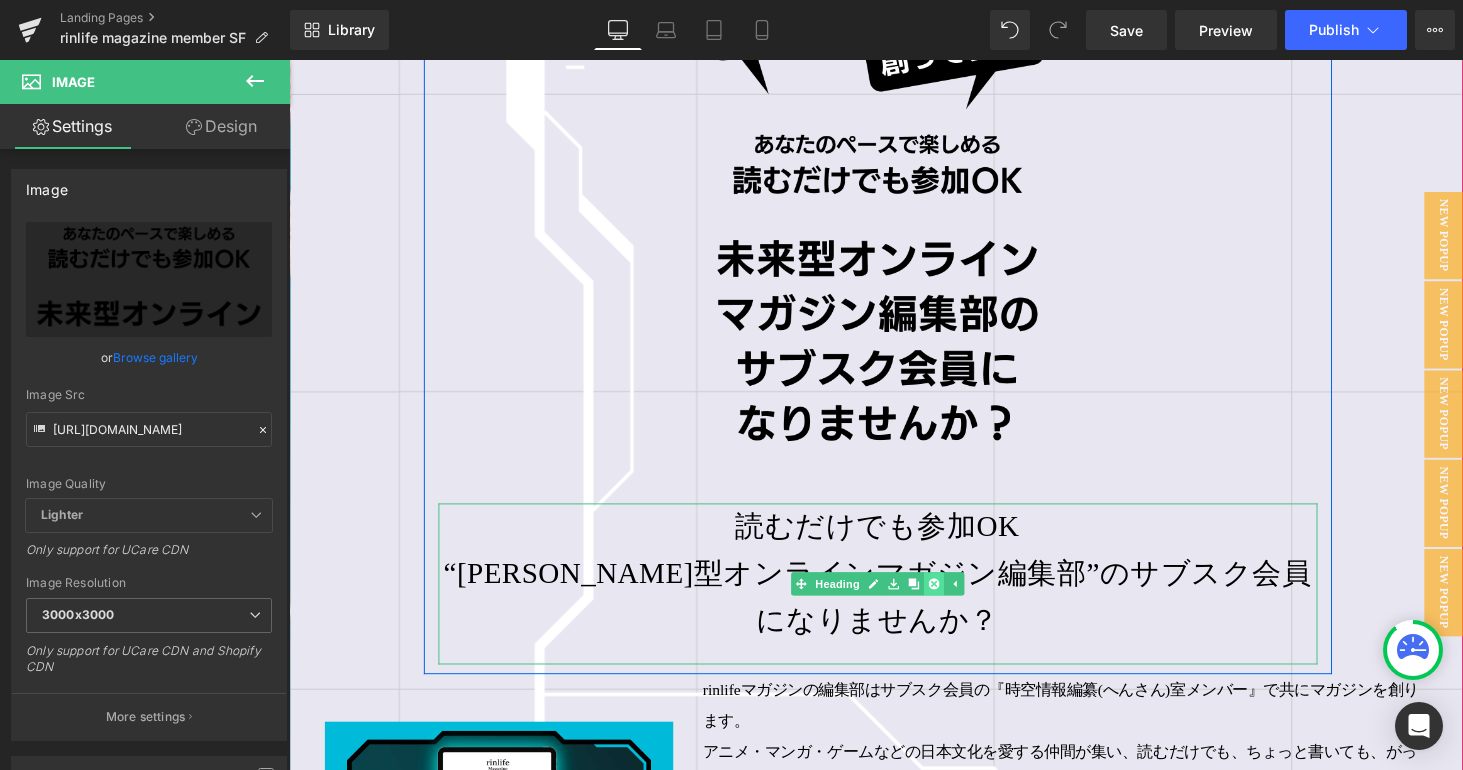 click at bounding box center (953, 600) 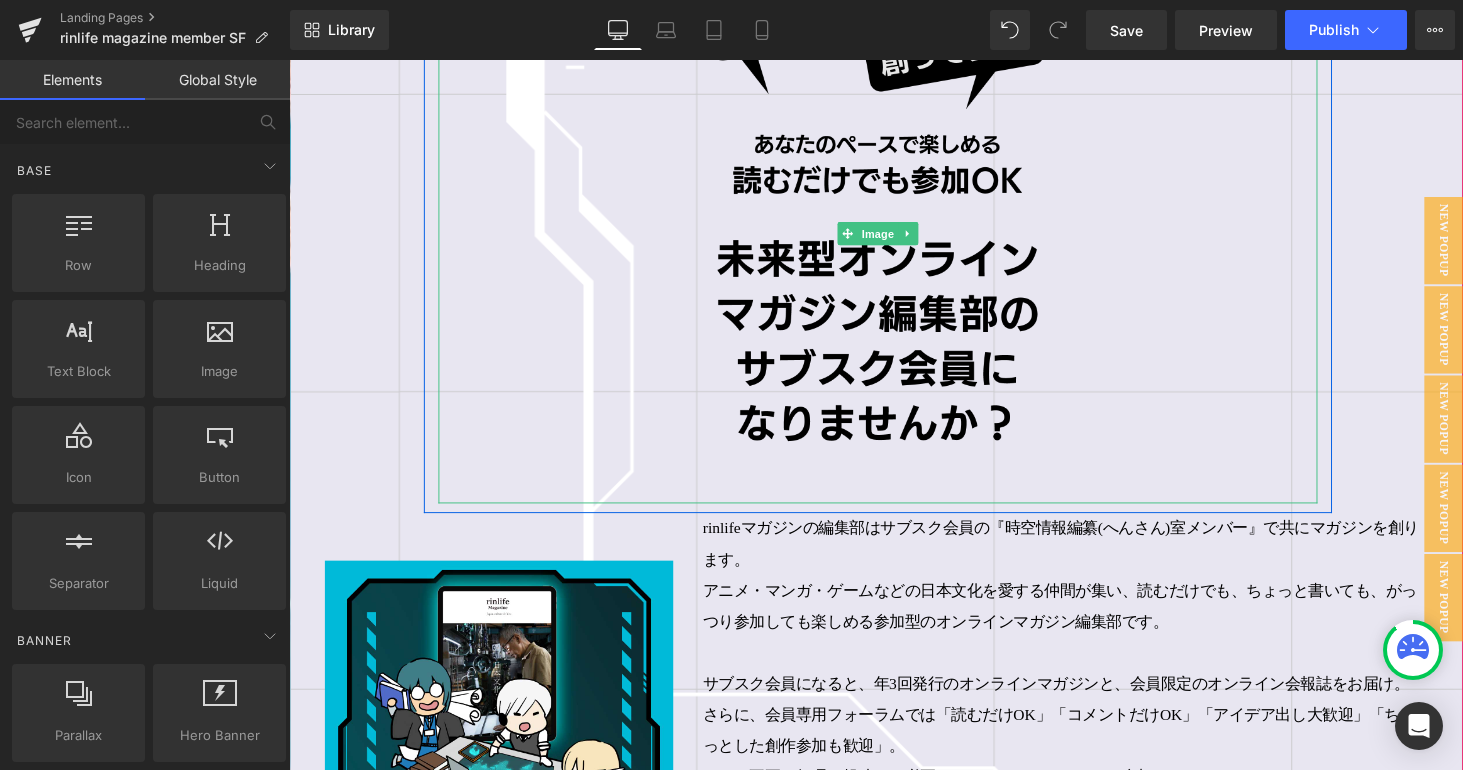 scroll, scrollTop: 22254, scrollLeft: 1195, axis: both 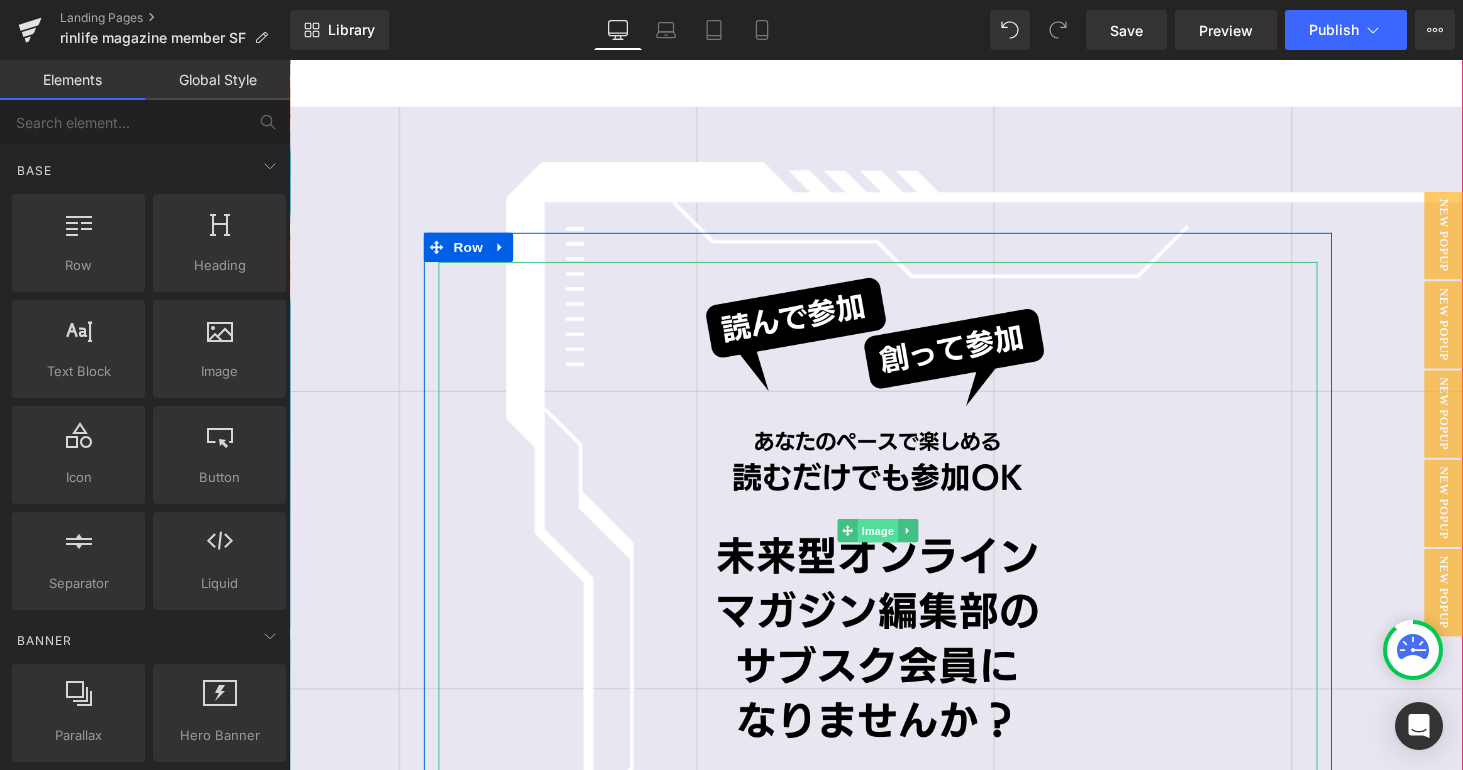 click on "Image" at bounding box center [896, 545] 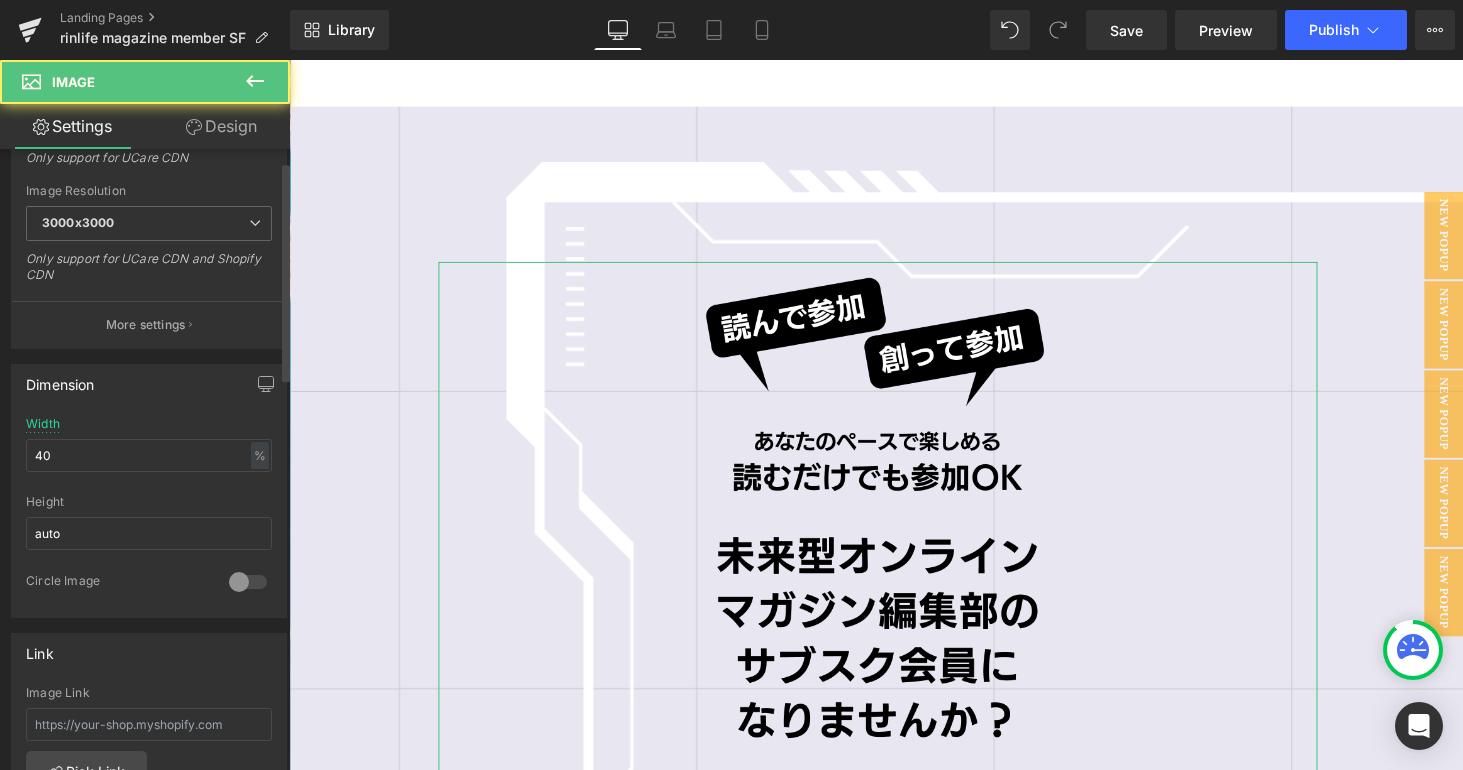 scroll, scrollTop: 504, scrollLeft: 0, axis: vertical 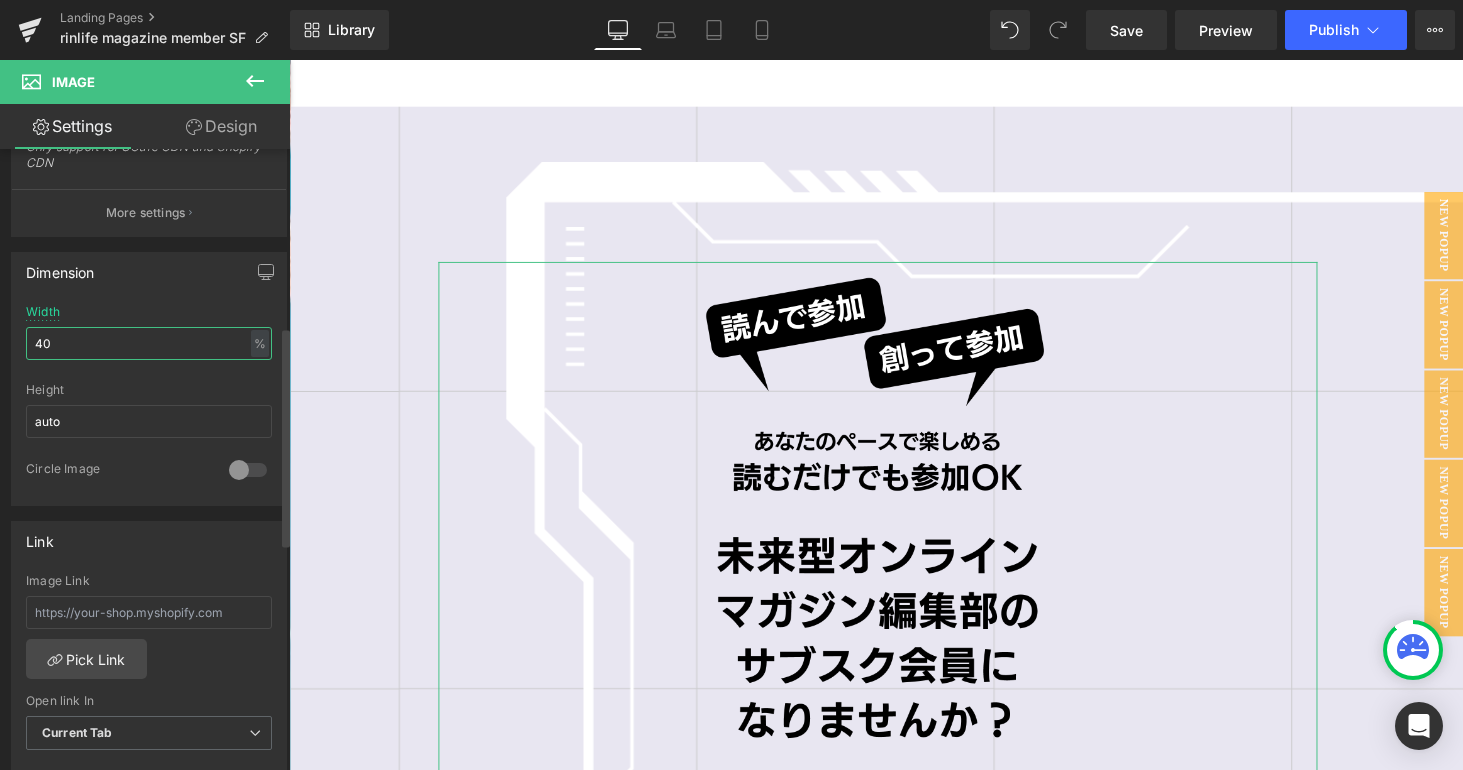 click on "40" at bounding box center [149, 343] 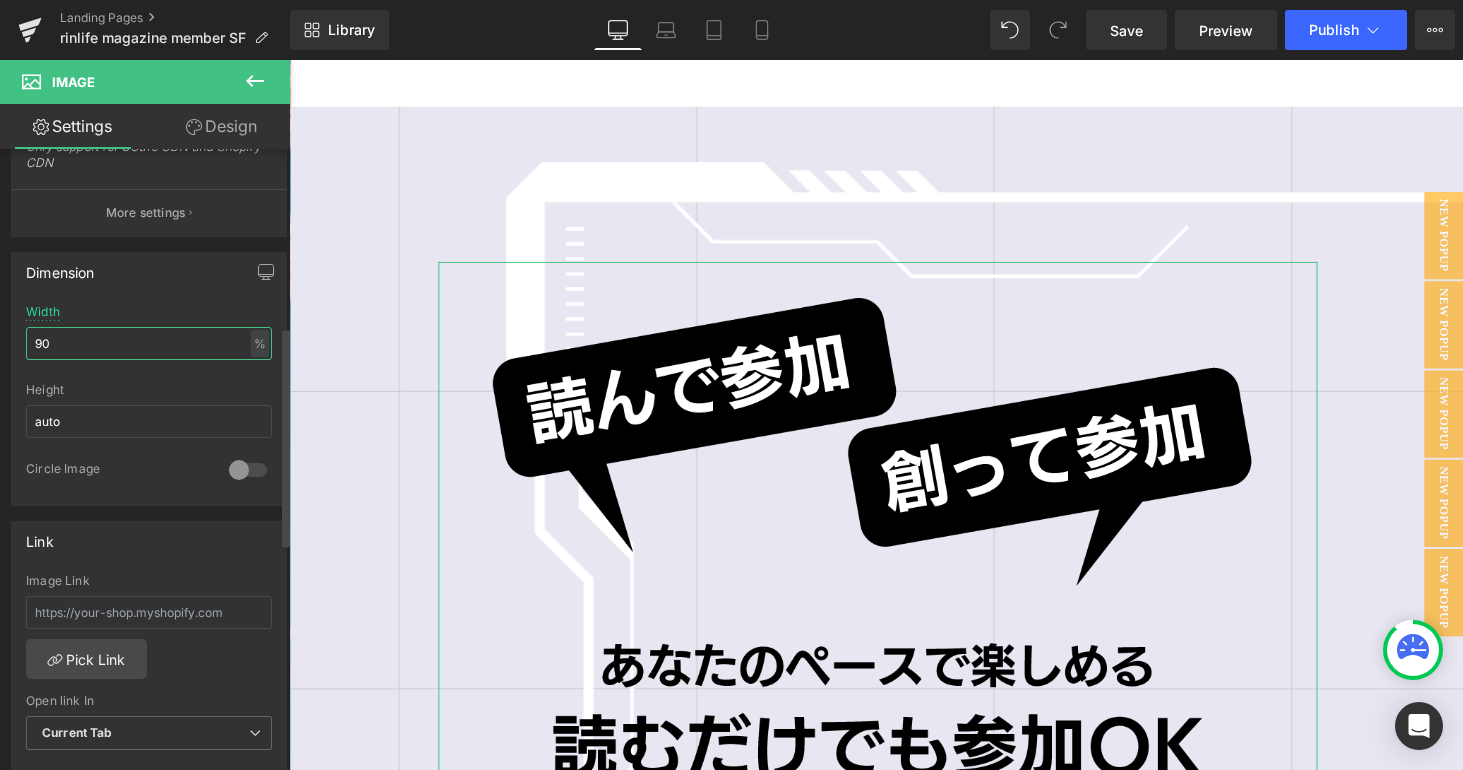 scroll, scrollTop: 10, scrollLeft: 10, axis: both 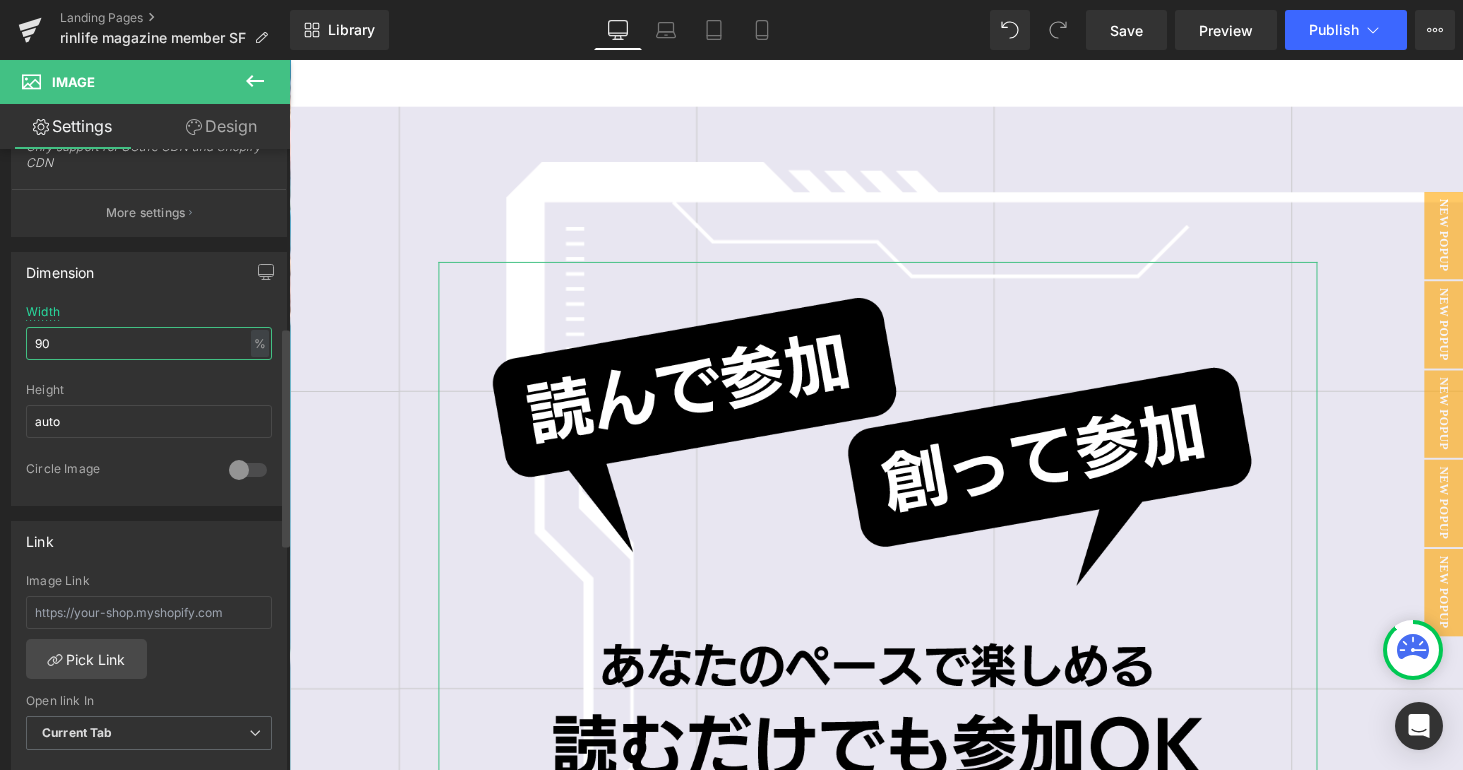 click on "90" at bounding box center (149, 343) 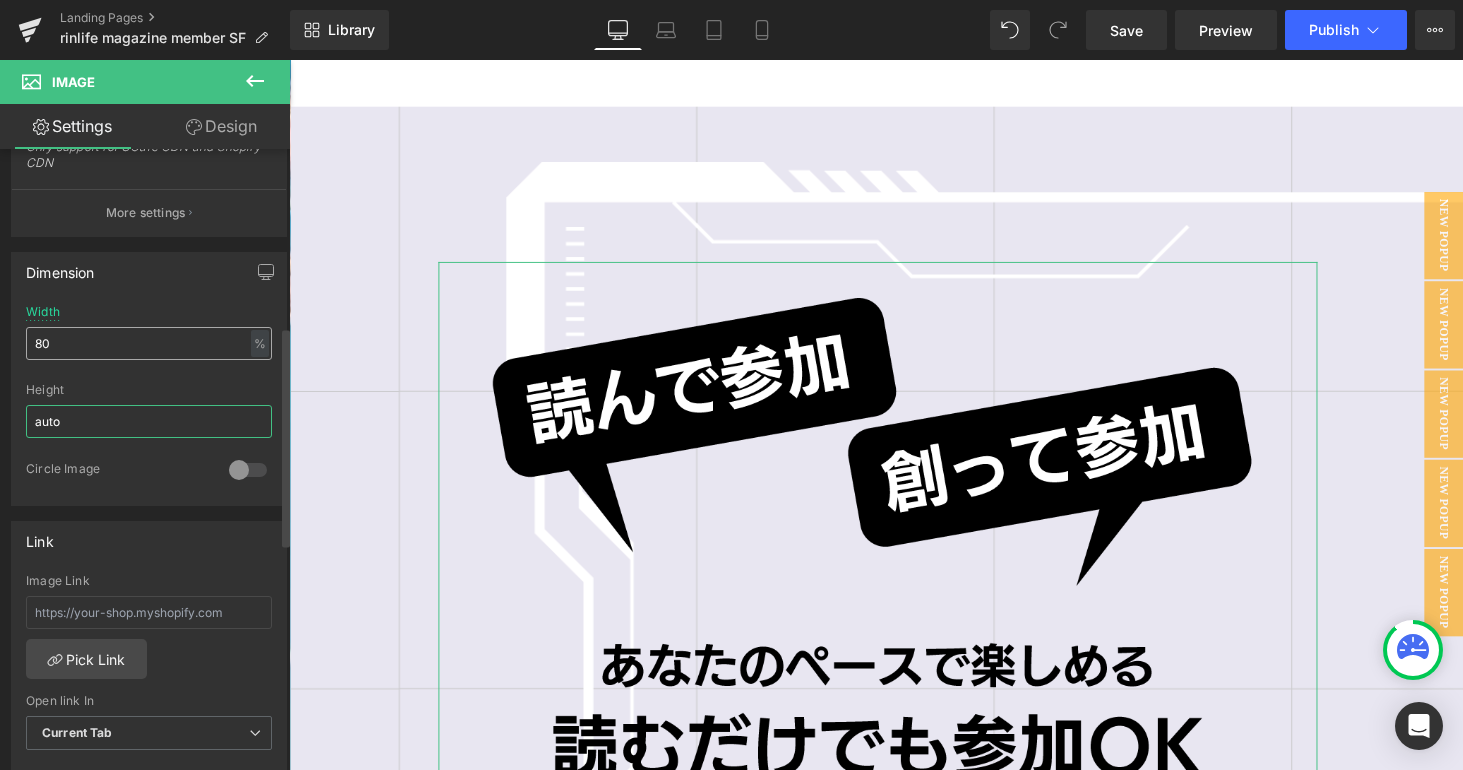 scroll, scrollTop: 22819, scrollLeft: 1195, axis: both 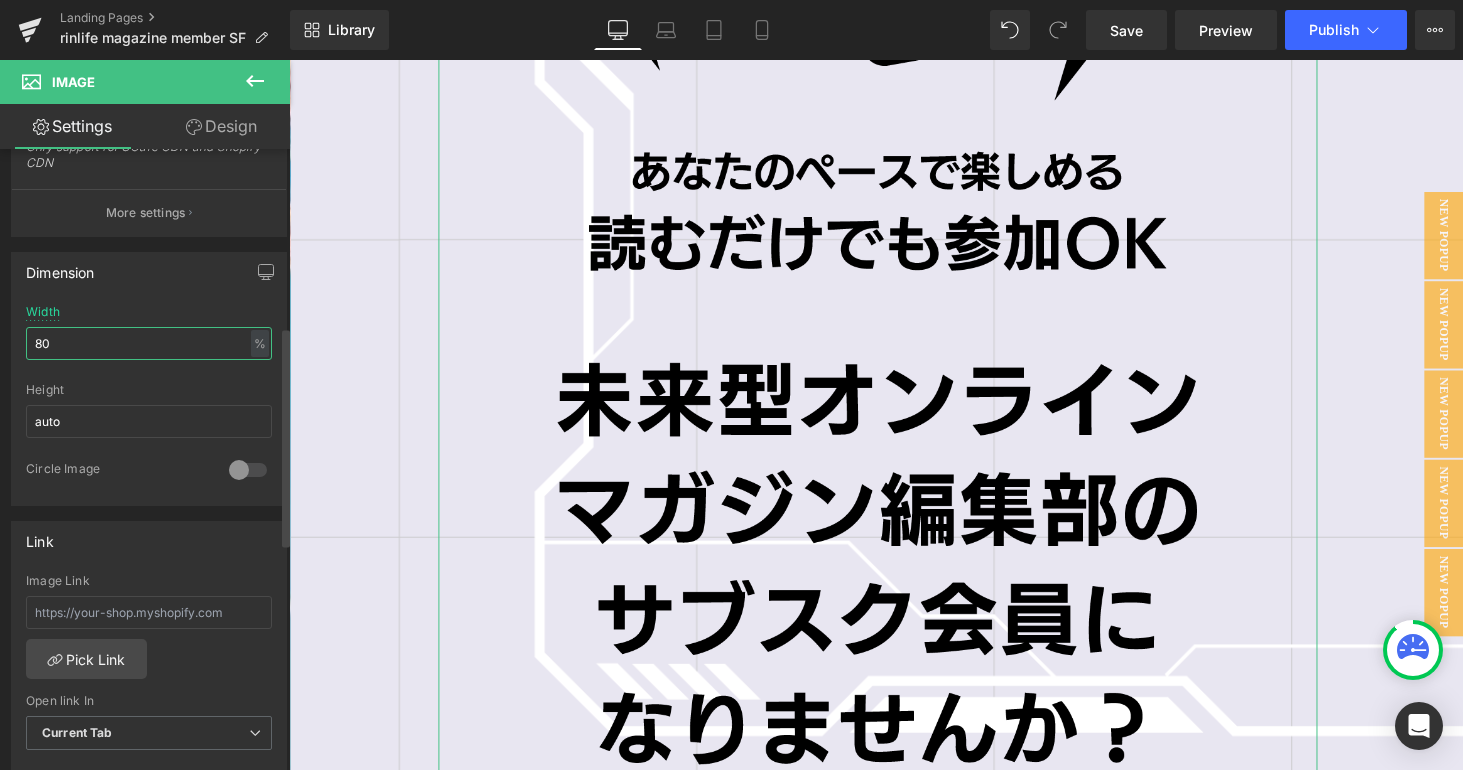 click on "80" at bounding box center [149, 343] 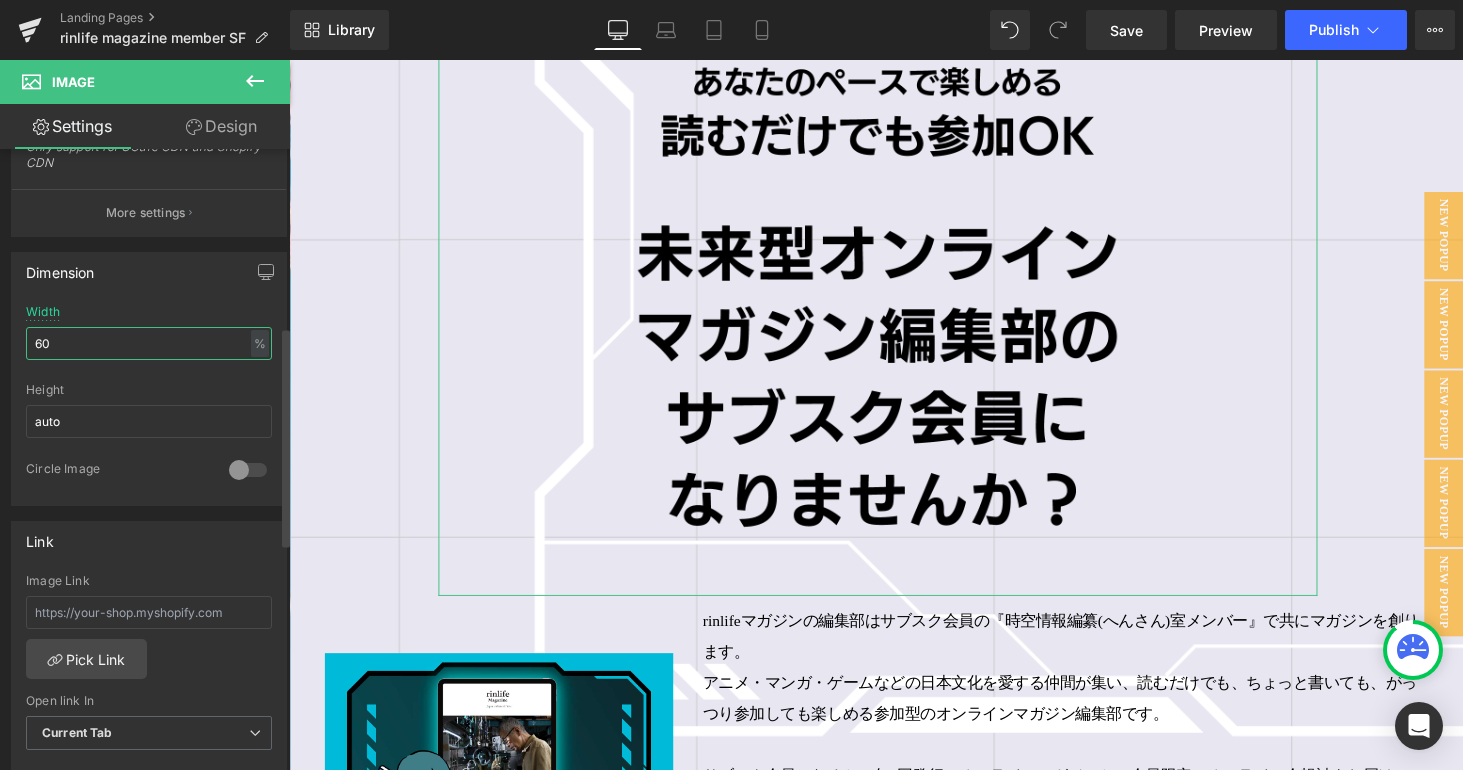 scroll, scrollTop: 22534, scrollLeft: 1195, axis: both 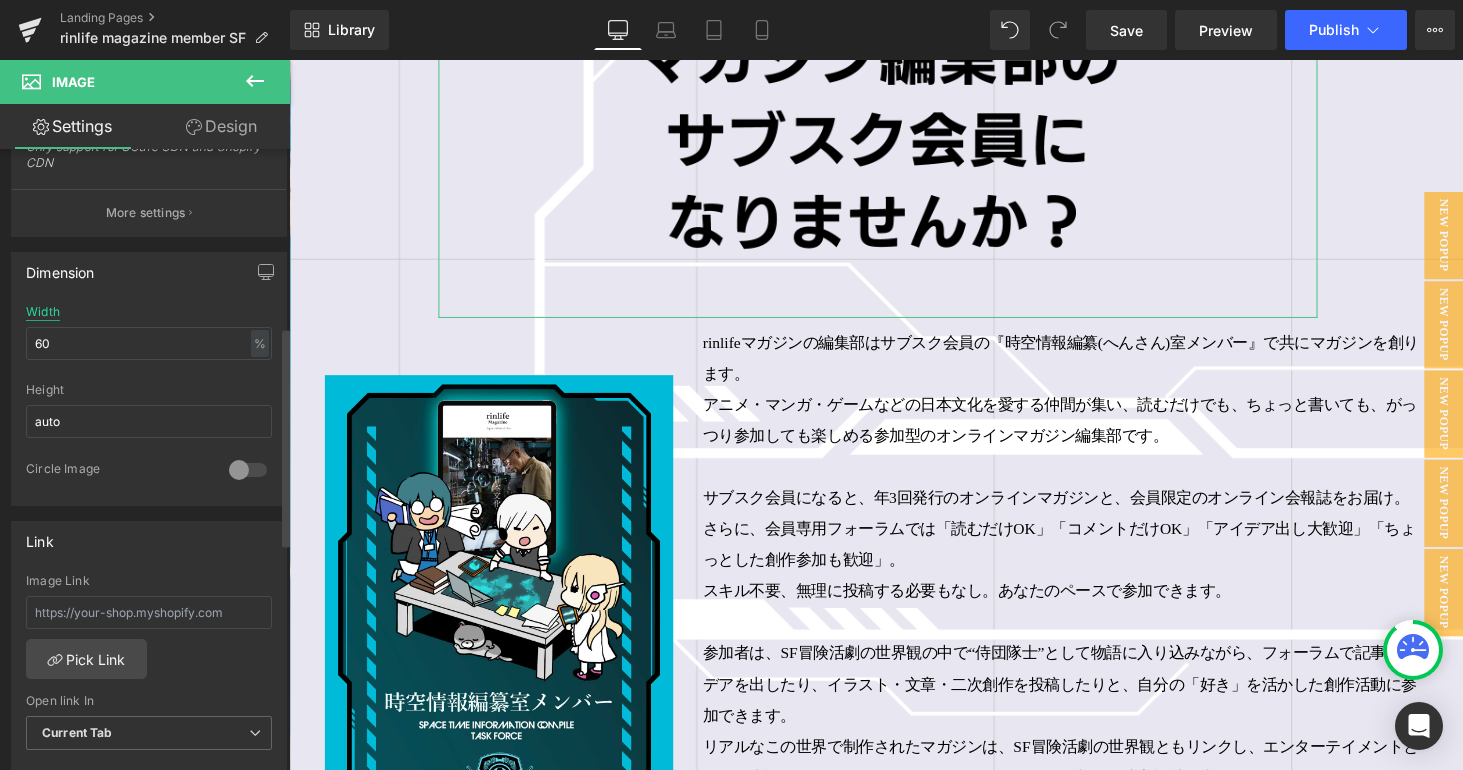 click on "Width" at bounding box center (43, 312) 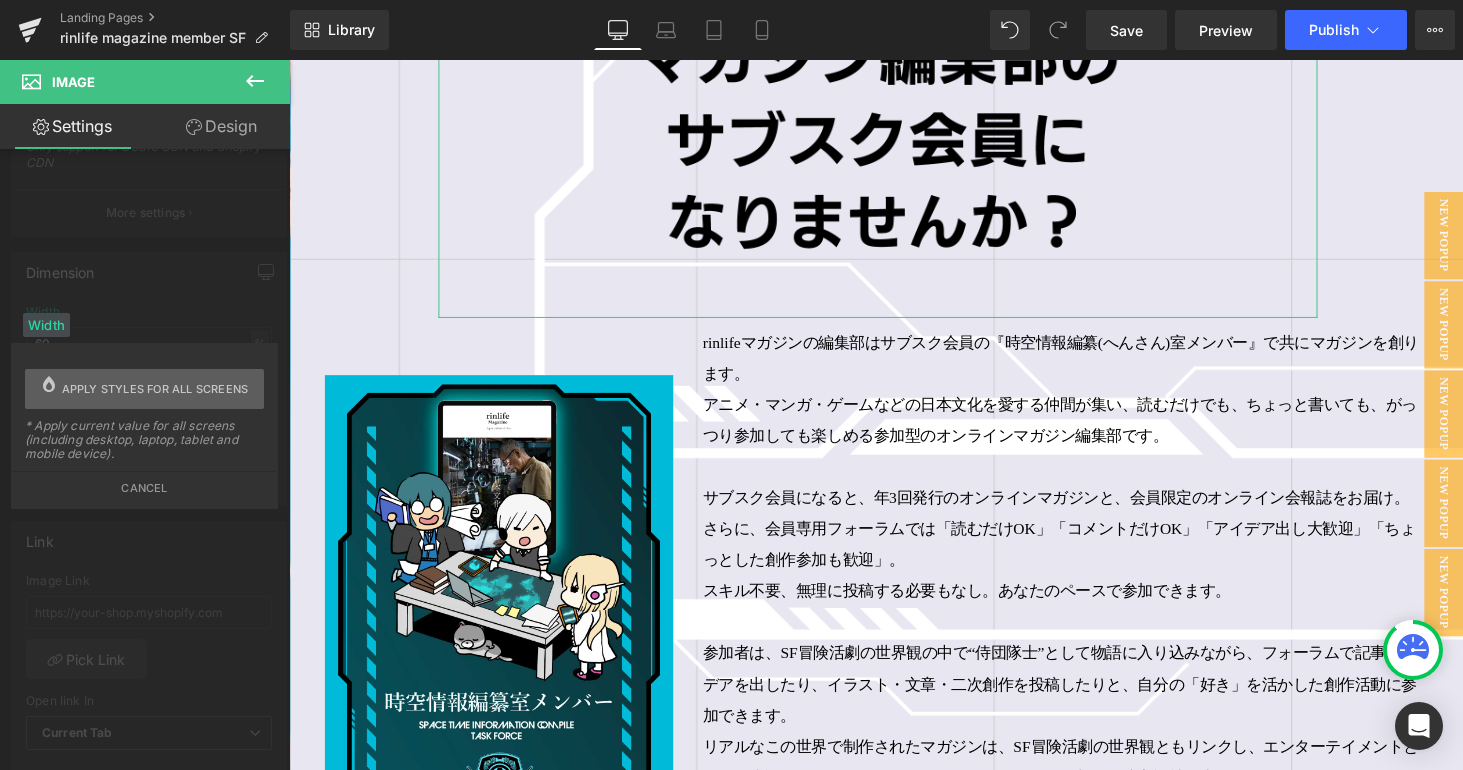 click on "Apply styles for all screens" at bounding box center [155, 389] 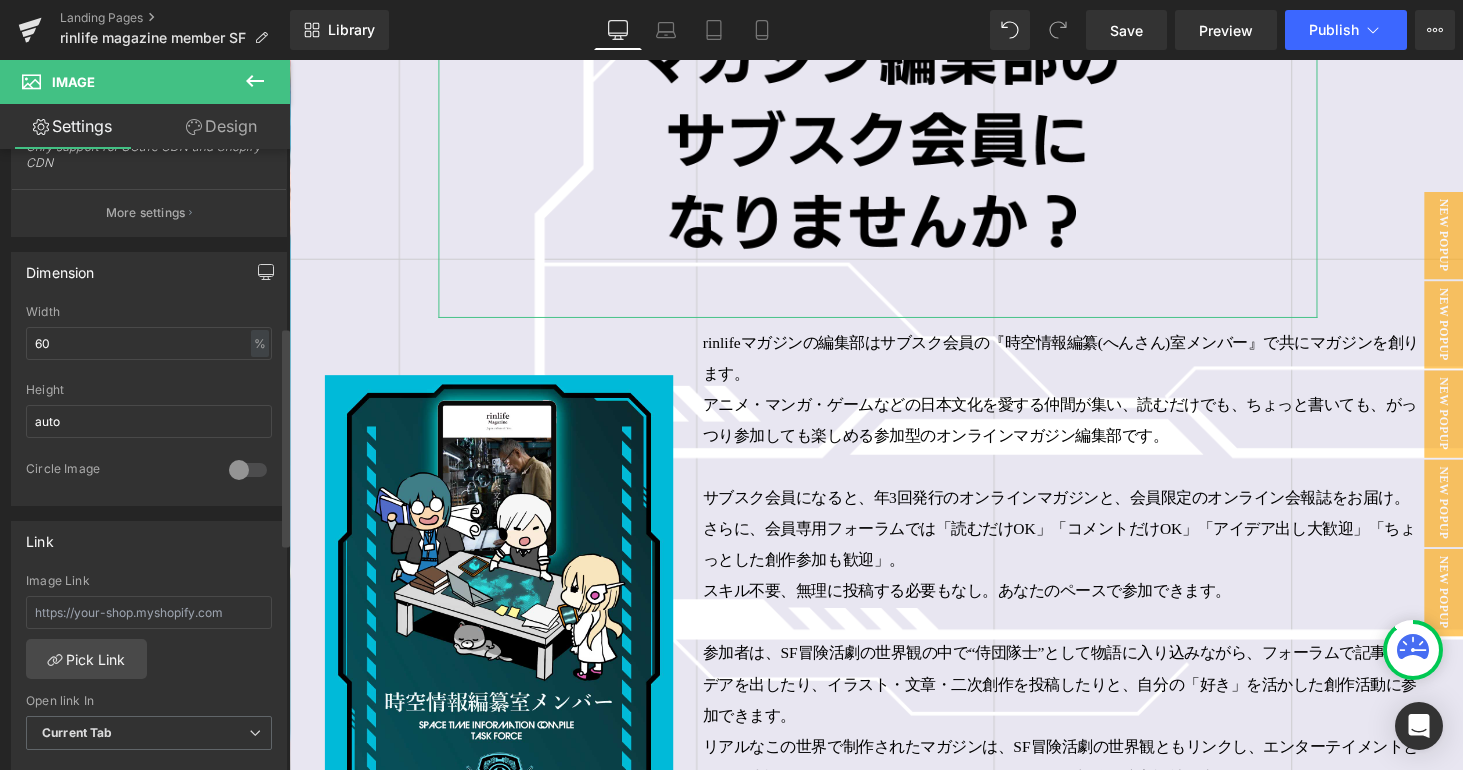 click 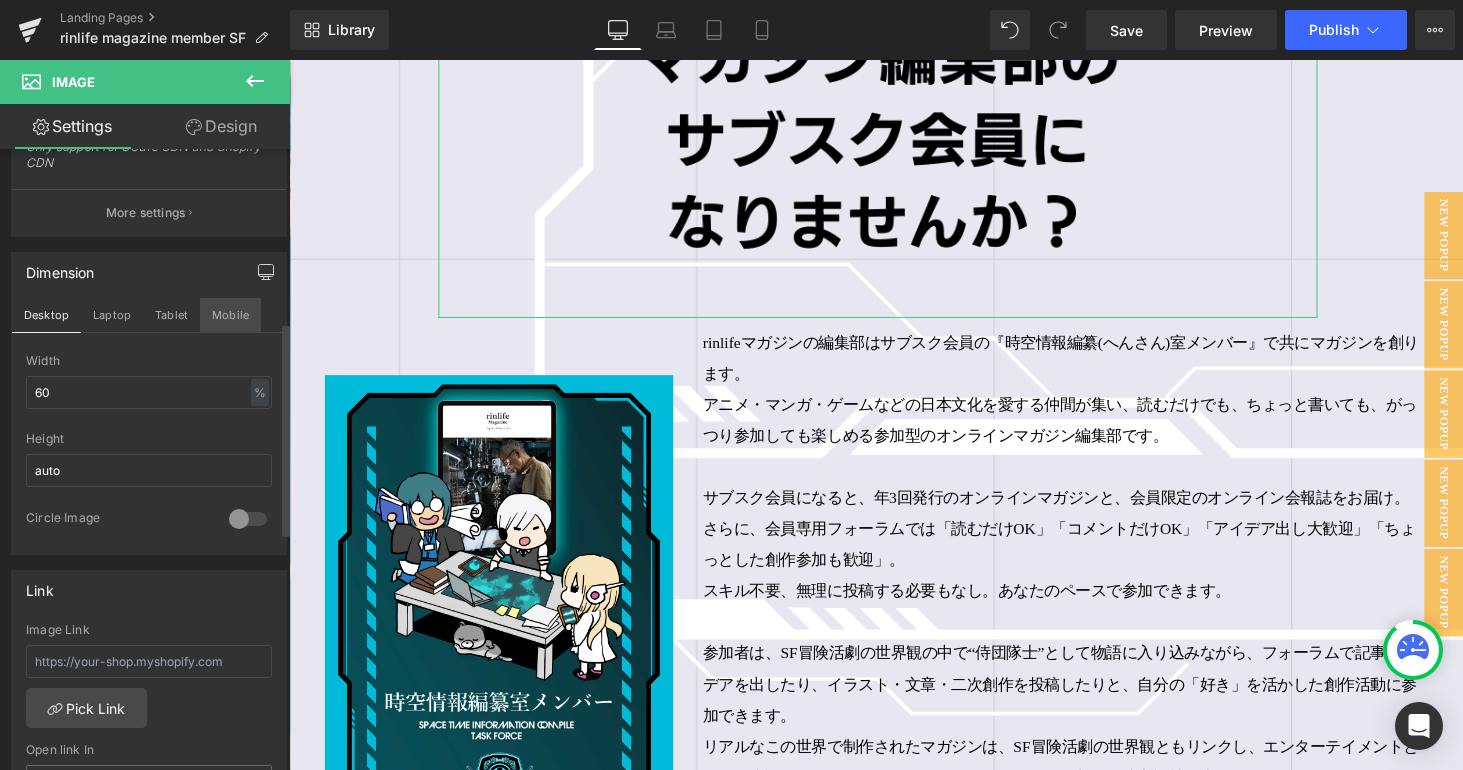 click on "Mobile" at bounding box center (230, 315) 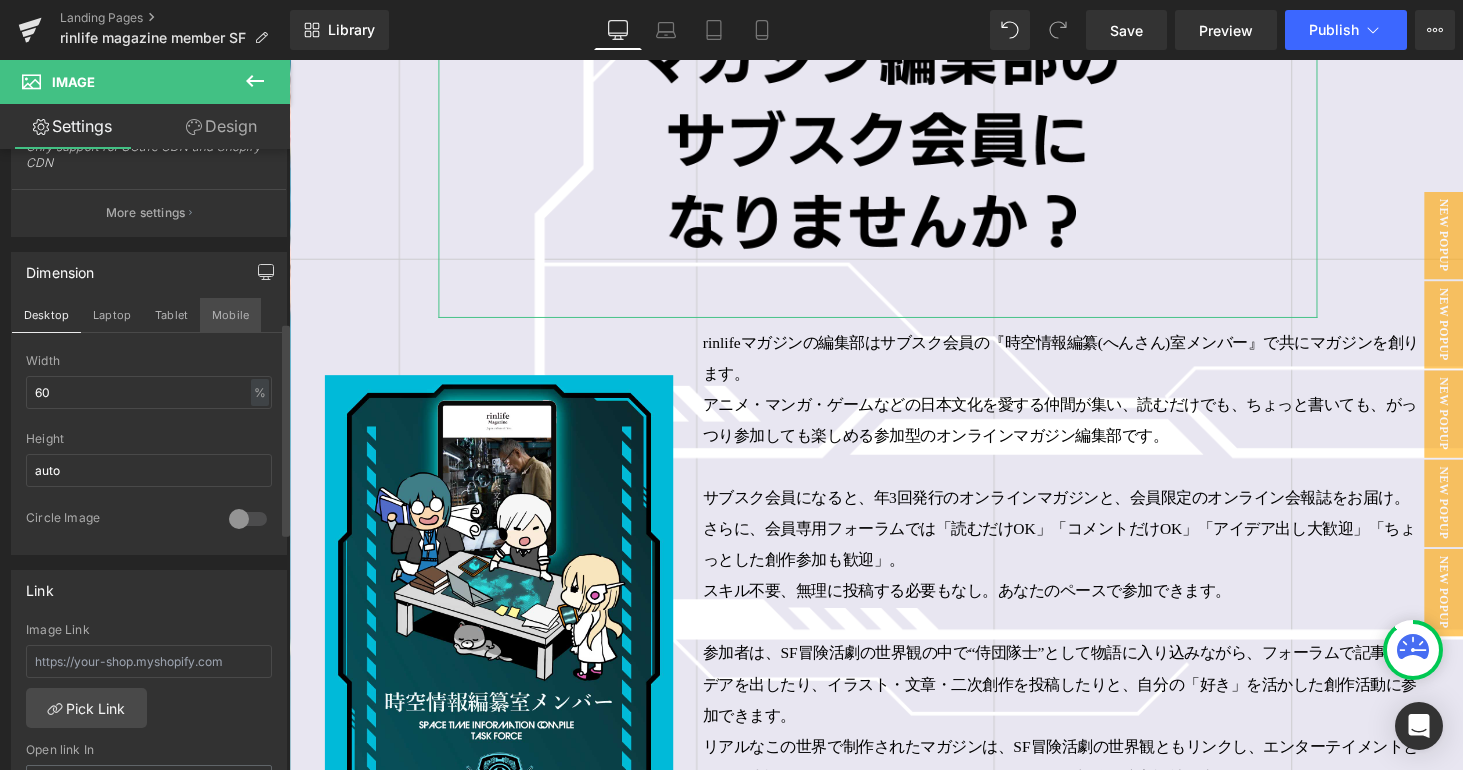 scroll, scrollTop: 6535, scrollLeft: 0, axis: vertical 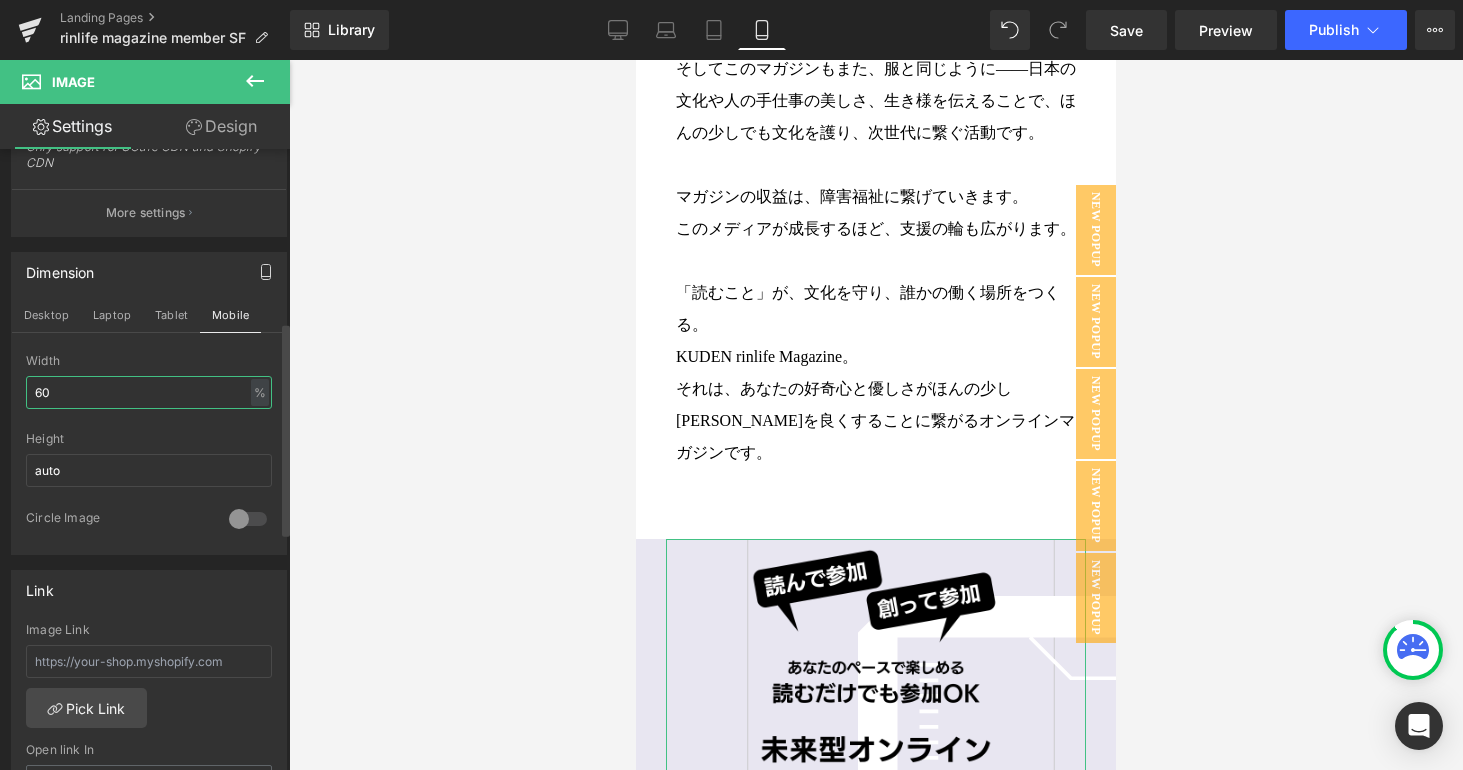 click on "60" at bounding box center (149, 392) 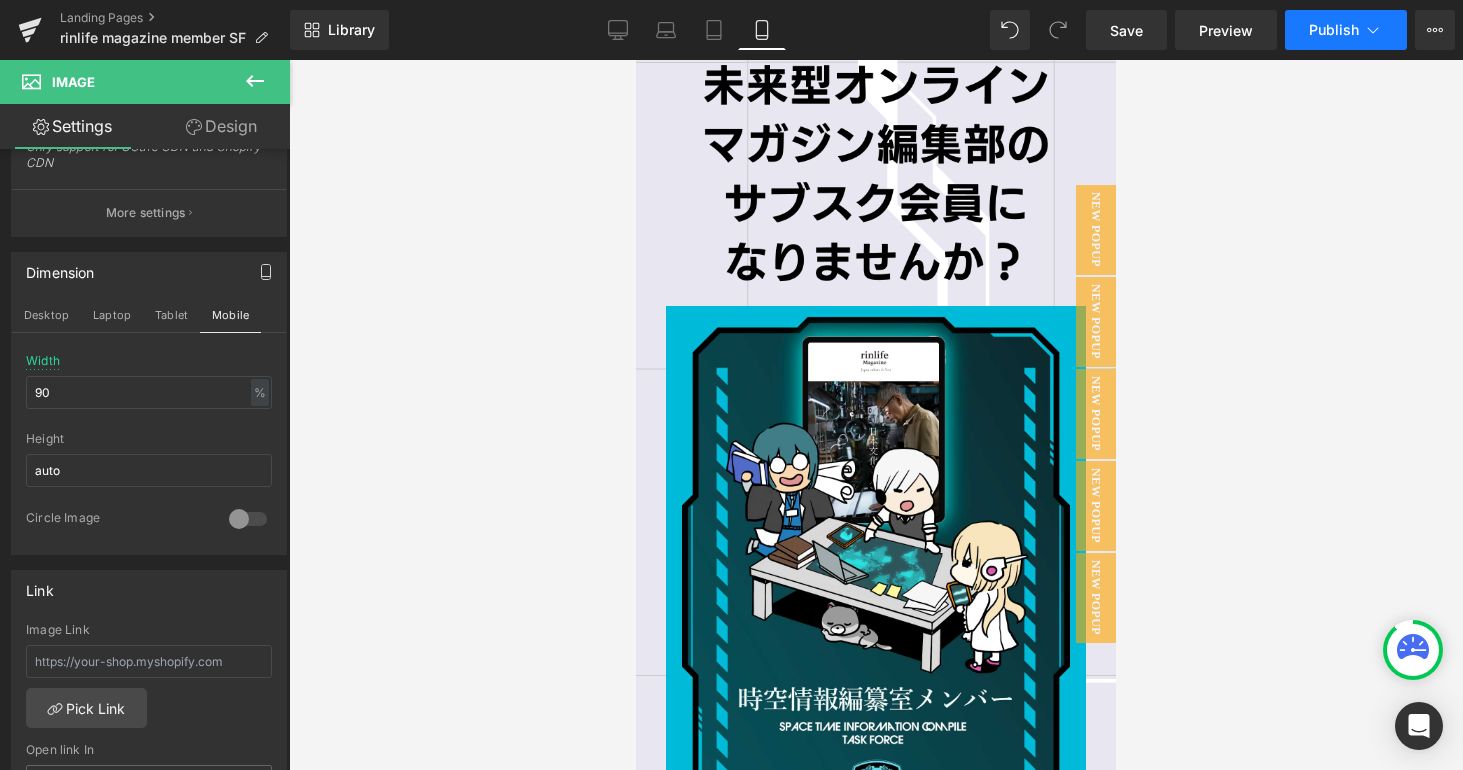 click on "Publish" at bounding box center [1334, 30] 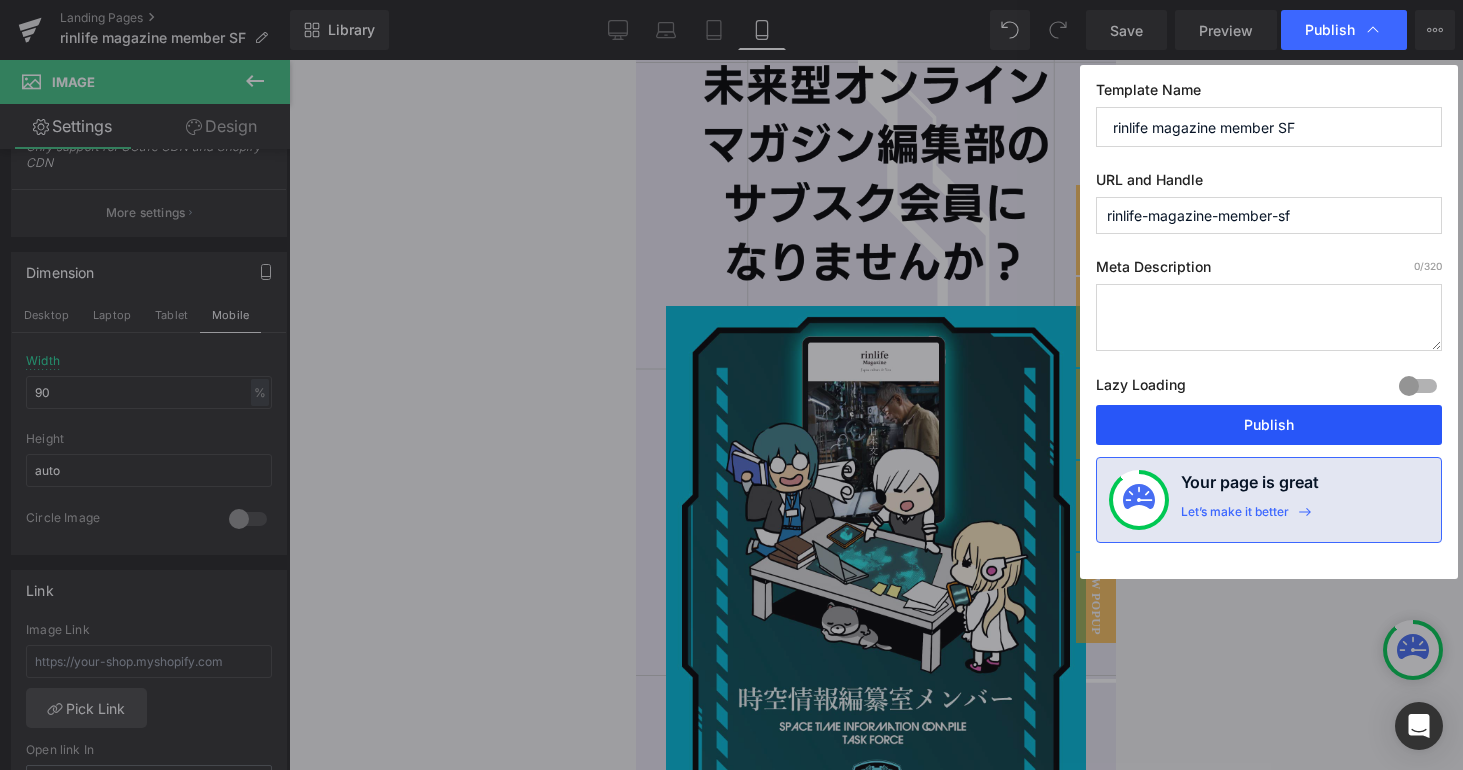 click on "Publish" at bounding box center [1269, 425] 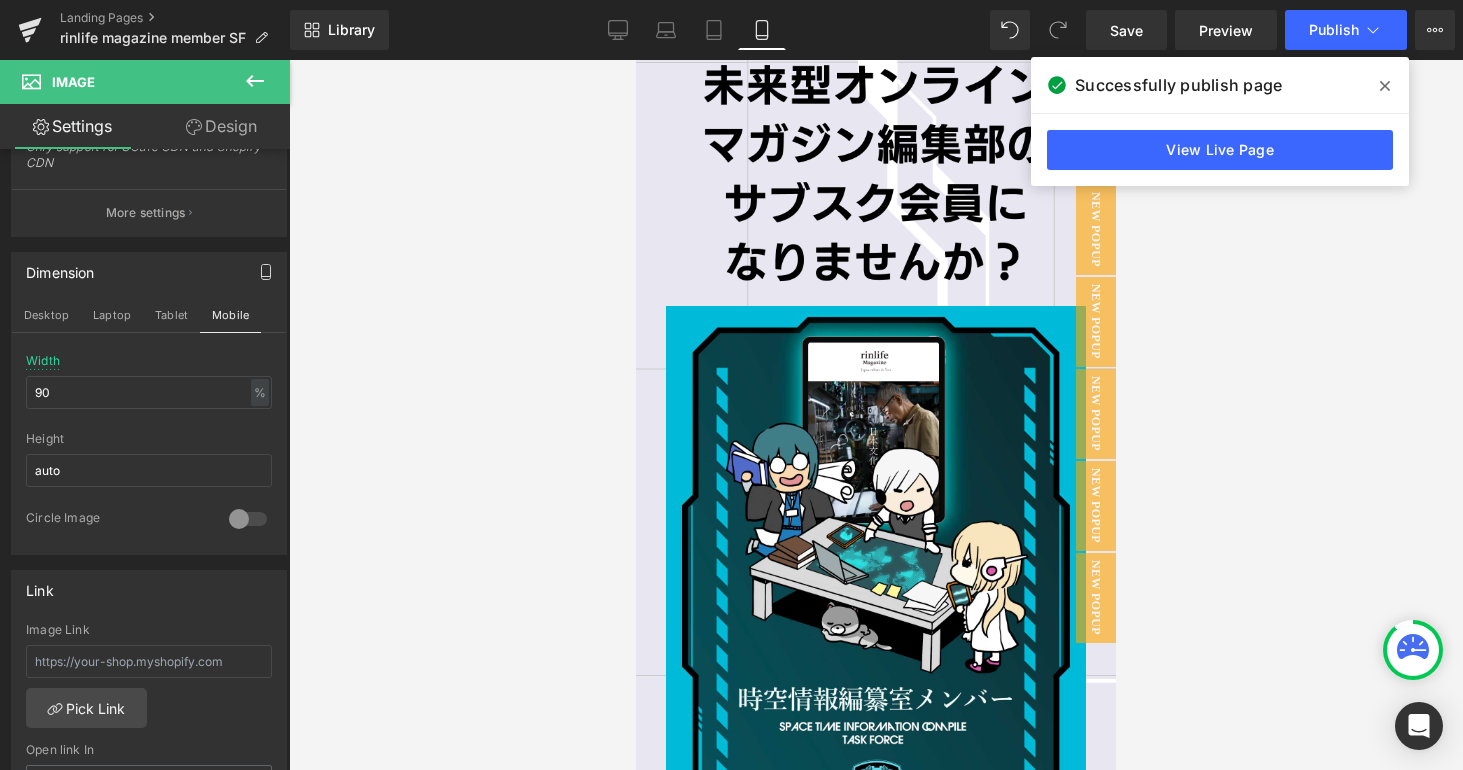 click 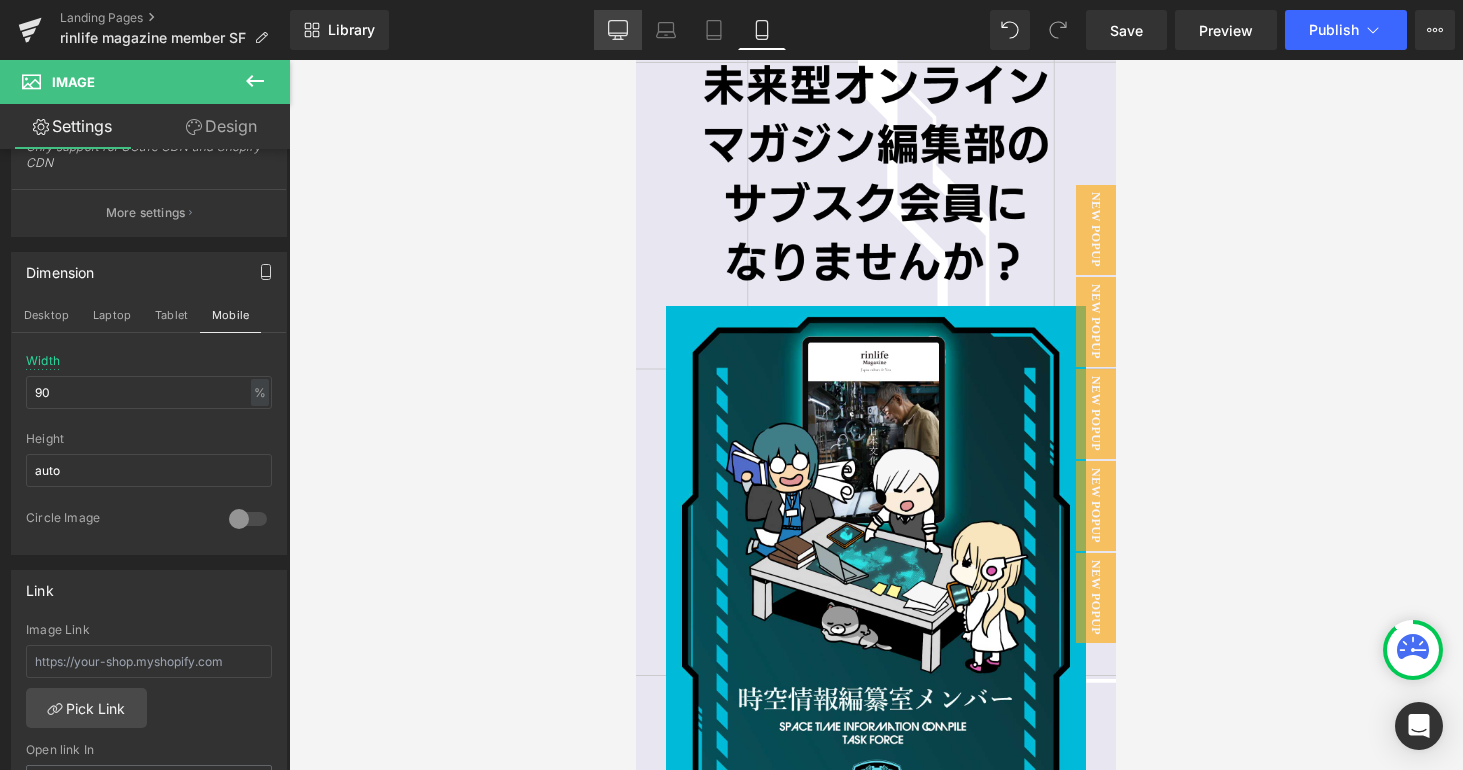 click 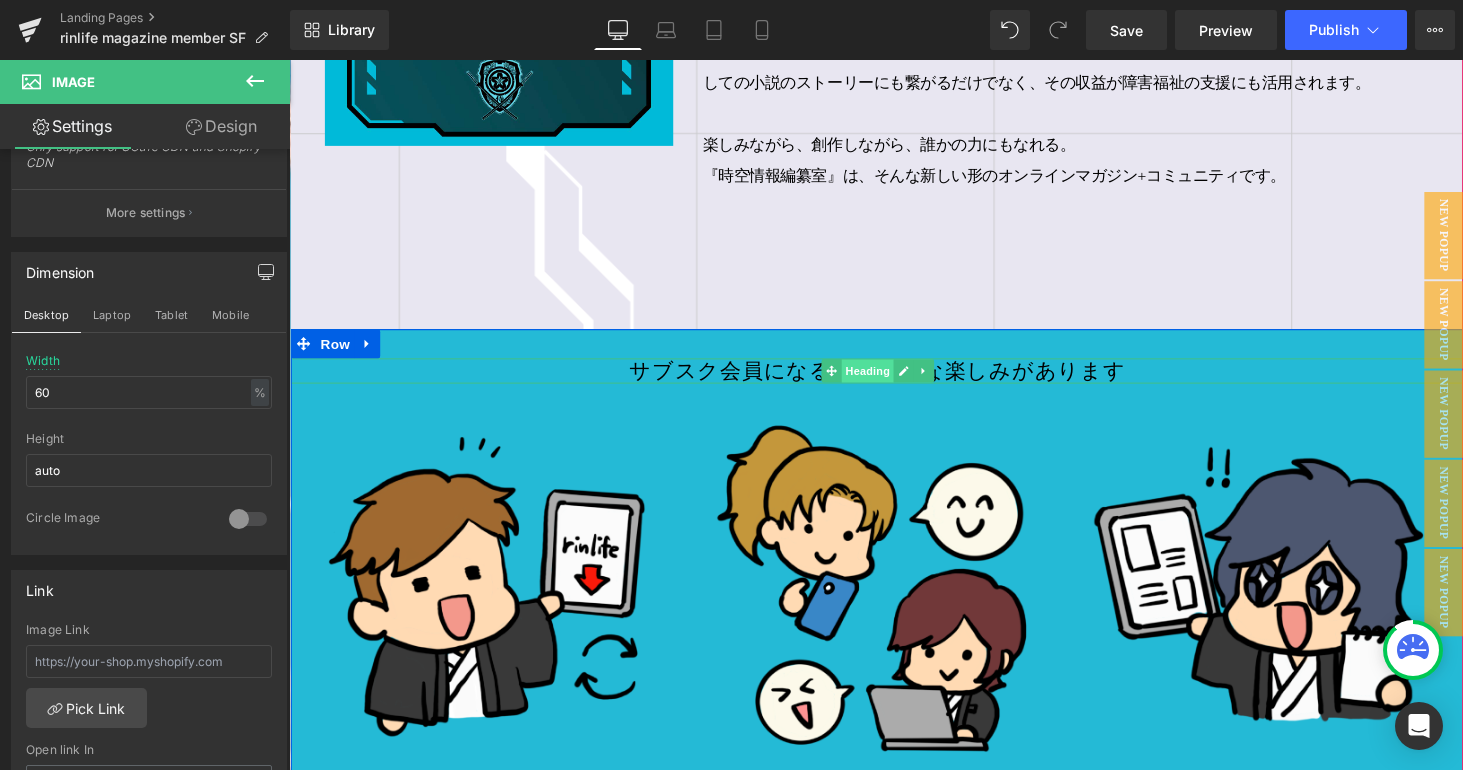 click on "Heading" at bounding box center (885, 381) 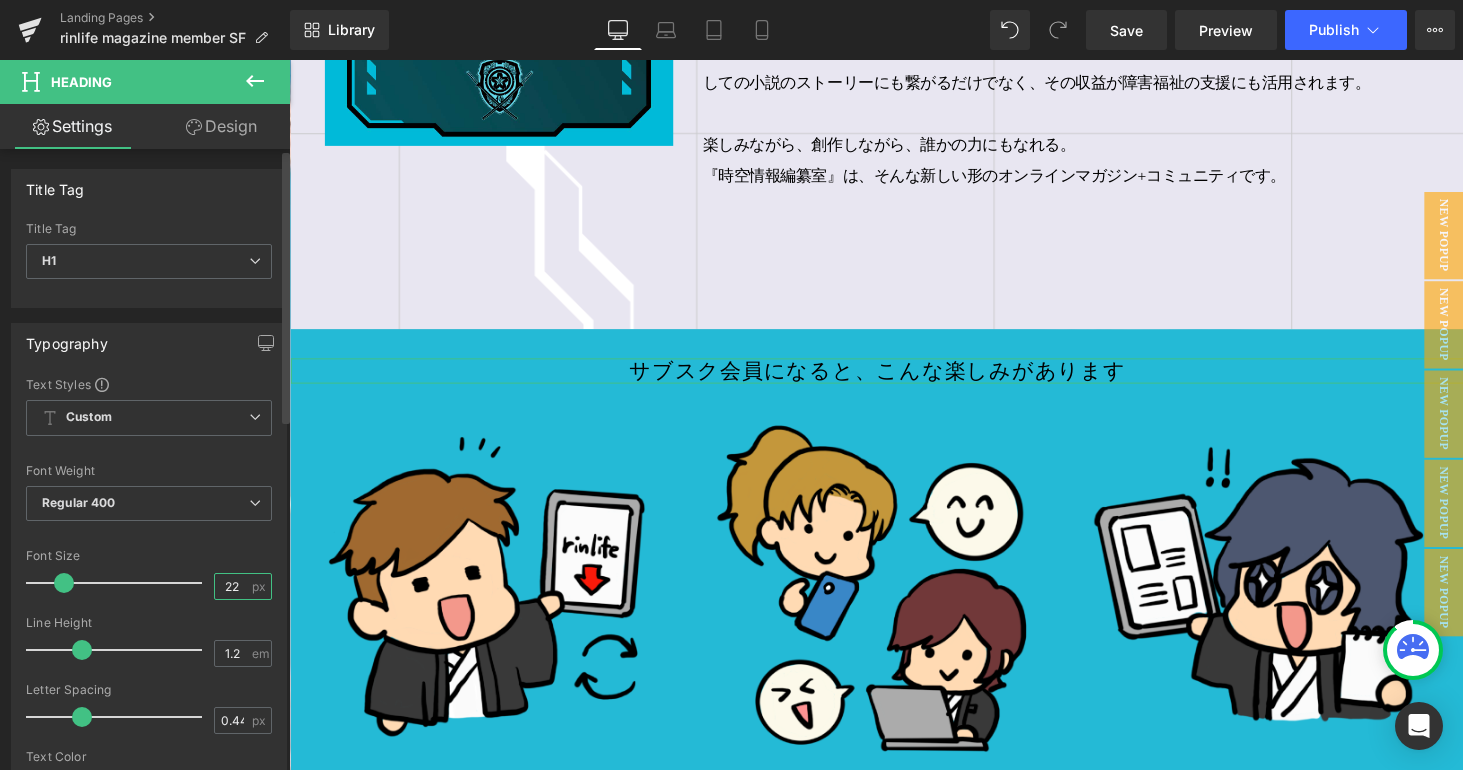 click on "22" at bounding box center [232, 586] 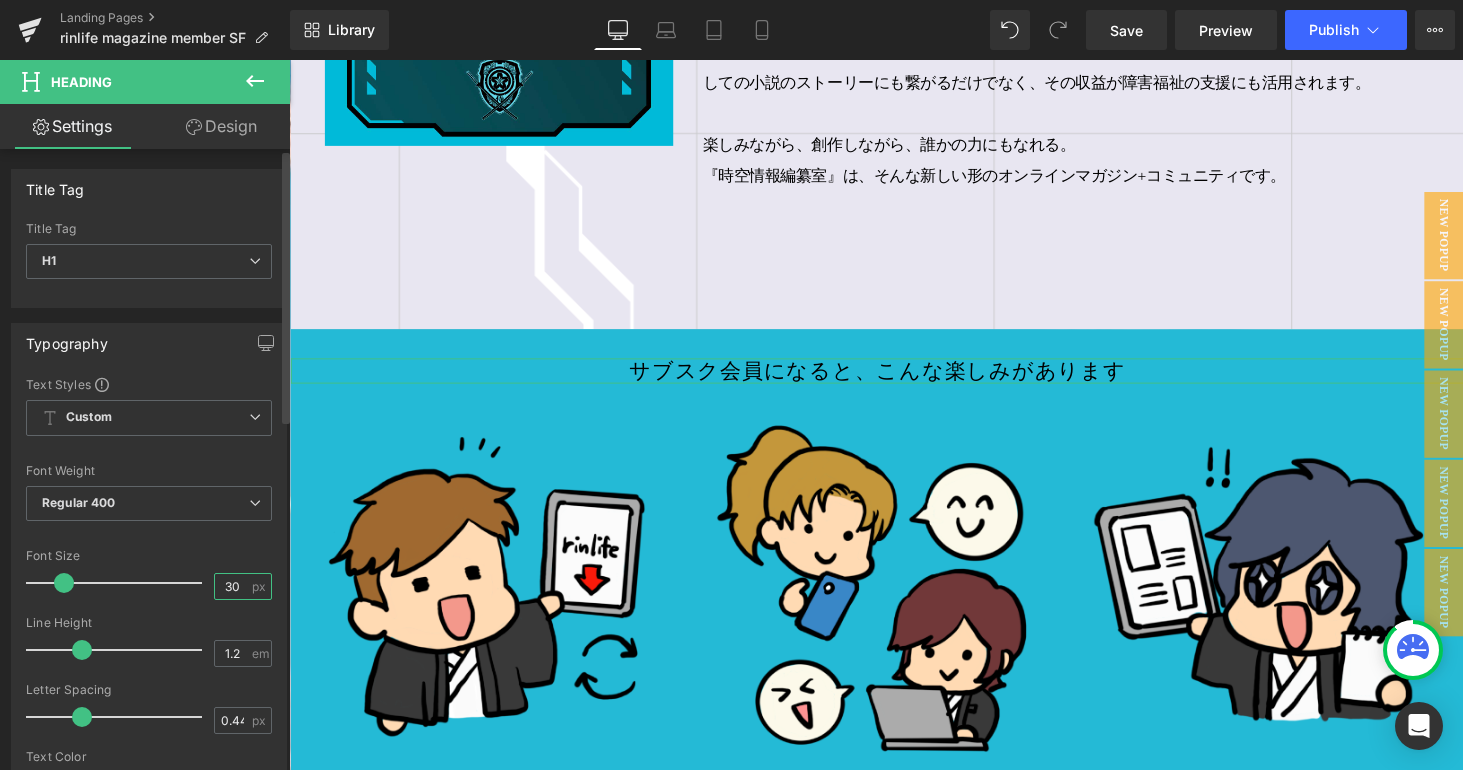 type on "30" 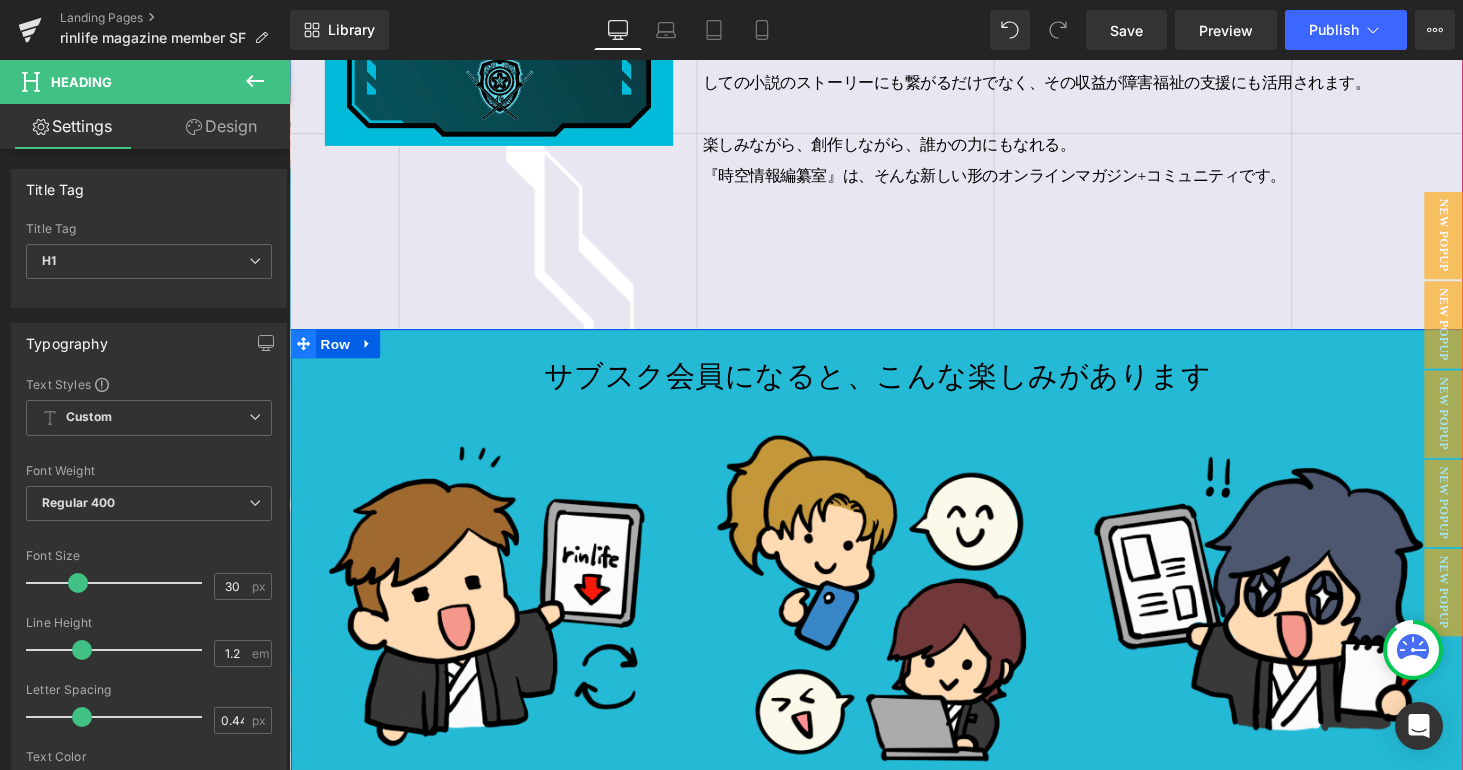 click at bounding box center [304, 353] 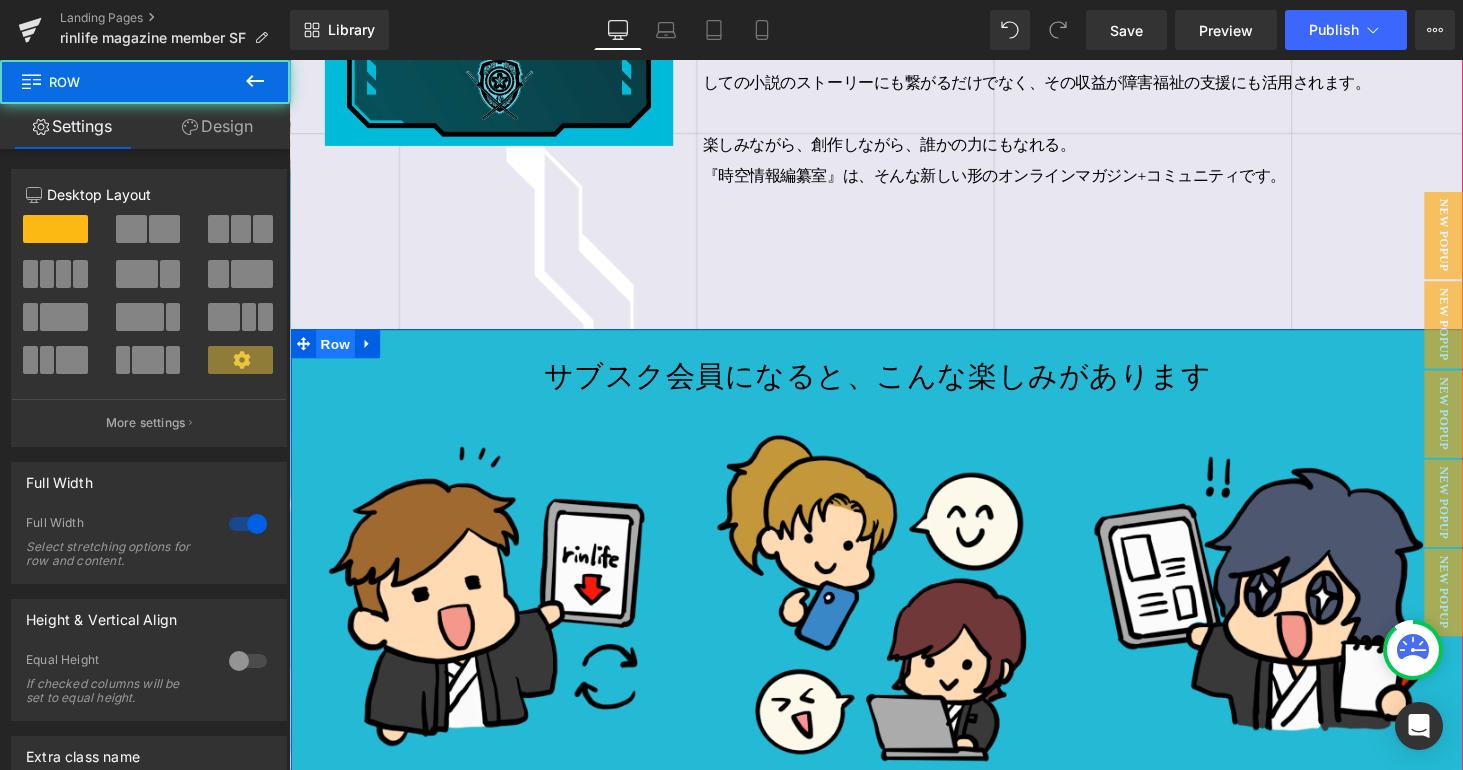click on "Row" at bounding box center (337, 353) 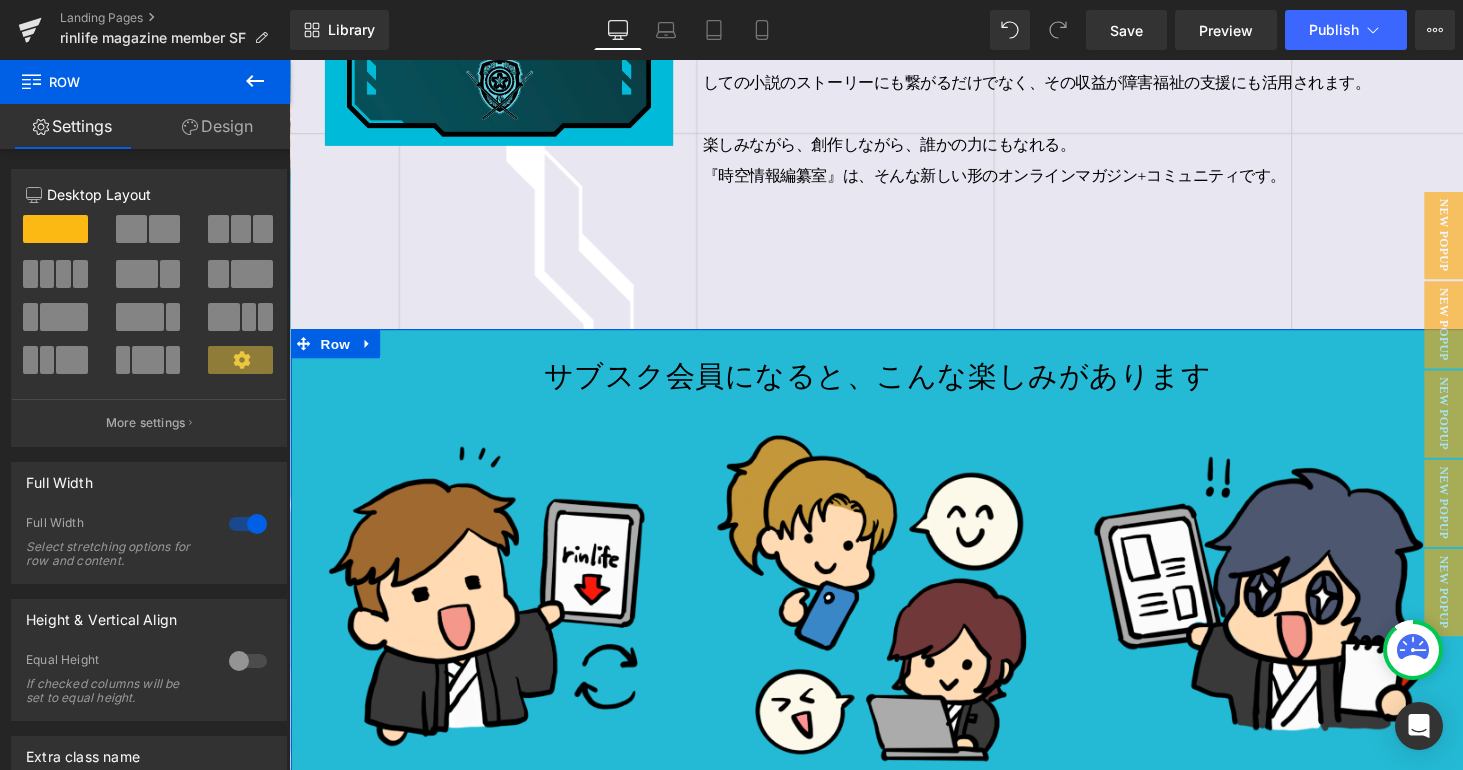 click on "Design" at bounding box center [217, 126] 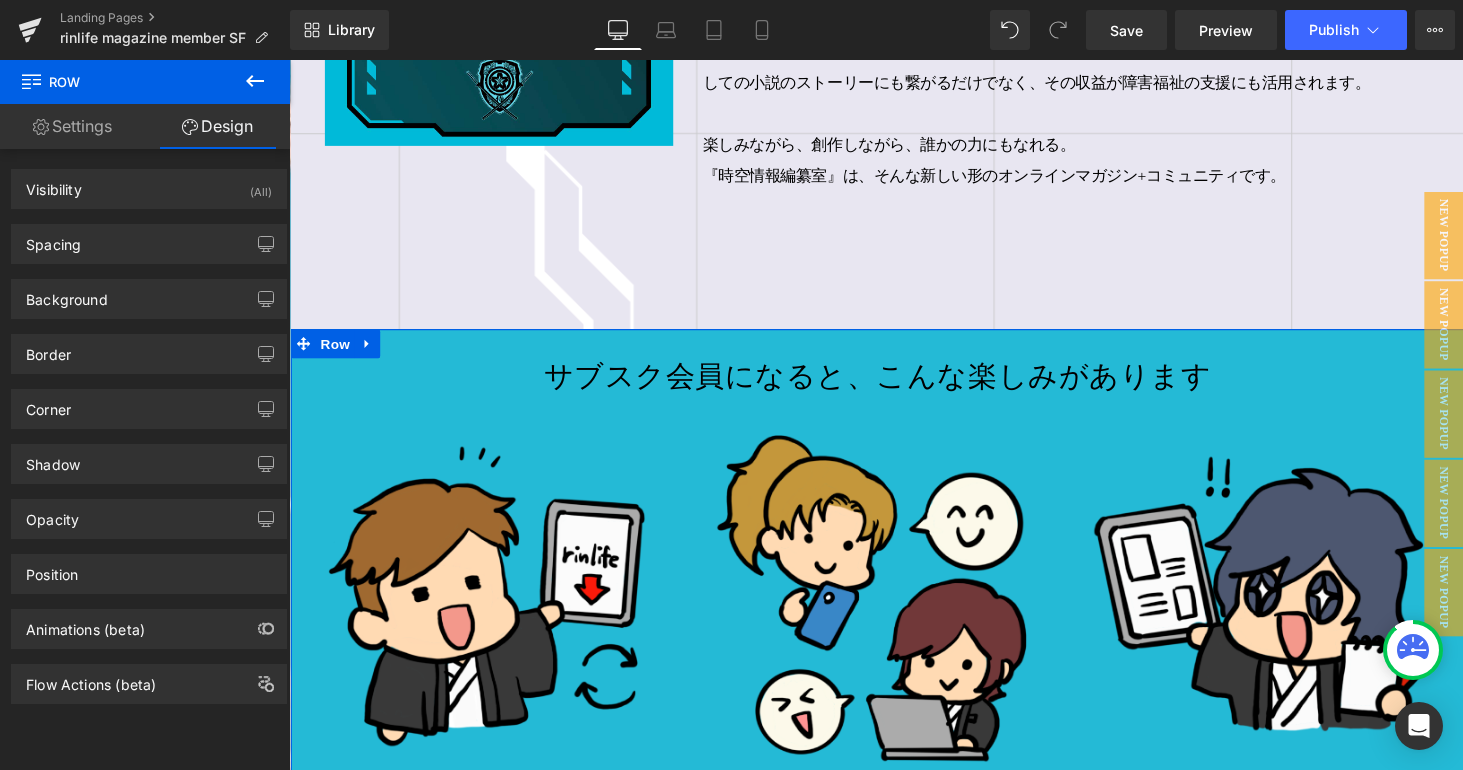 click on "Design" at bounding box center (217, 126) 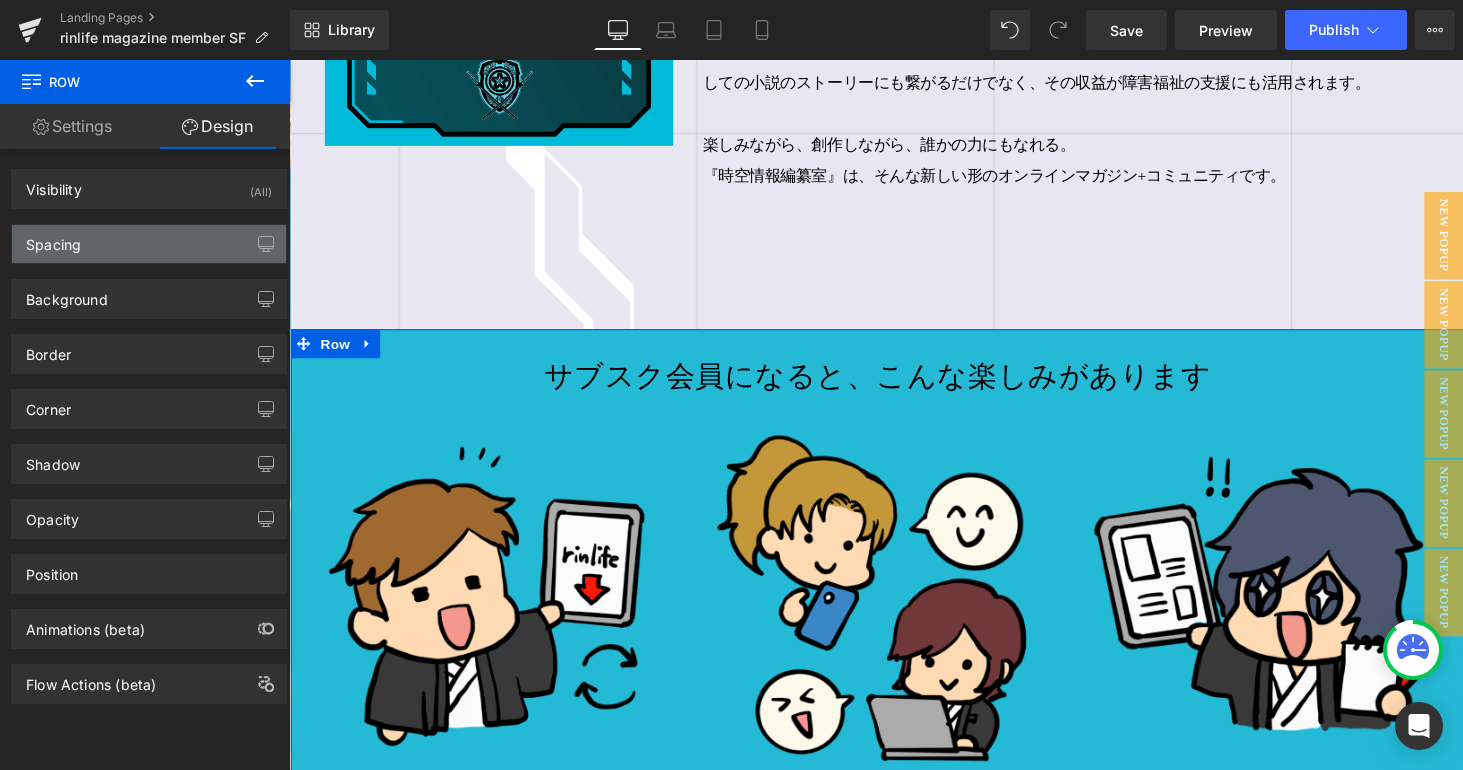 click on "Spacing" at bounding box center (149, 244) 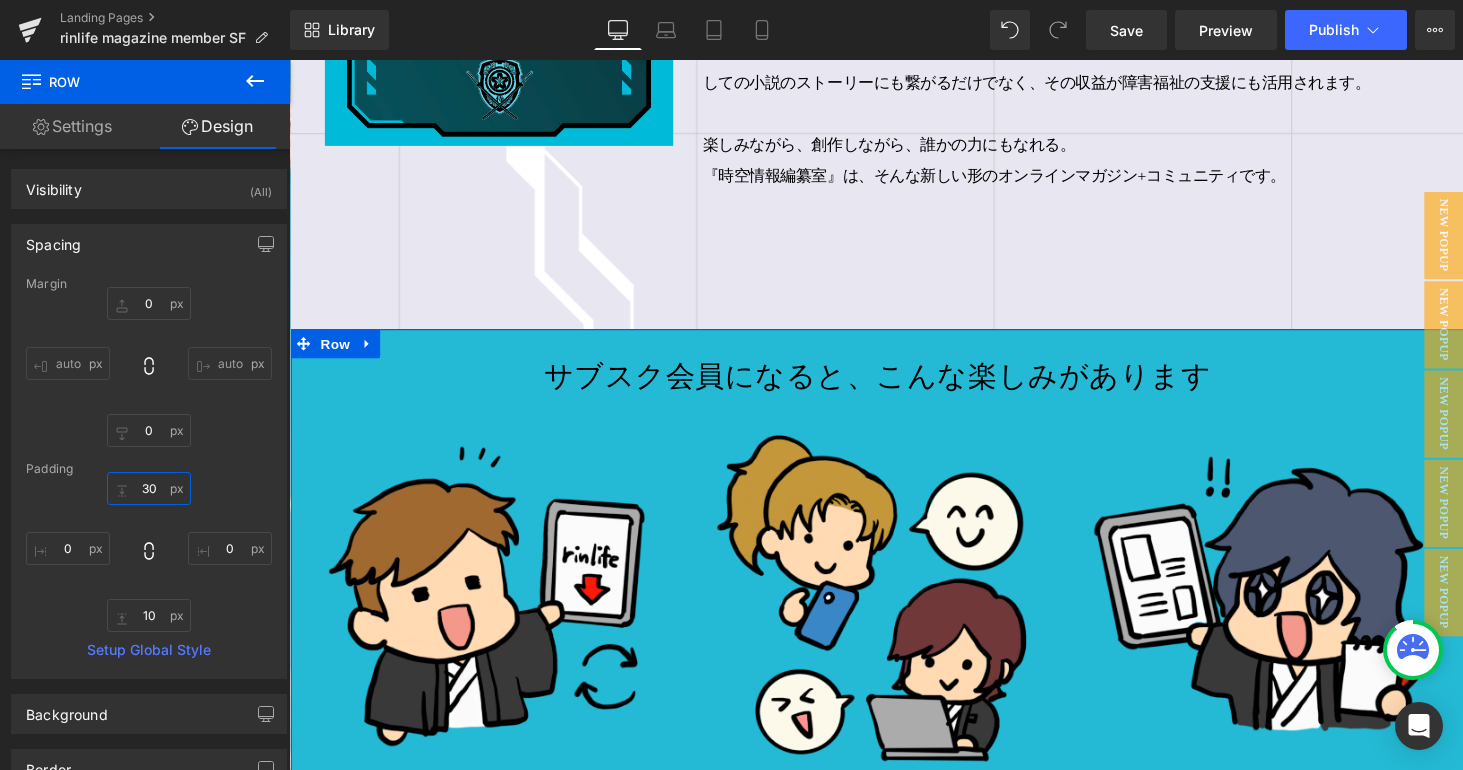 click on "30" at bounding box center [149, 488] 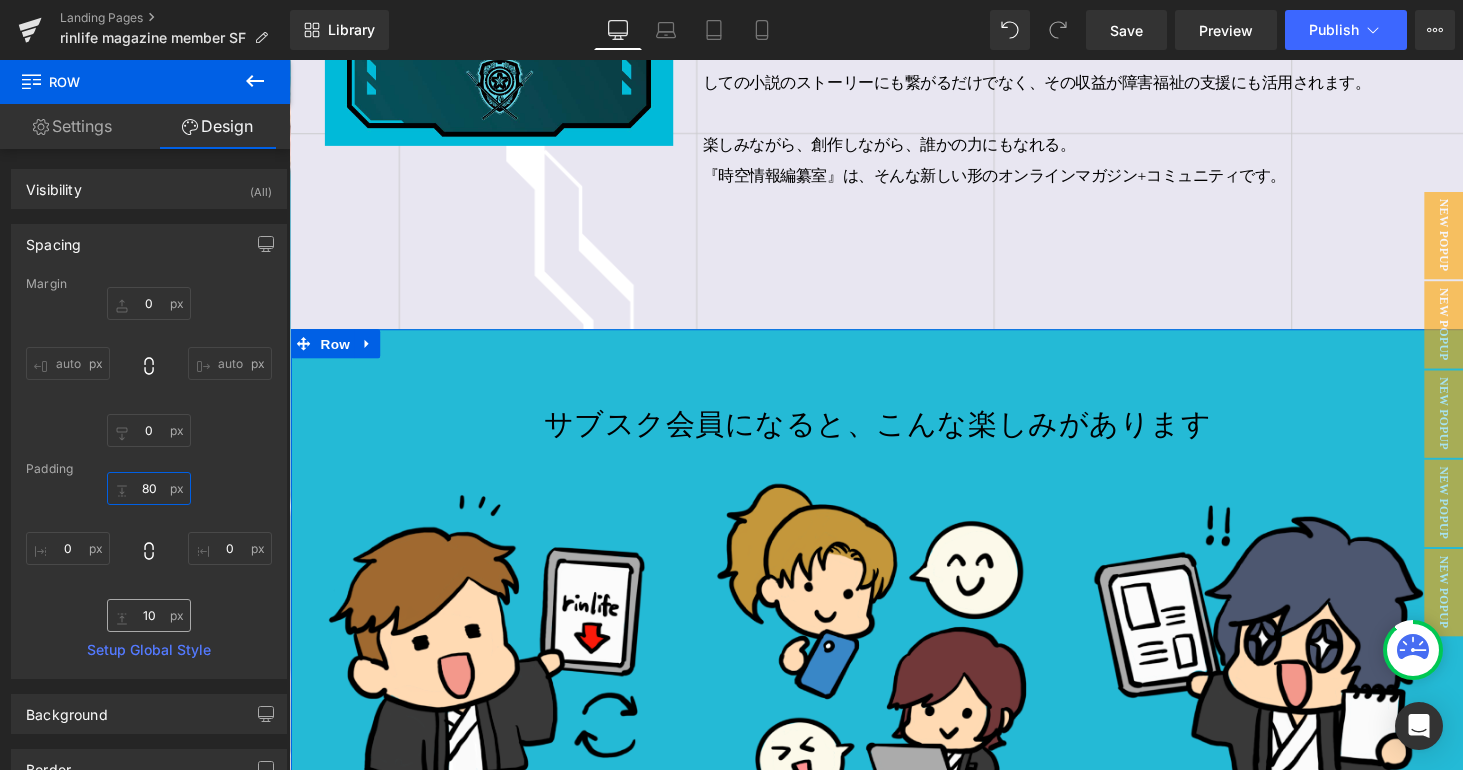 type on "80" 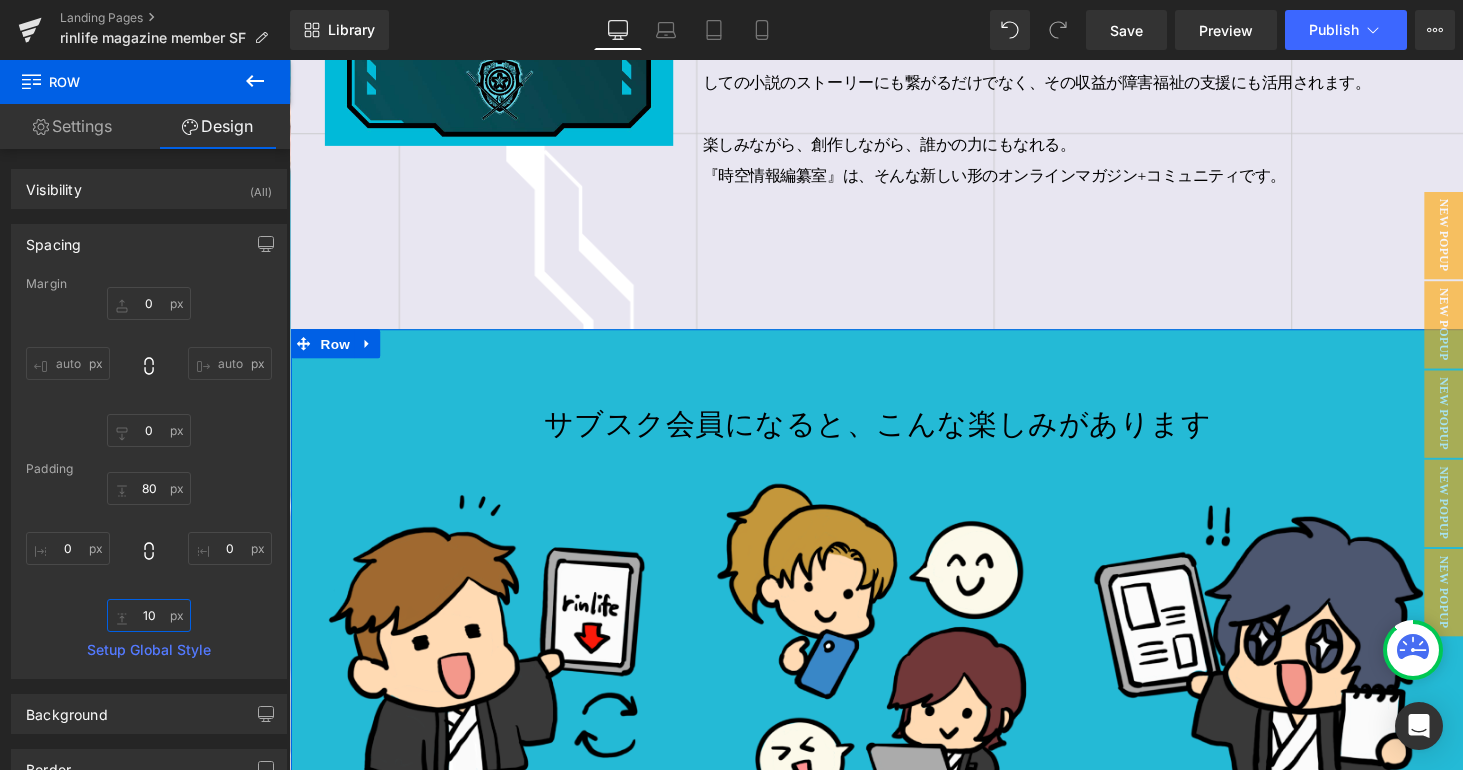 click on "10" at bounding box center [149, 615] 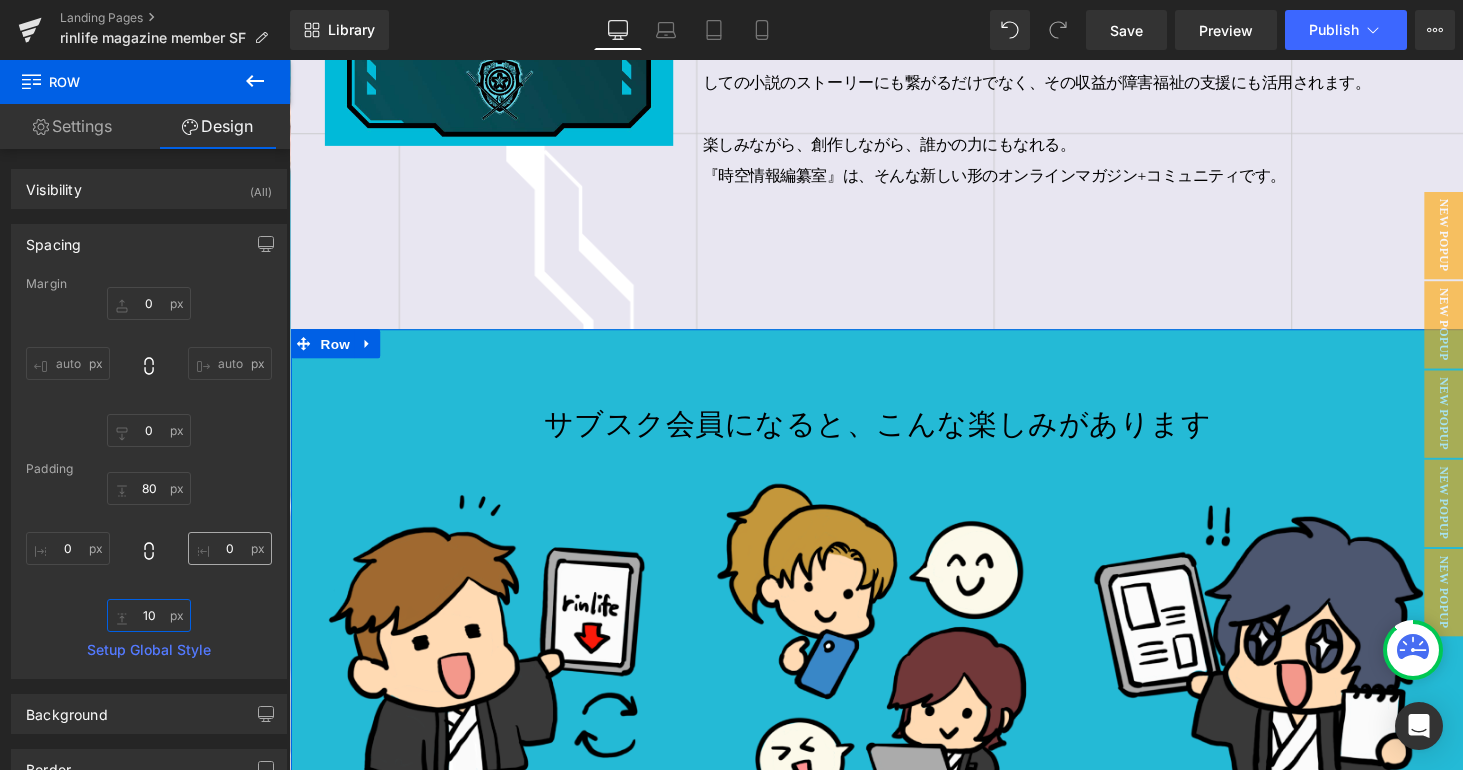 paste on "8" 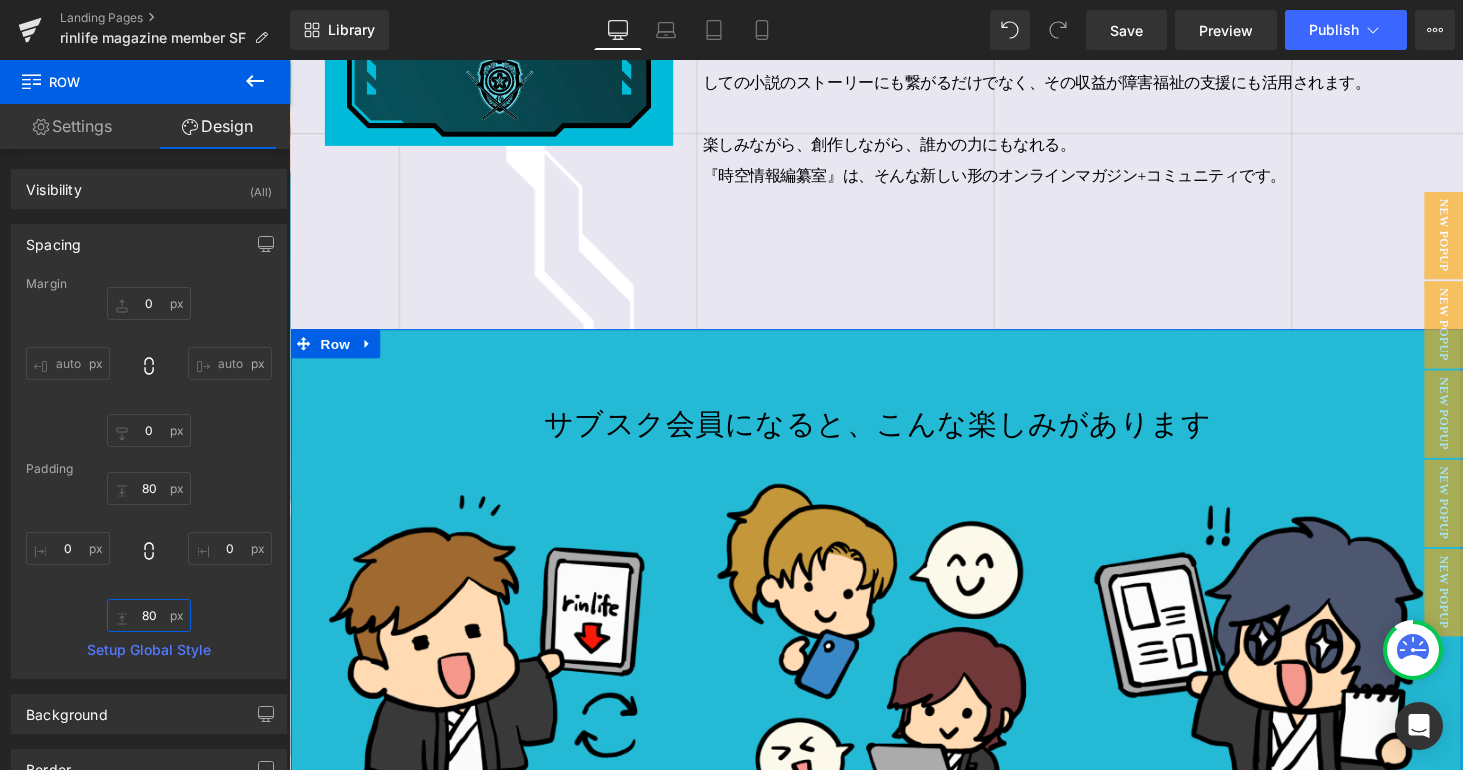type on "80" 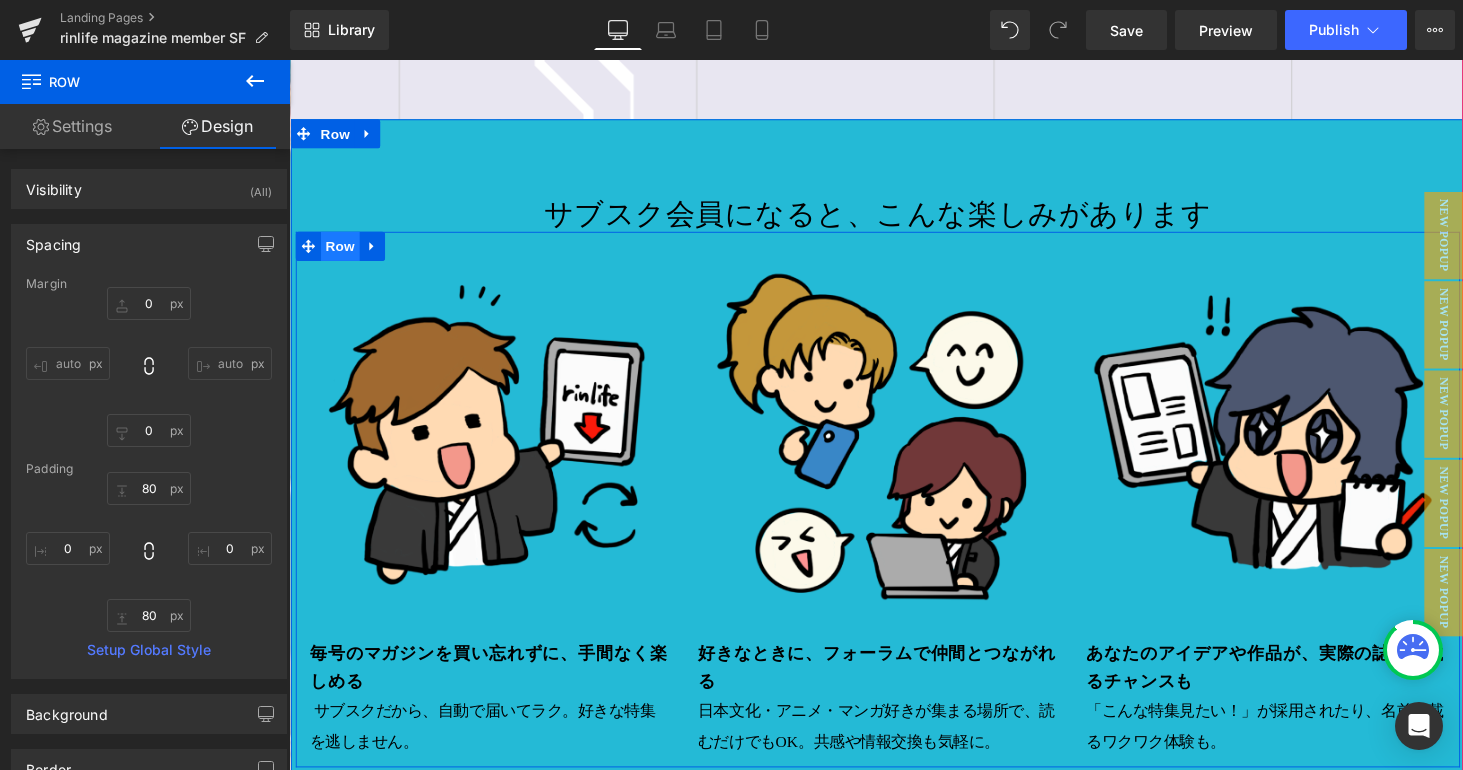 click on "Row" at bounding box center [342, 252] 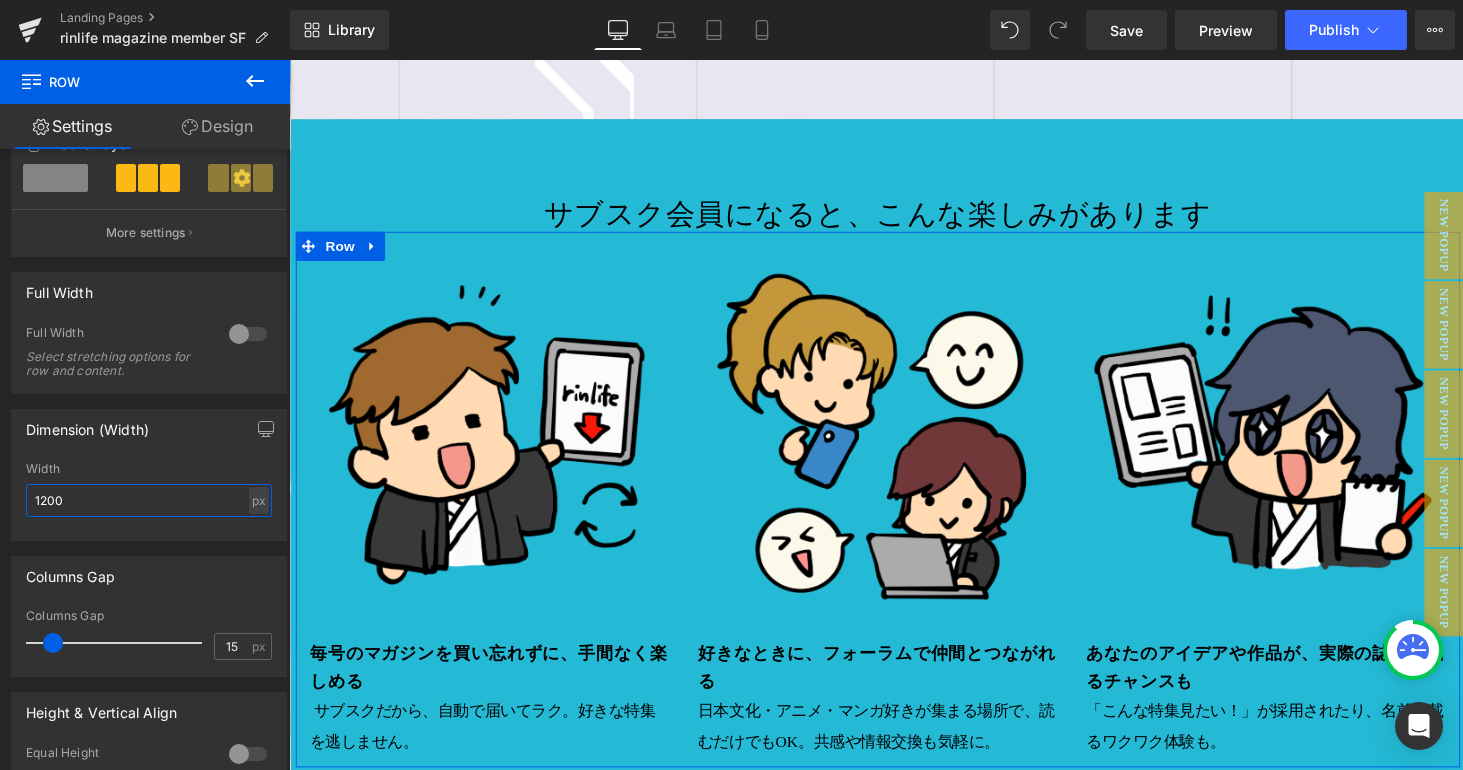 click on "1200" at bounding box center [149, 500] 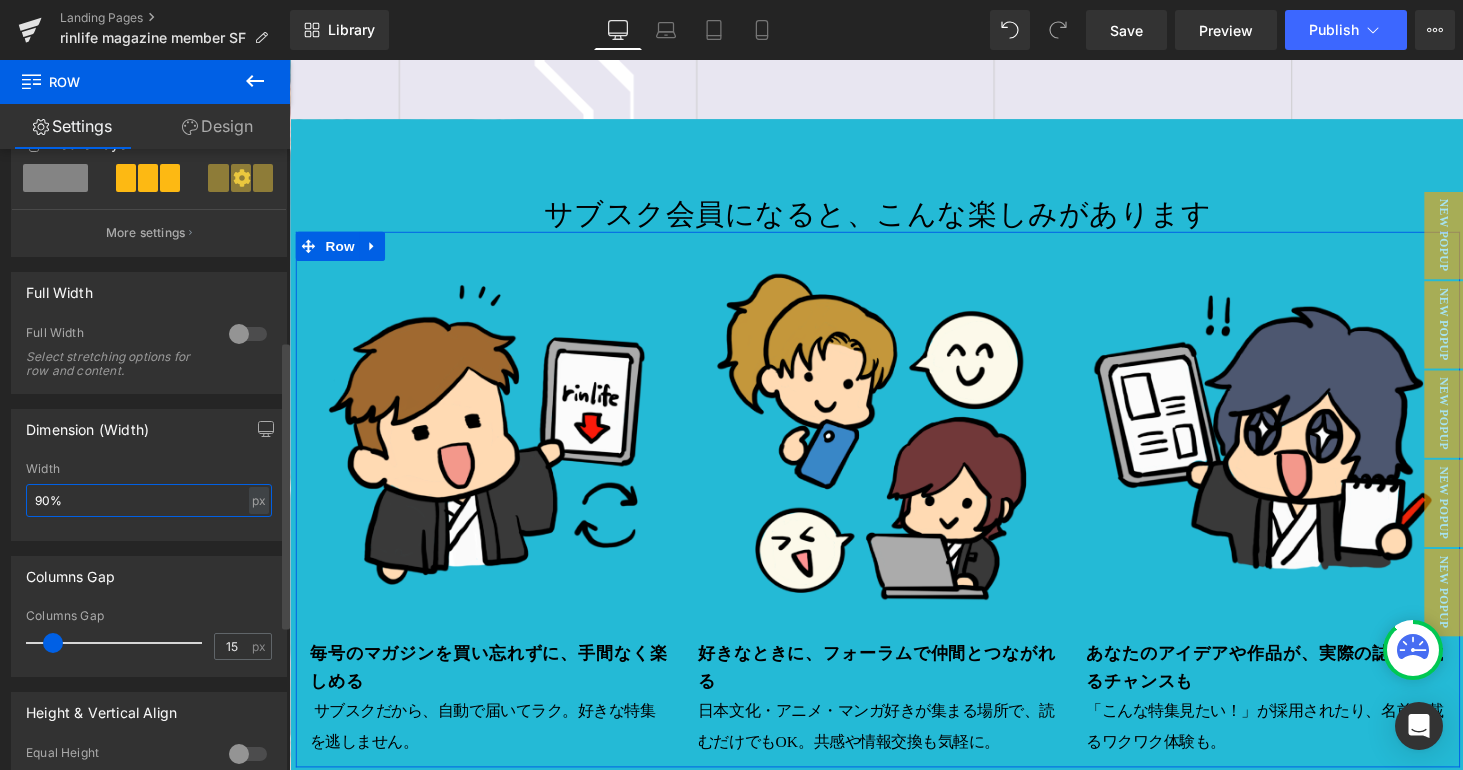 type on "90" 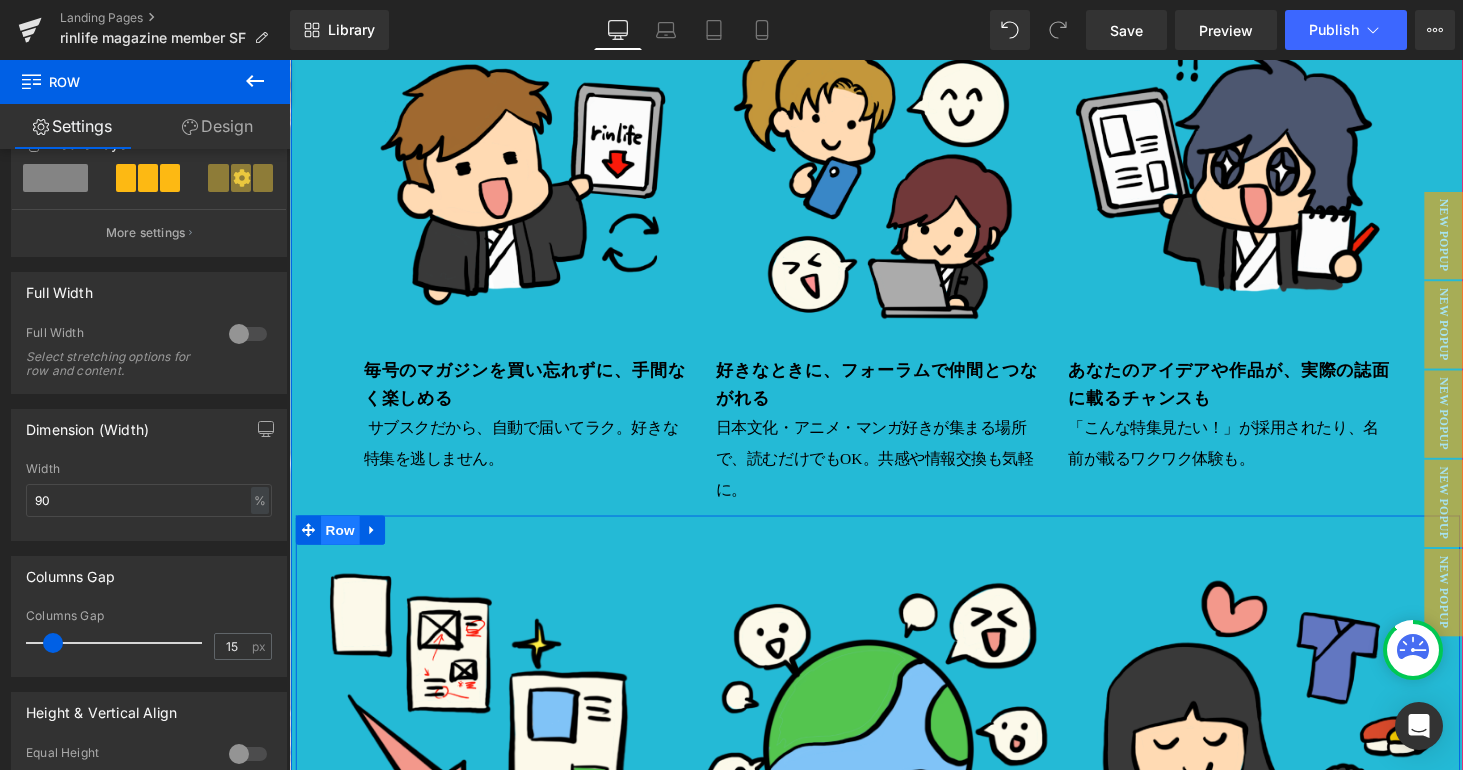 click on "Row" at bounding box center [342, 544] 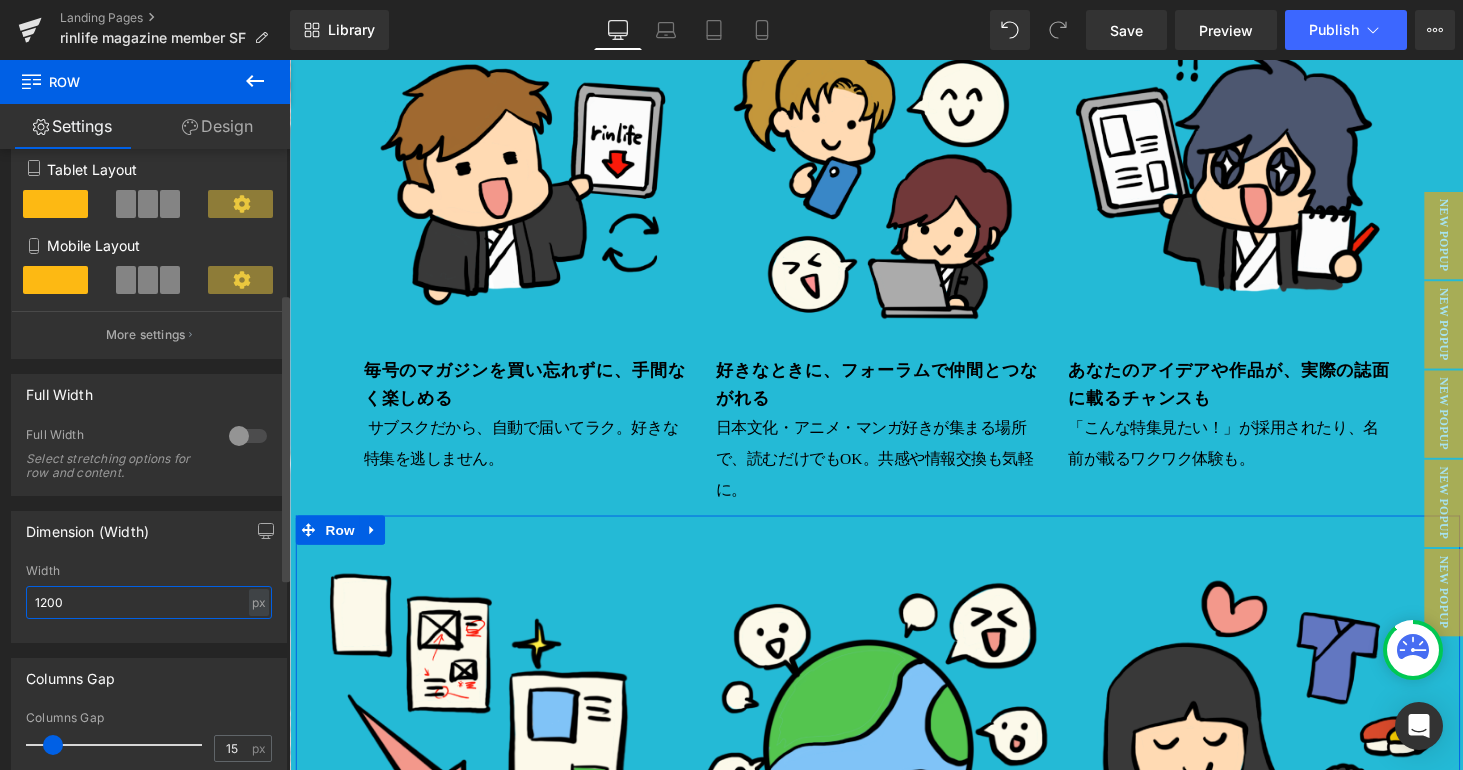 click on "1200" at bounding box center [149, 602] 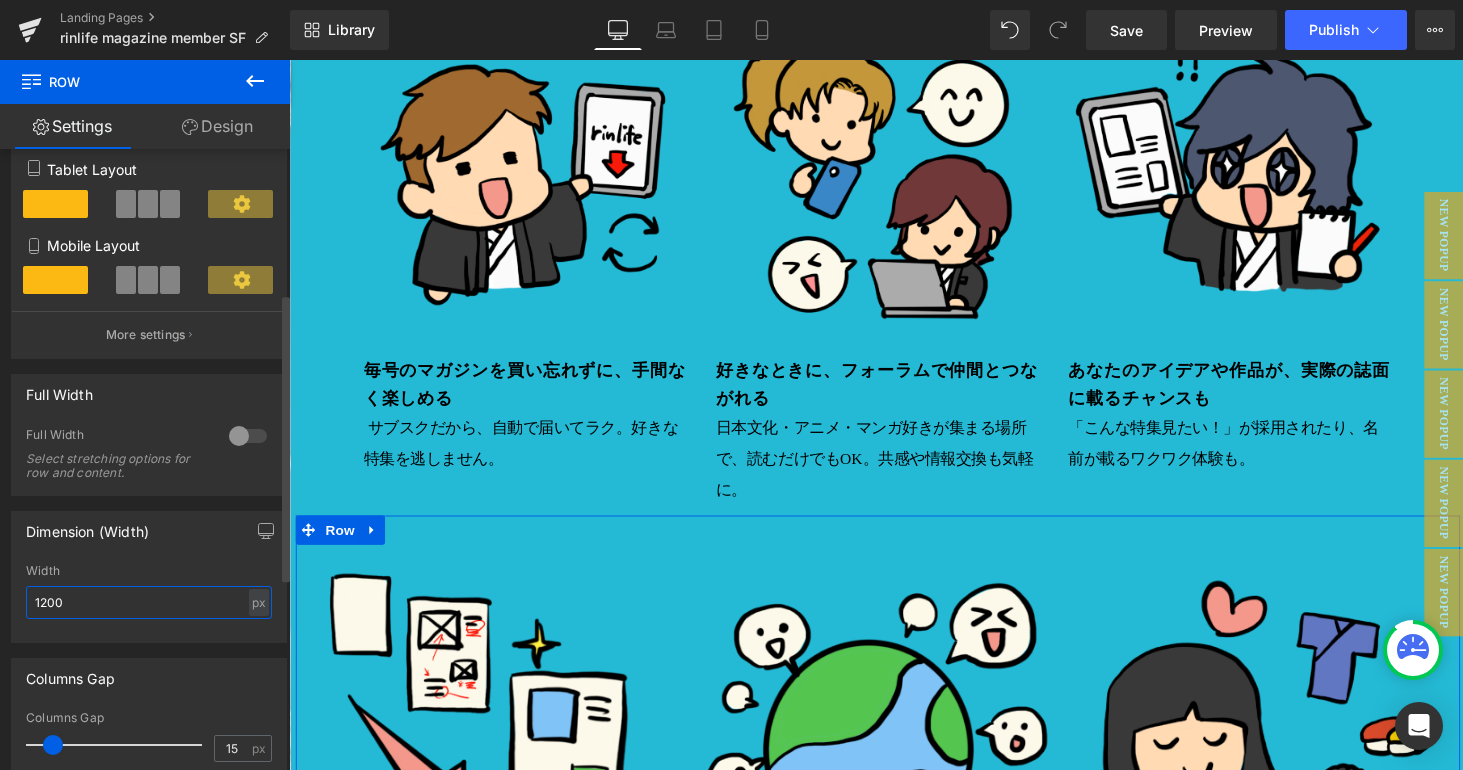paste on "9" 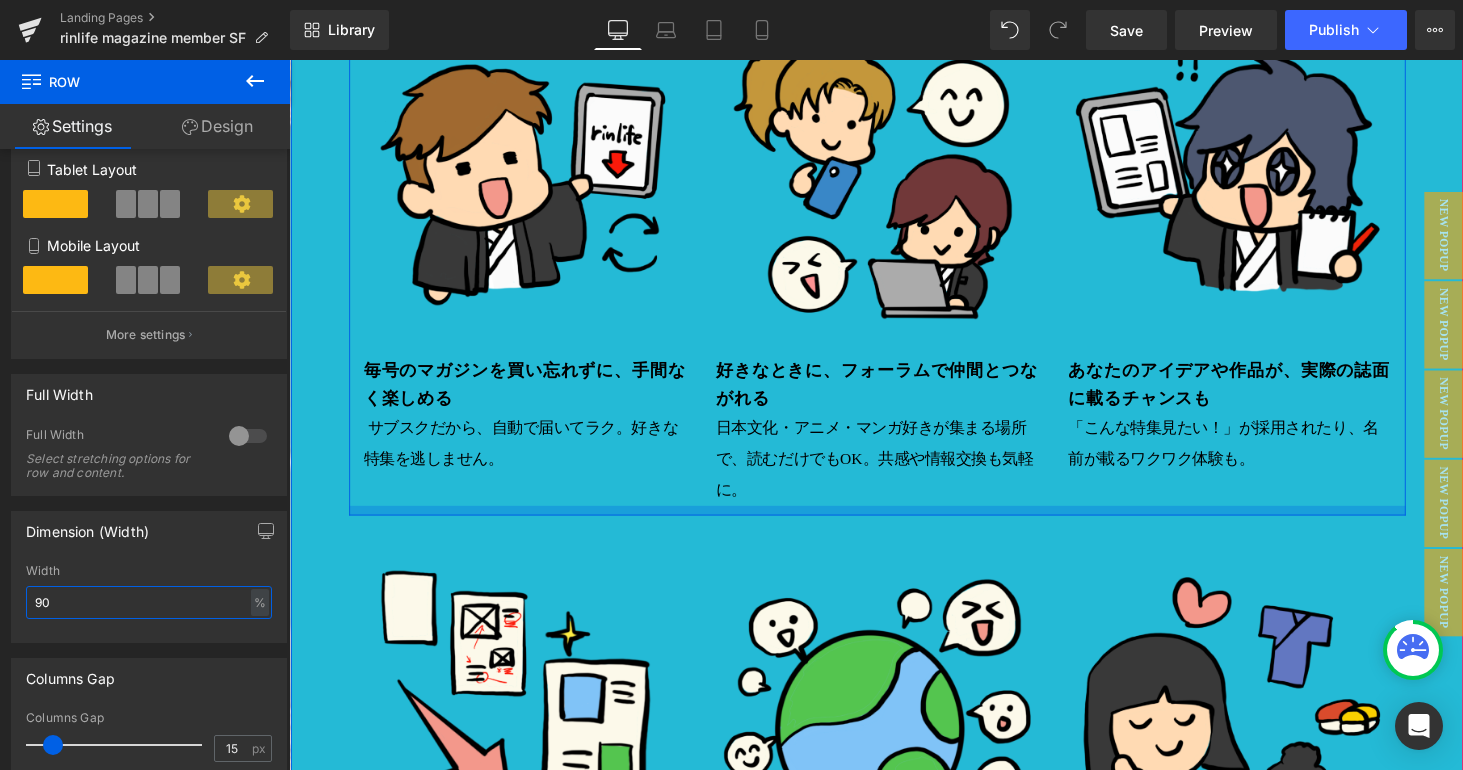 type on "90" 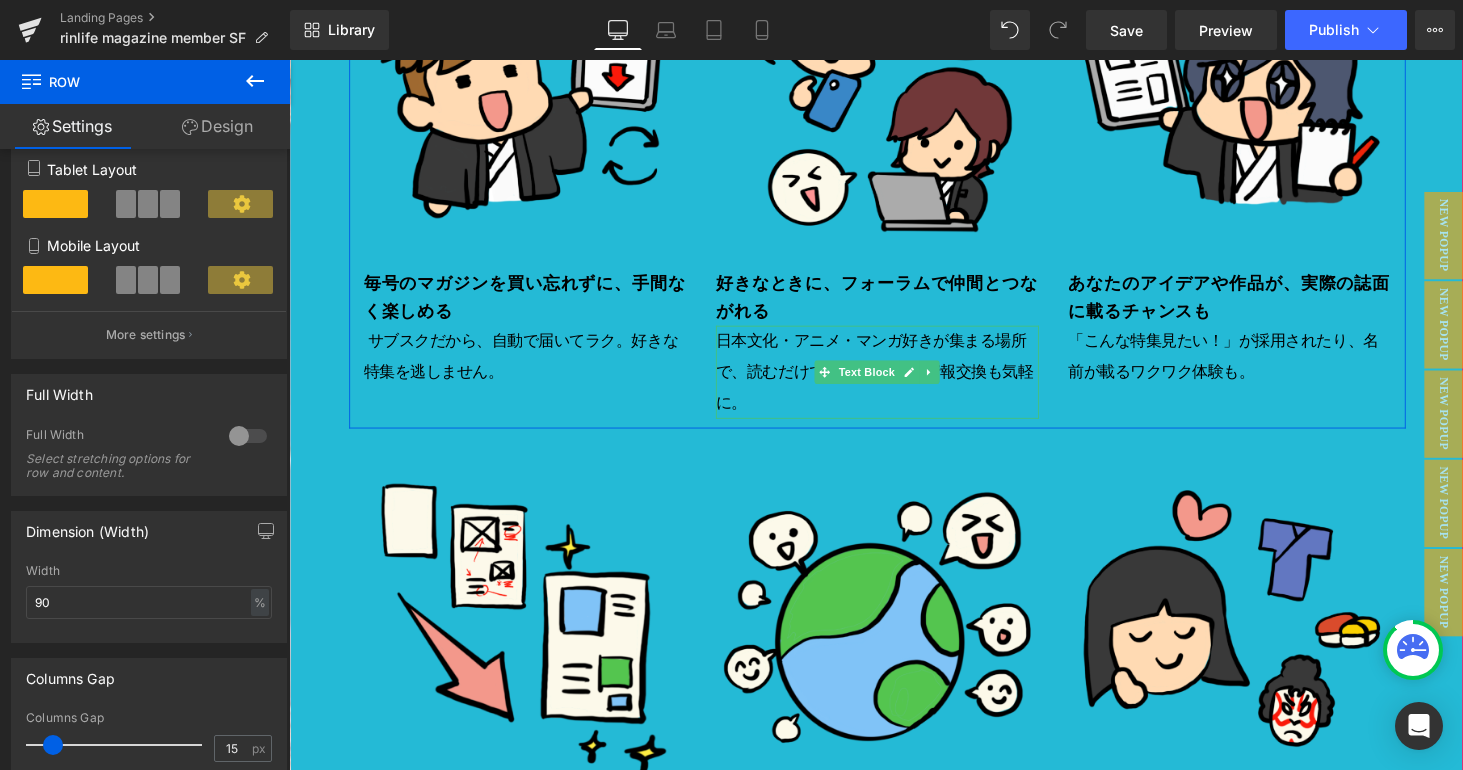 scroll, scrollTop: 8696, scrollLeft: 0, axis: vertical 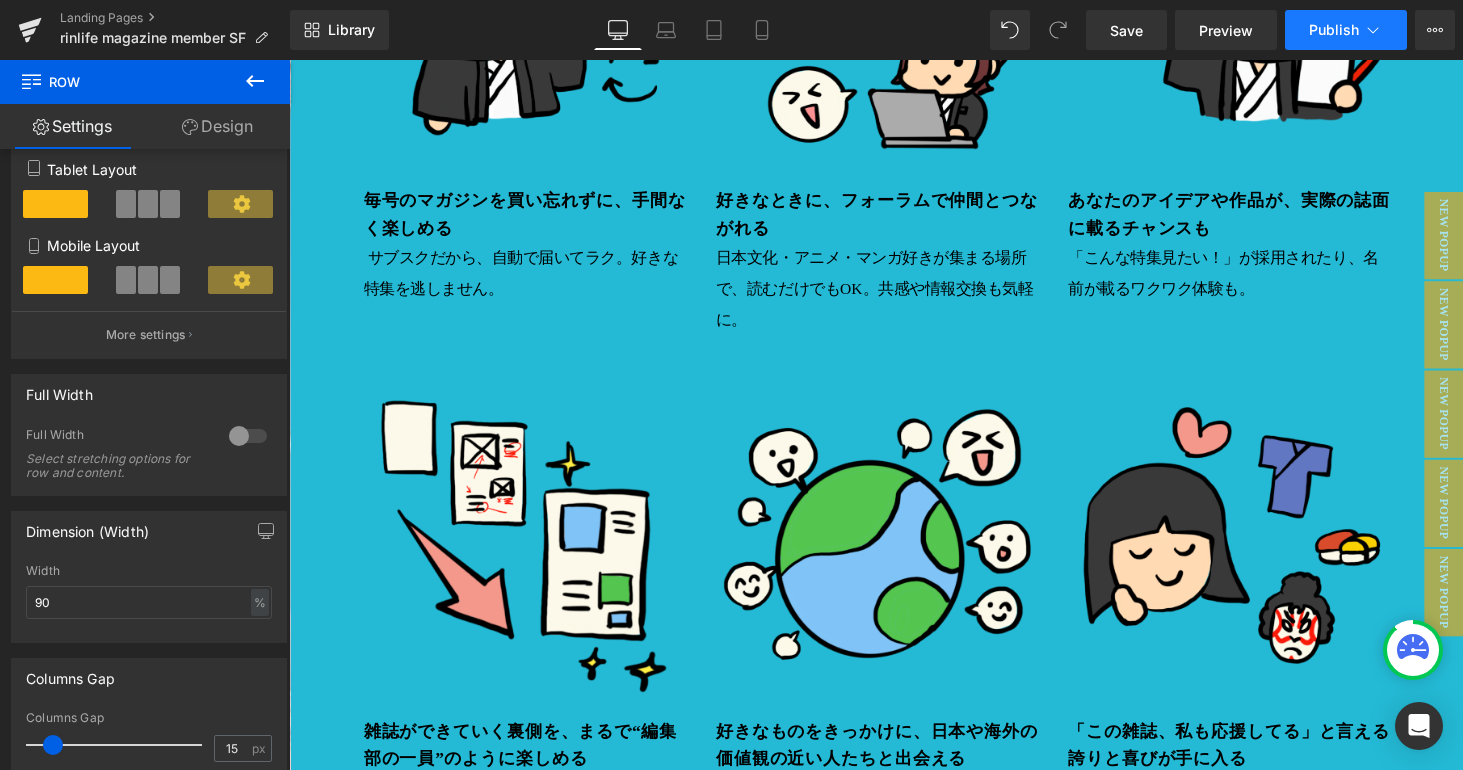 click on "Publish" at bounding box center [1346, 30] 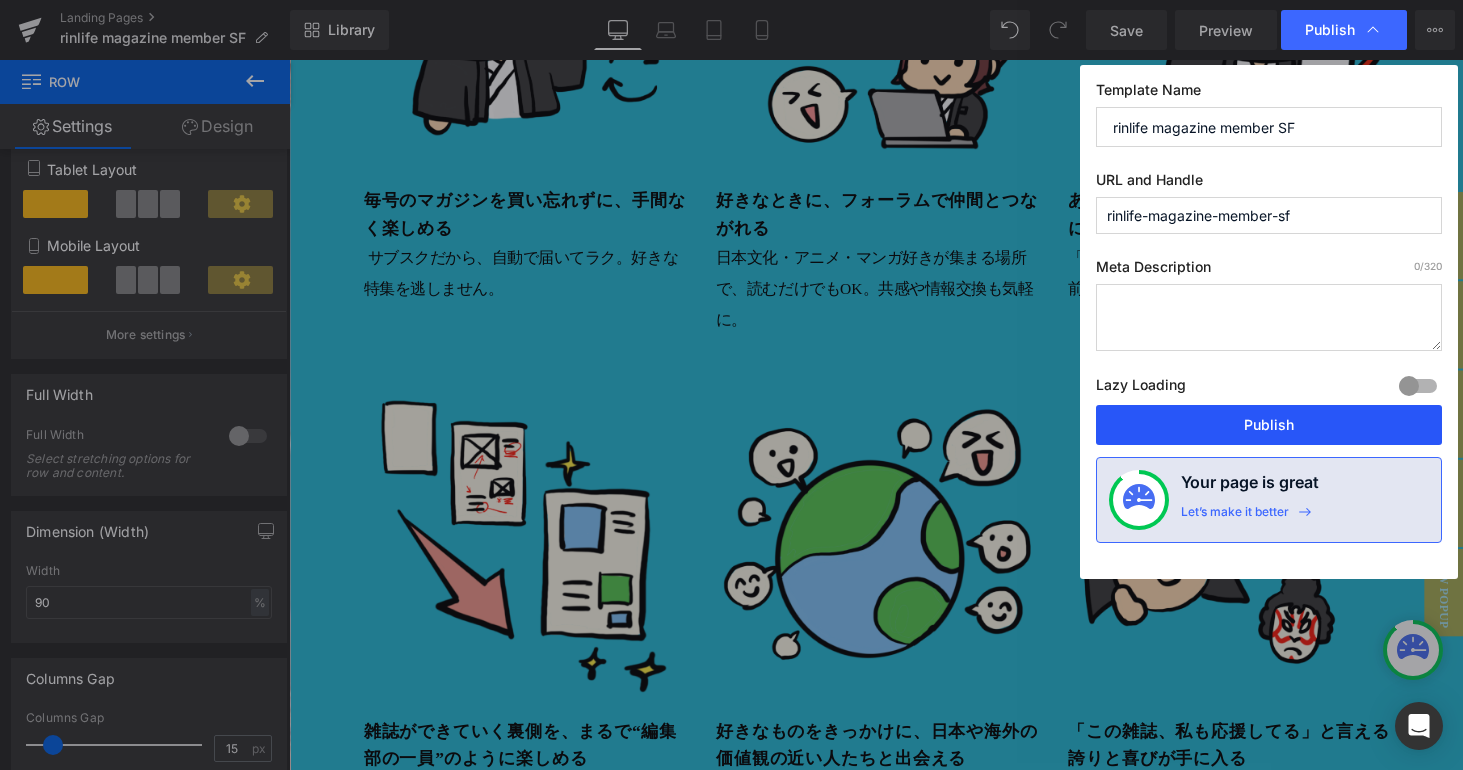 click on "Publish" at bounding box center [1269, 425] 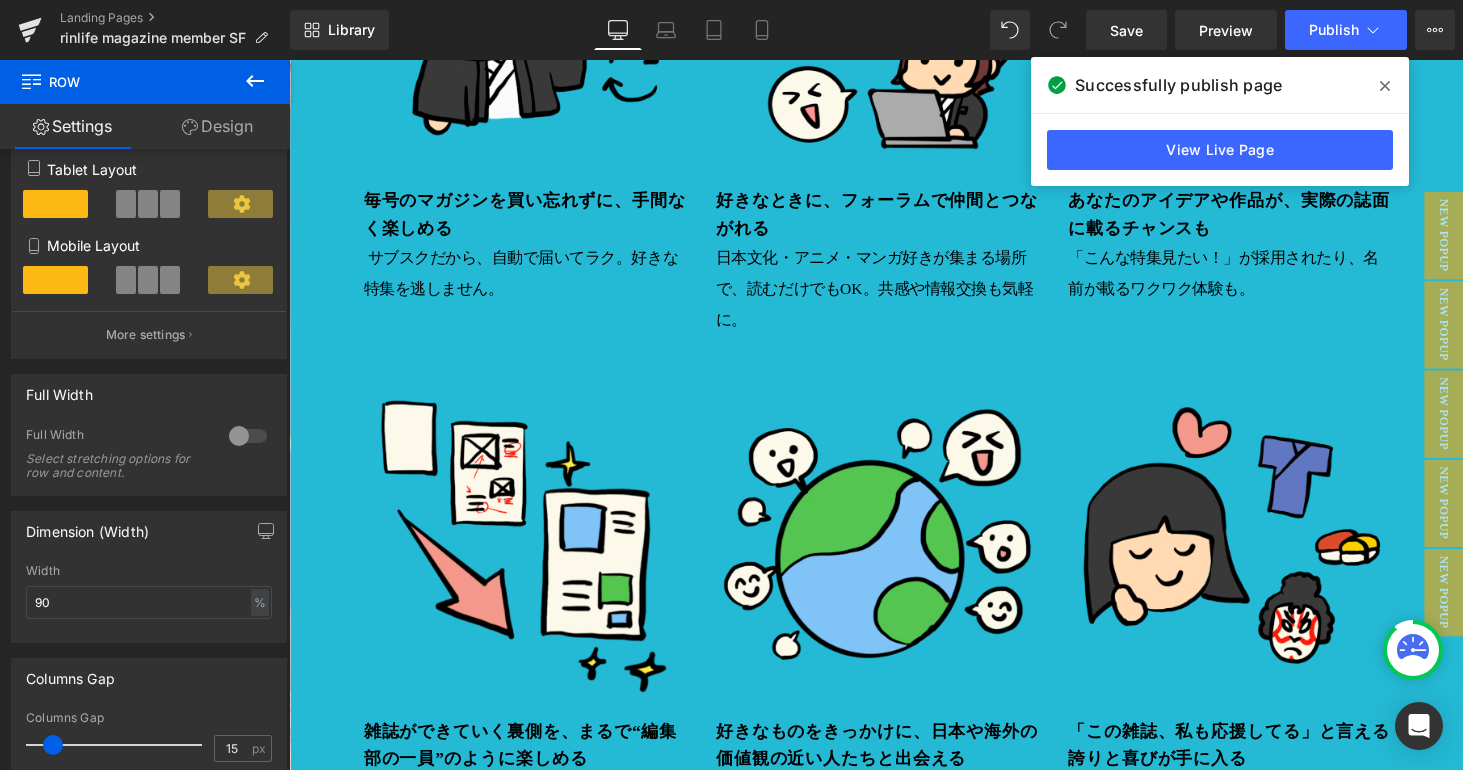 click 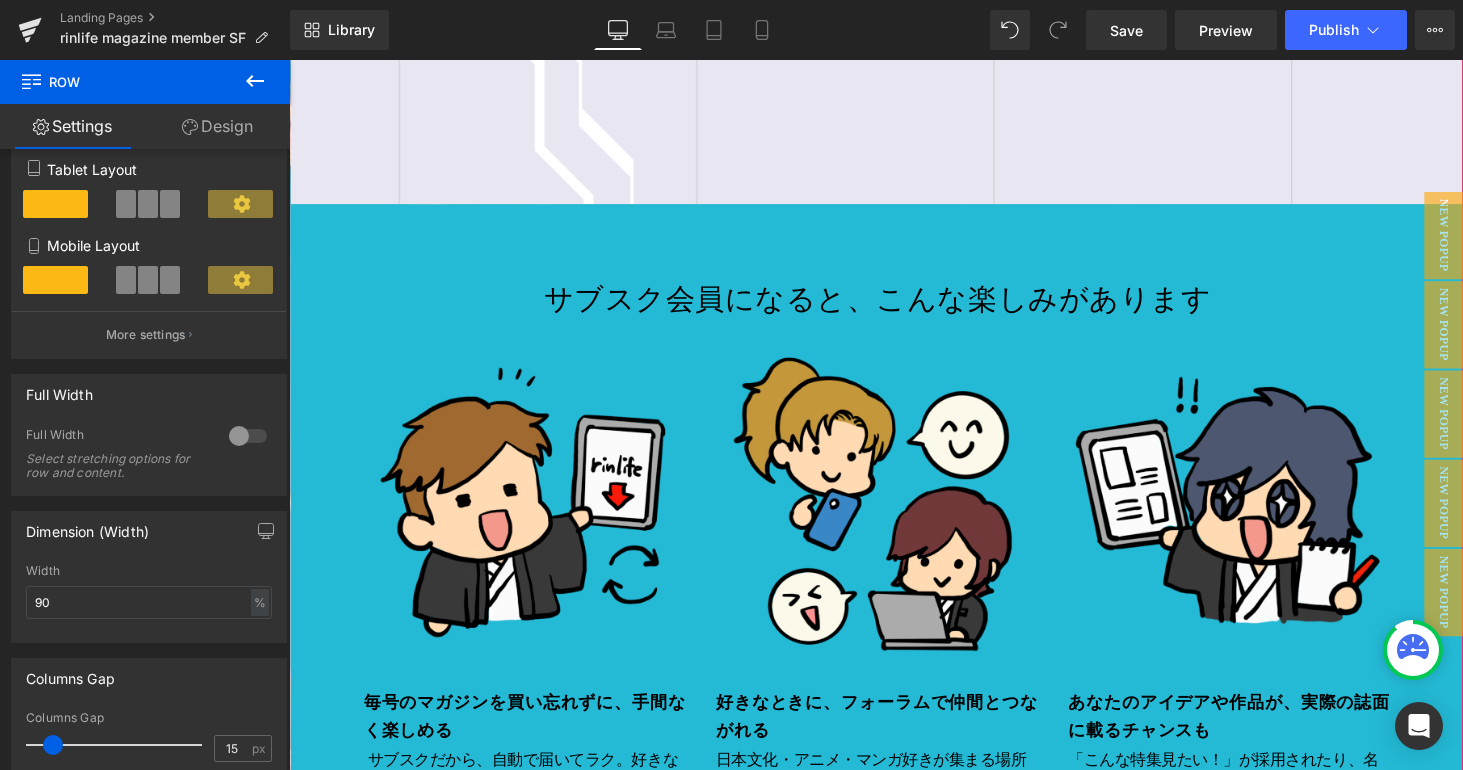 scroll, scrollTop: 8097, scrollLeft: 0, axis: vertical 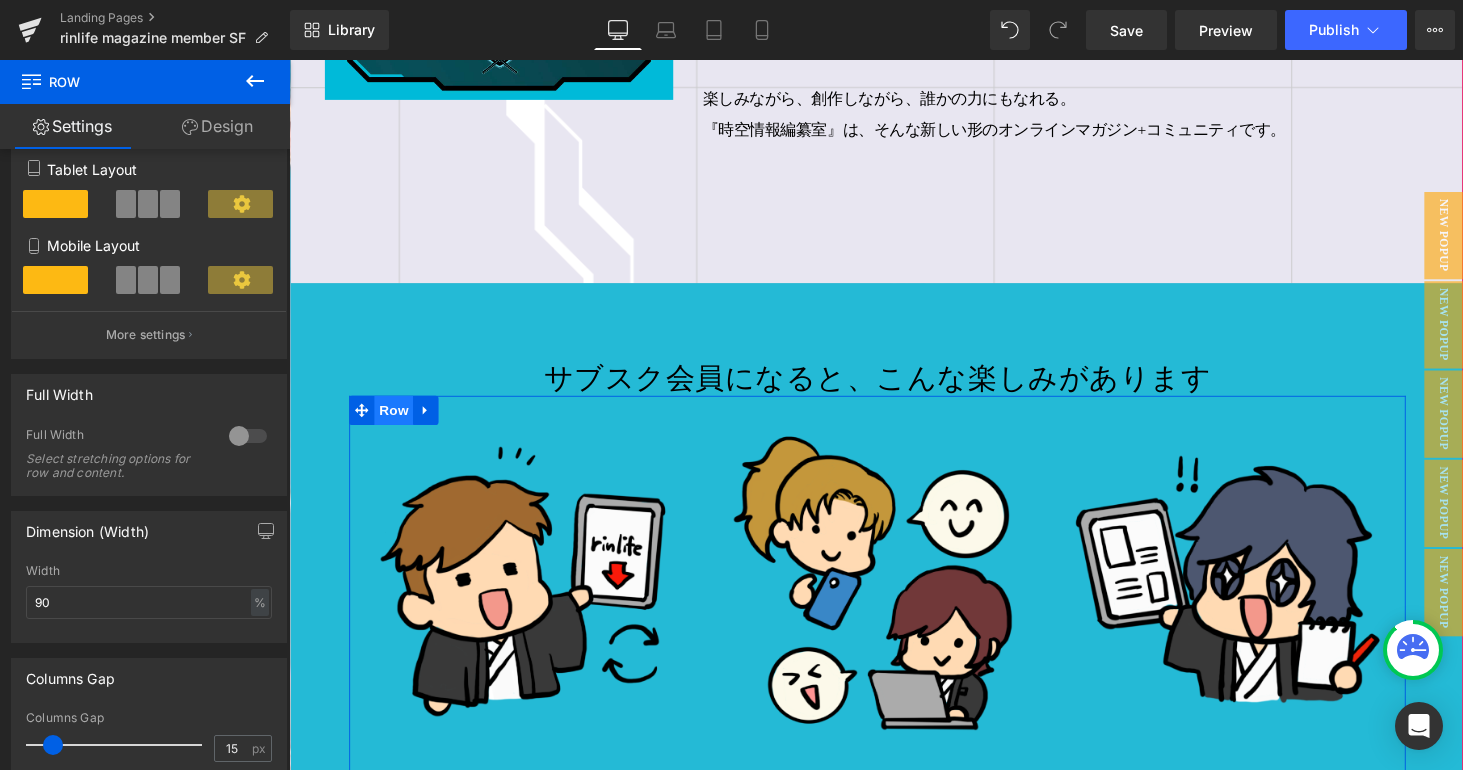 click on "Row" at bounding box center (397, 421) 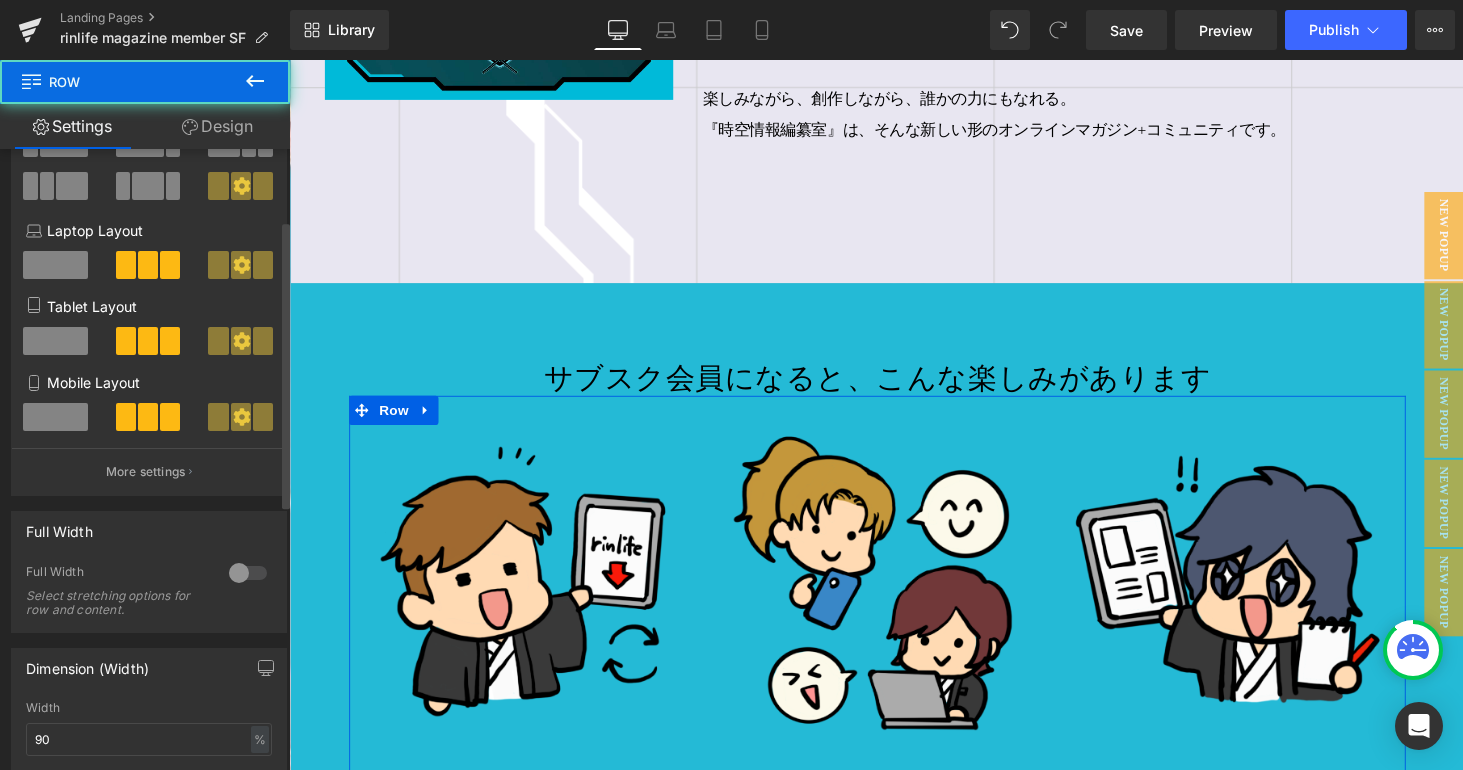 scroll, scrollTop: 252, scrollLeft: 0, axis: vertical 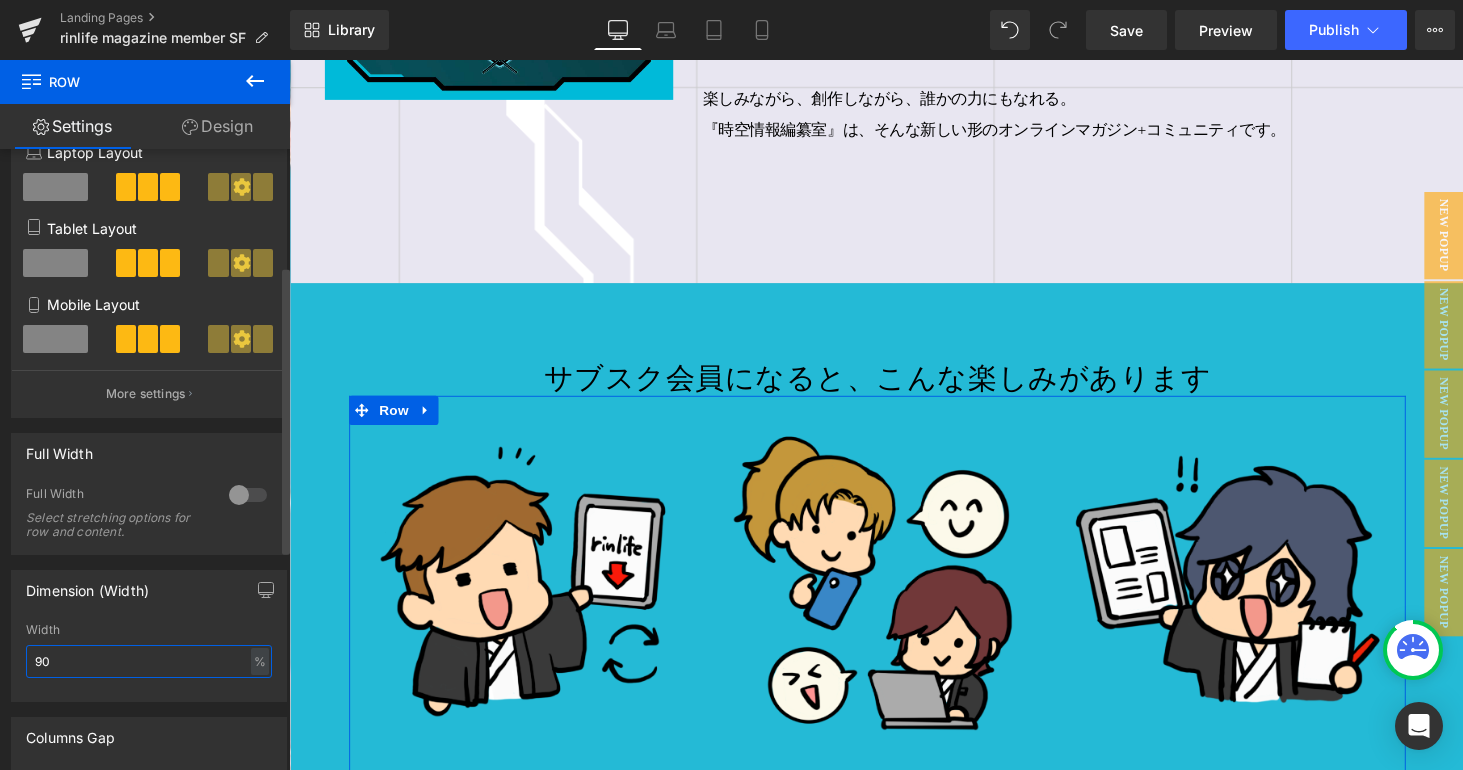 click on "90" at bounding box center [149, 661] 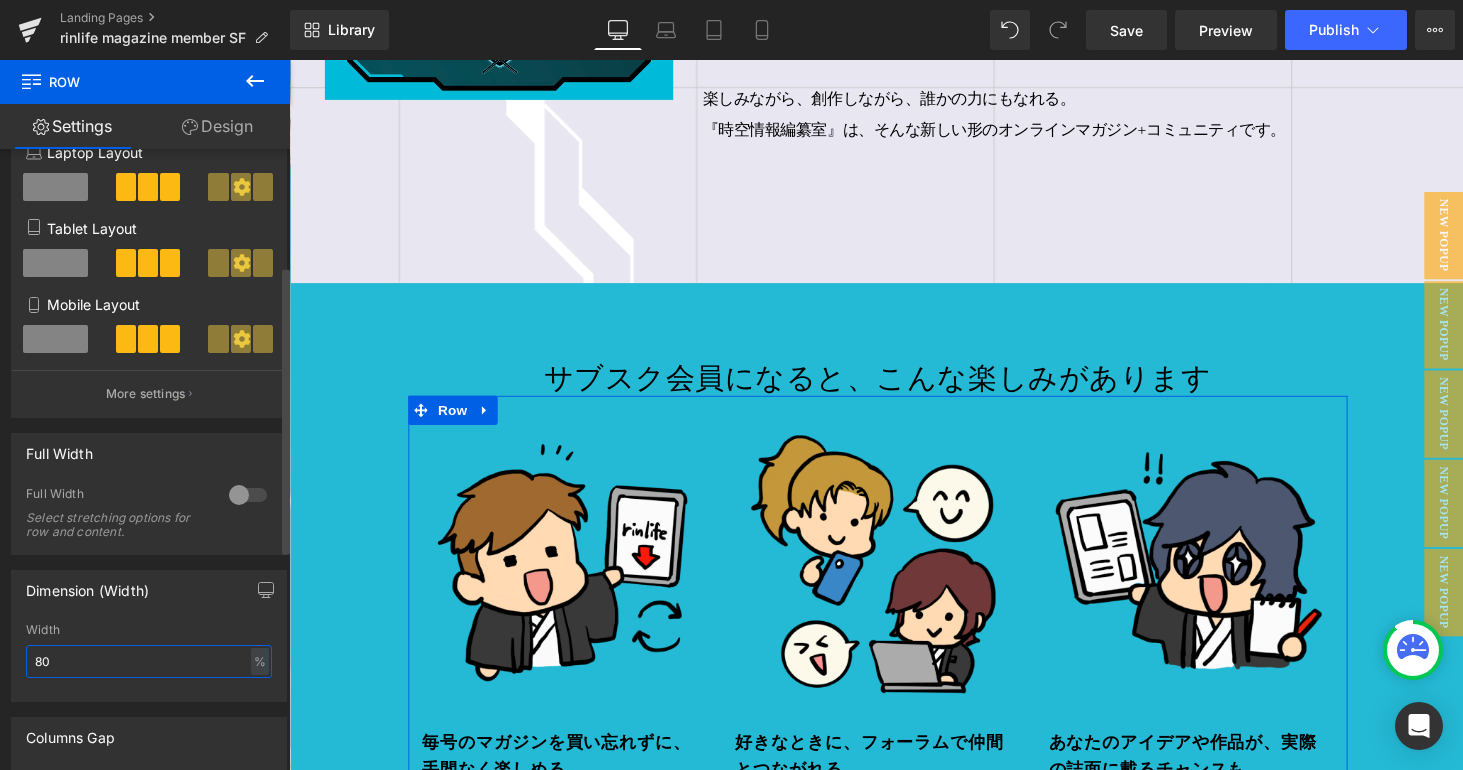 scroll, scrollTop: 22554, scrollLeft: 1195, axis: both 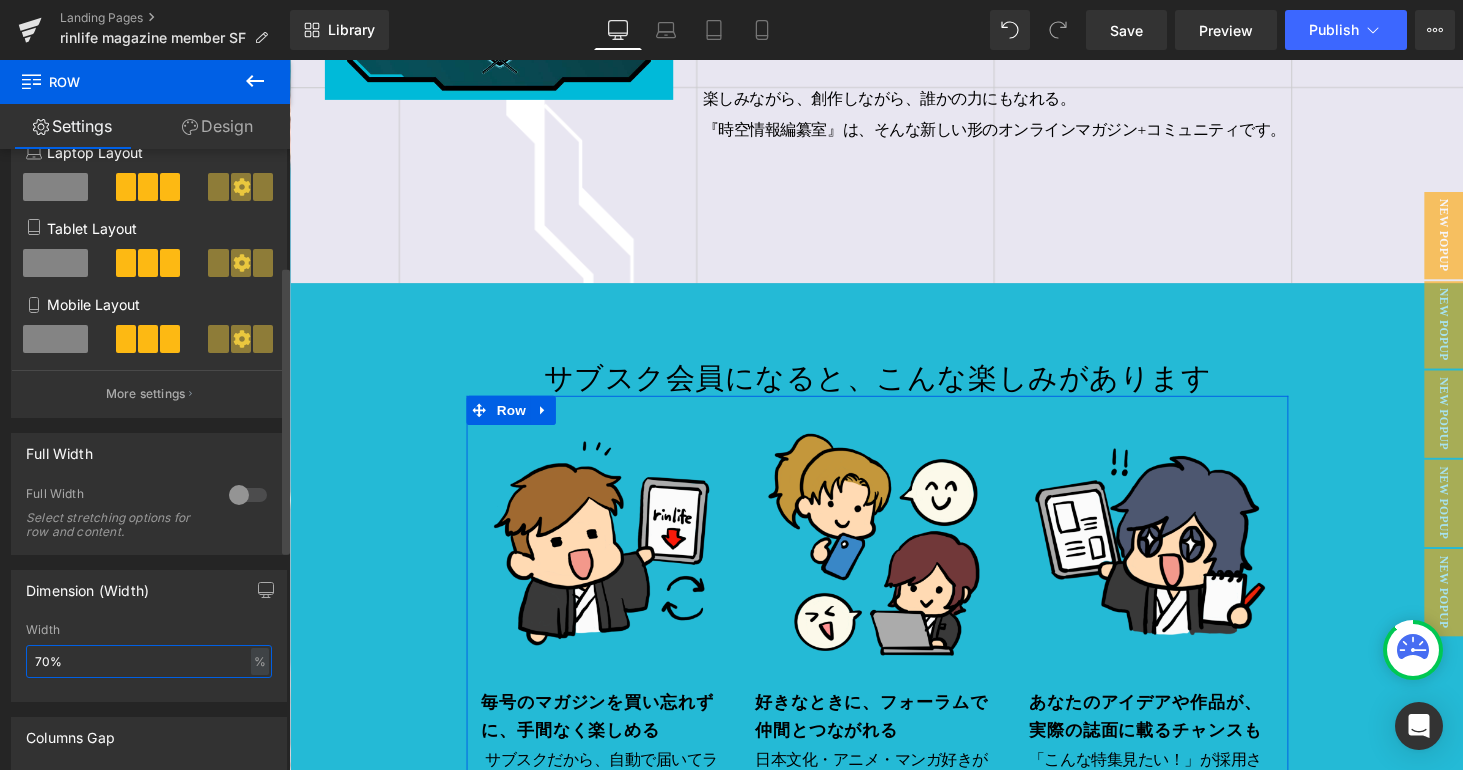 type on "70" 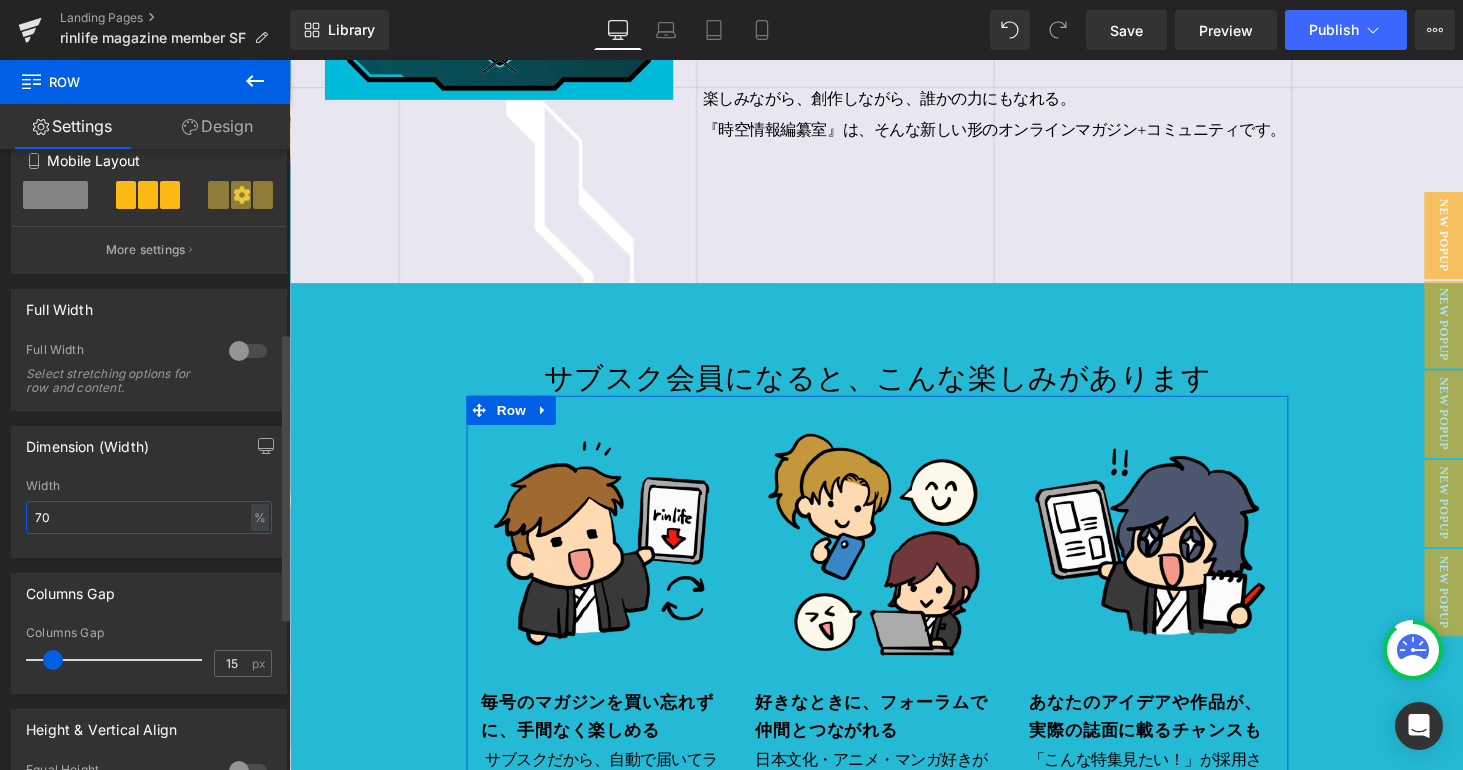 scroll, scrollTop: 429, scrollLeft: 0, axis: vertical 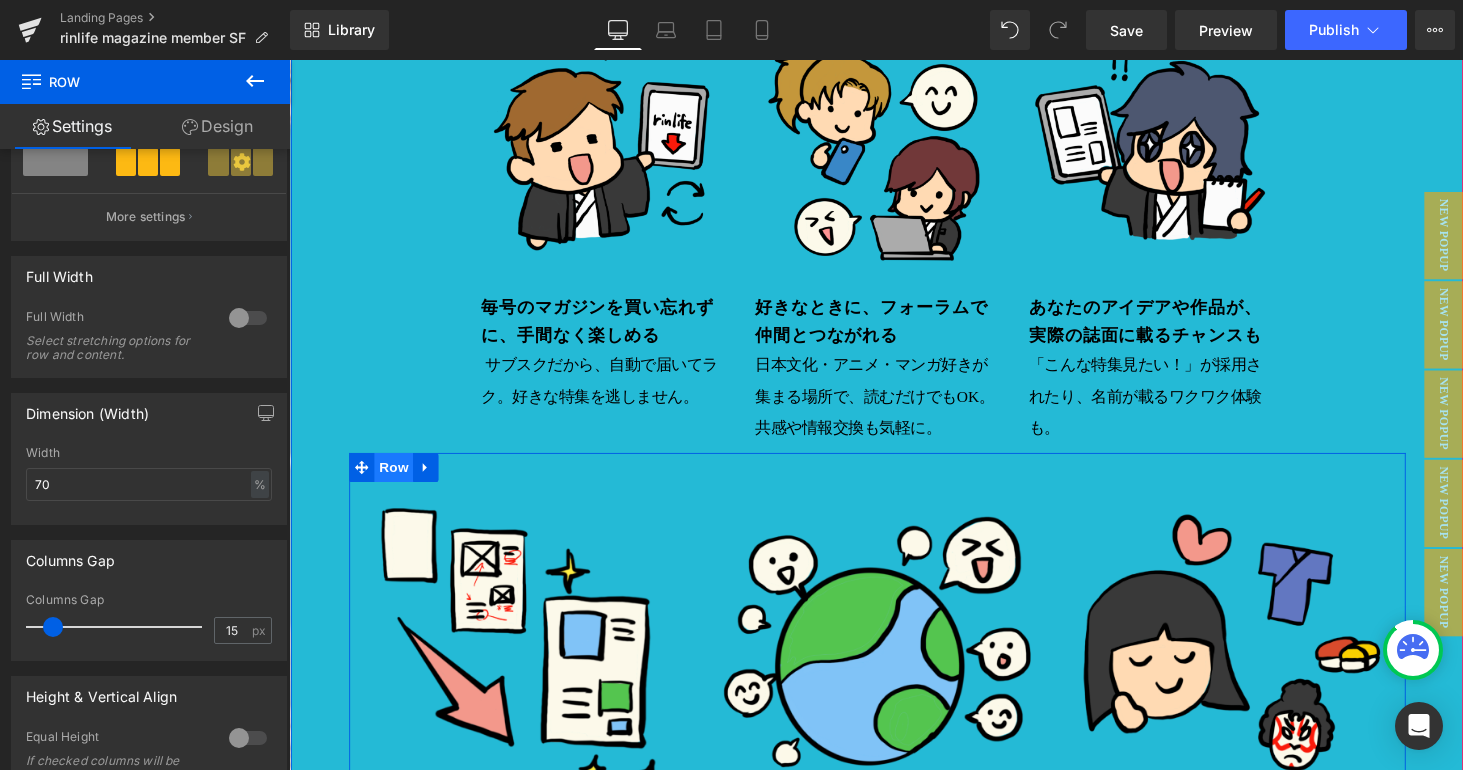 click on "Row" at bounding box center (397, 480) 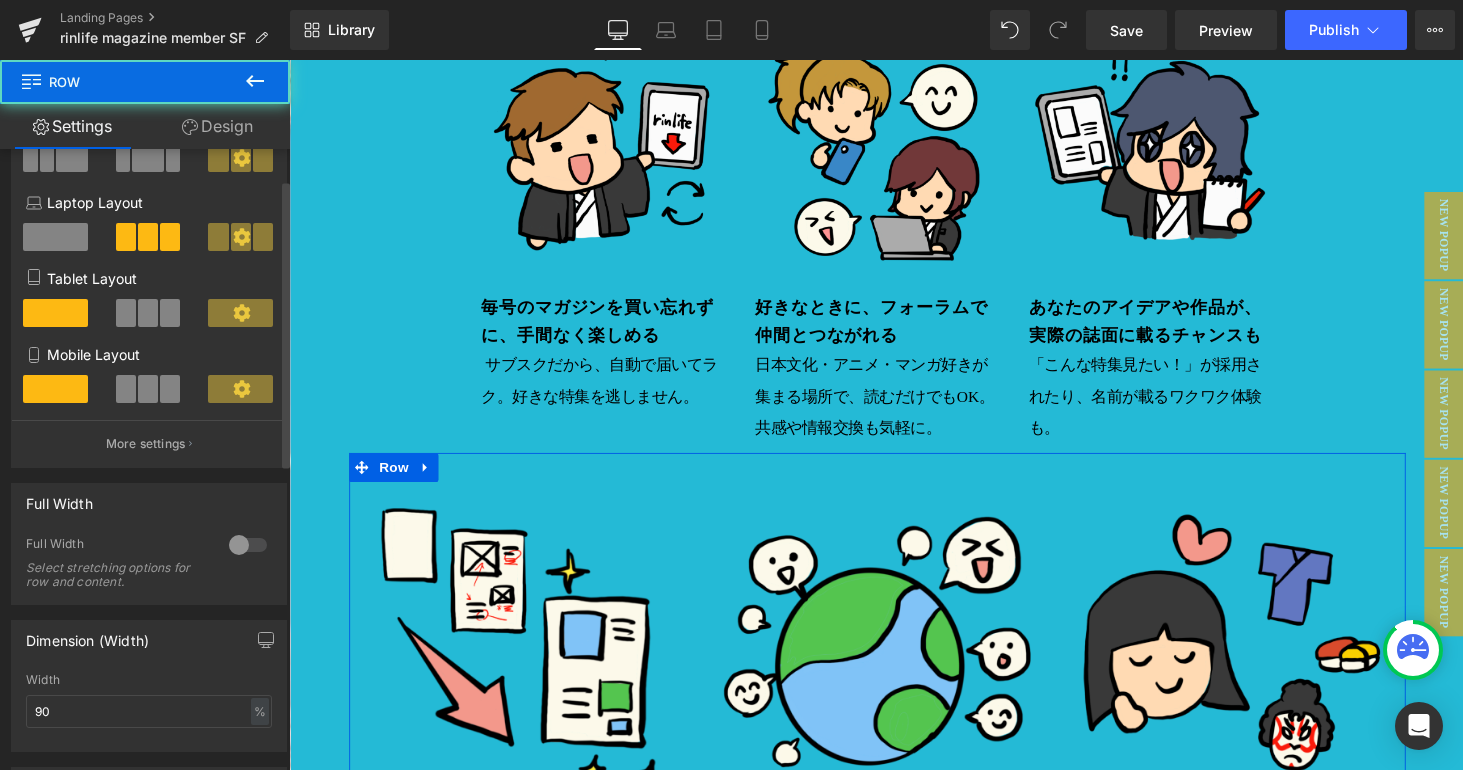 scroll, scrollTop: 322, scrollLeft: 0, axis: vertical 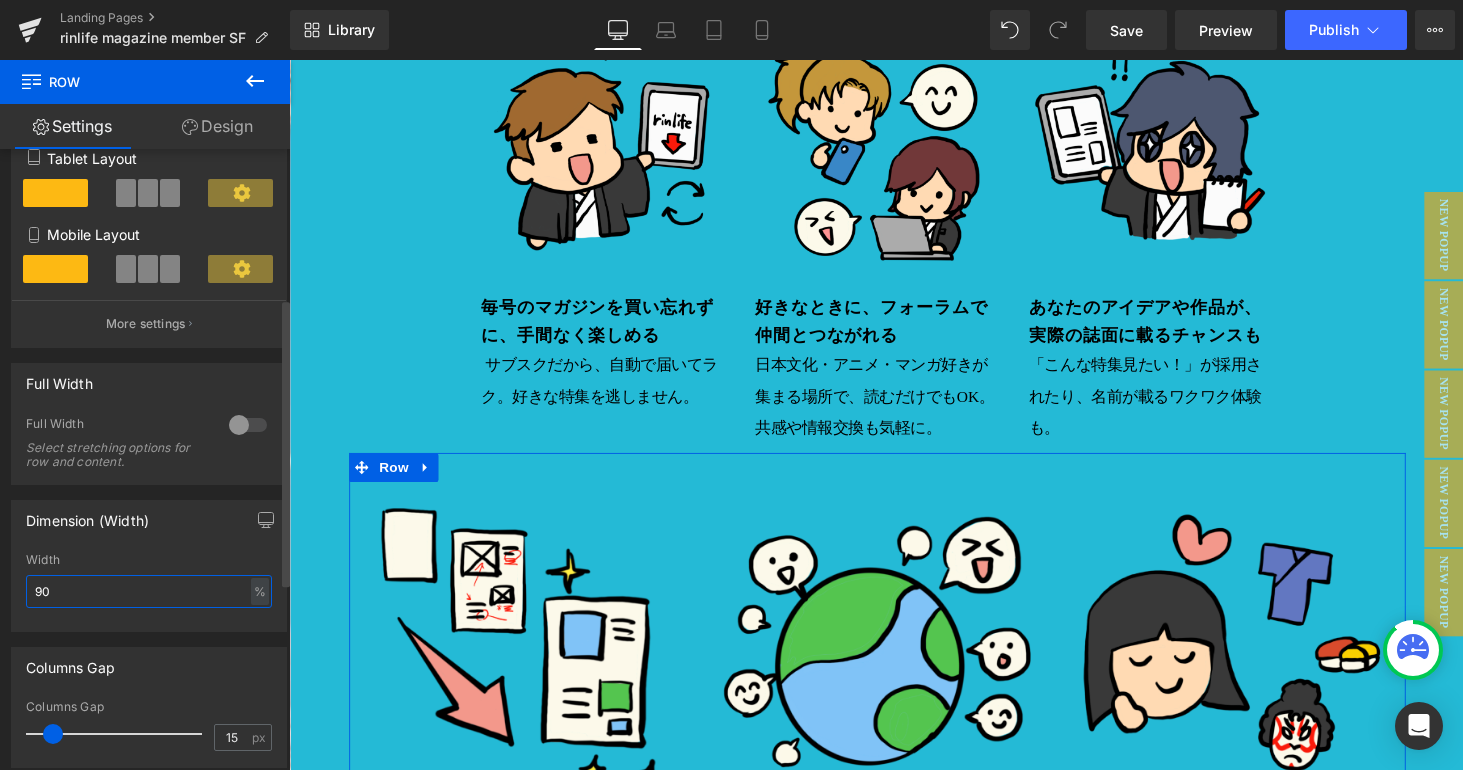 click on "90" at bounding box center (149, 591) 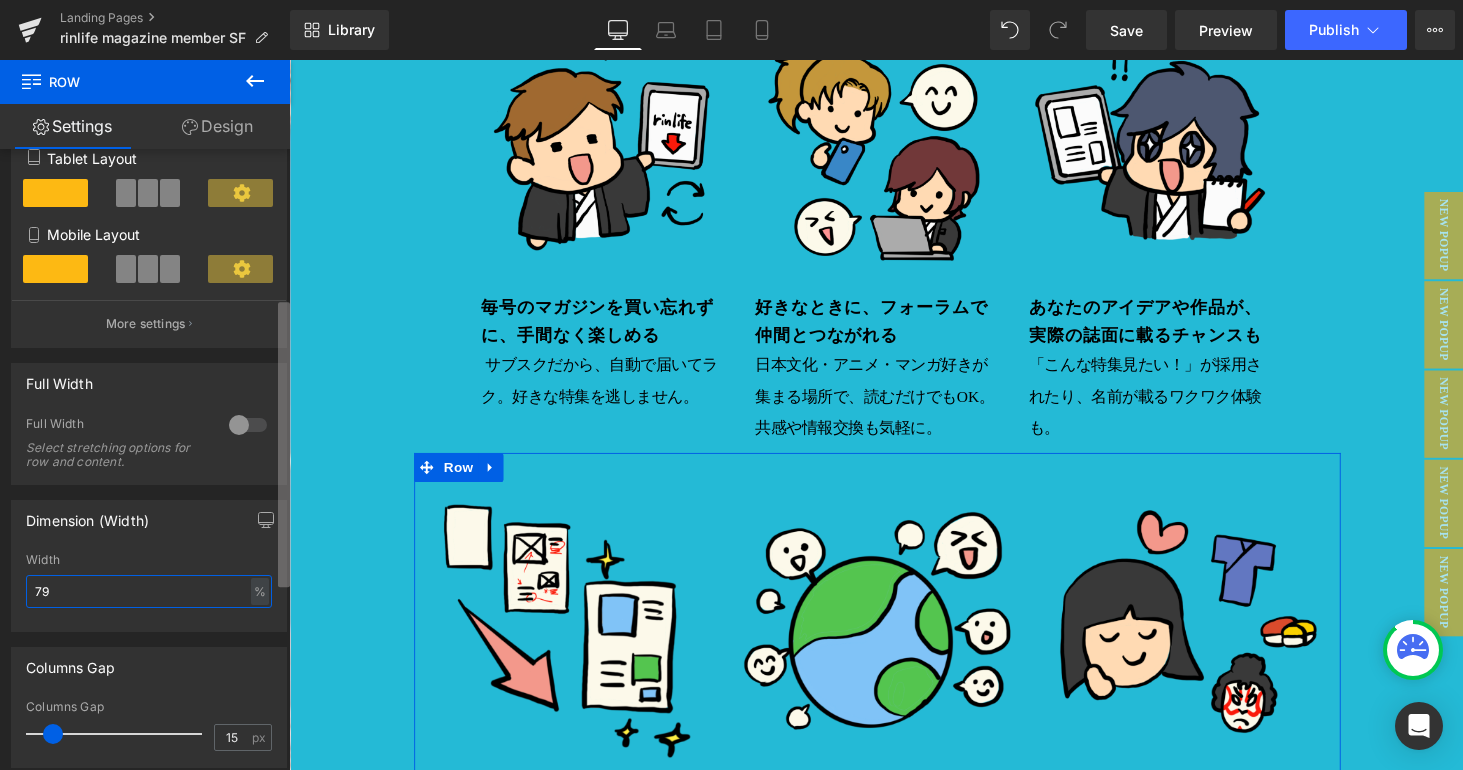 scroll, scrollTop: 10, scrollLeft: 10, axis: both 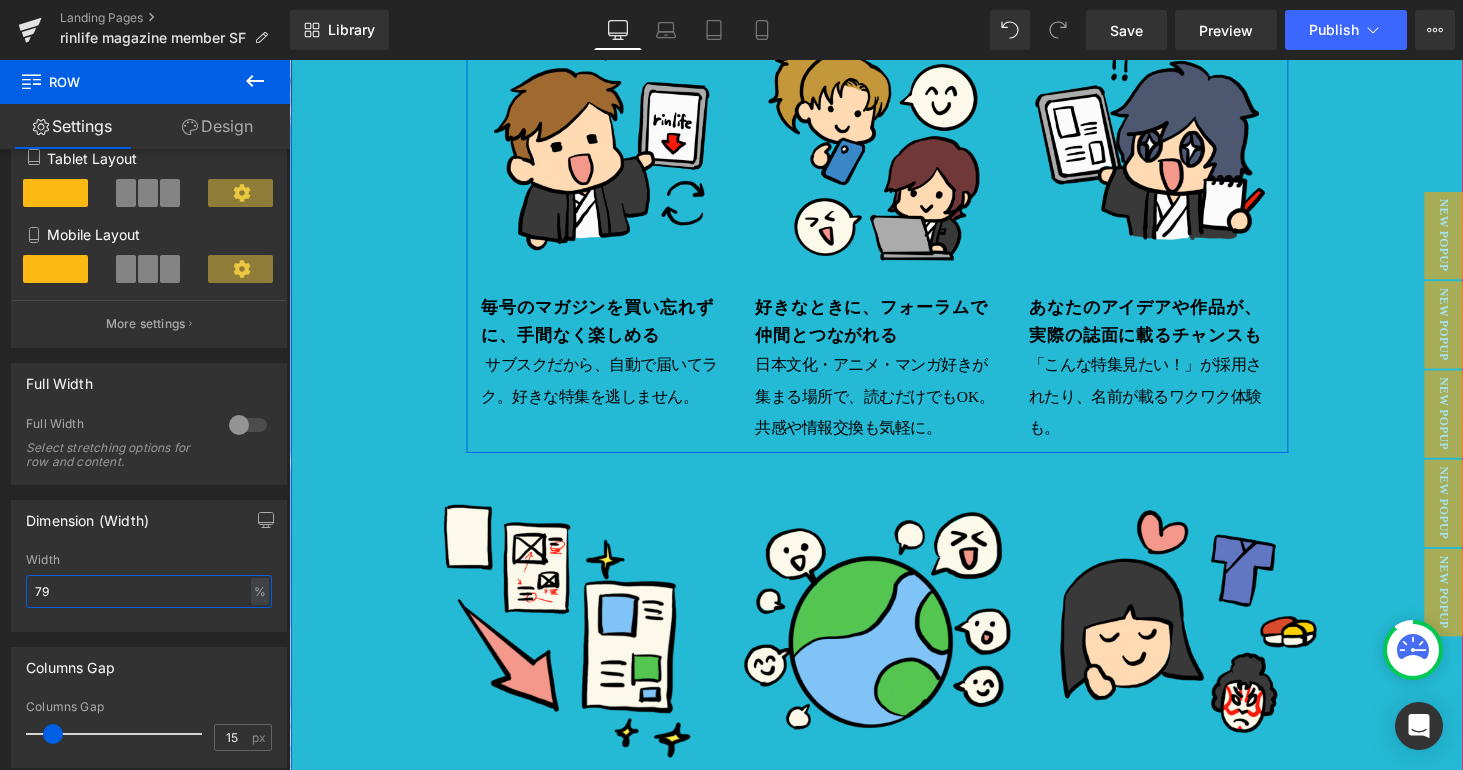 type on "7" 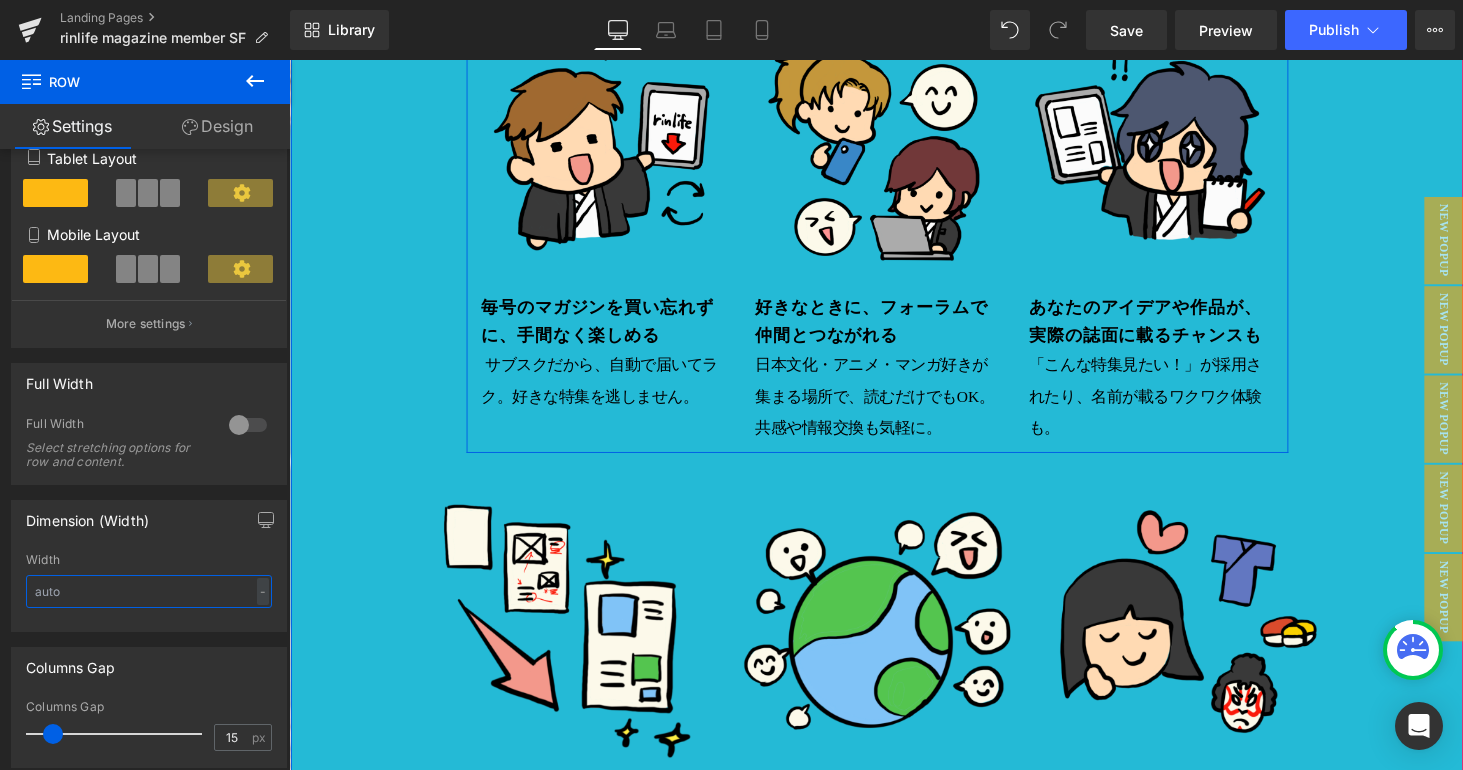 scroll, scrollTop: 10, scrollLeft: 10, axis: both 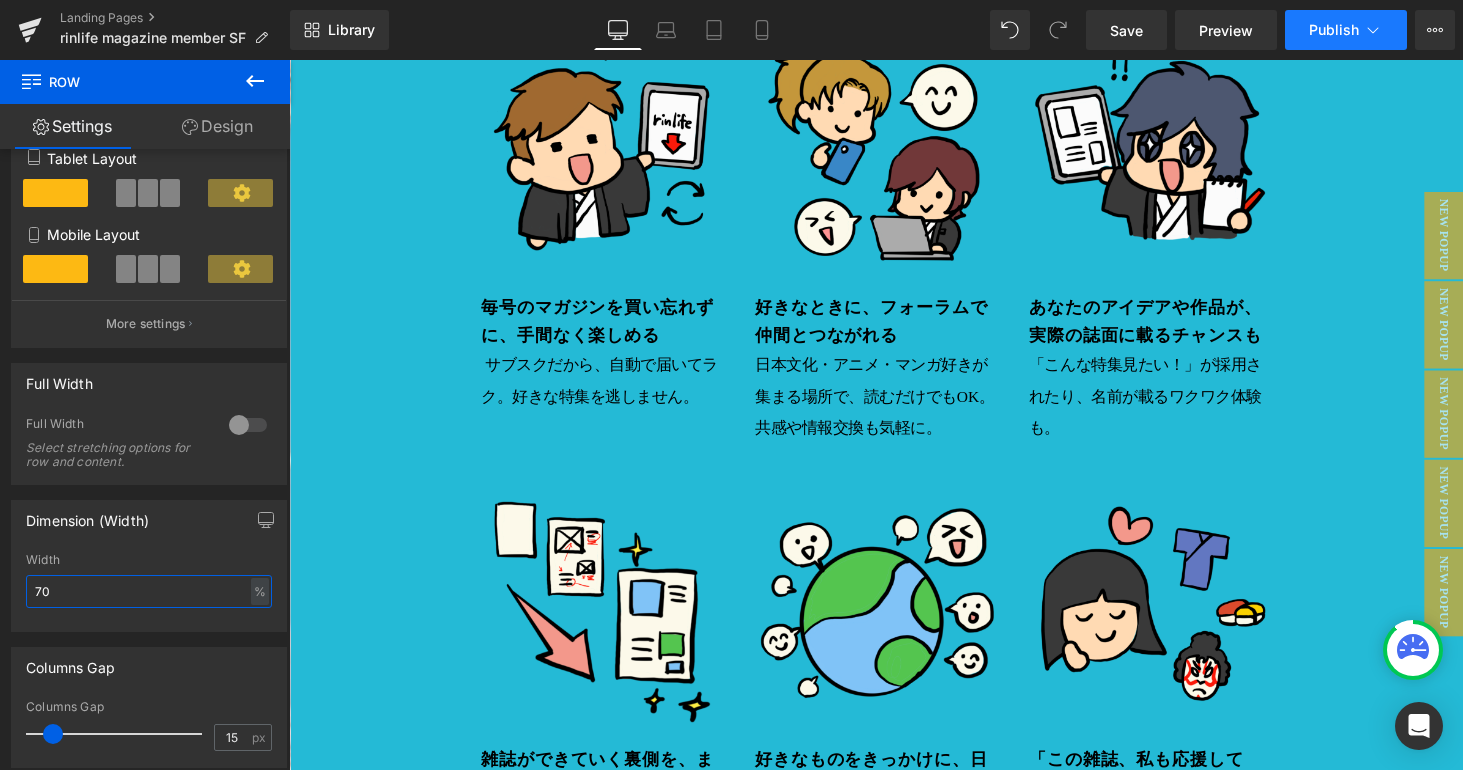 type on "70" 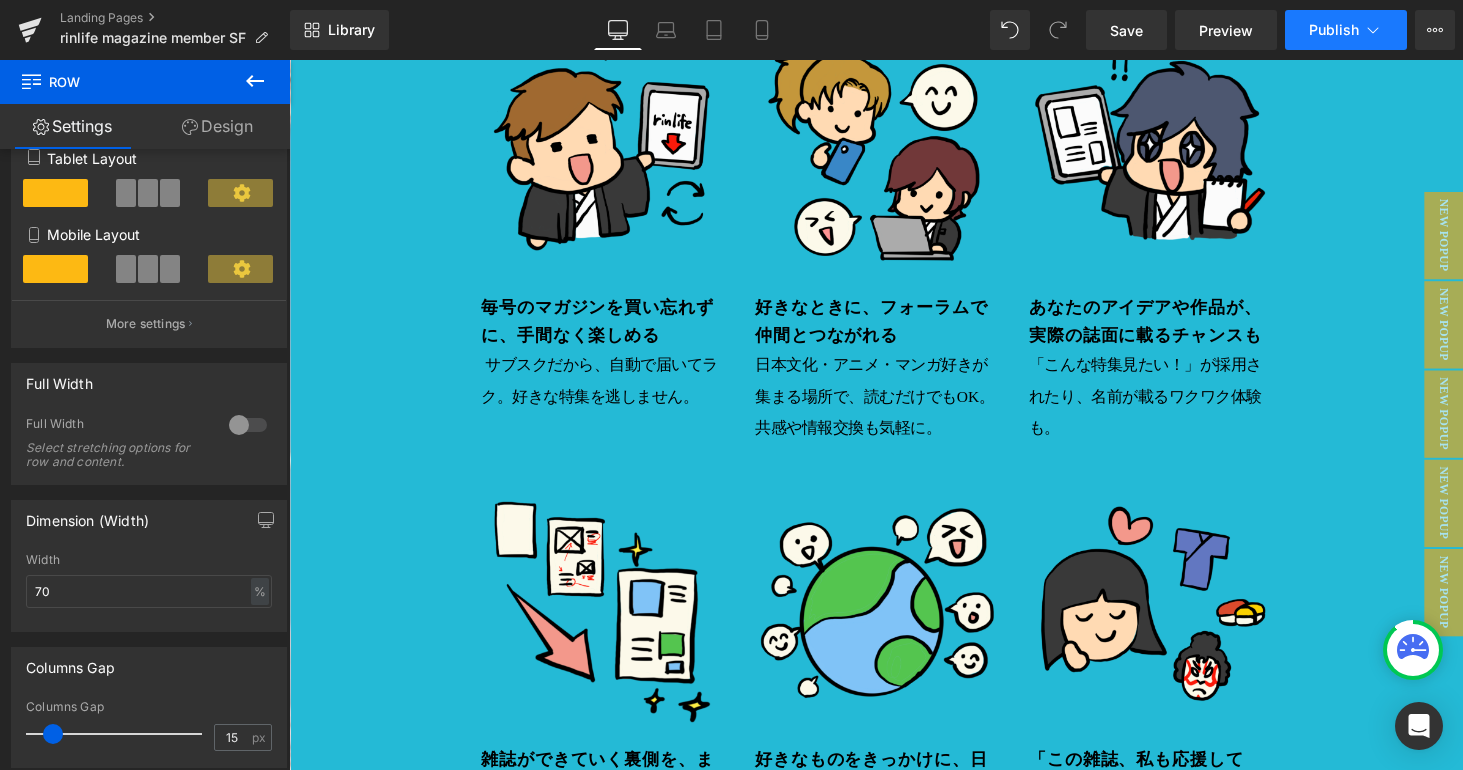 click on "Publish" at bounding box center [1334, 30] 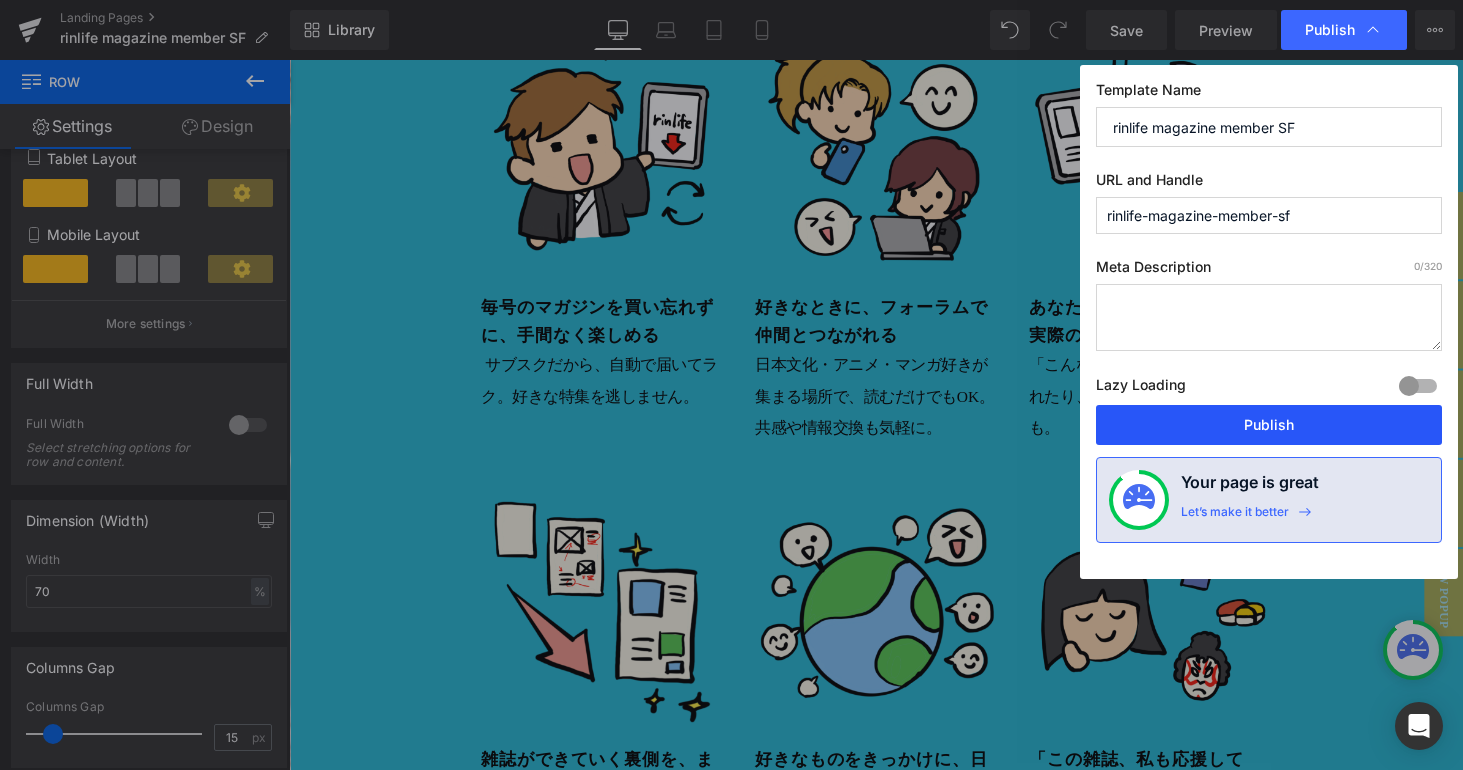 click on "Publish" at bounding box center [1269, 425] 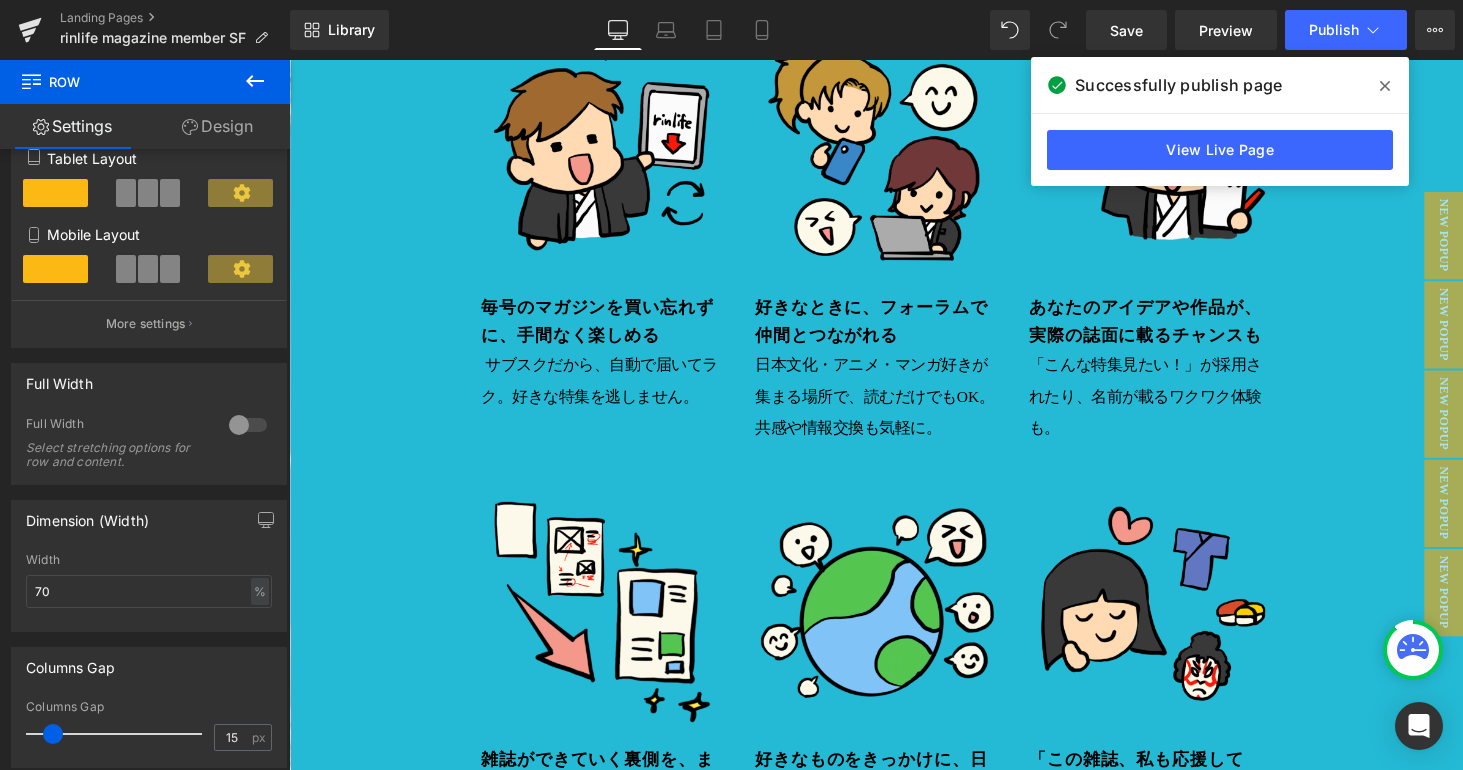 click at bounding box center [1385, 86] 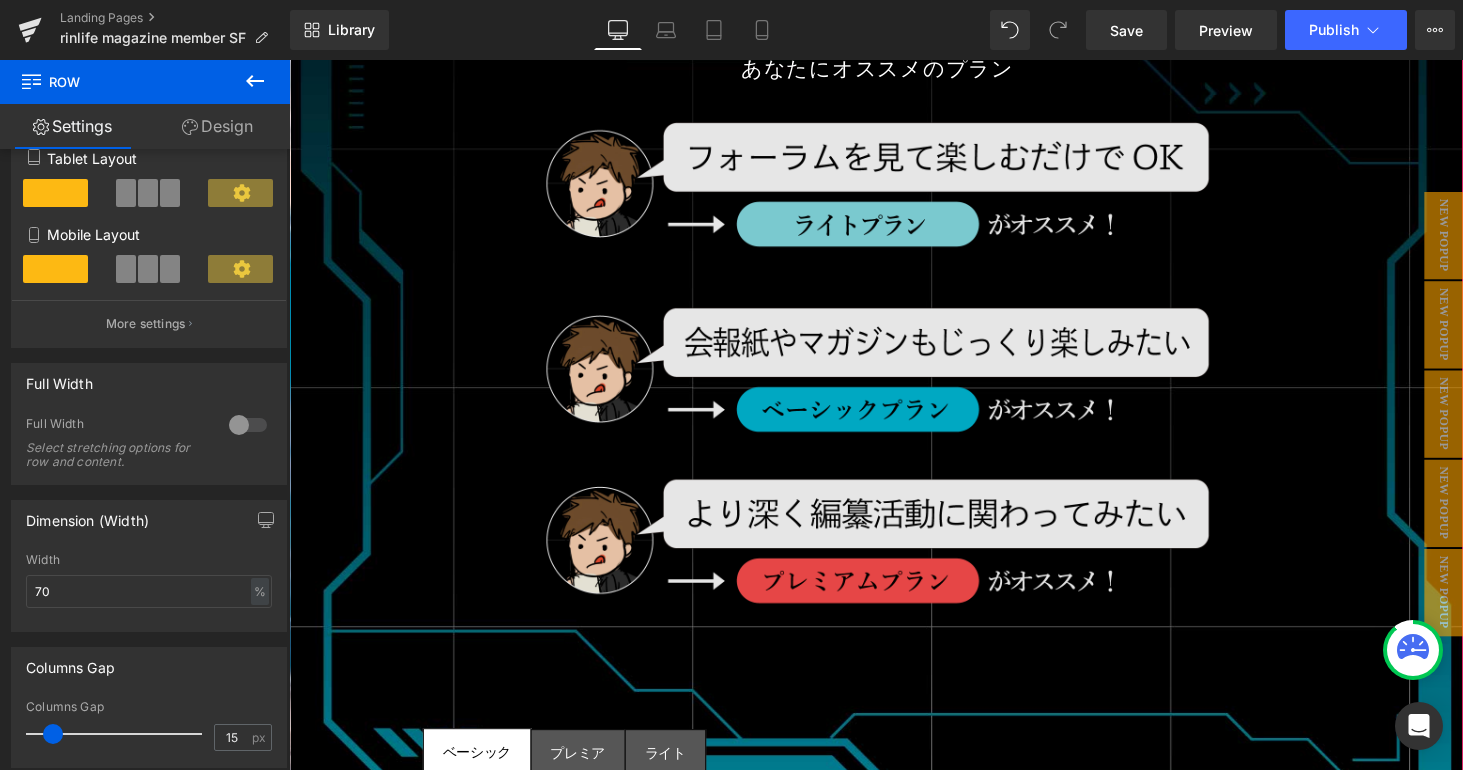 scroll, scrollTop: 14855, scrollLeft: 0, axis: vertical 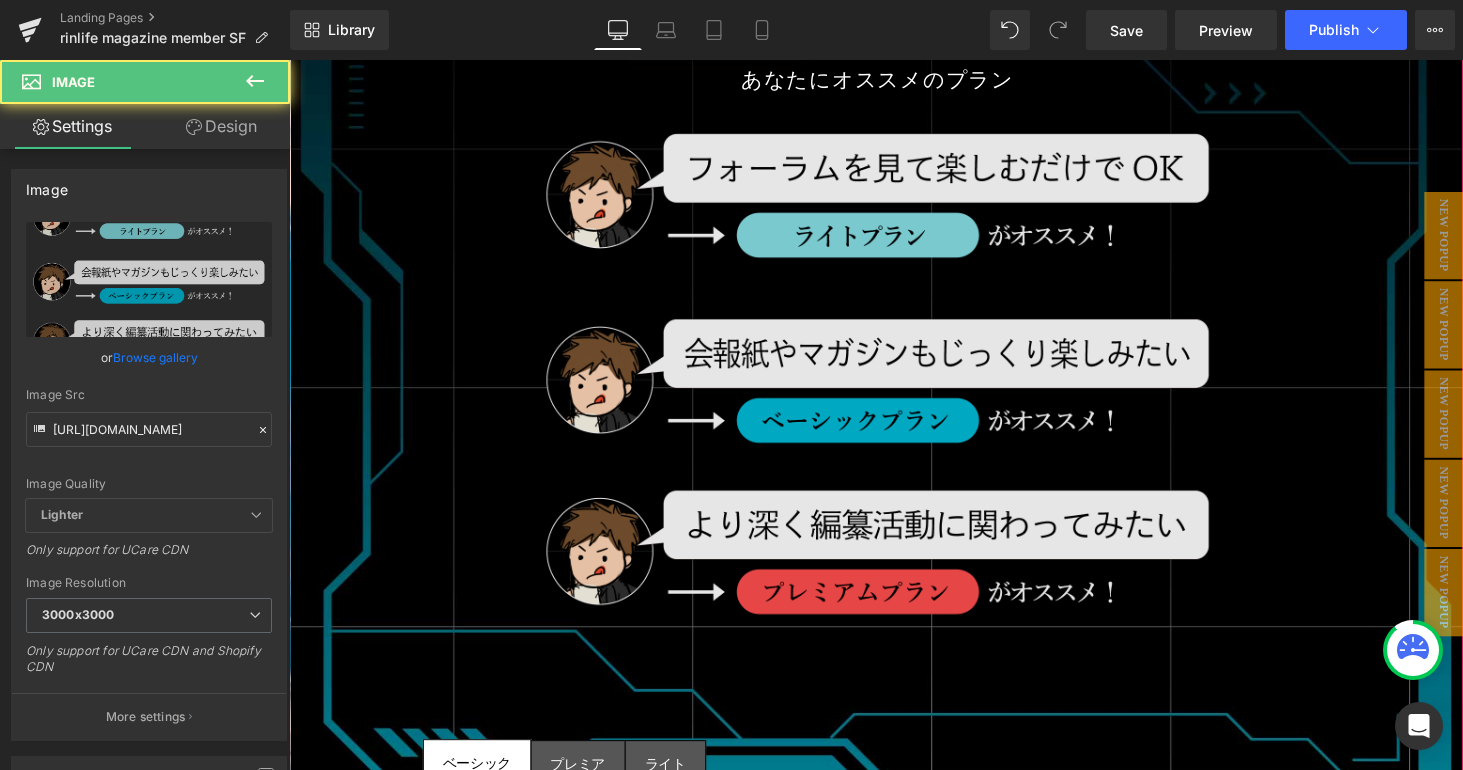 click at bounding box center (896, 408) 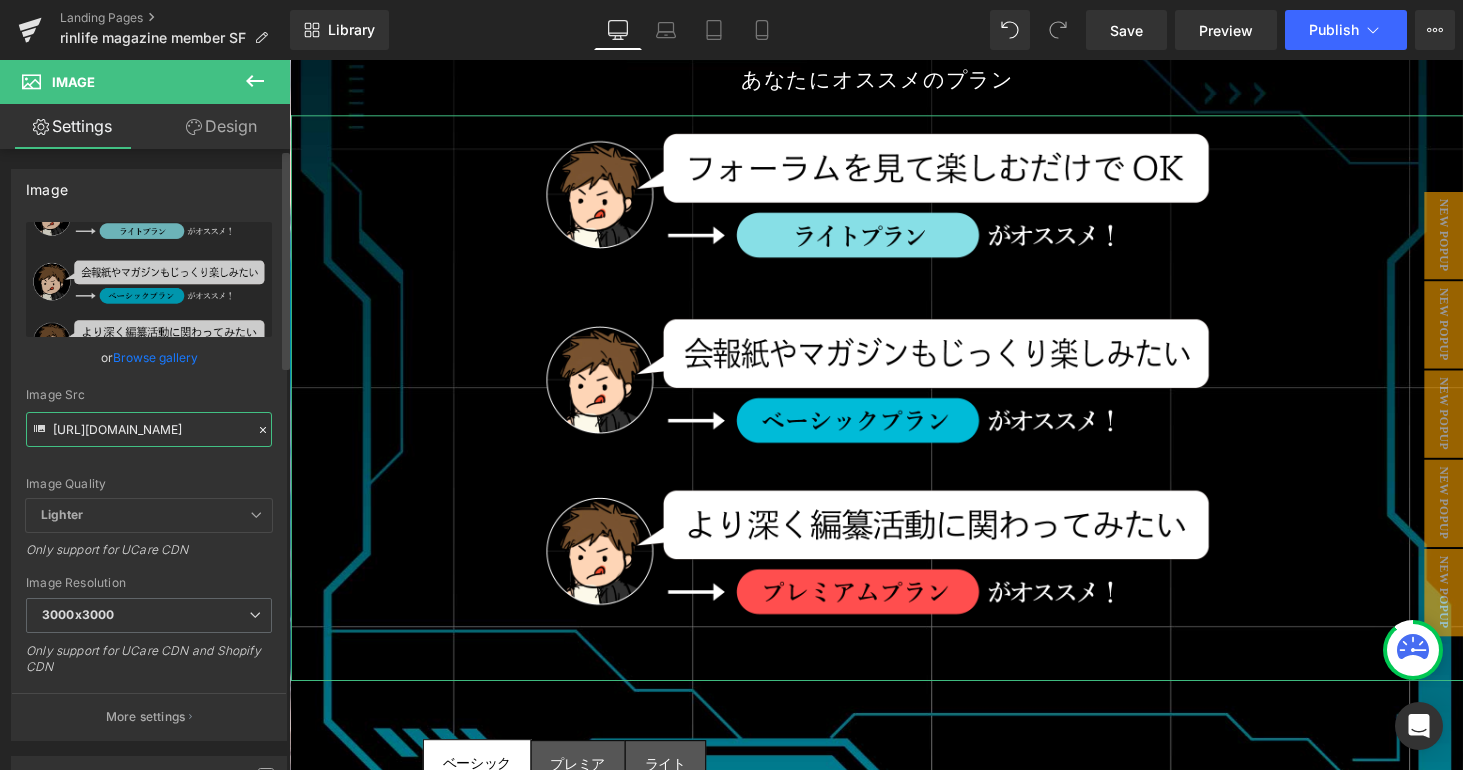 click on "[URL][DOMAIN_NAME]" at bounding box center (149, 429) 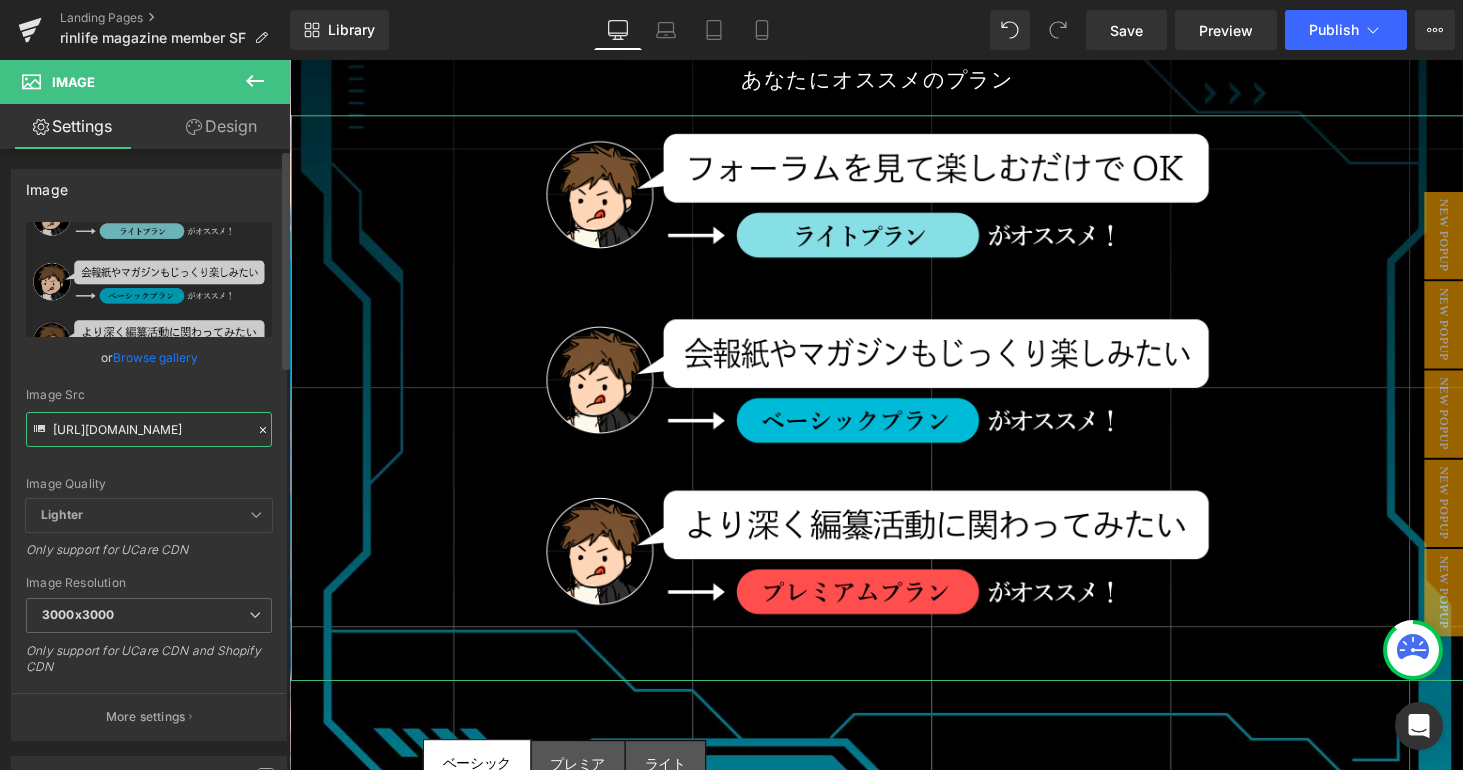 paste on "plan-osusume.png?v=175271643" 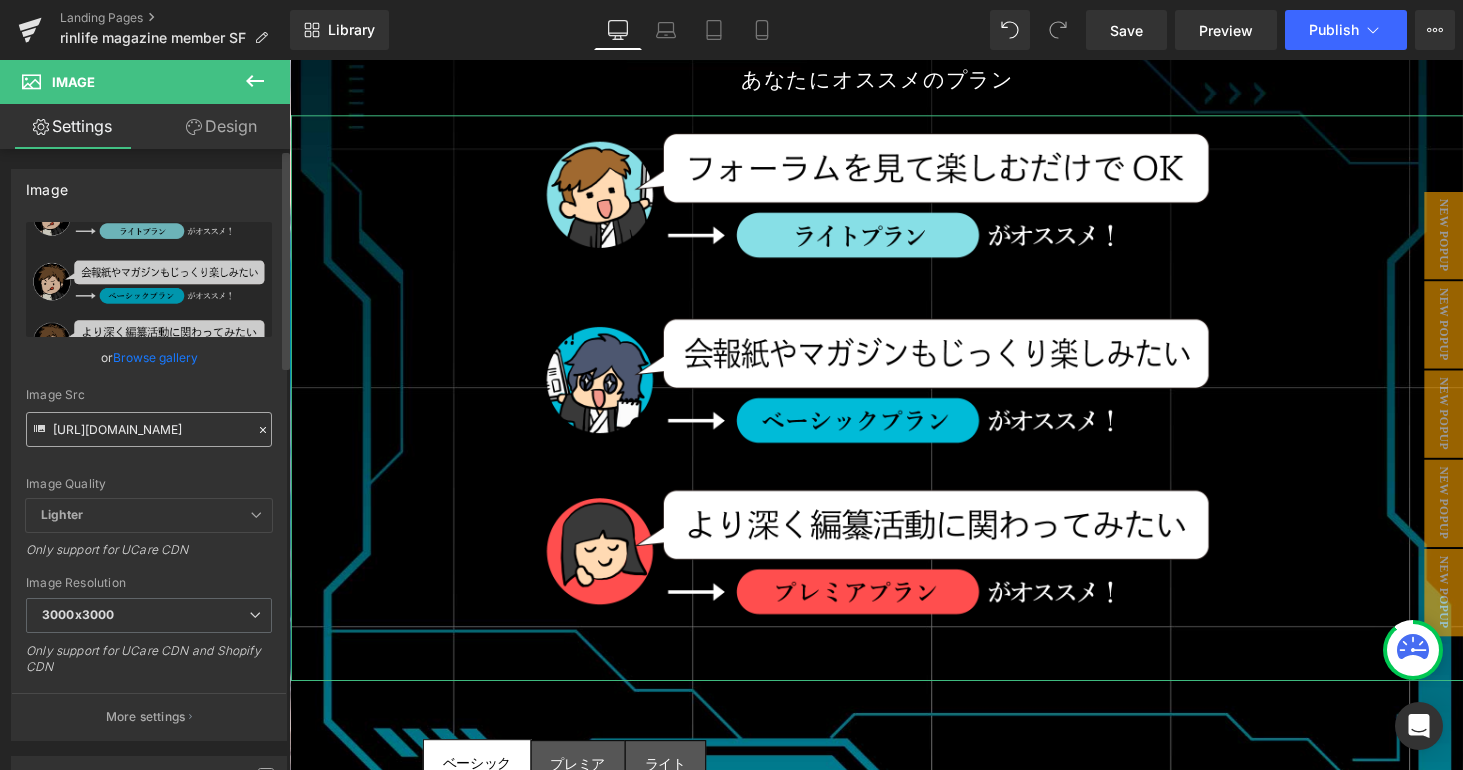 scroll, scrollTop: 0, scrollLeft: 0, axis: both 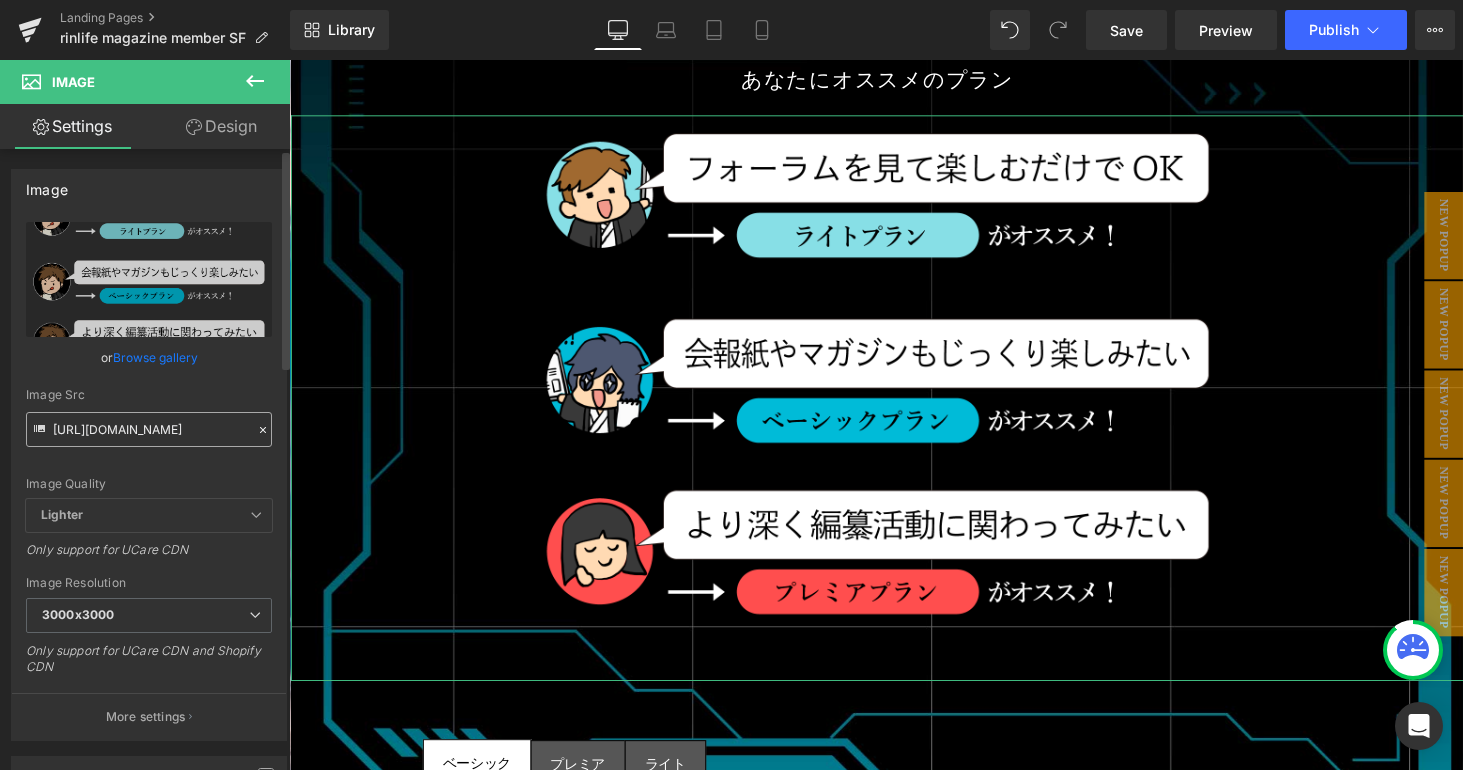 type on "[URL][DOMAIN_NAME]" 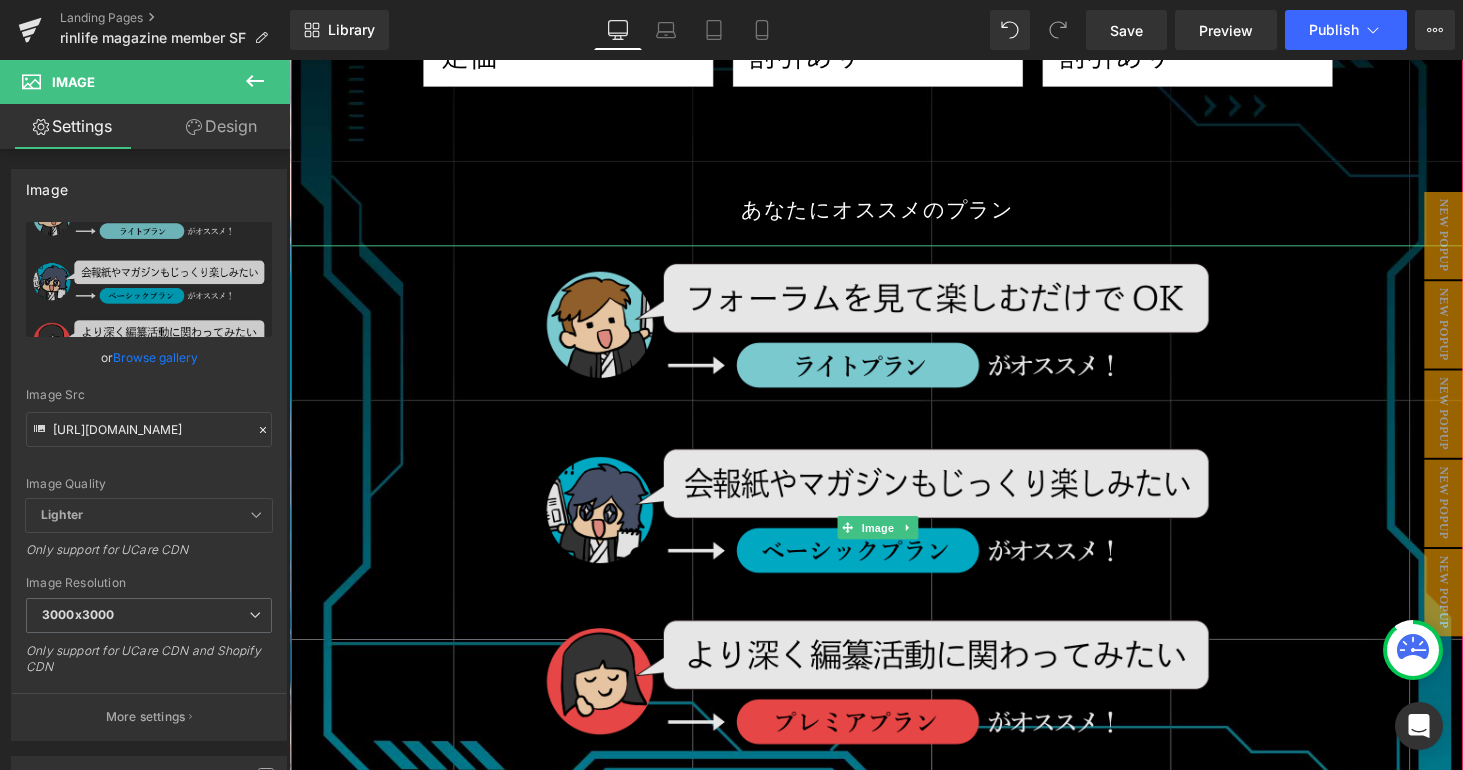 scroll, scrollTop: 14719, scrollLeft: 0, axis: vertical 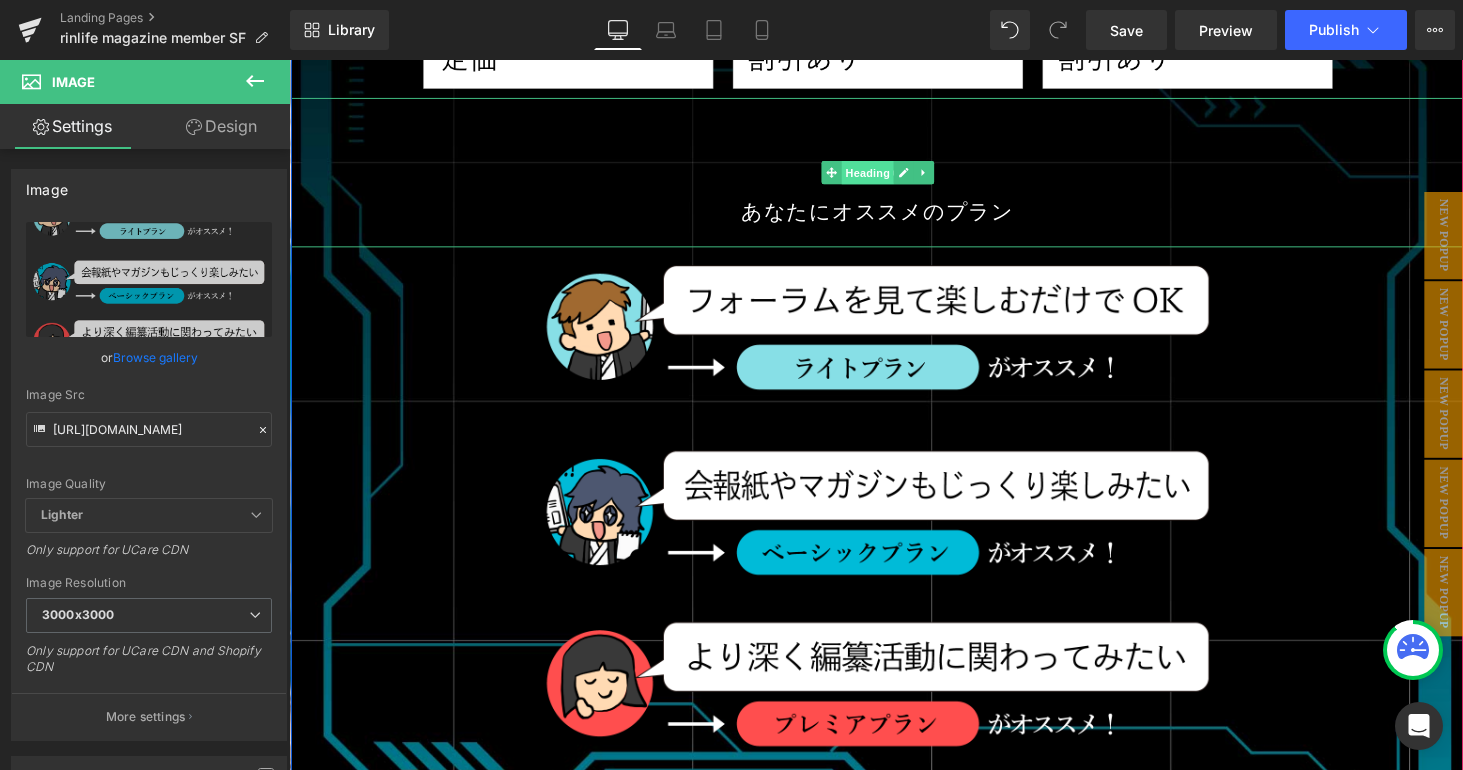 click on "Heading" at bounding box center (885, 176) 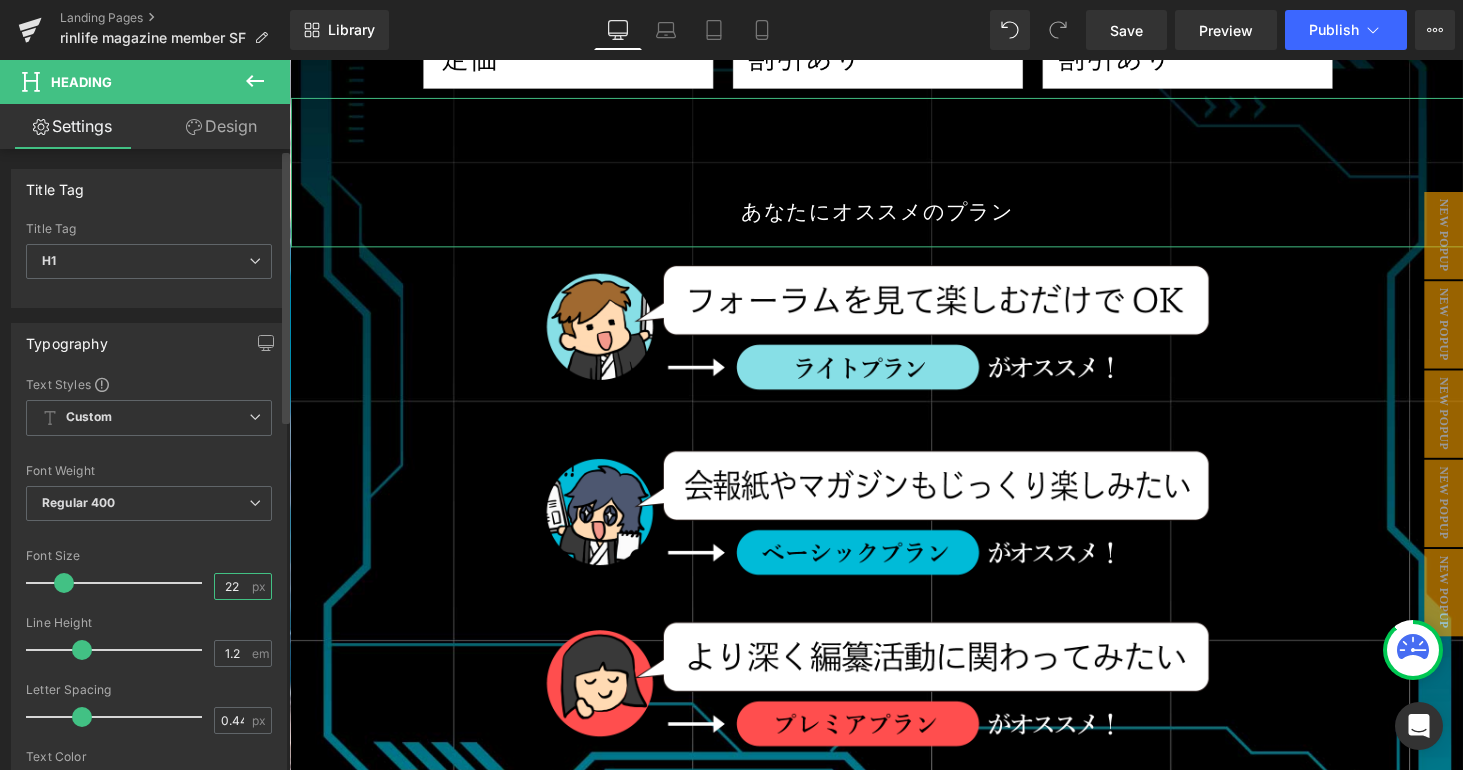 click on "22" at bounding box center (232, 586) 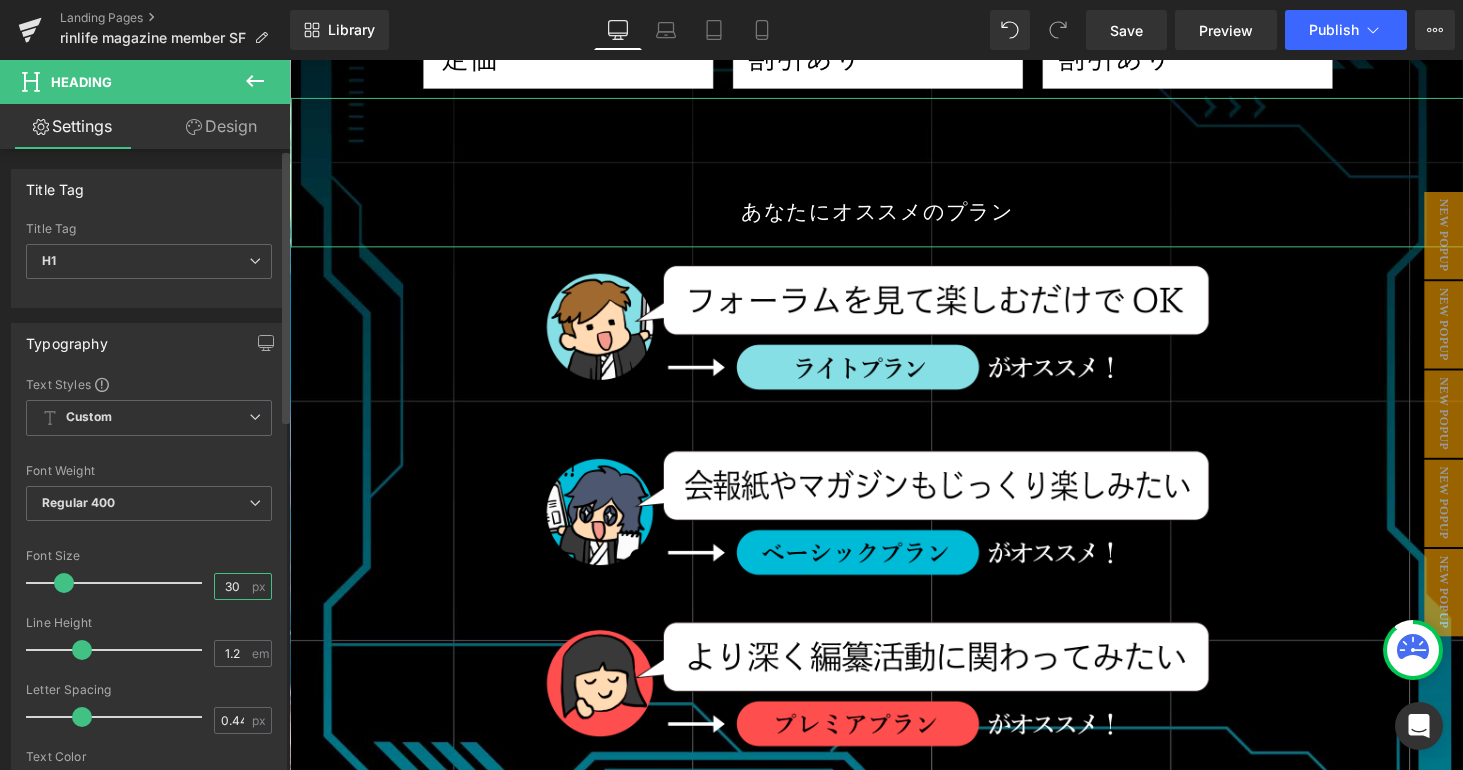 type on "30" 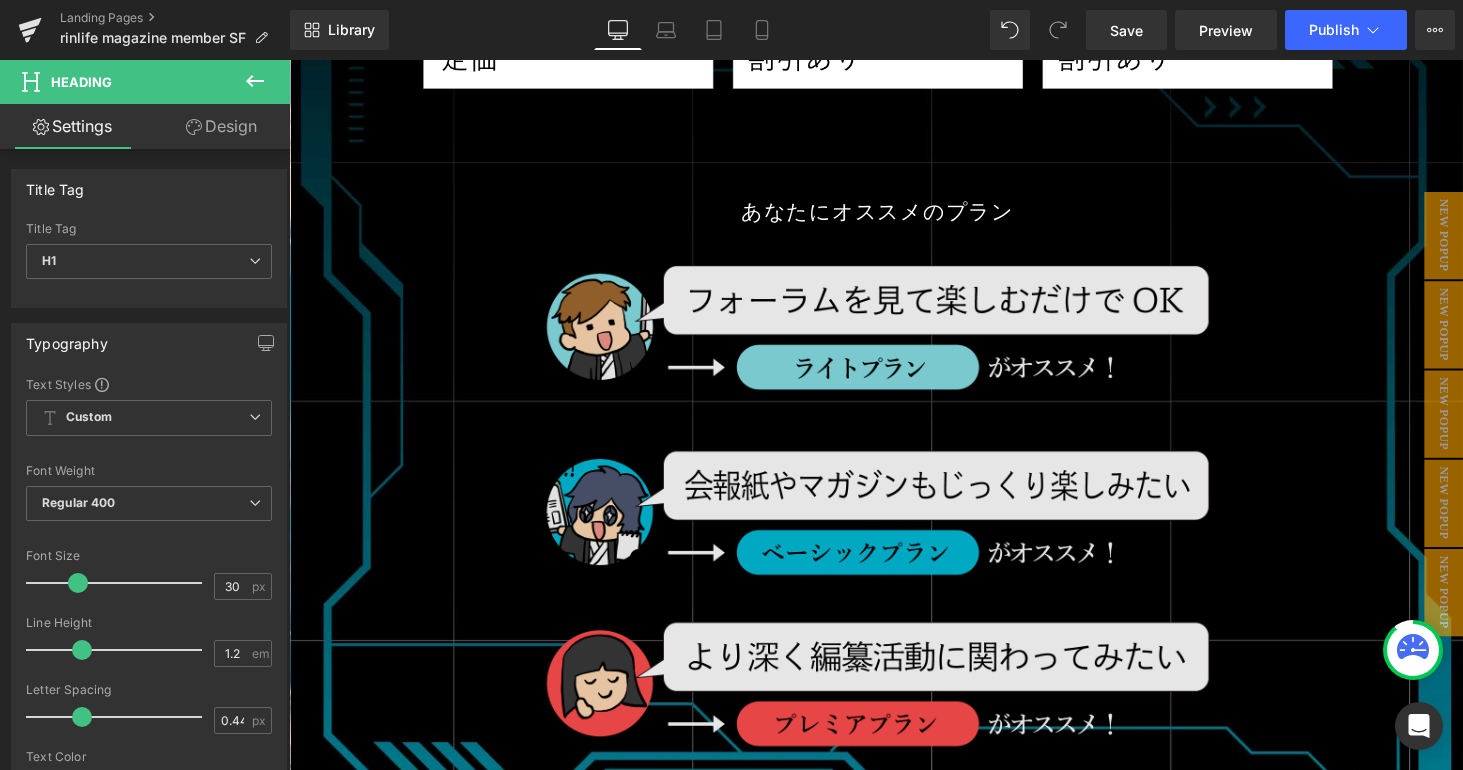 scroll, scrollTop: 10, scrollLeft: 10, axis: both 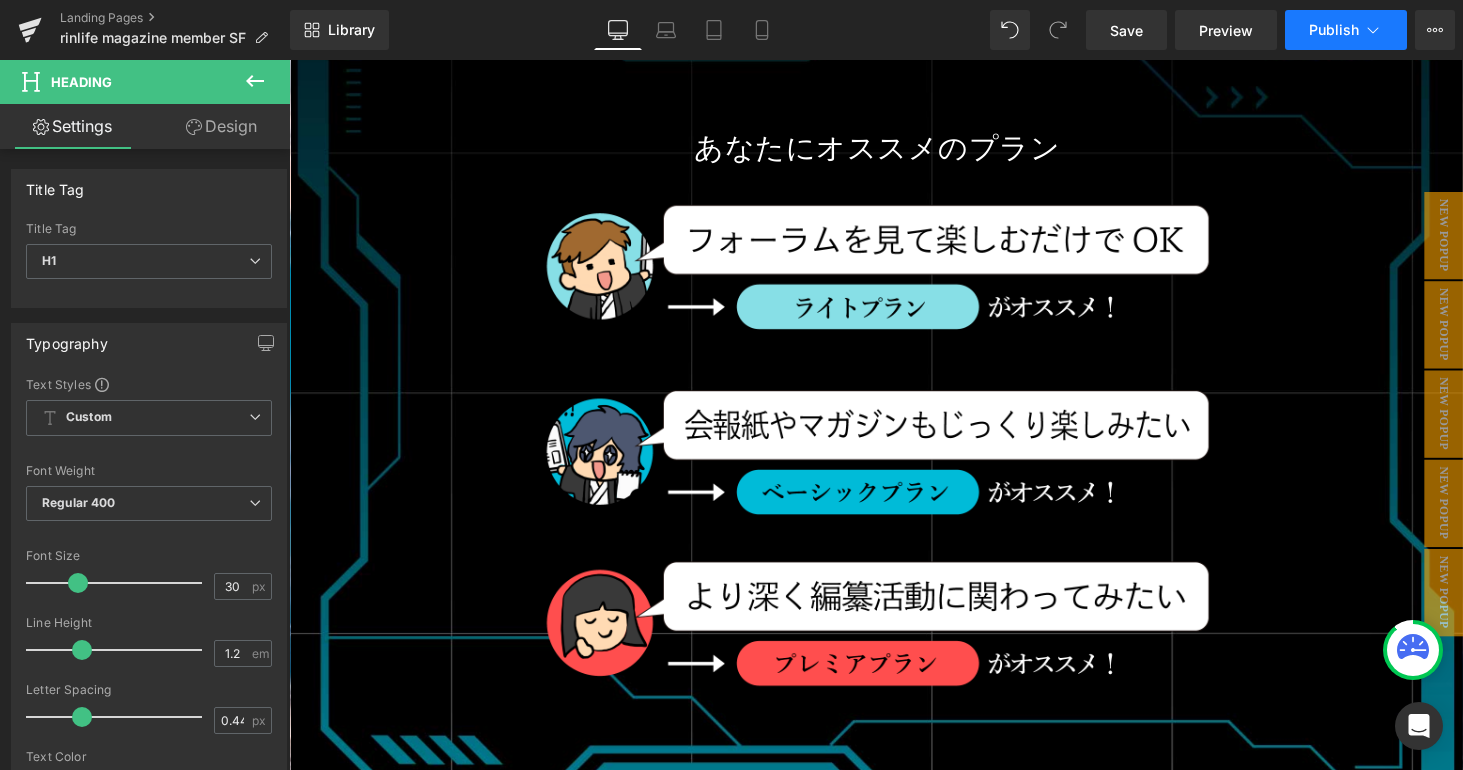 click on "Publish" at bounding box center [1334, 30] 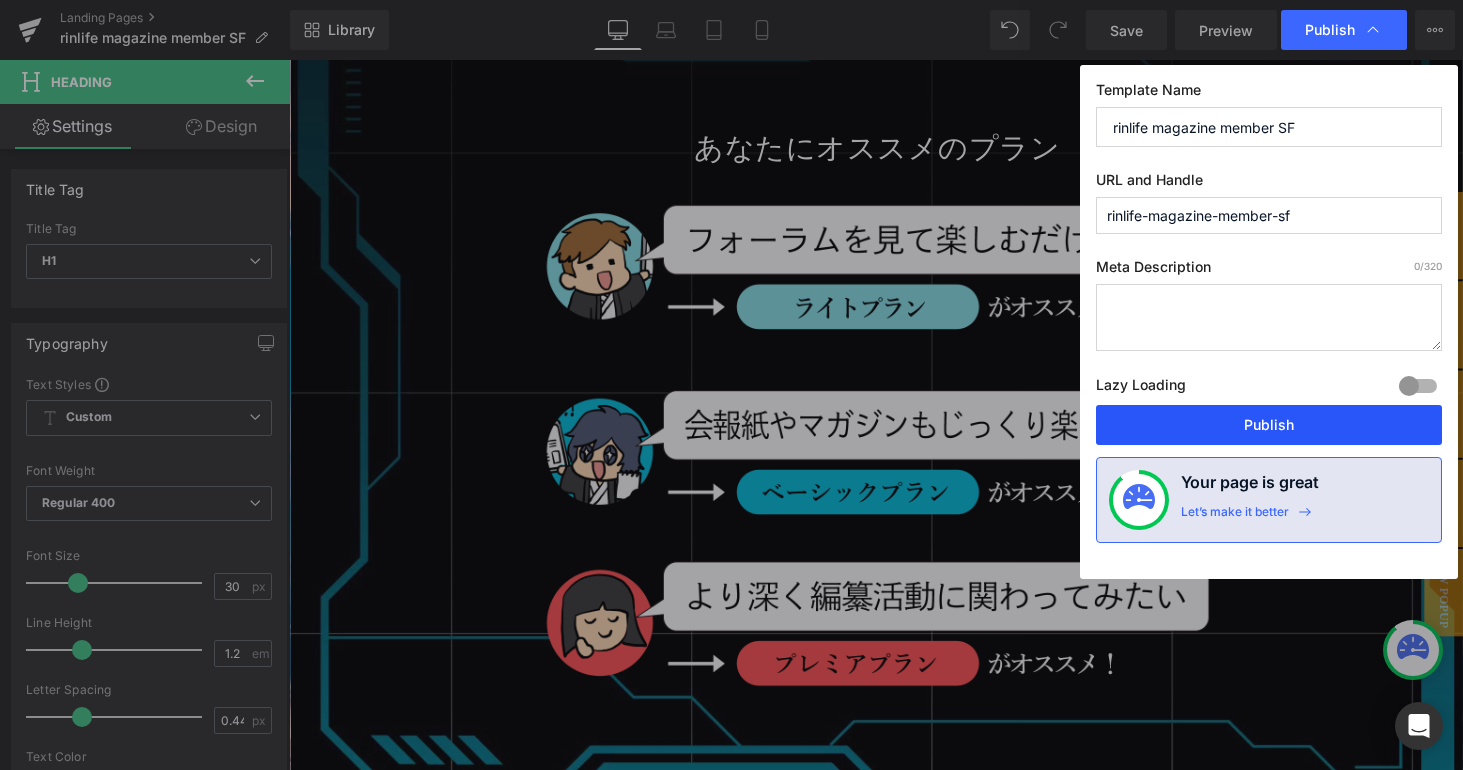 click on "Publish" at bounding box center [1269, 425] 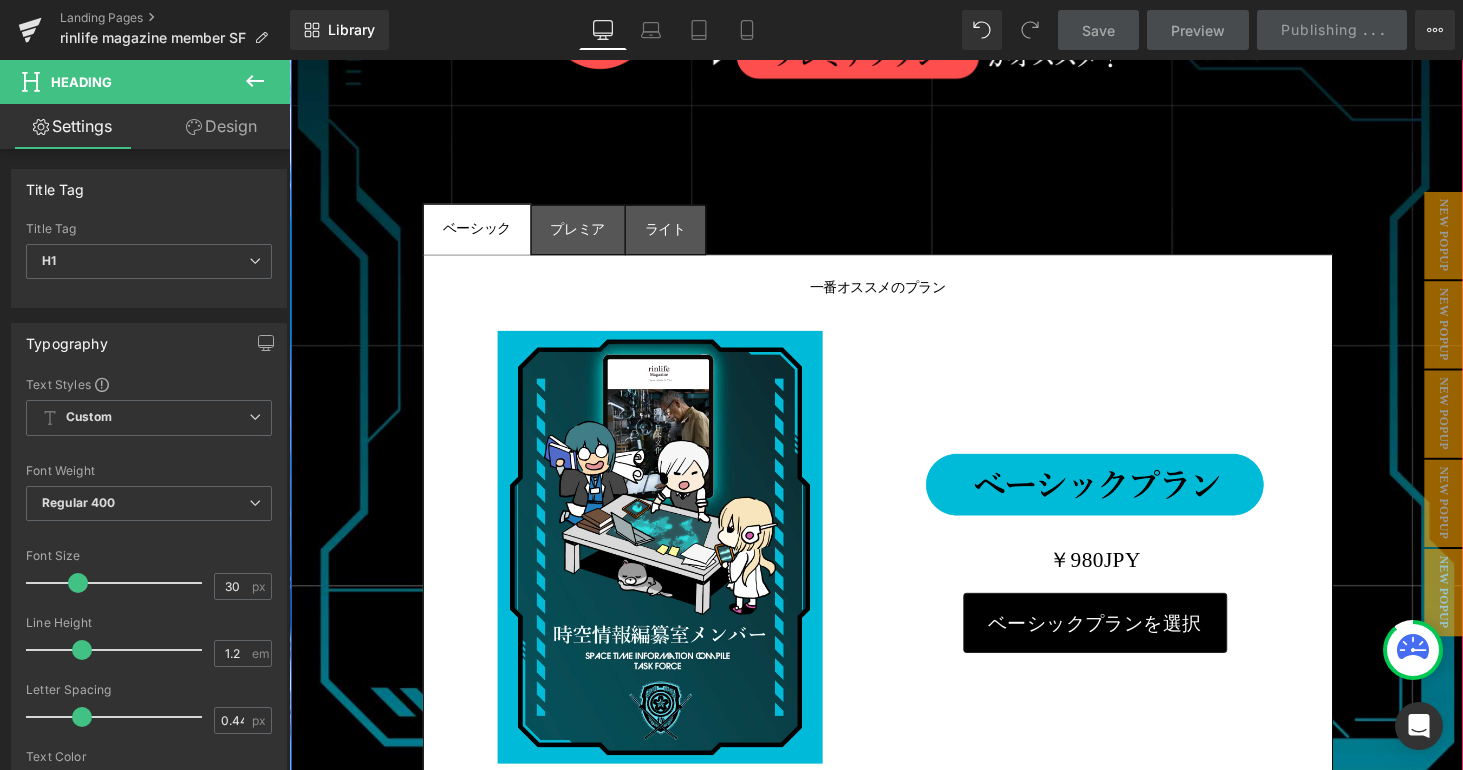 scroll, scrollTop: 15511, scrollLeft: 0, axis: vertical 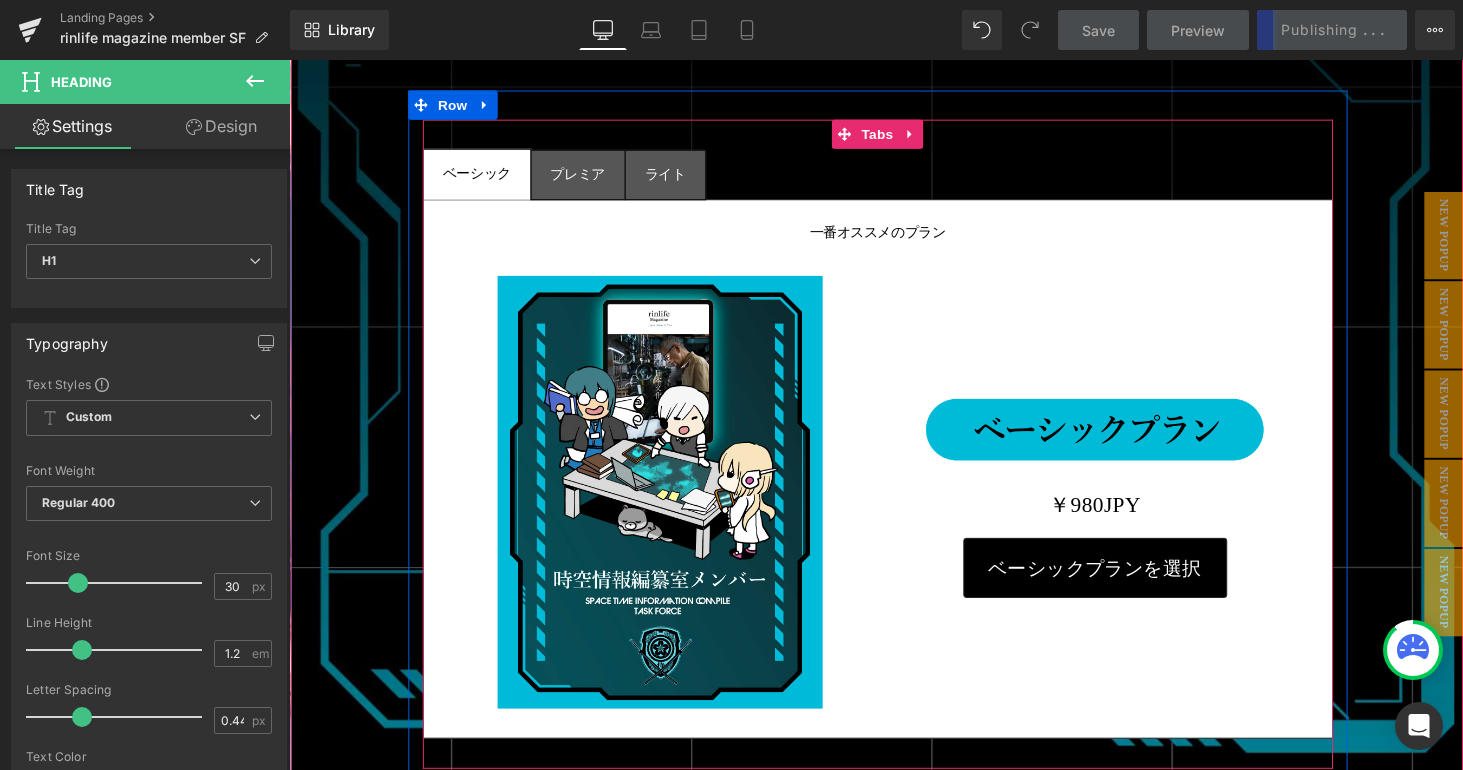 click on "プレミア Text Block" at bounding box center [587, 179] 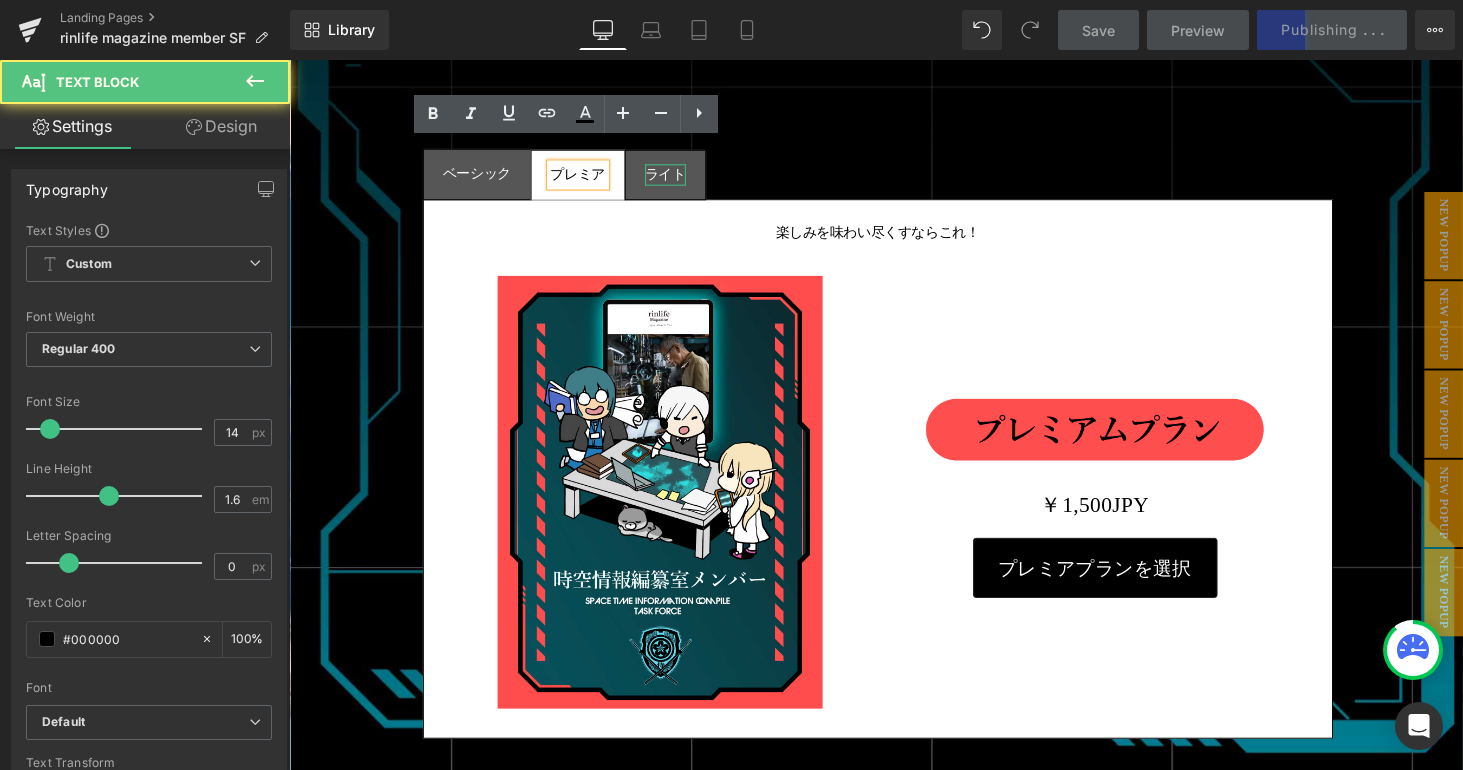 click on "ライト" at bounding box center (677, 179) 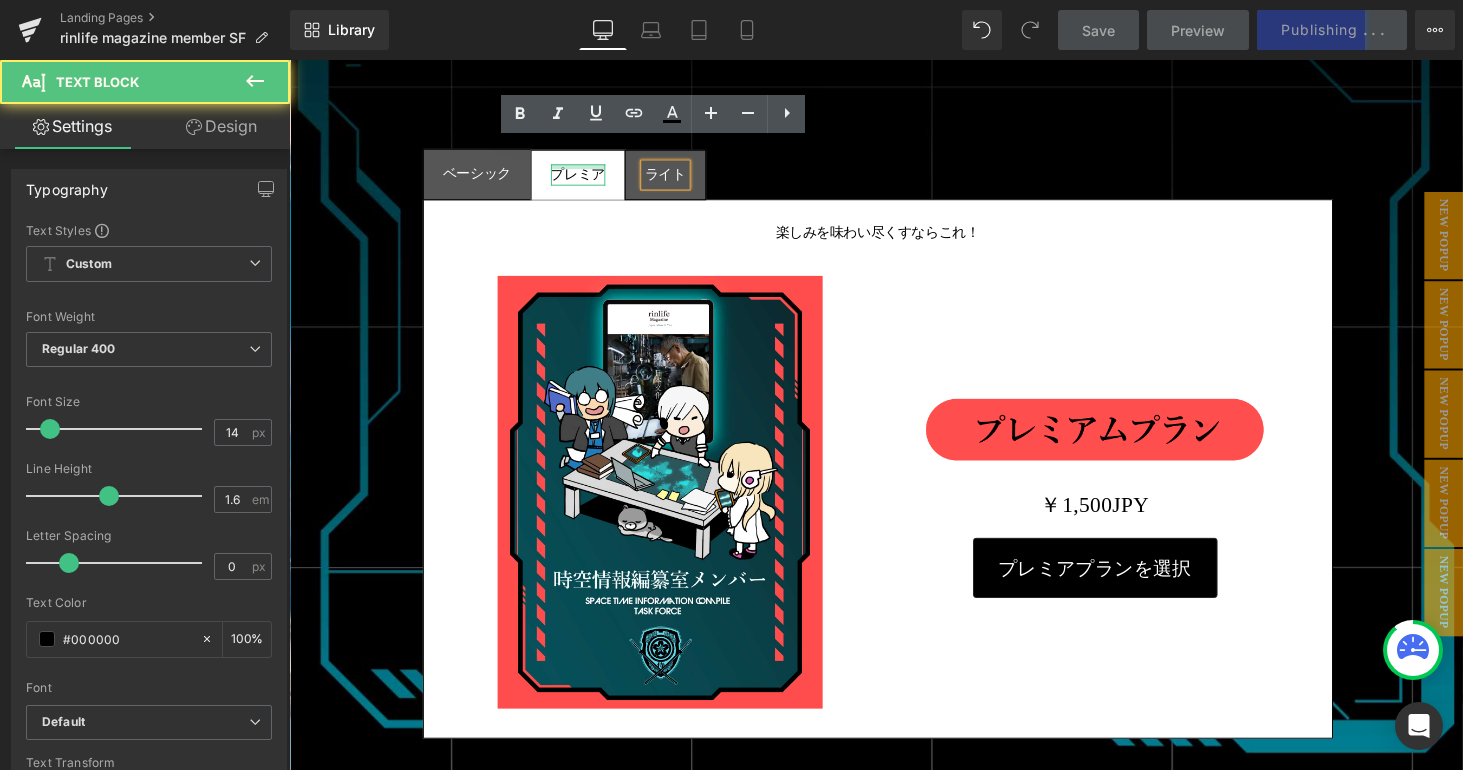 click on "プレミア Text Block" at bounding box center (587, 179) 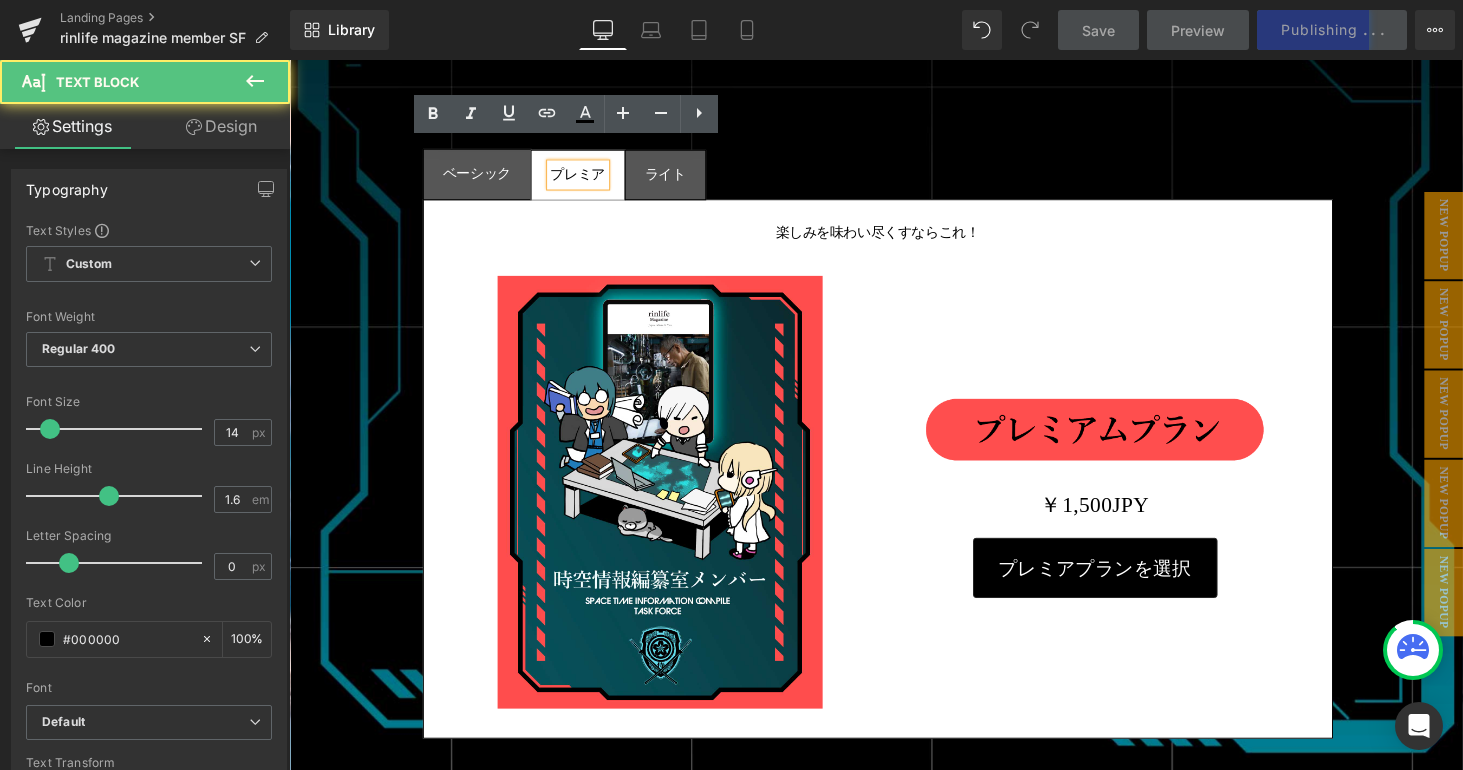 click on "ベーシック" at bounding box center (483, 178) 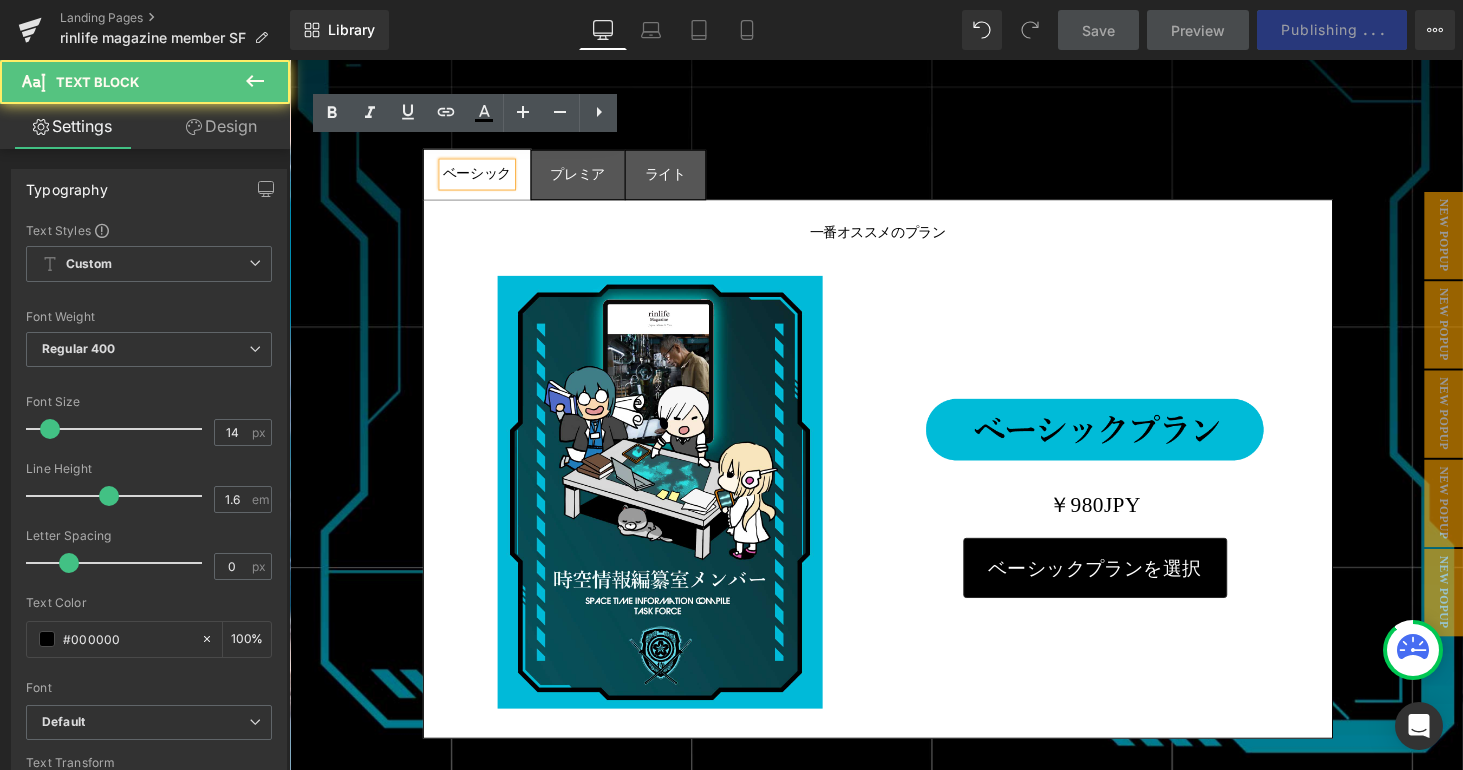 click on "ライト" at bounding box center (677, 179) 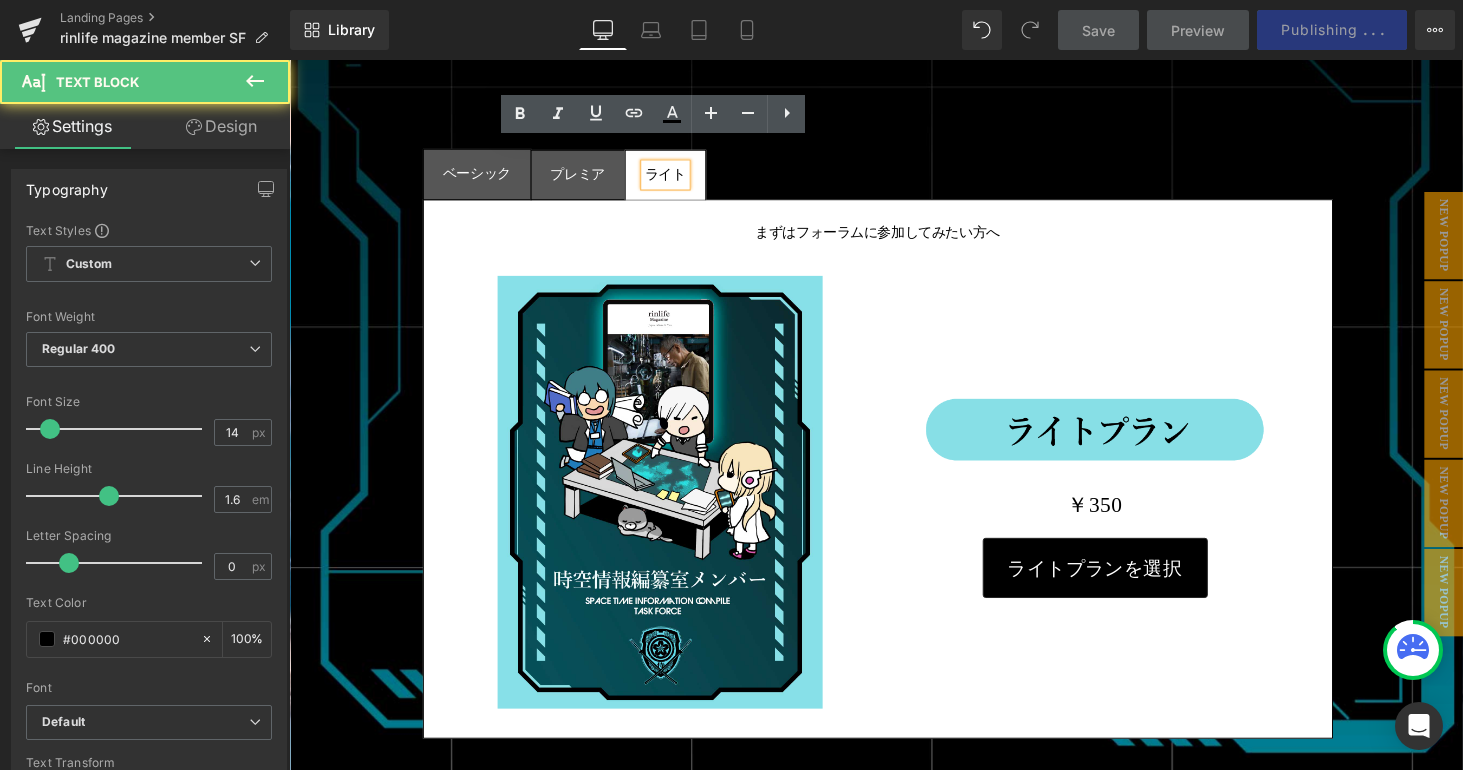 click on "プレミア Text Block" at bounding box center (587, 179) 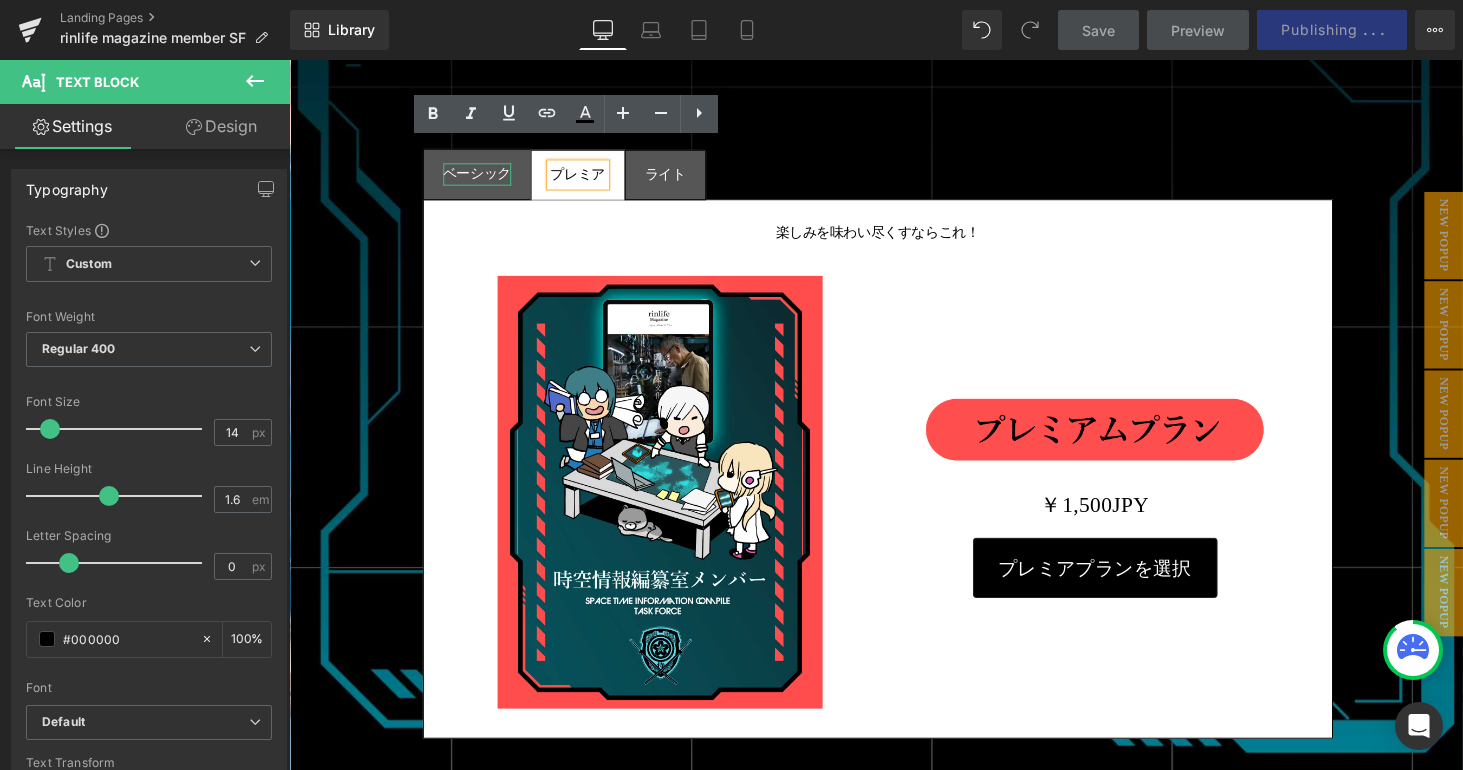 click on "ベーシック" at bounding box center [483, 178] 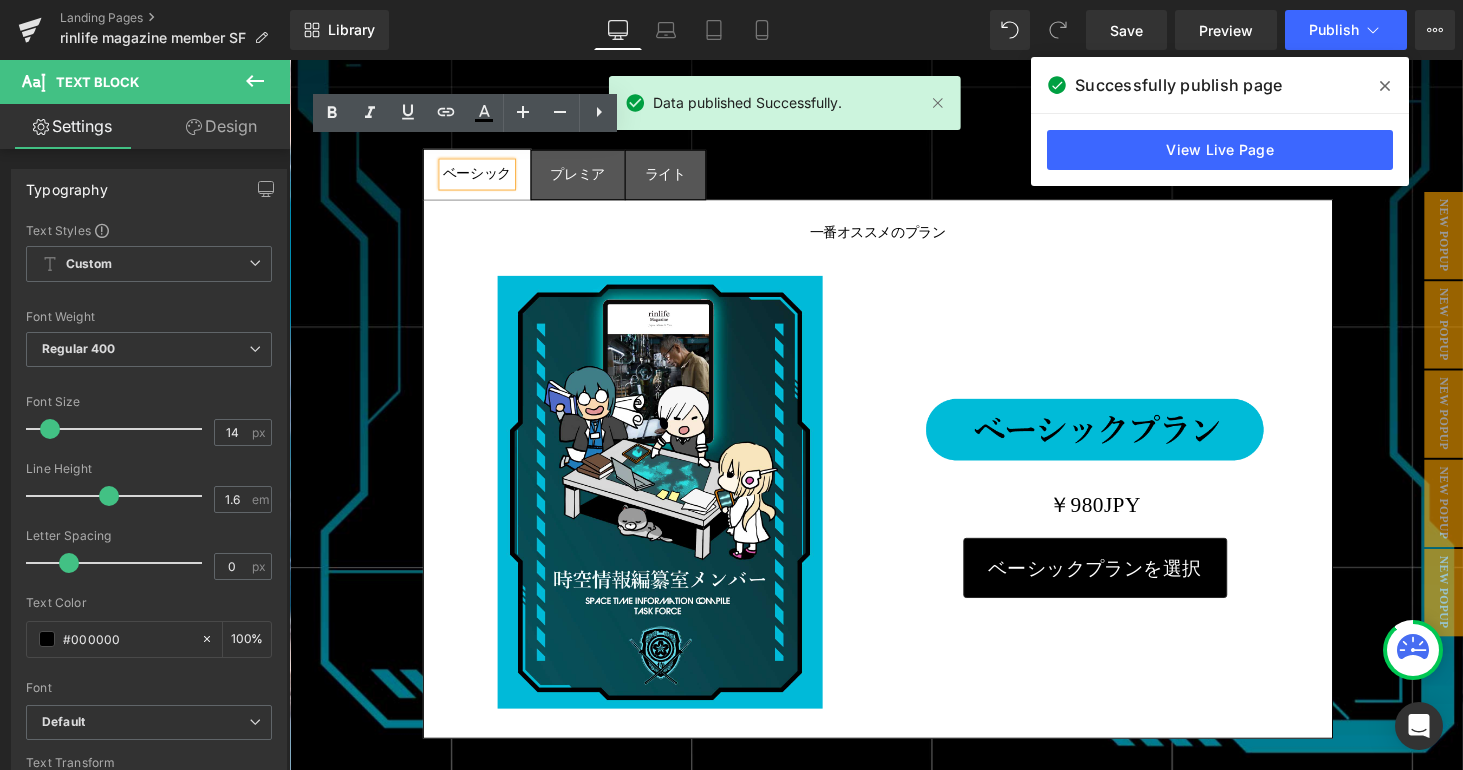 click 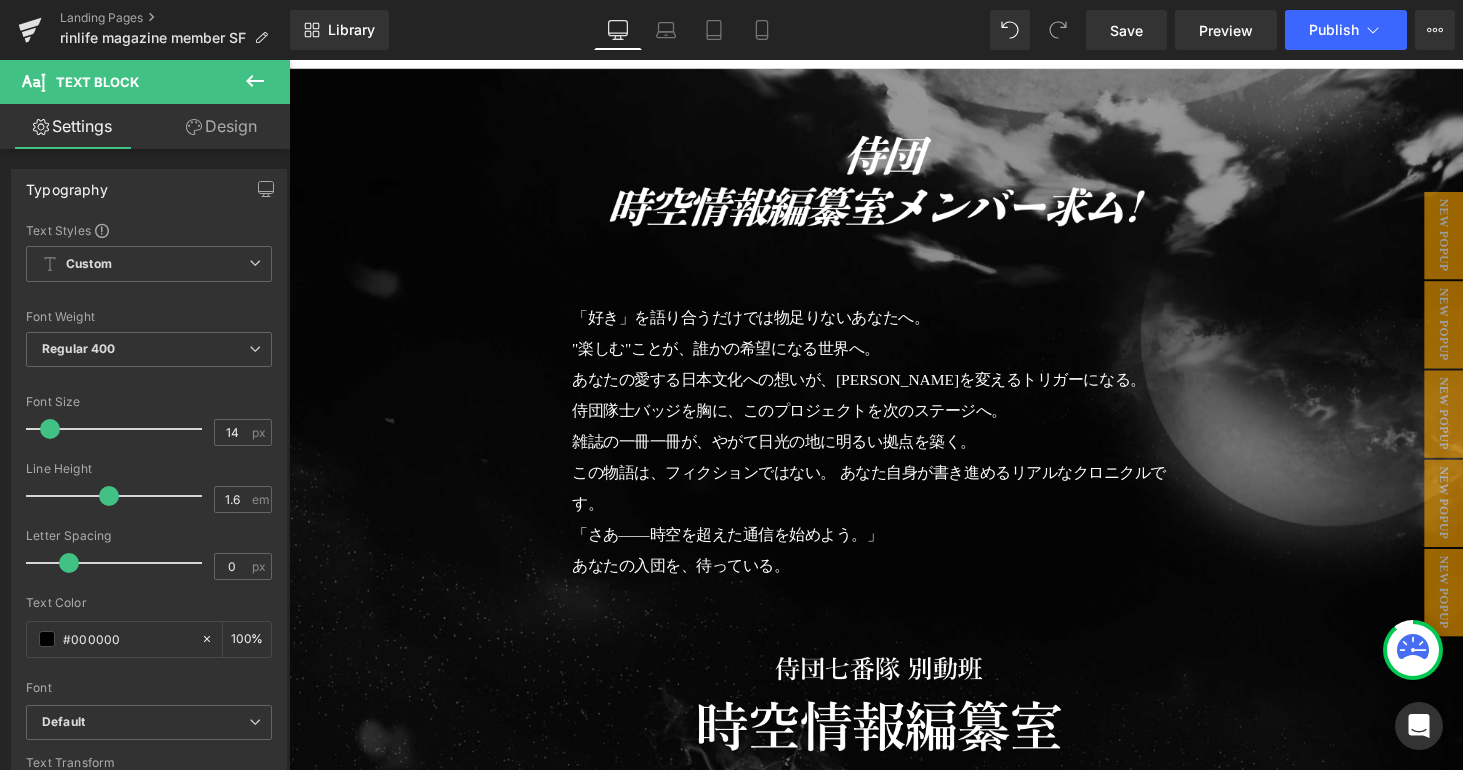 scroll, scrollTop: 21067, scrollLeft: 0, axis: vertical 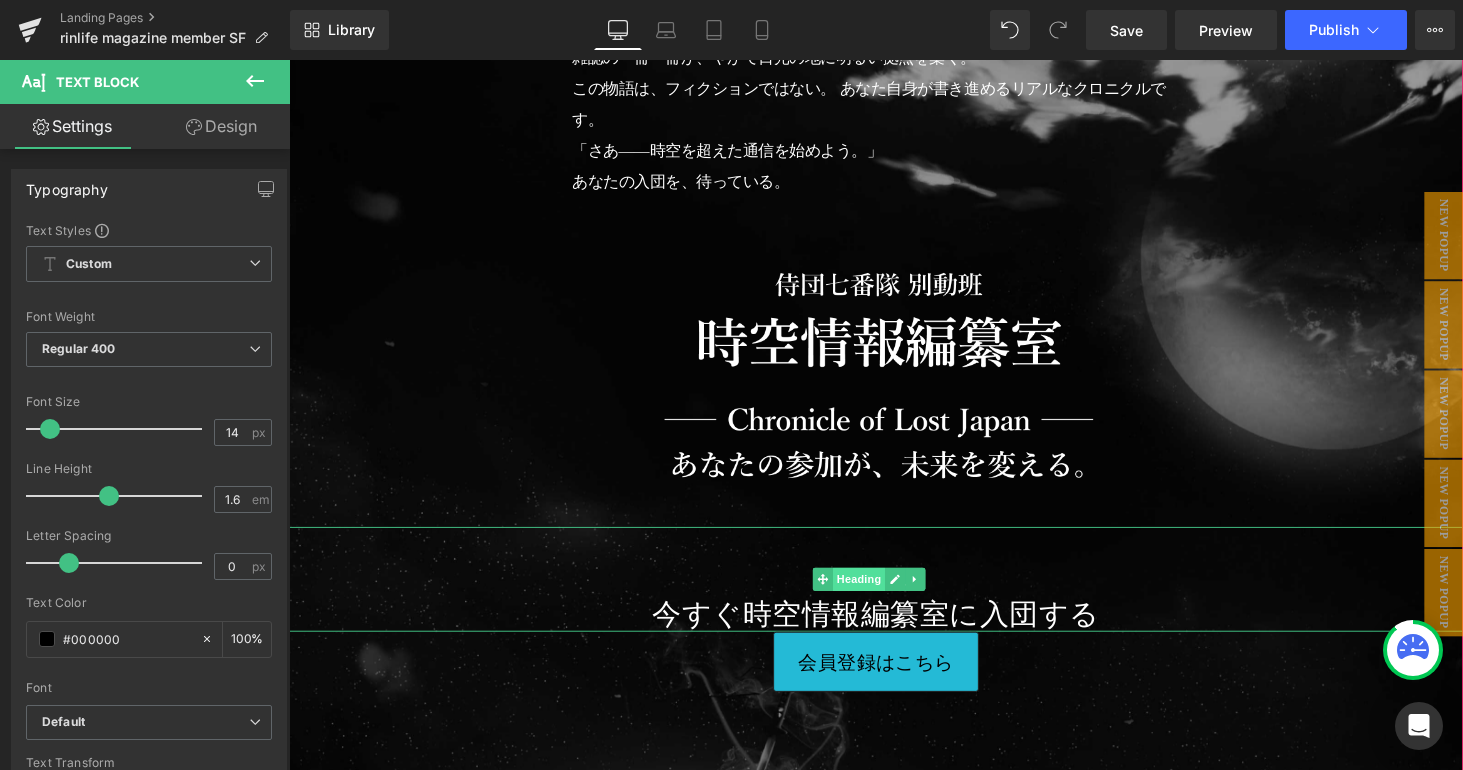 click on "Heading" at bounding box center [876, 595] 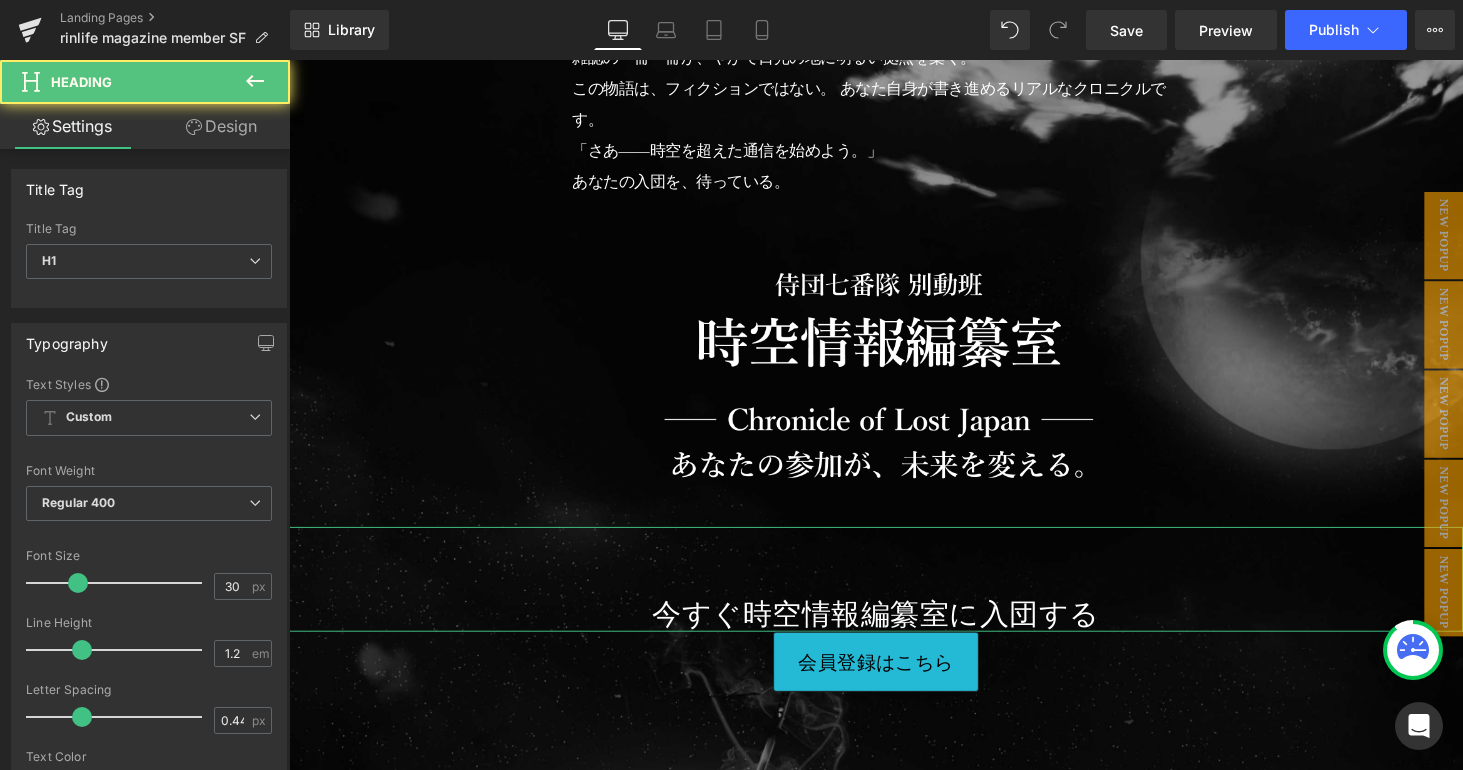 click on "Design" at bounding box center [221, 126] 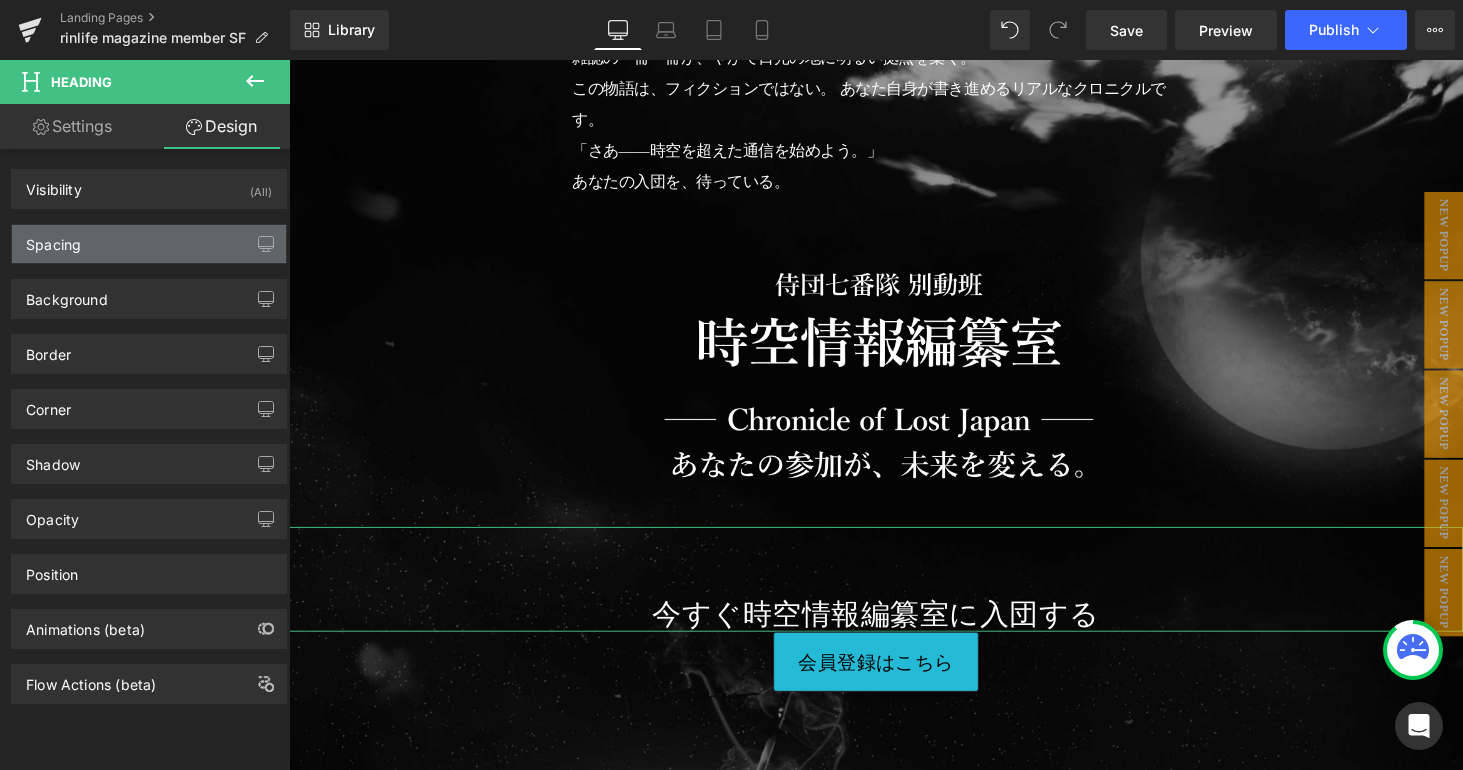 click on "Spacing" at bounding box center (149, 244) 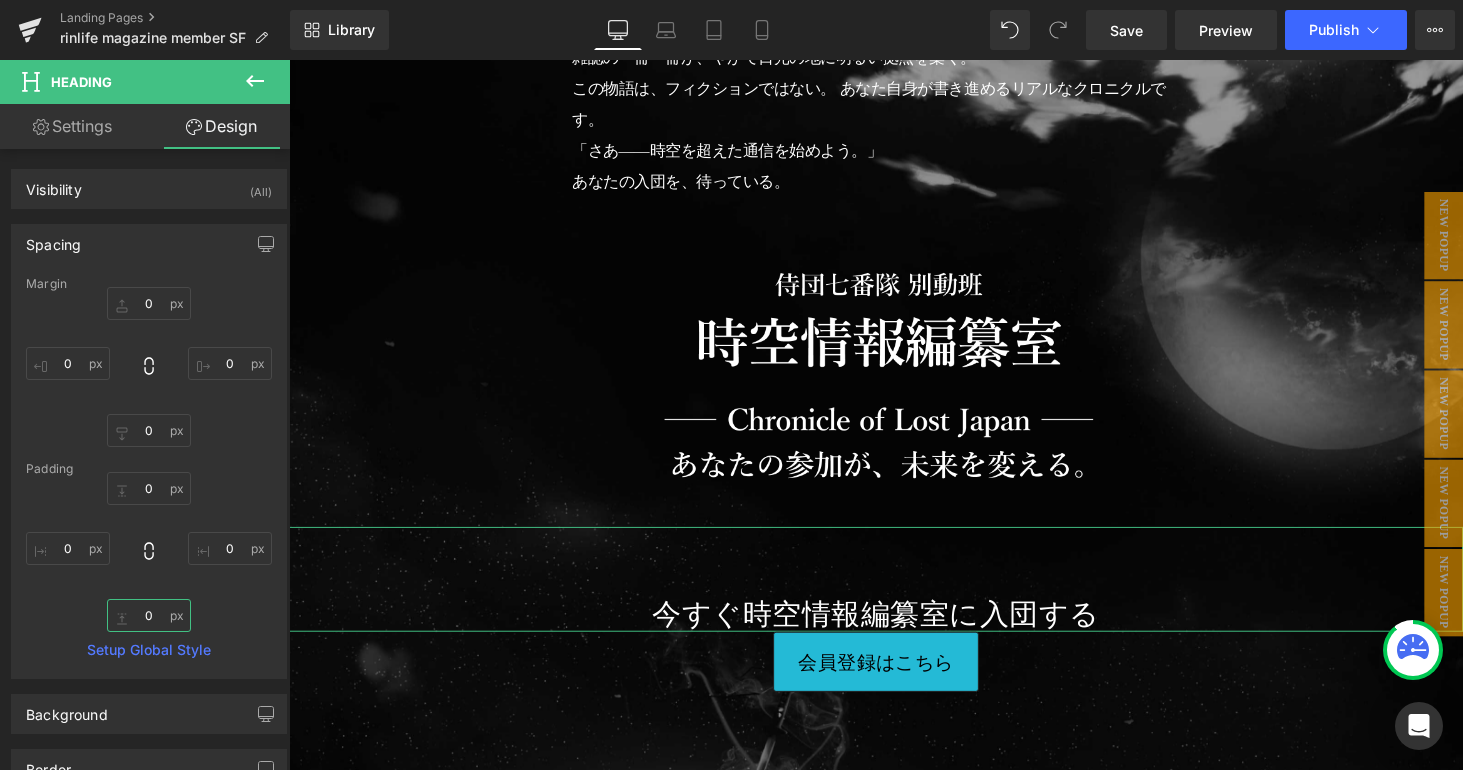click on "0" at bounding box center [149, 615] 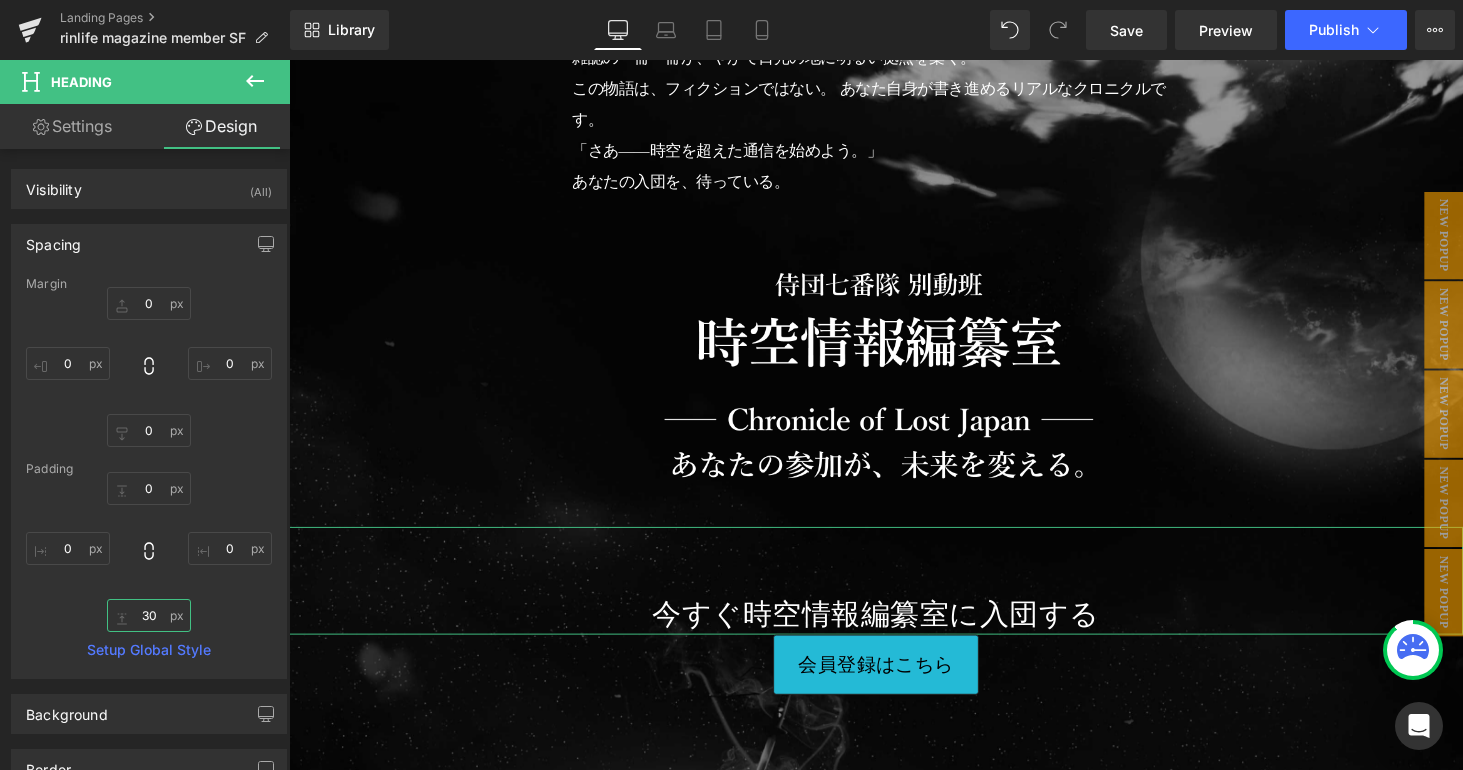 scroll, scrollTop: 10, scrollLeft: 10, axis: both 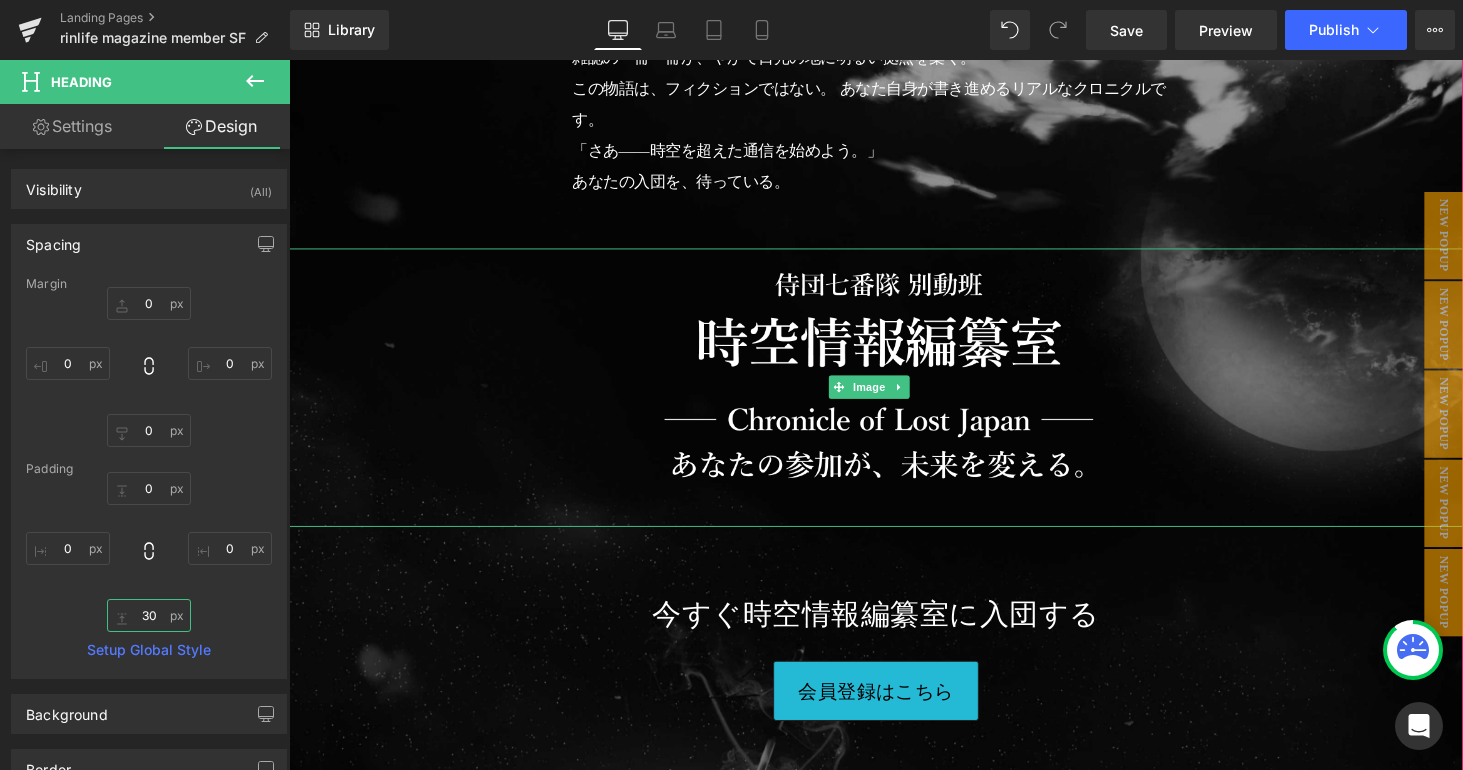 type on "3" 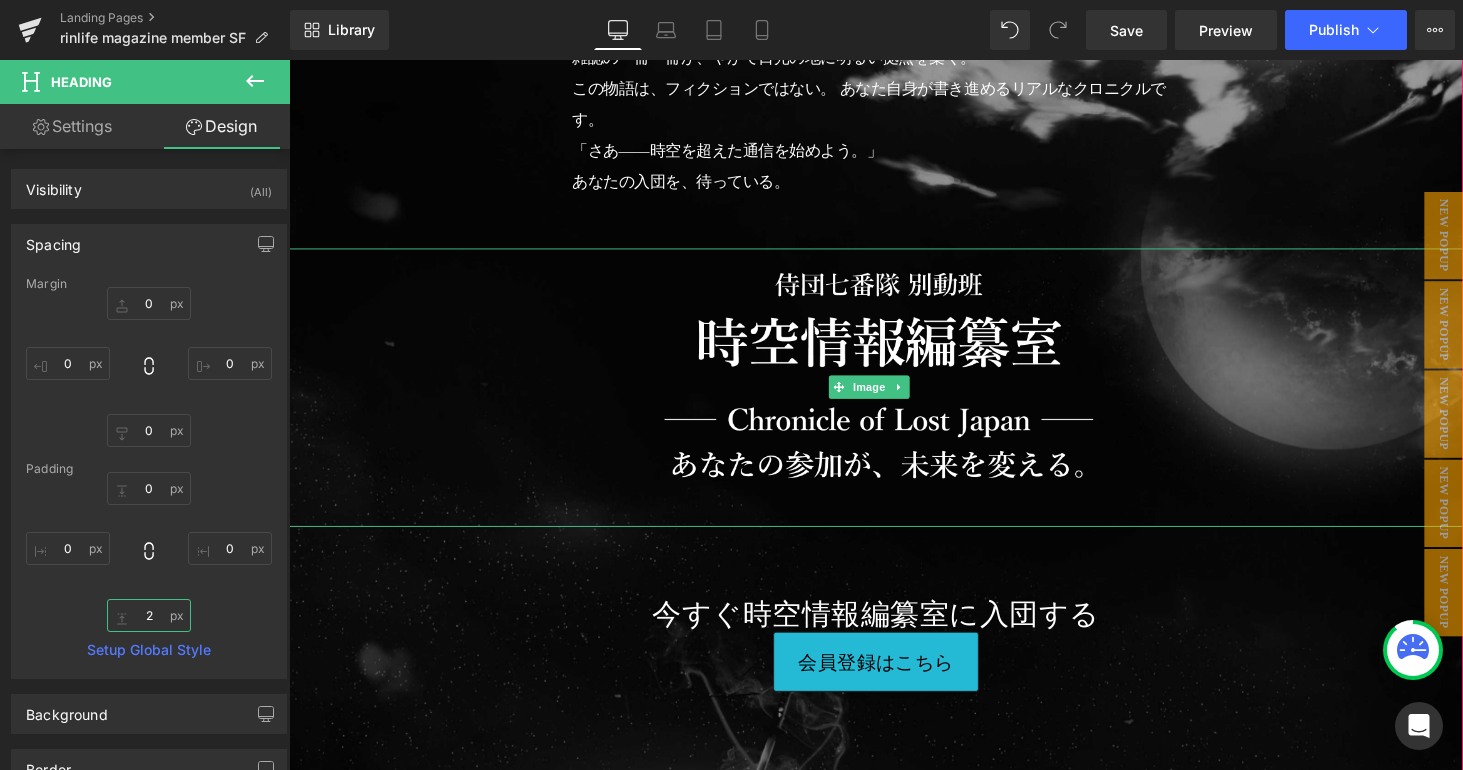 scroll, scrollTop: 22542, scrollLeft: 1195, axis: both 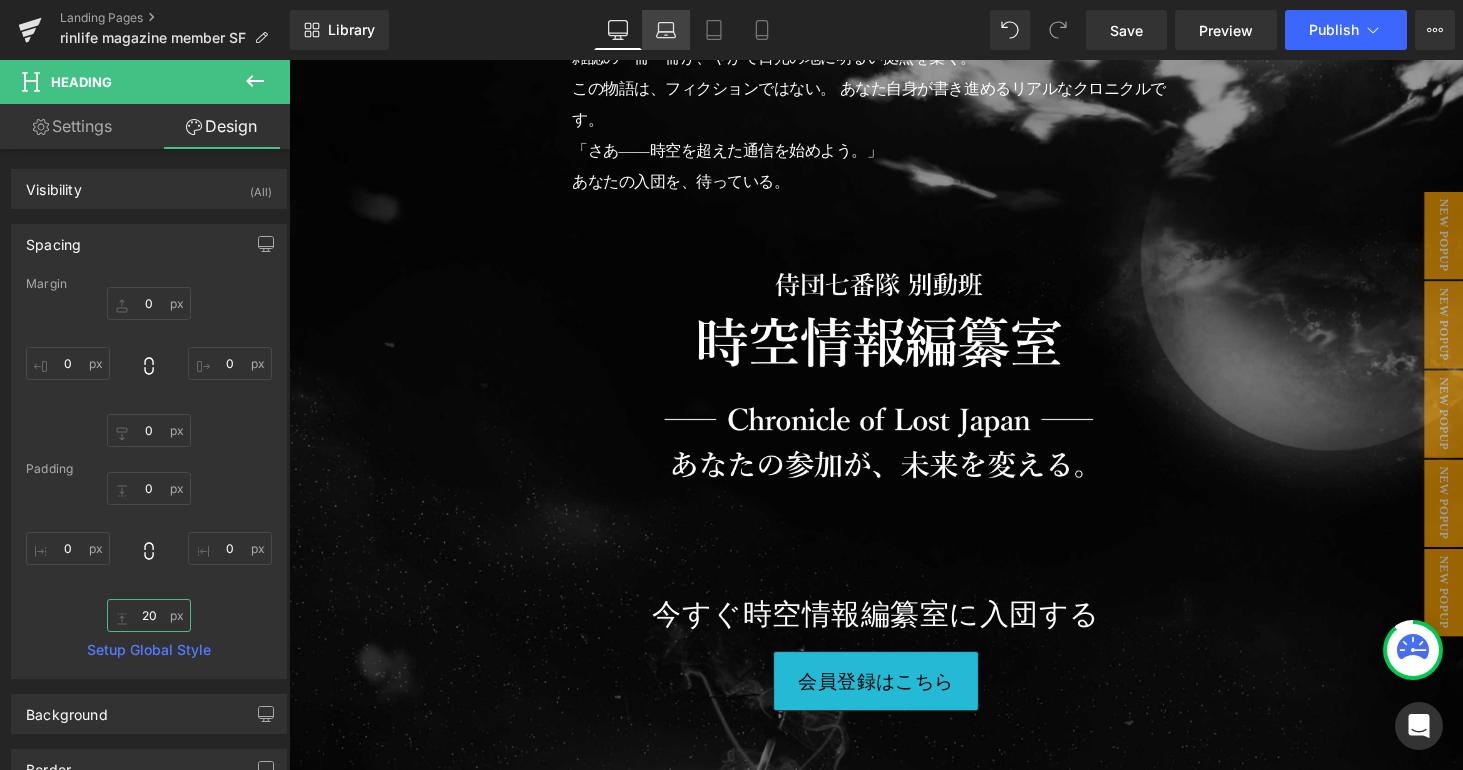 type on "20" 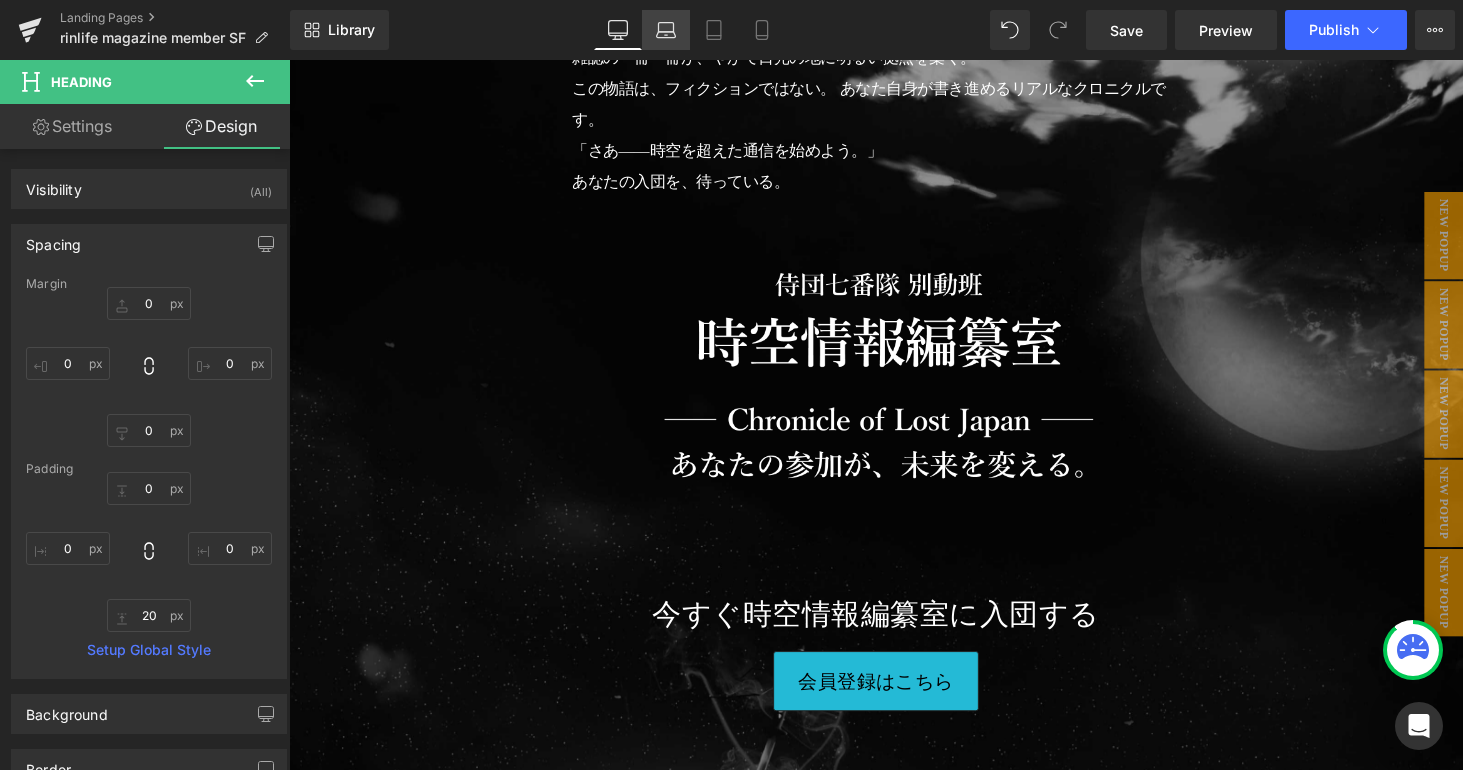 click 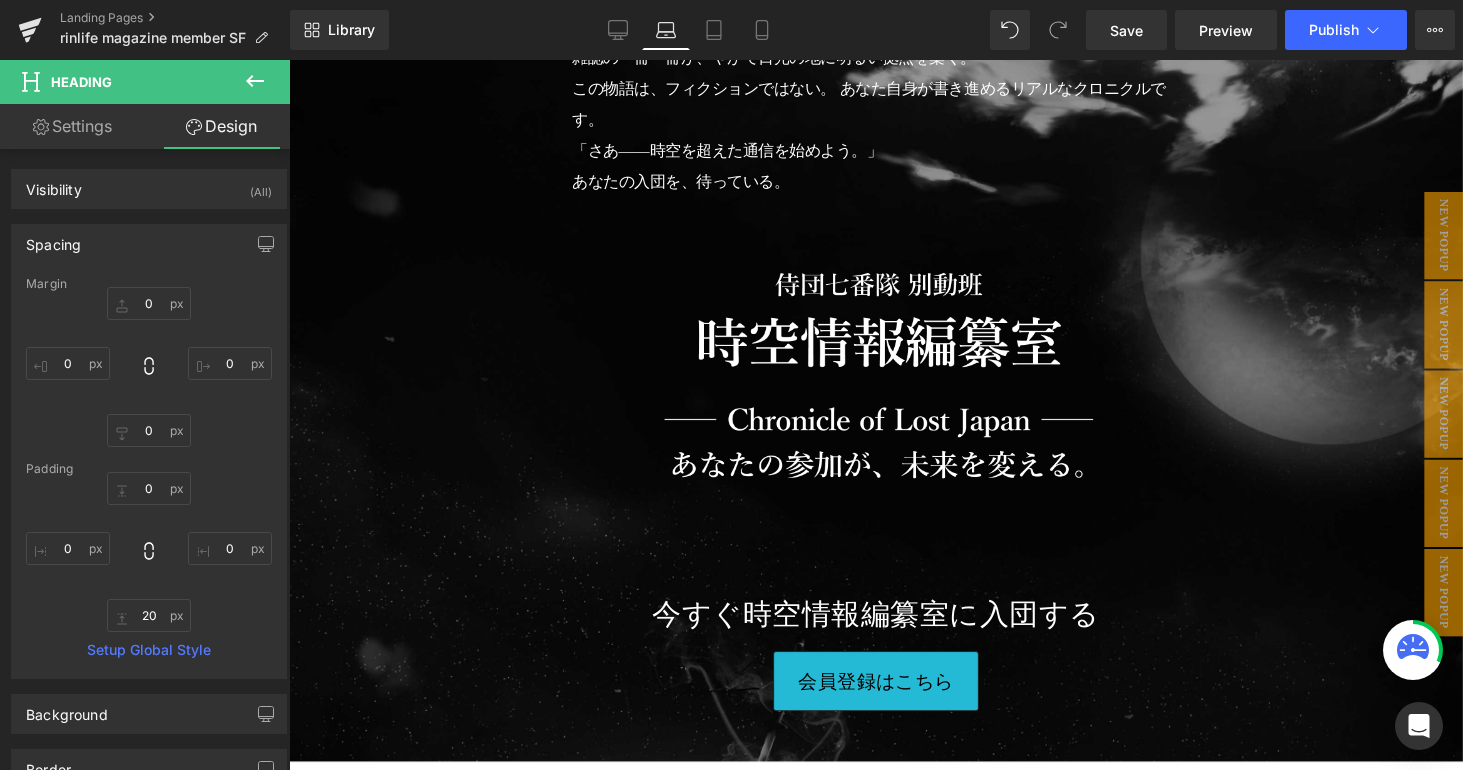 type on "0" 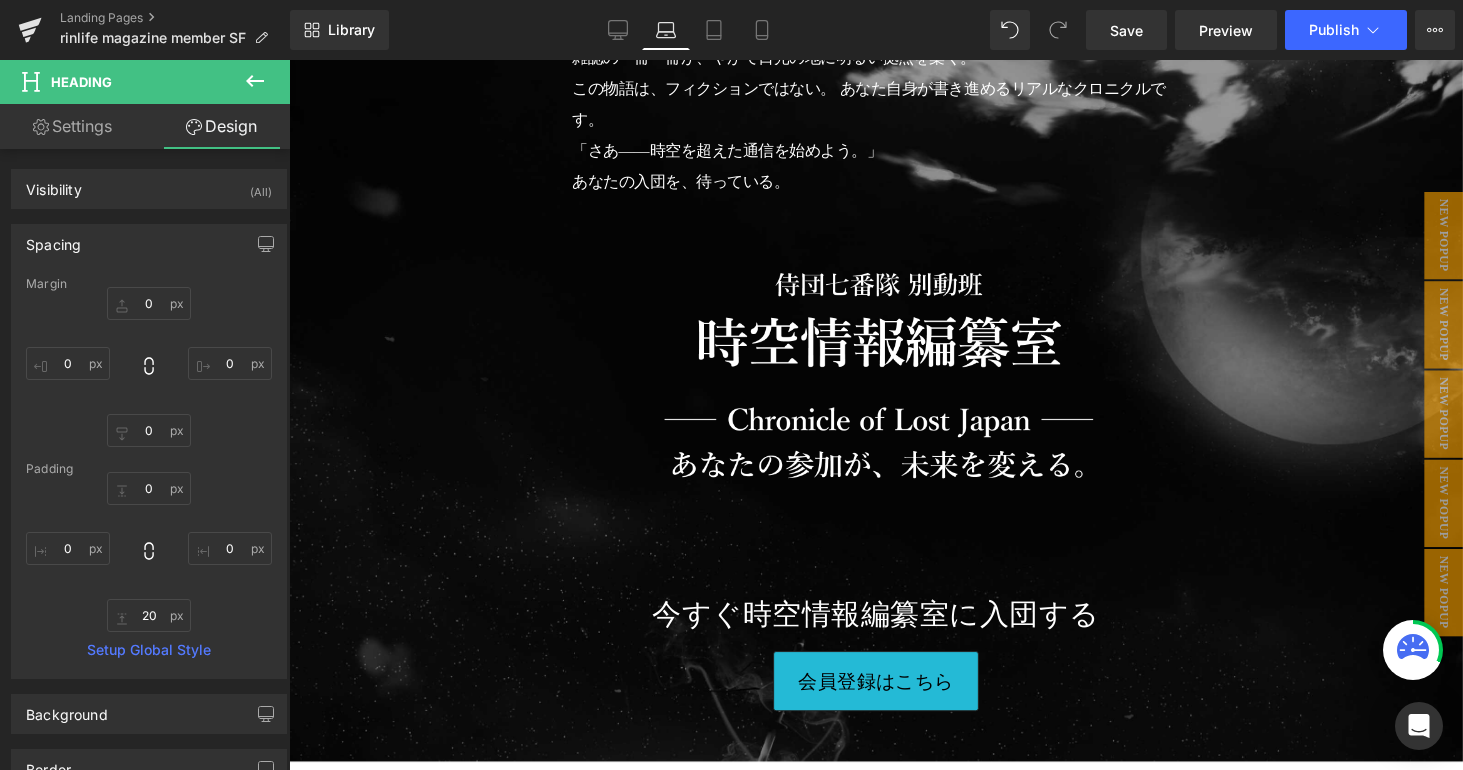 type on "0" 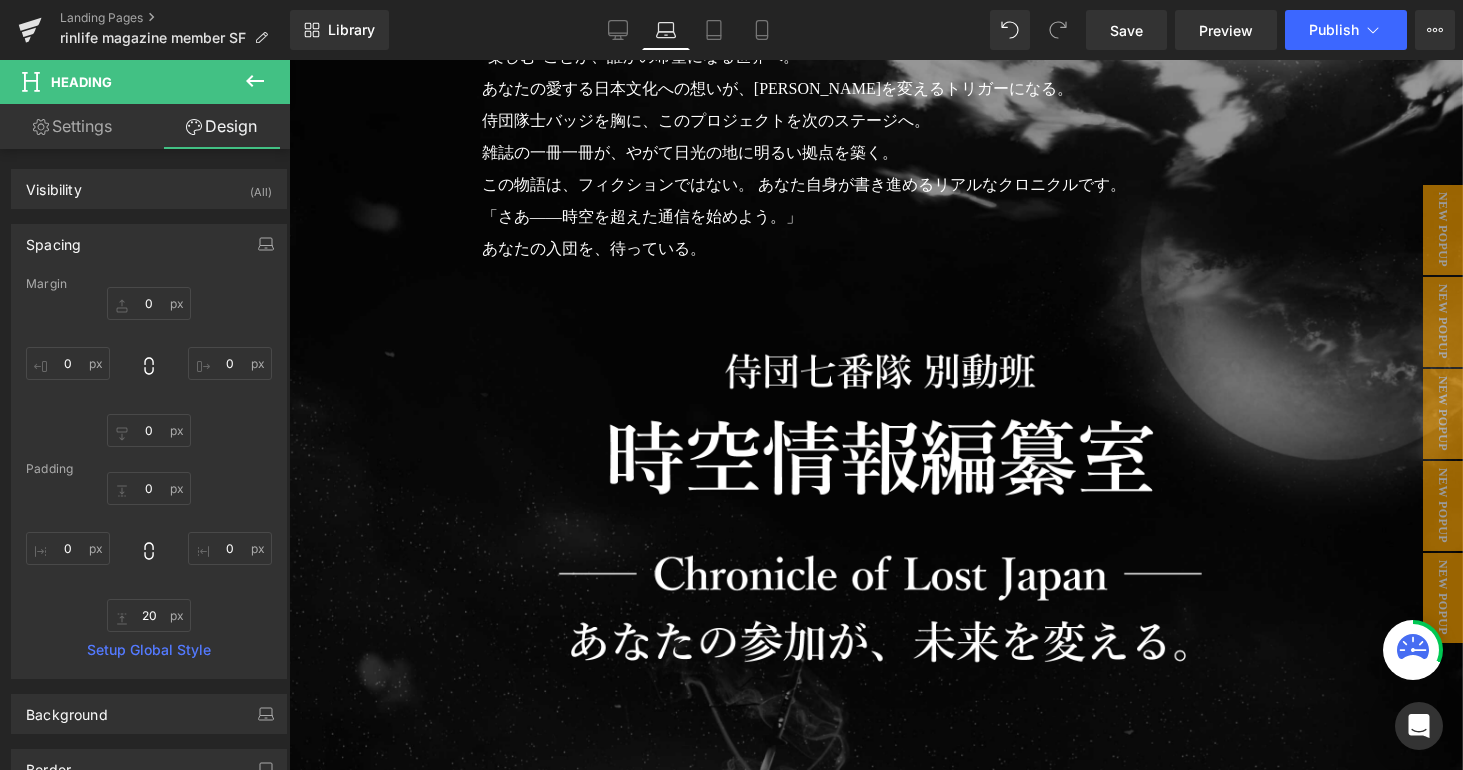 scroll, scrollTop: 20086, scrollLeft: 0, axis: vertical 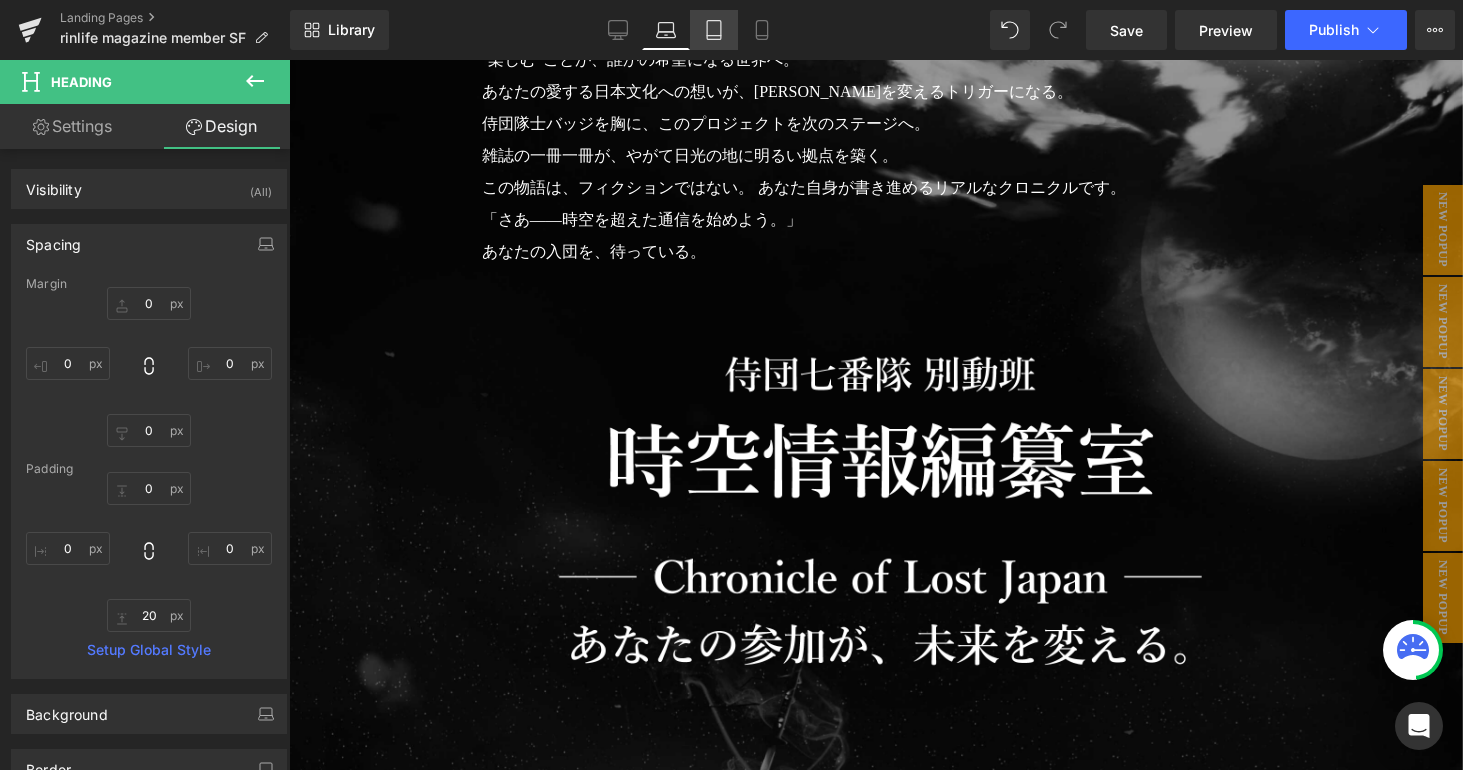 click 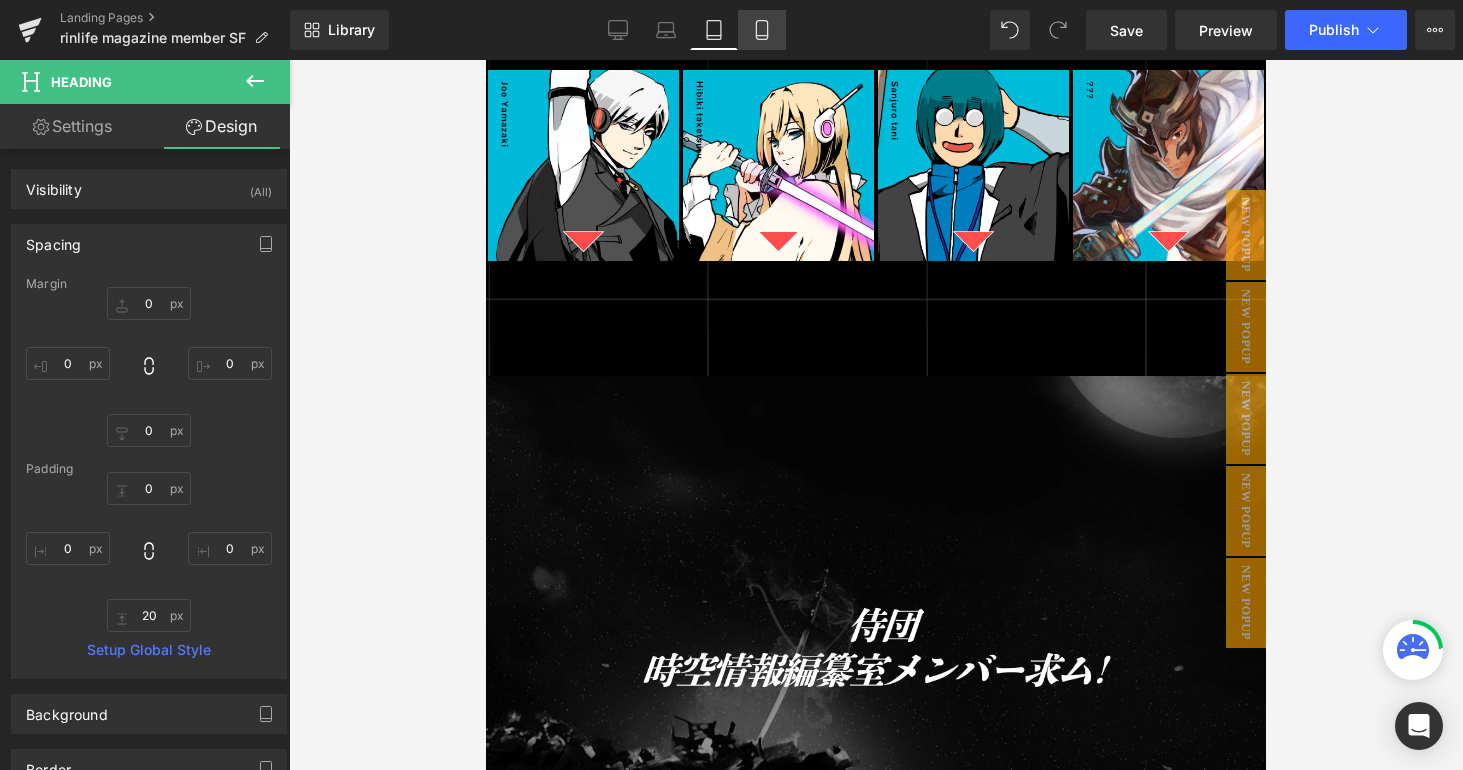 type on "0" 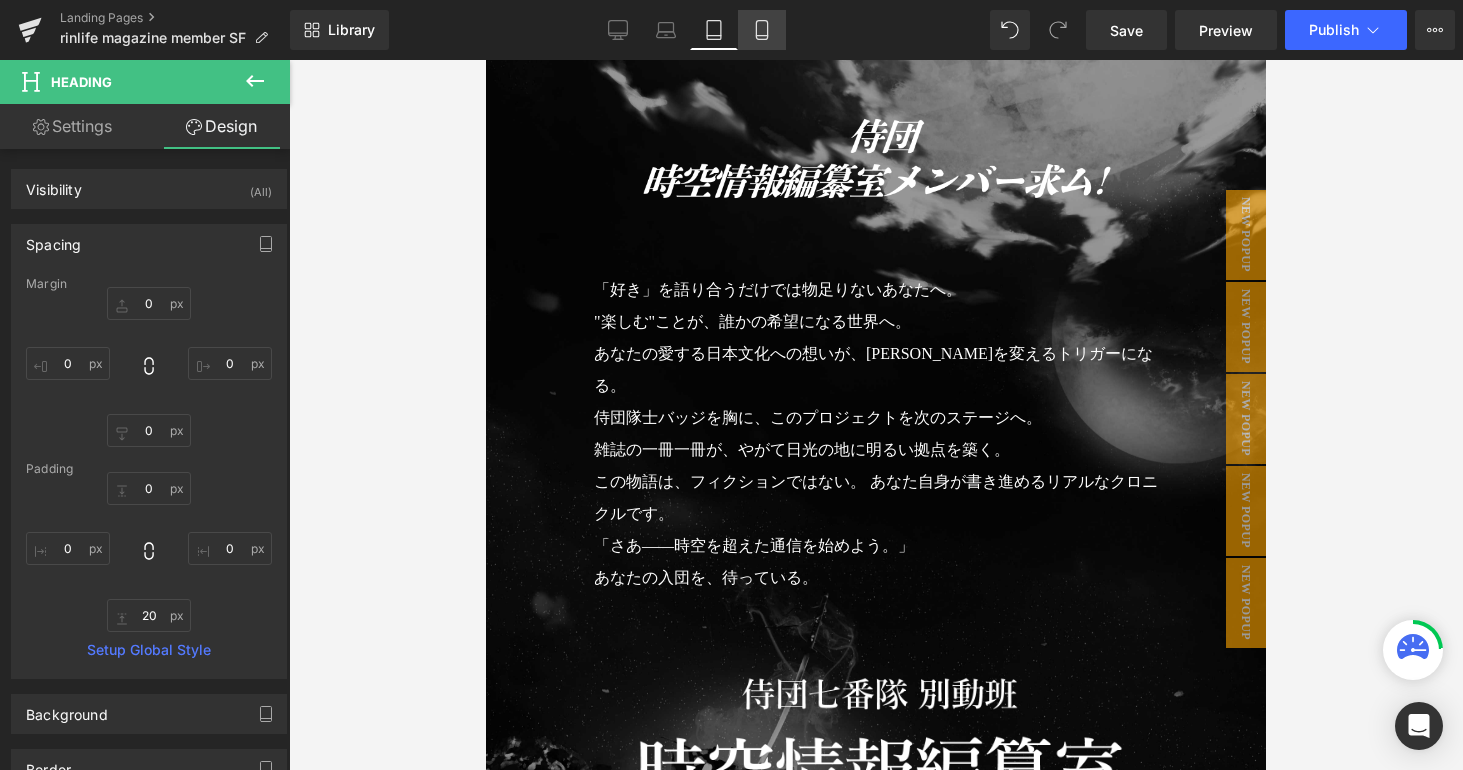 scroll, scrollTop: 20682, scrollLeft: 0, axis: vertical 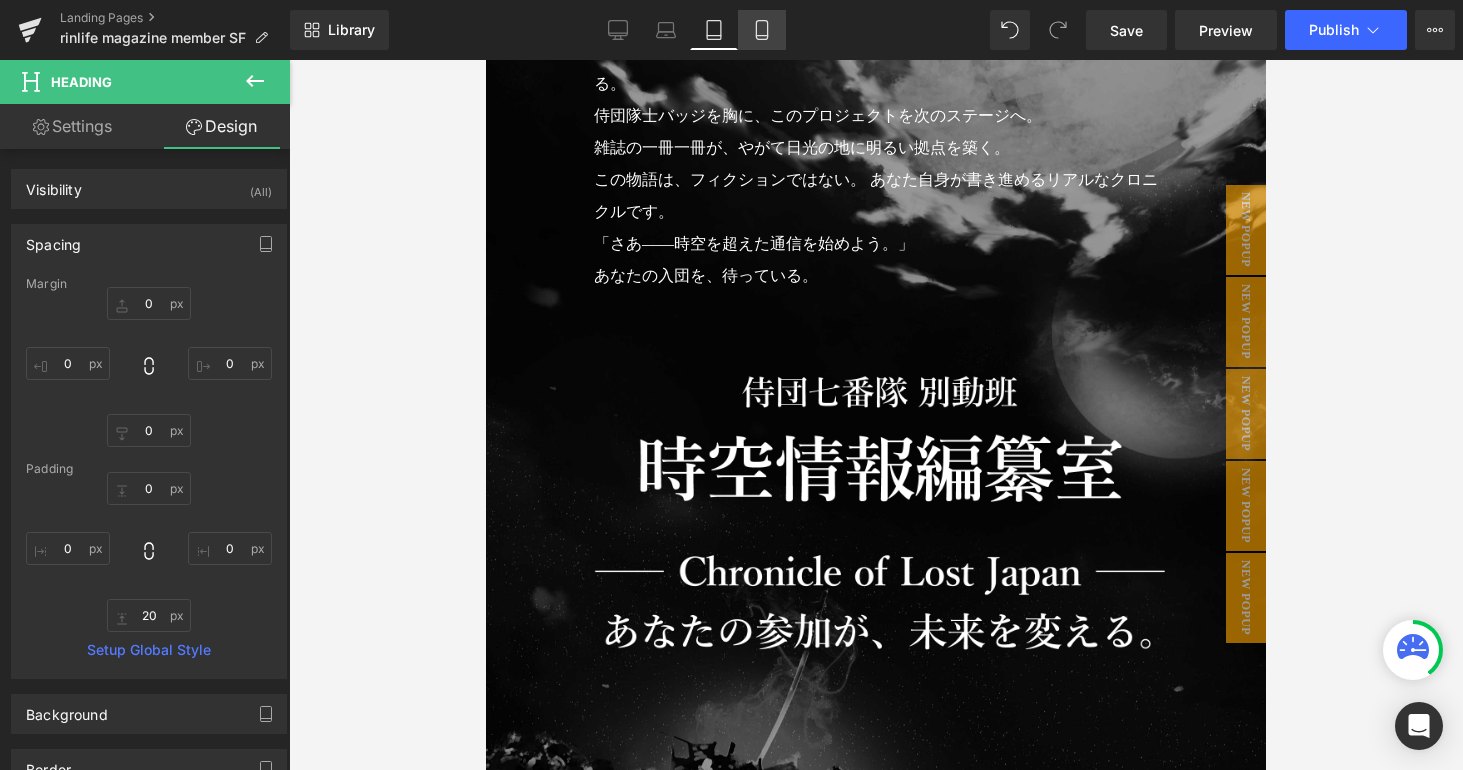 click 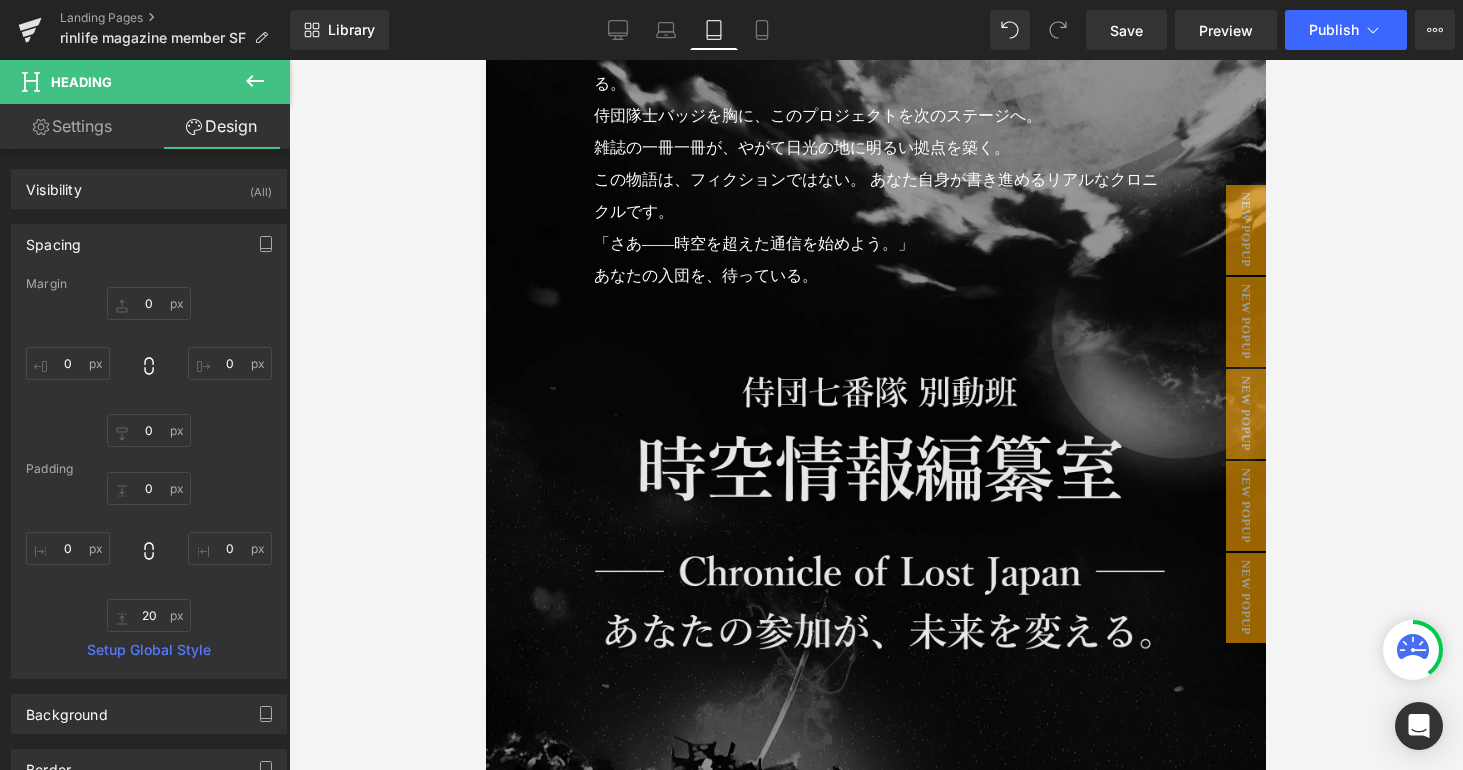 scroll, scrollTop: 23108, scrollLeft: 0, axis: vertical 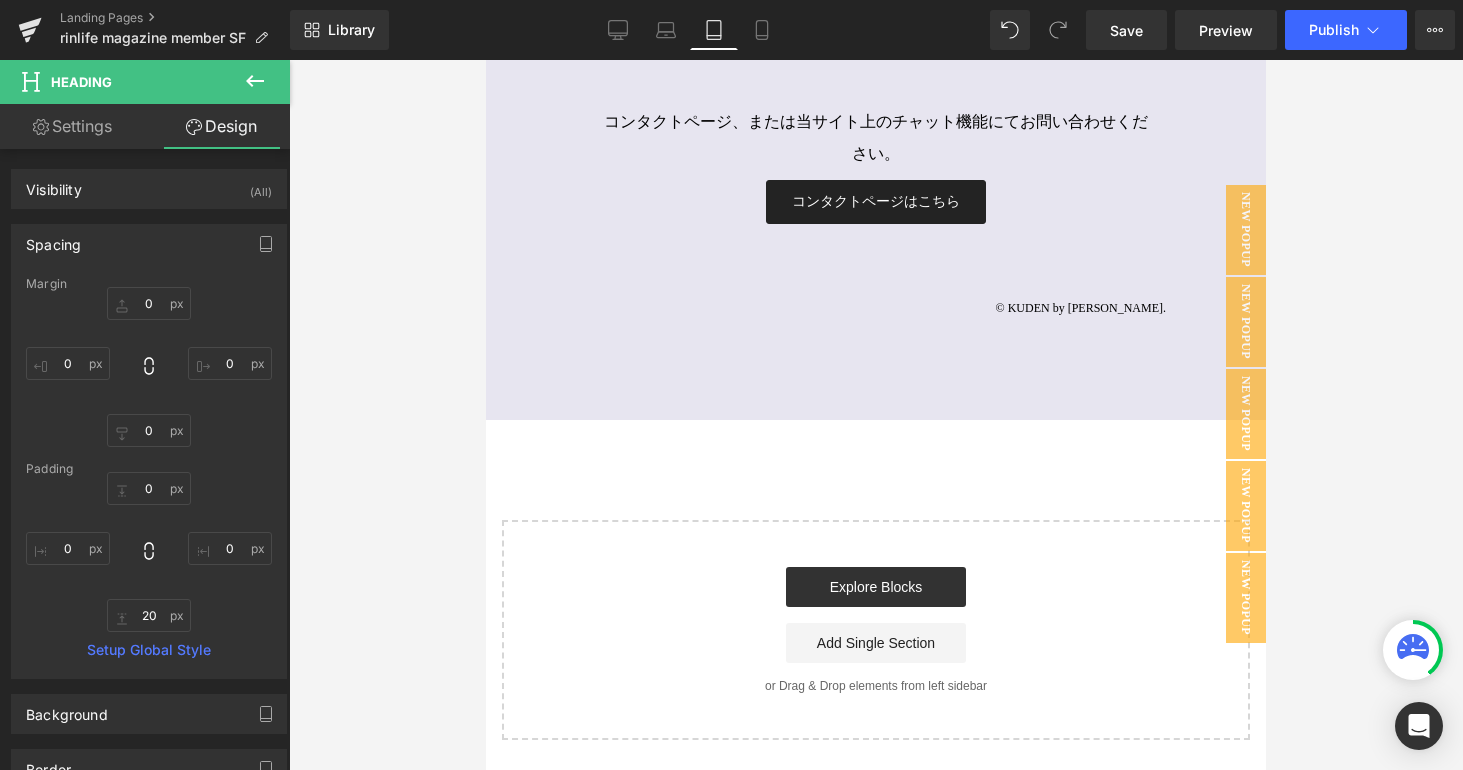 type on "0" 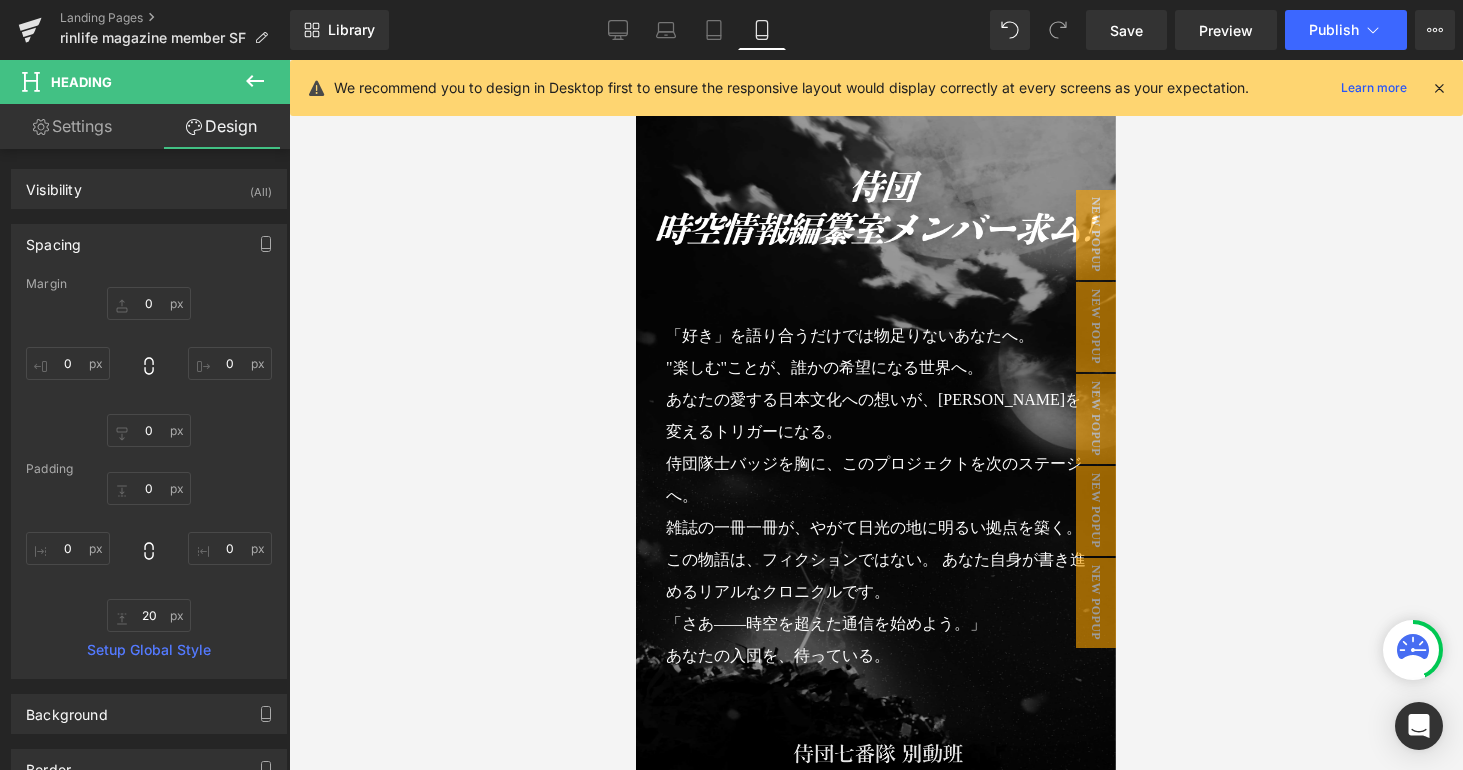scroll, scrollTop: 9, scrollLeft: 10, axis: both 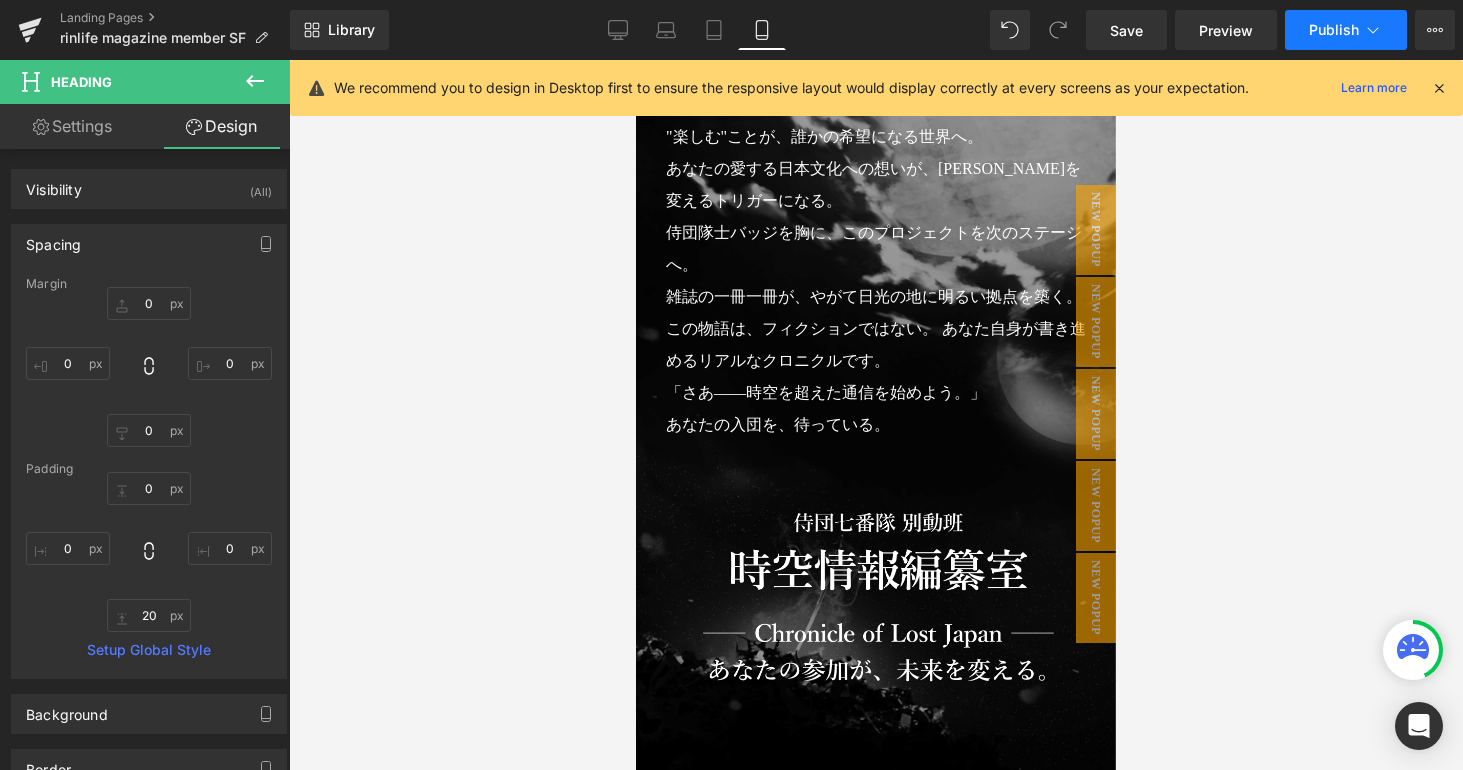 click on "Publish" at bounding box center (1334, 30) 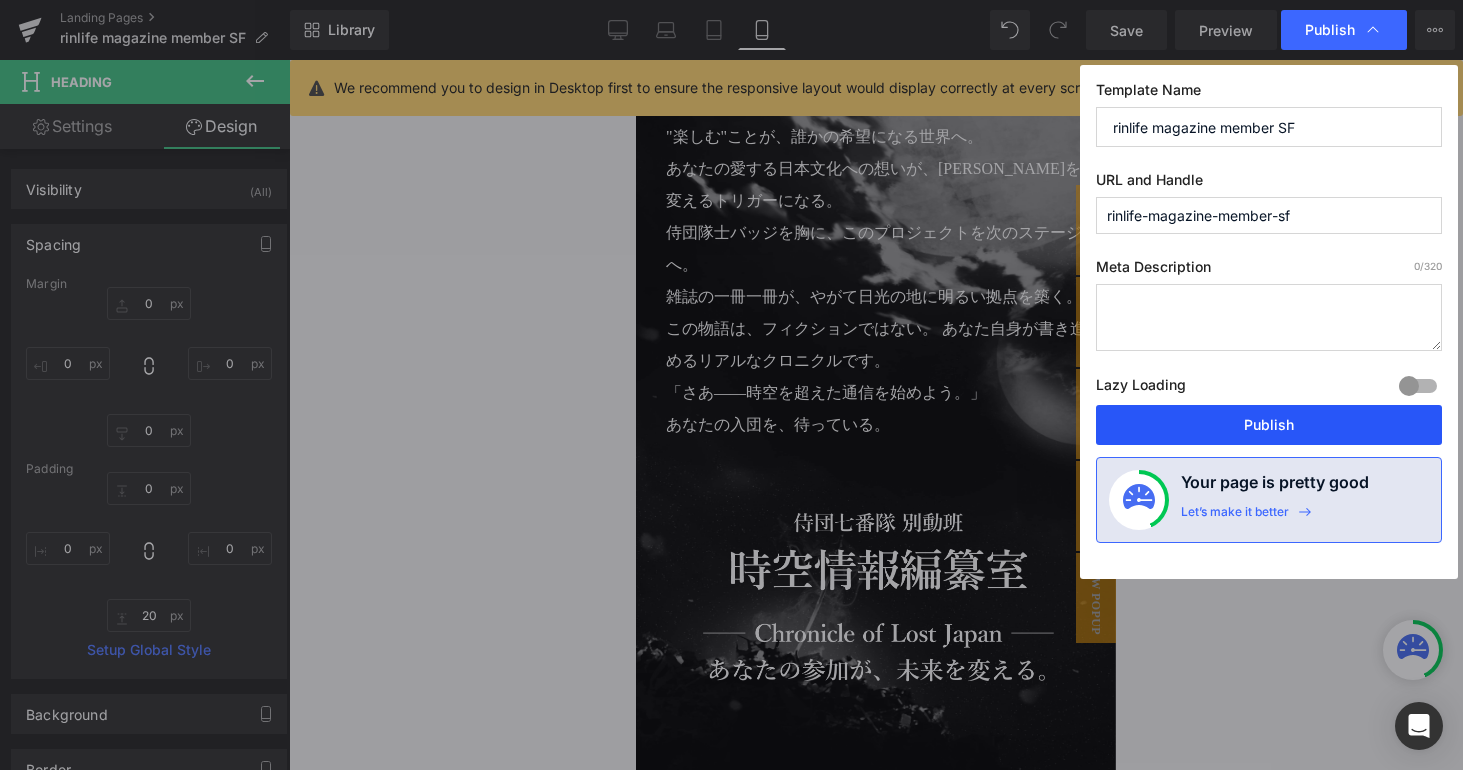 click on "Publish" at bounding box center [1269, 425] 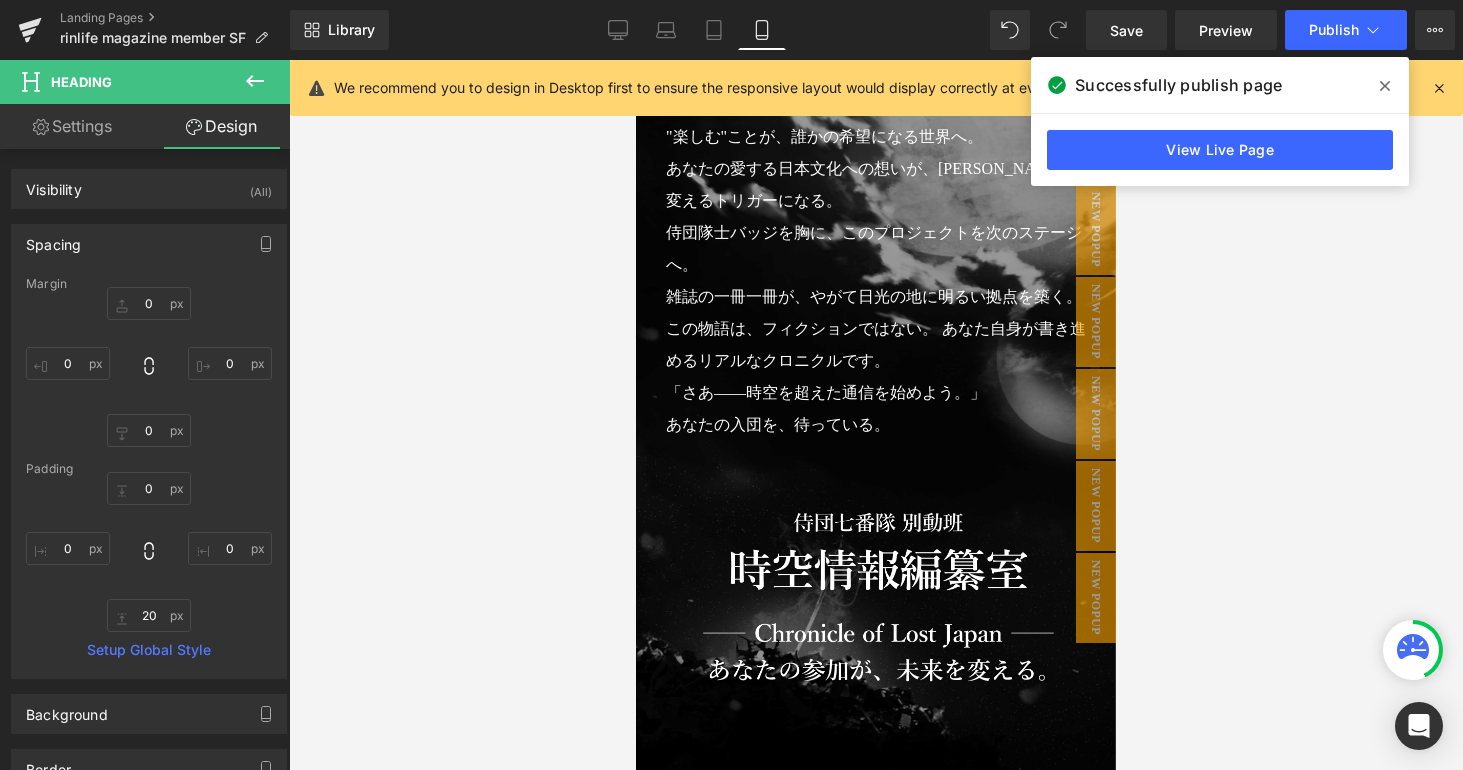 click 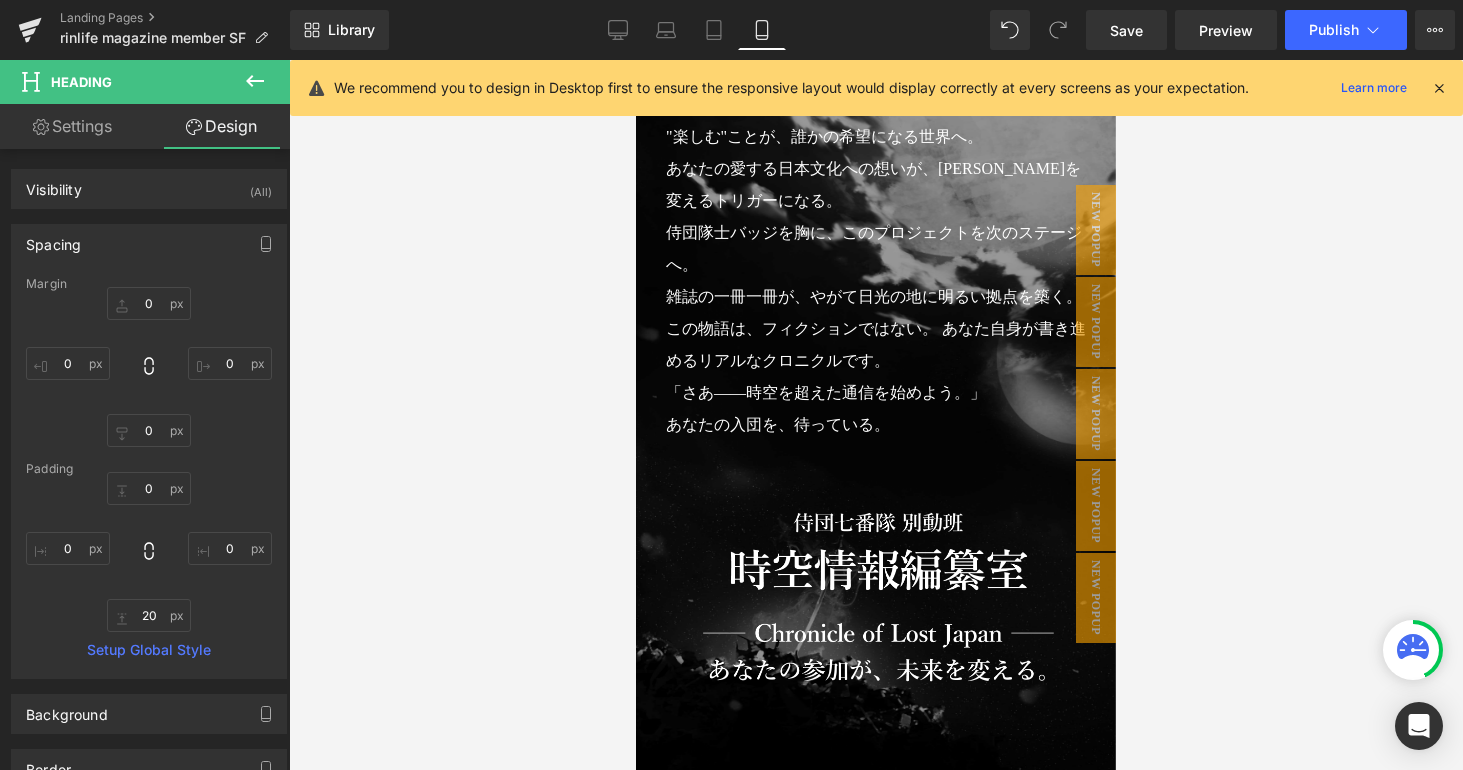 click 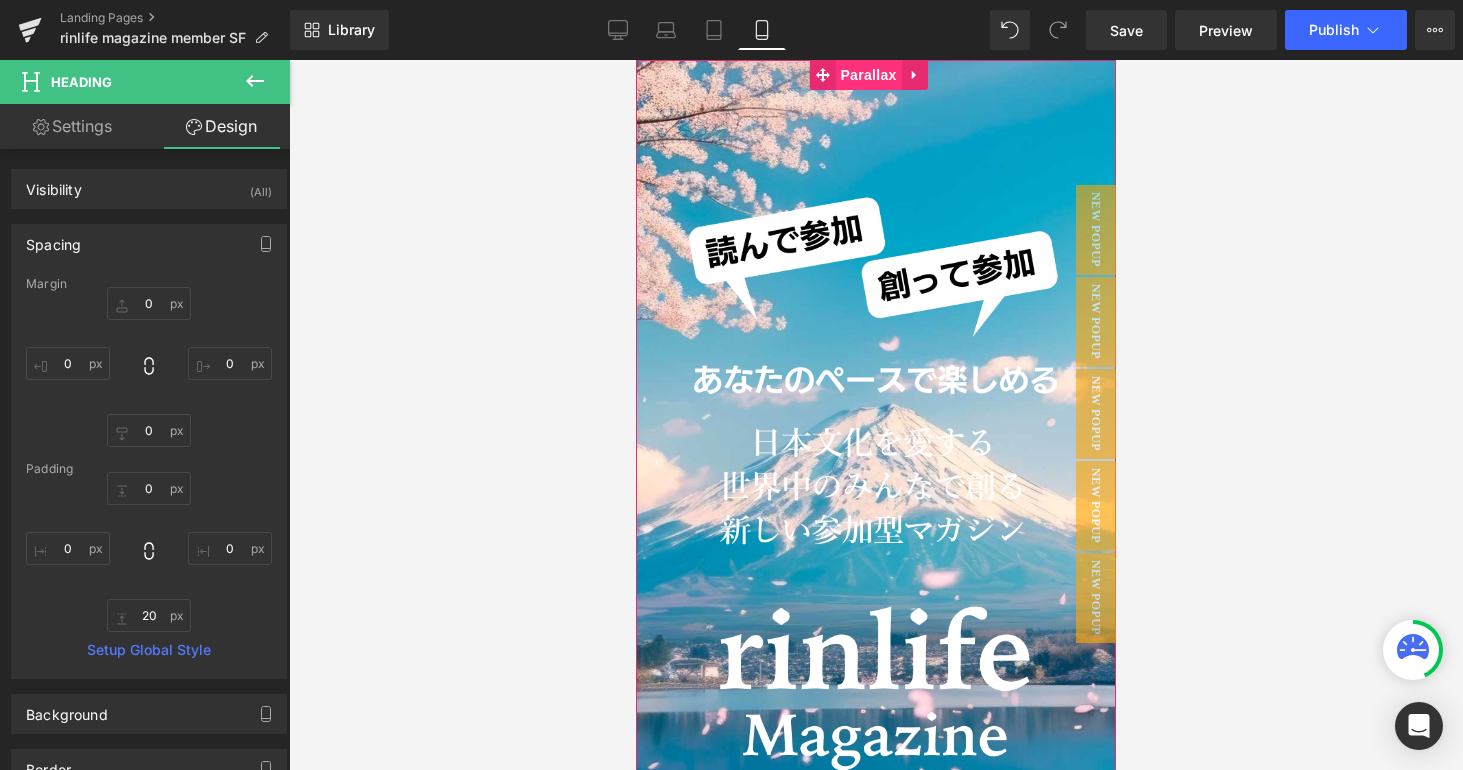click on "Parallax" at bounding box center (868, 75) 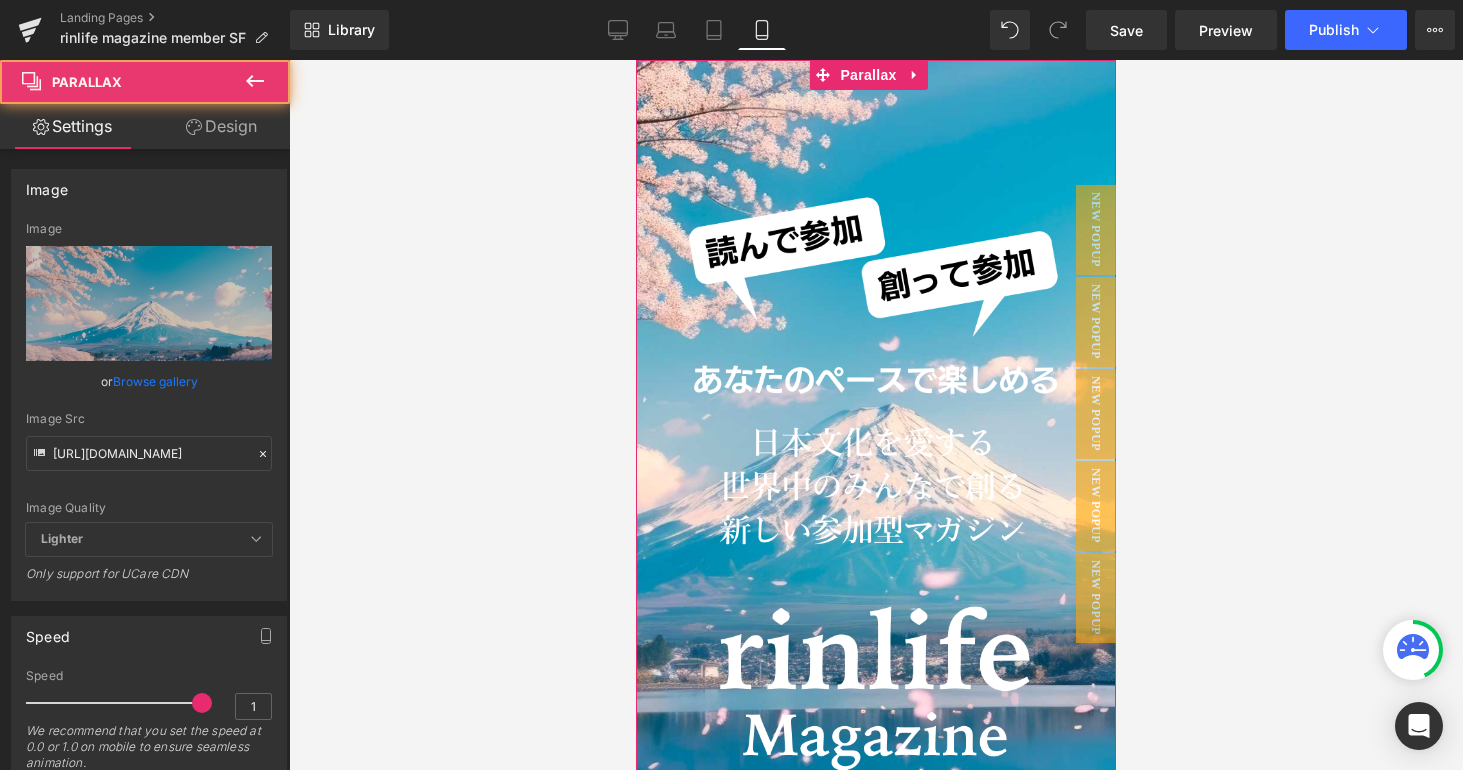 click on "Design" at bounding box center (221, 126) 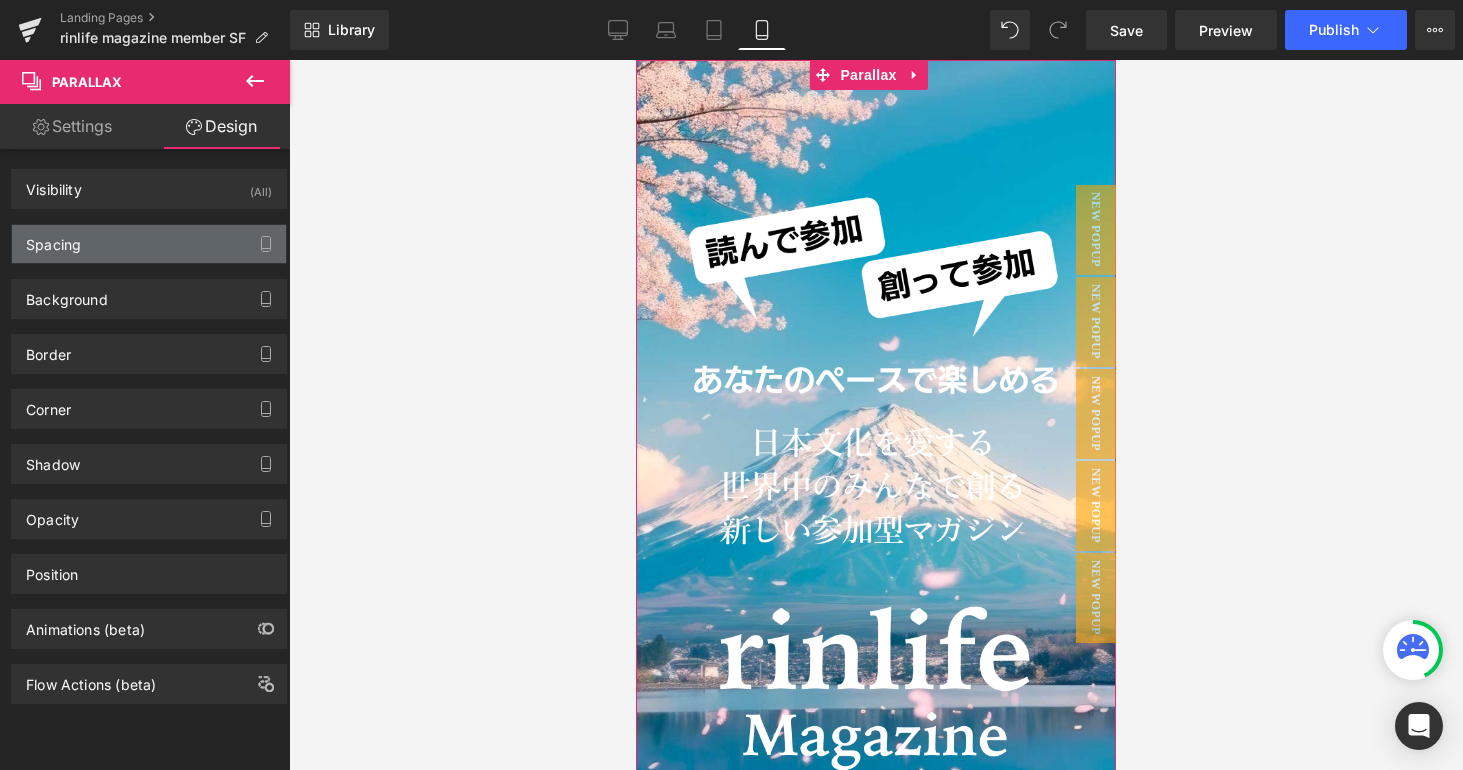 click on "Spacing" at bounding box center (149, 244) 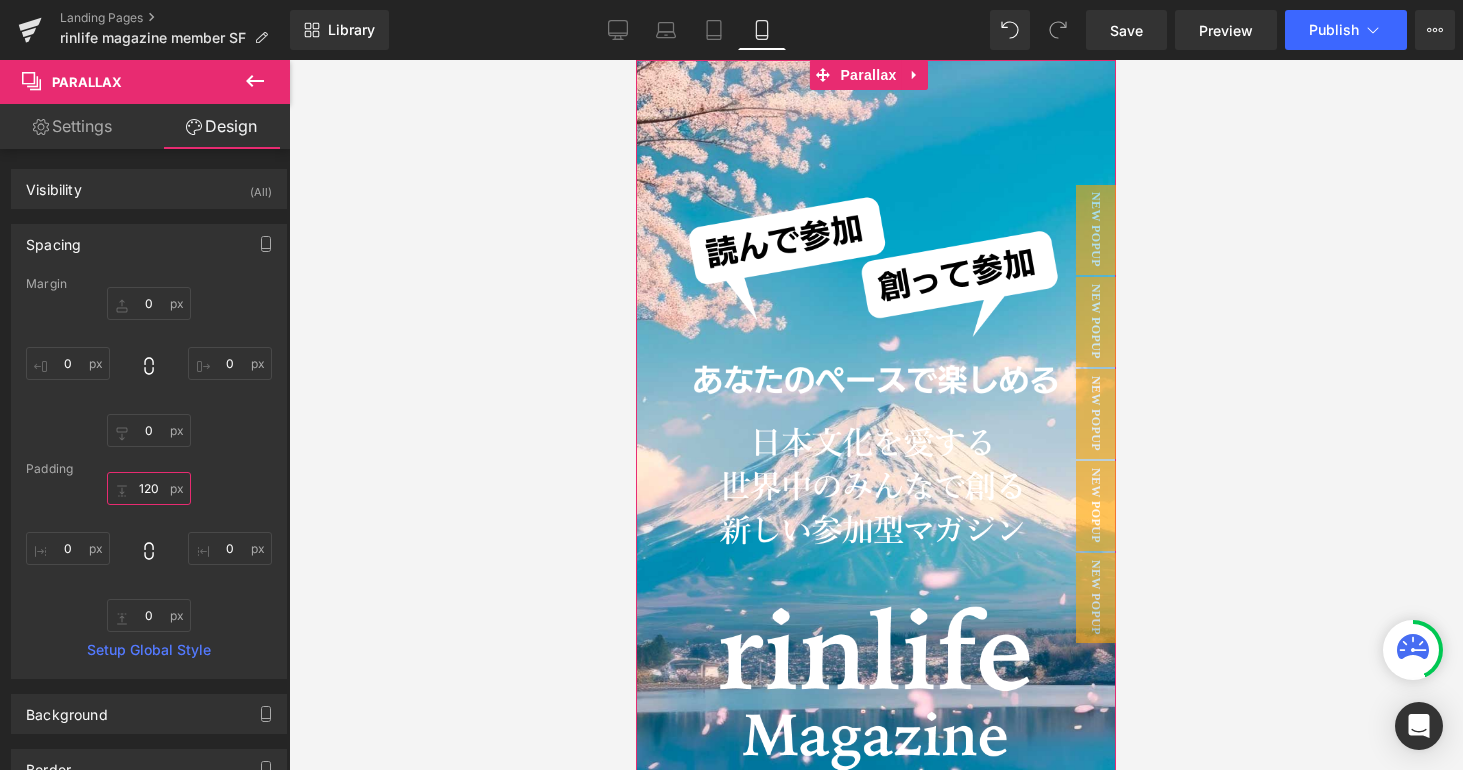 click on "120" at bounding box center [149, 488] 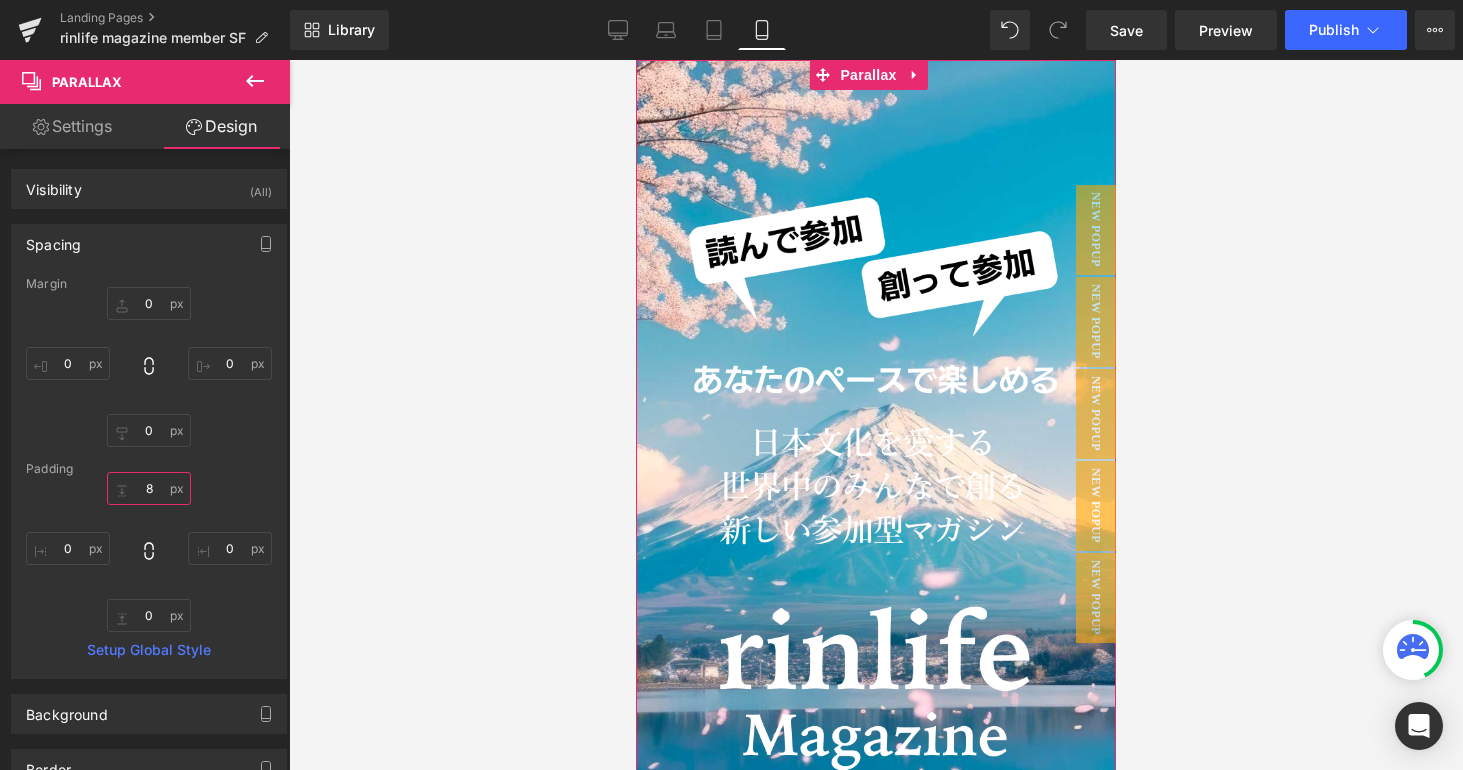 type on "80" 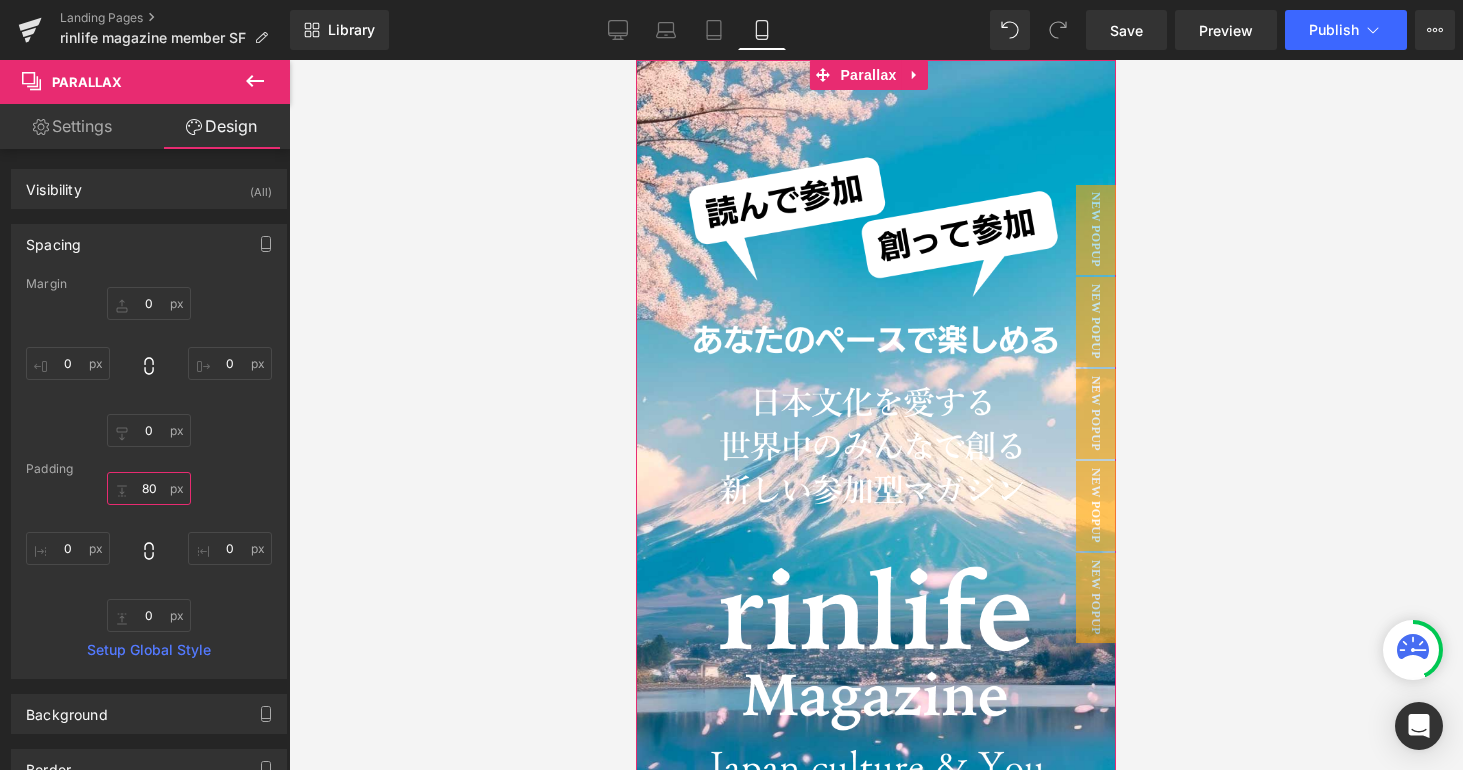 scroll, scrollTop: 24982, scrollLeft: 465, axis: both 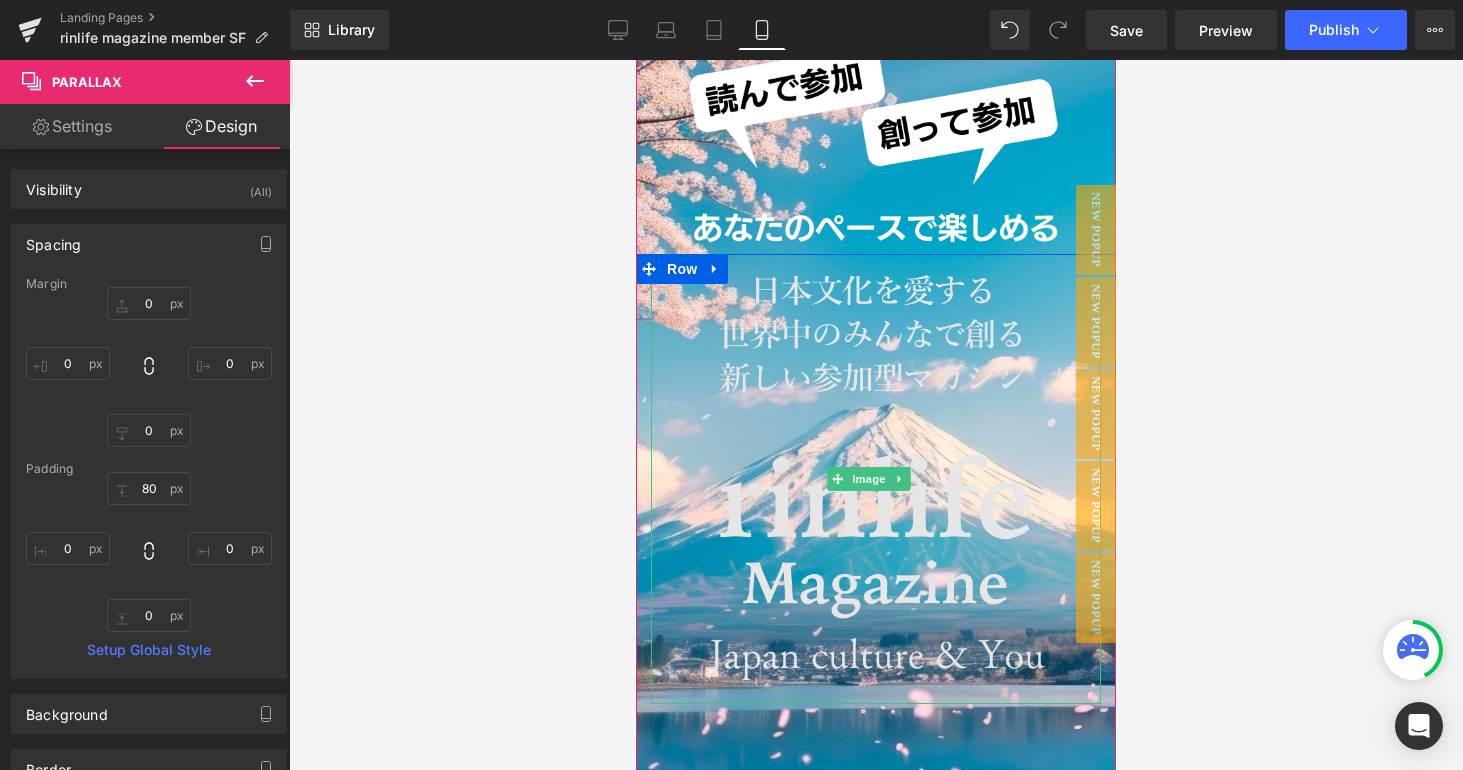click at bounding box center (876, 479) 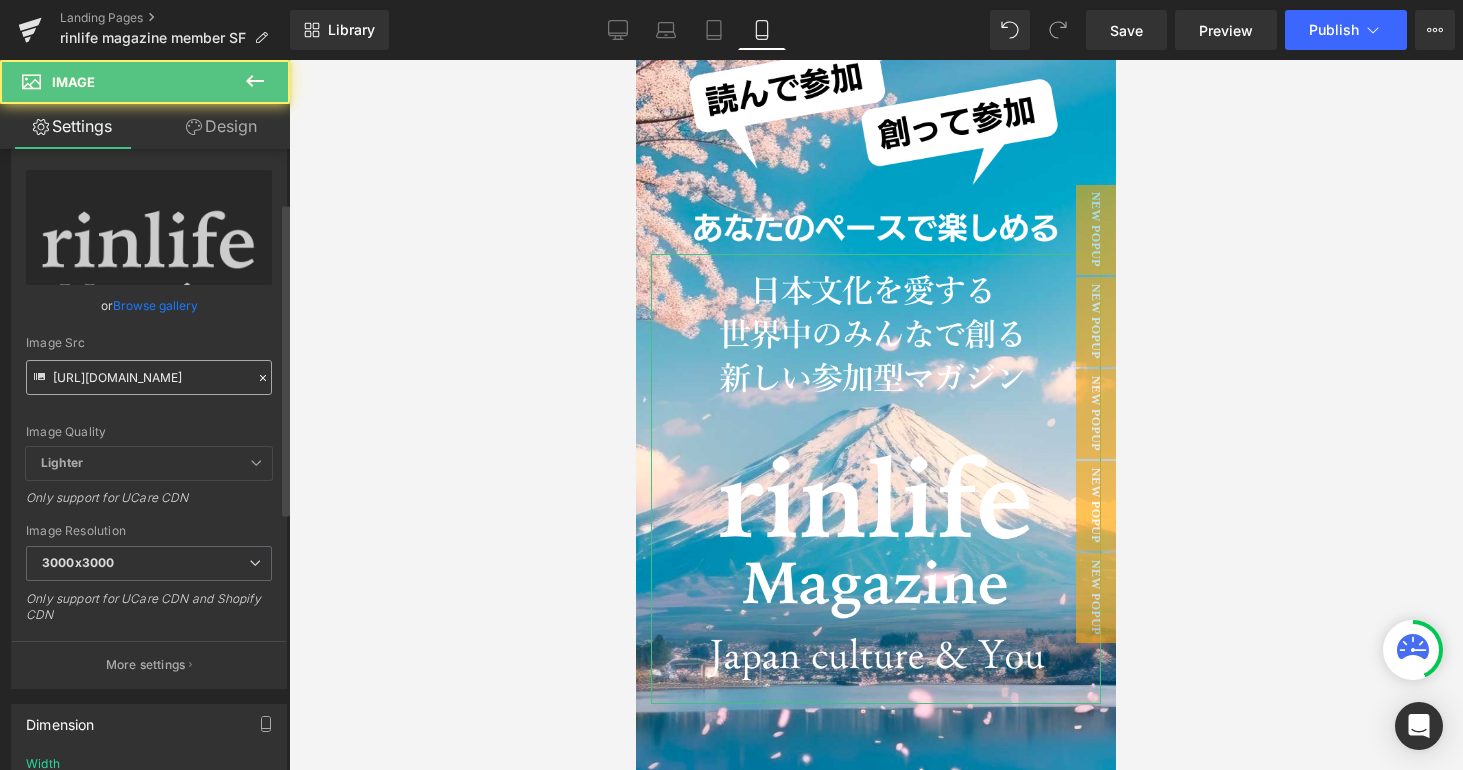 scroll, scrollTop: 330, scrollLeft: 0, axis: vertical 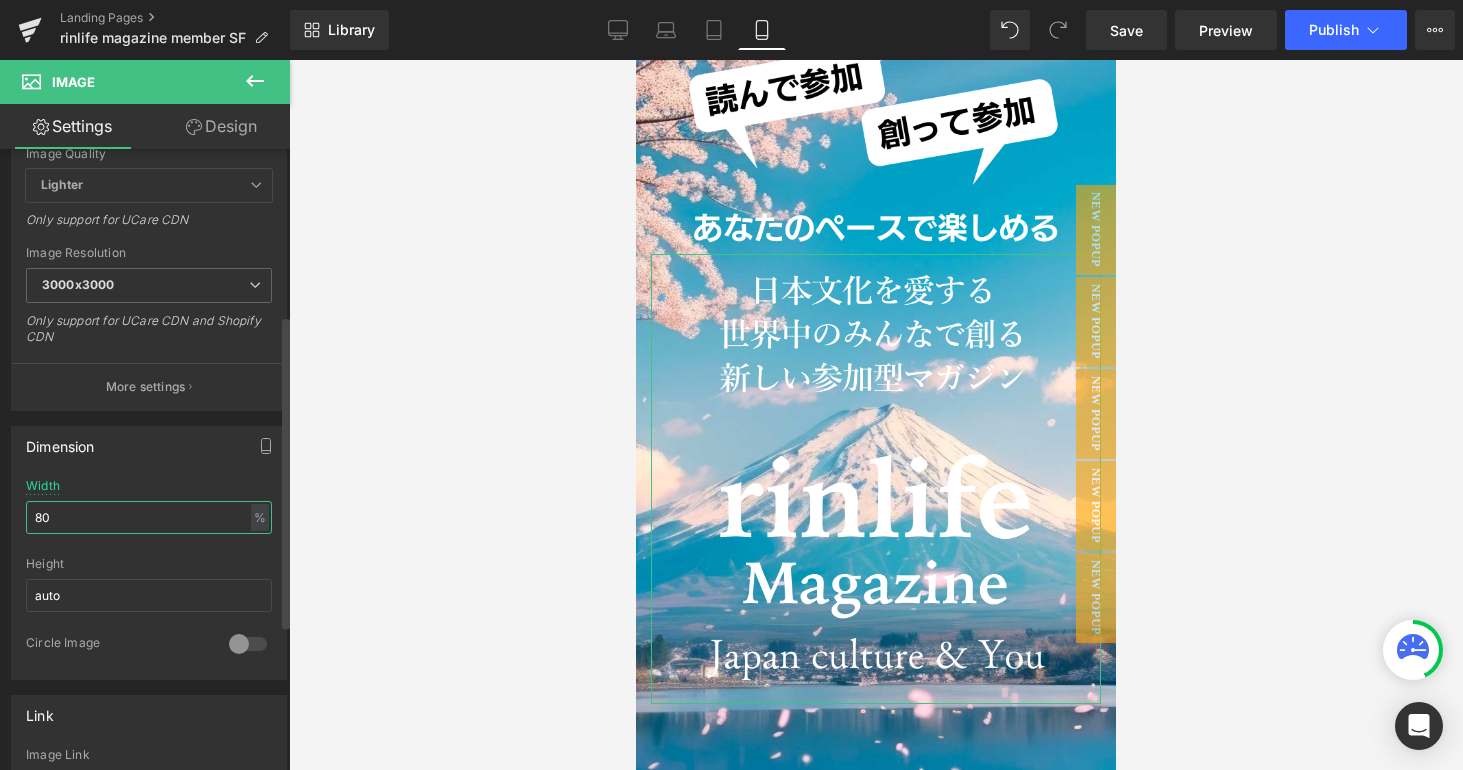 click on "80" at bounding box center [149, 517] 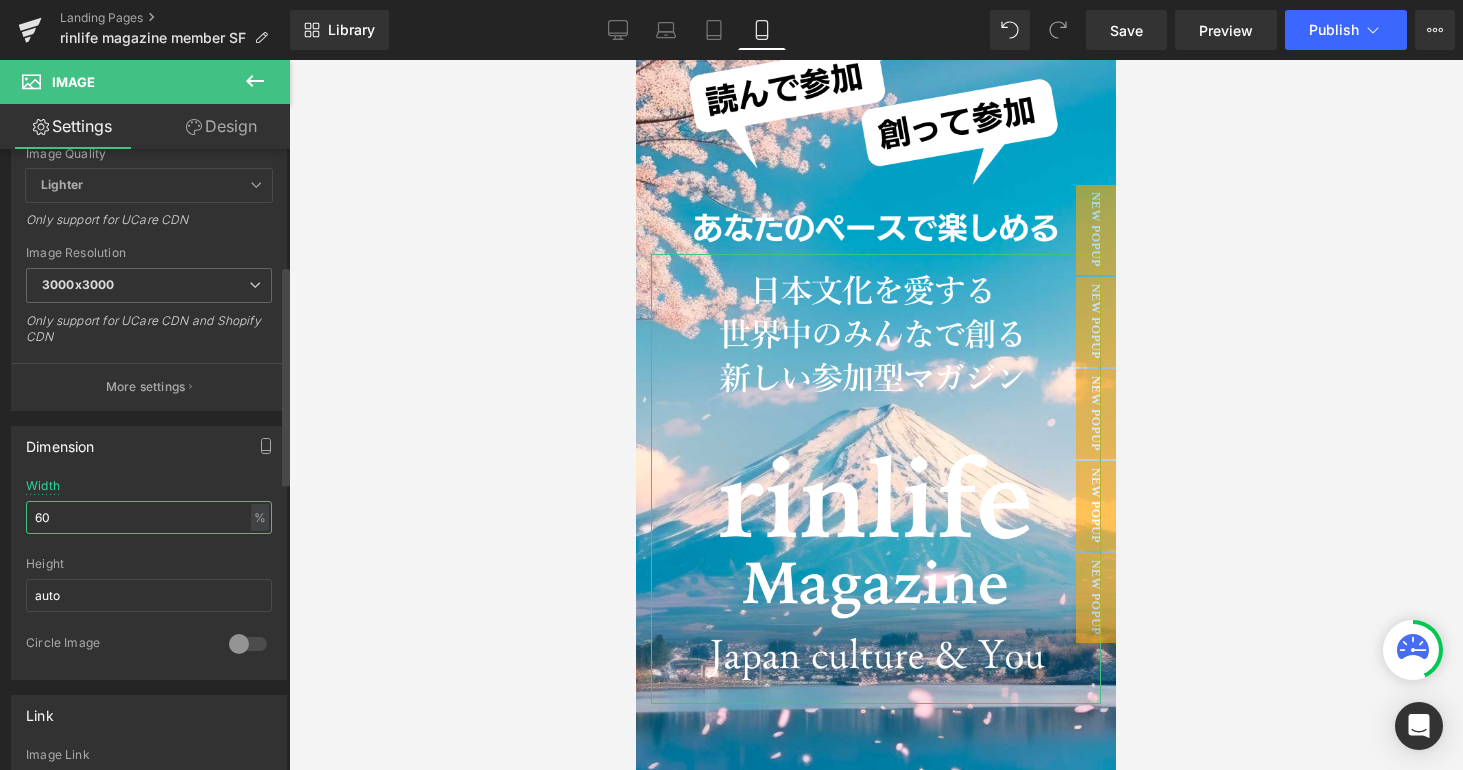 scroll, scrollTop: 24880, scrollLeft: 465, axis: both 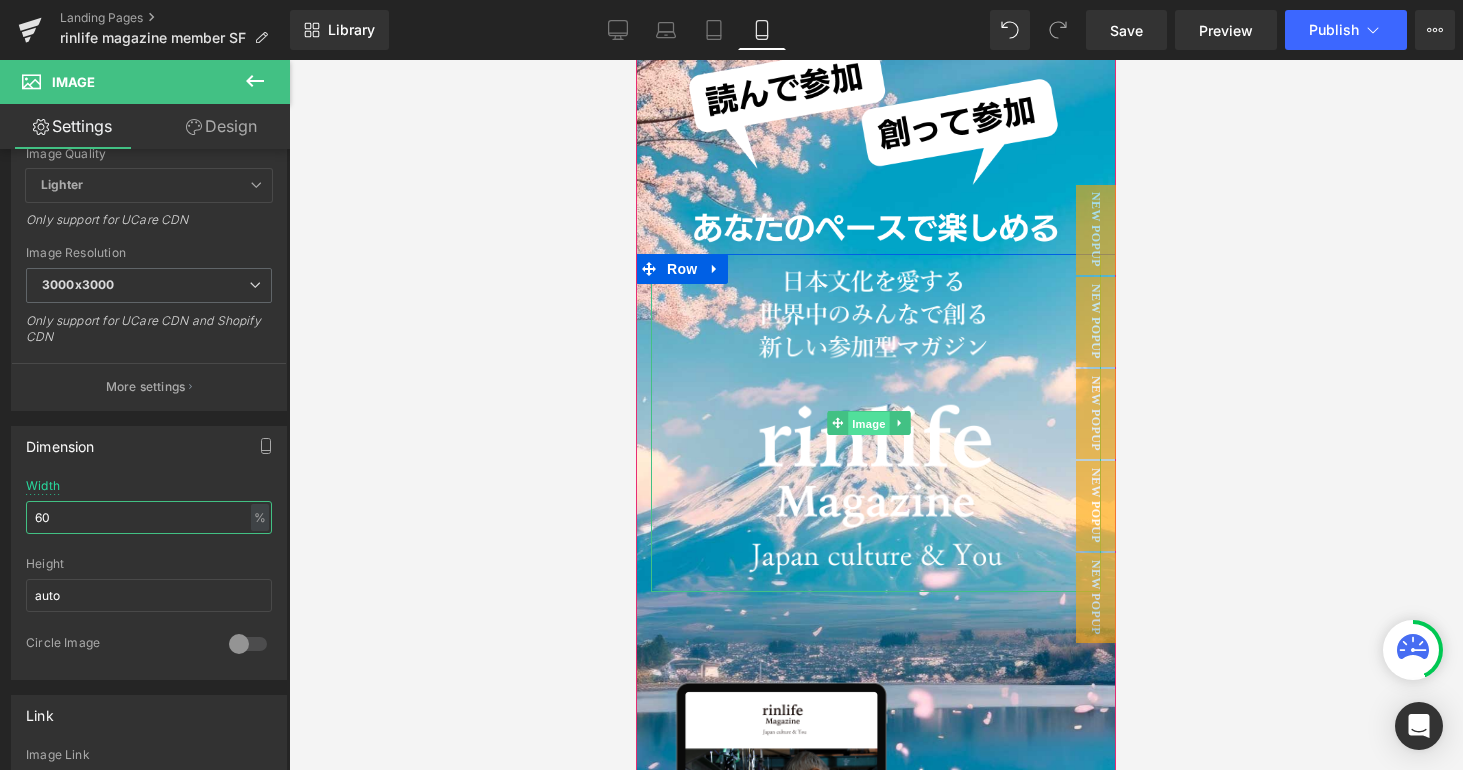 click on "Image" at bounding box center [869, 424] 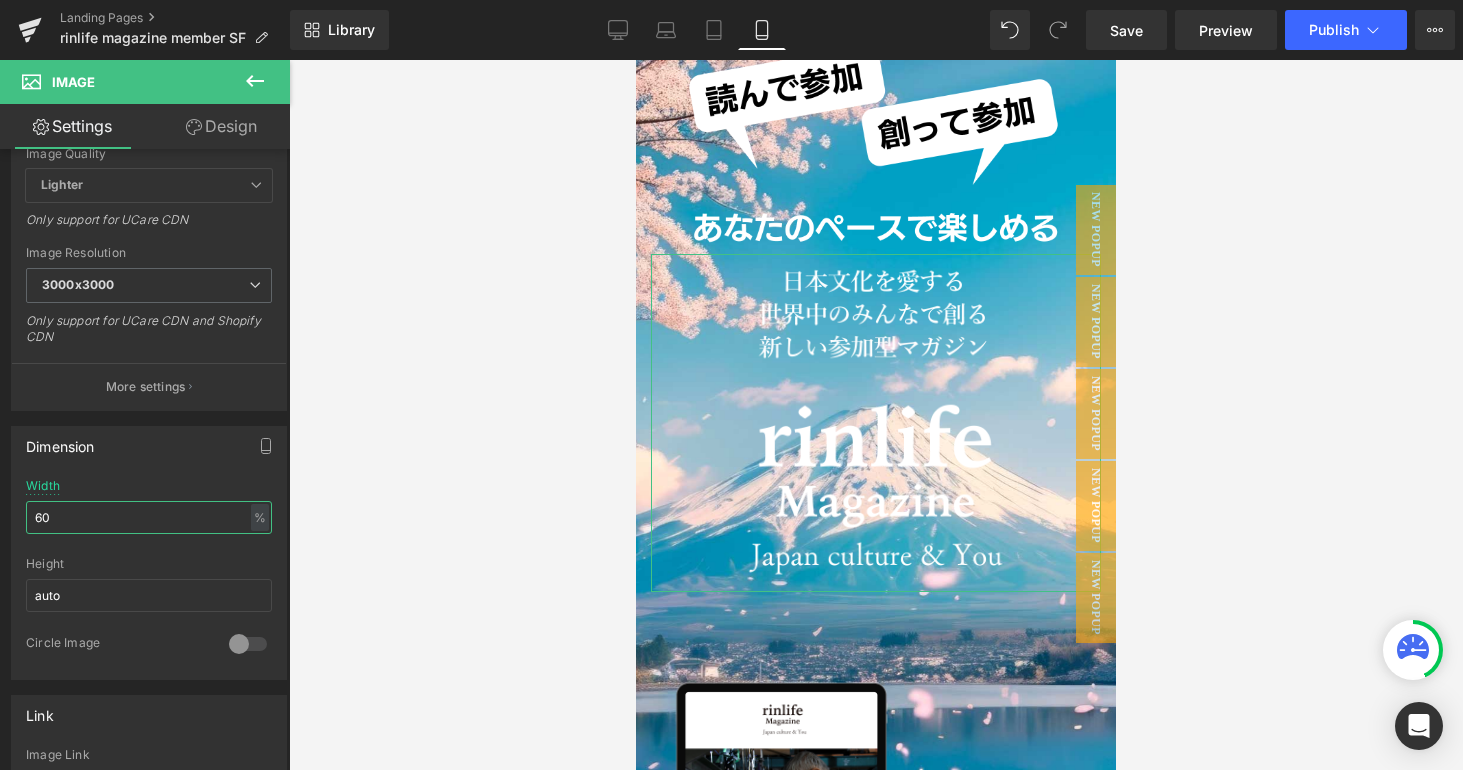 type on "60" 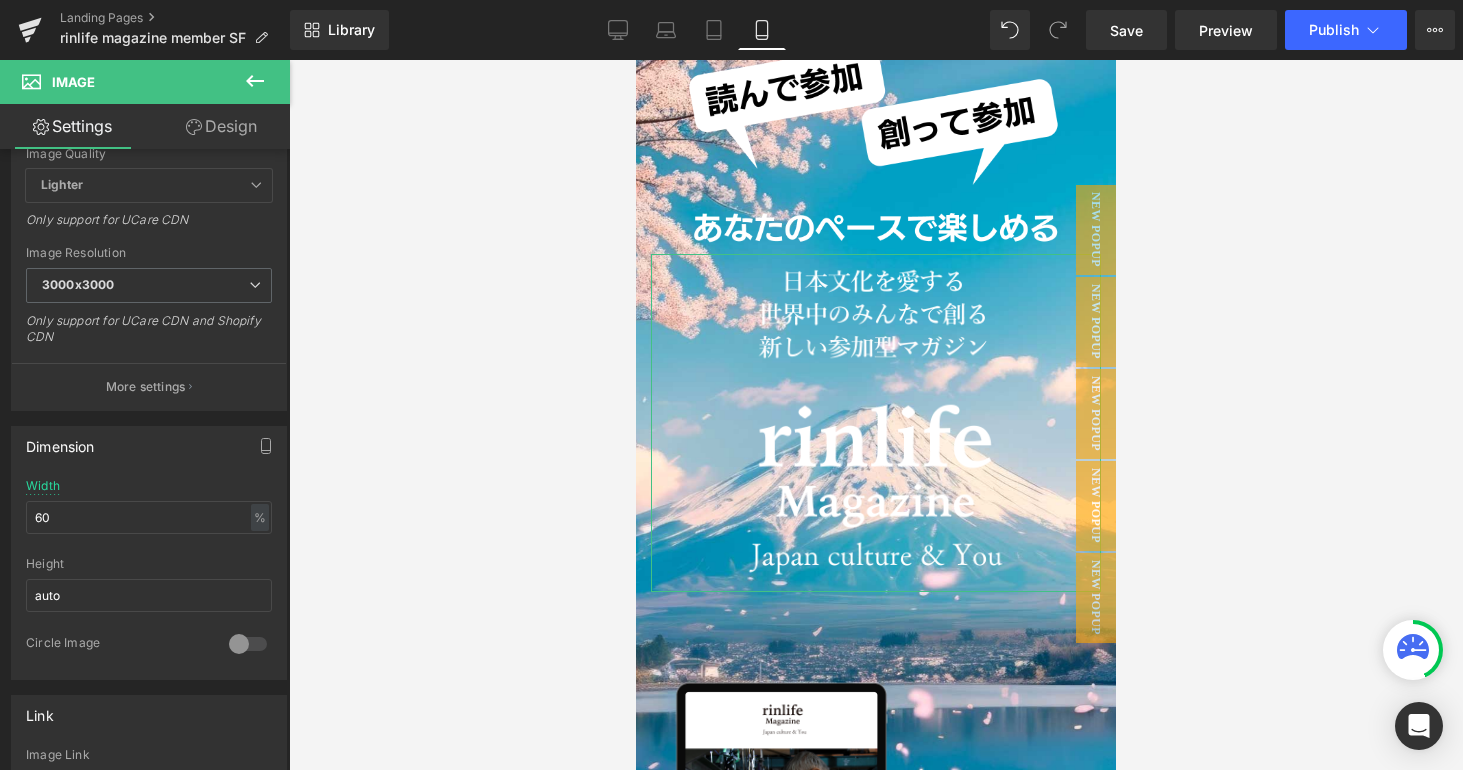 click on "Design" at bounding box center (221, 126) 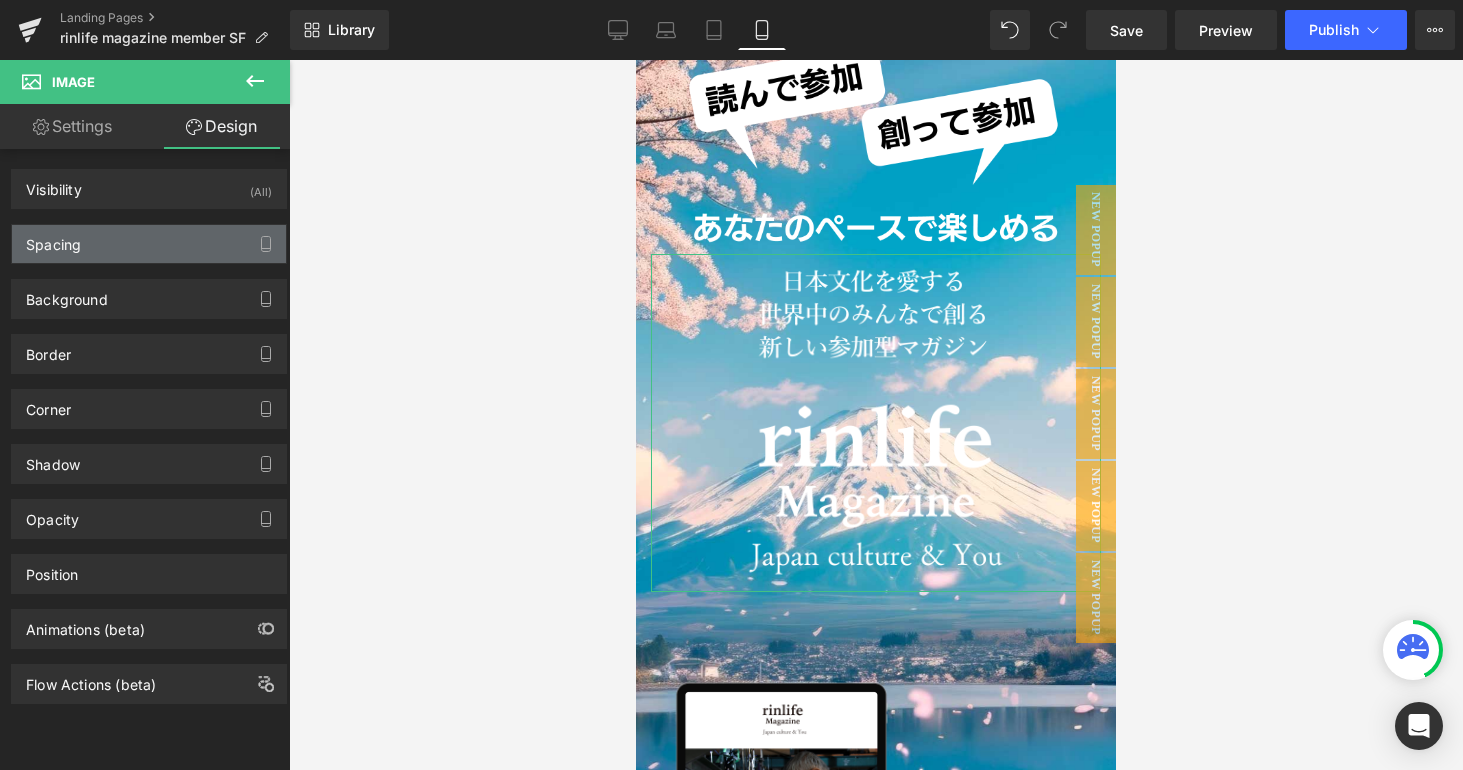 click on "Spacing" at bounding box center [149, 244] 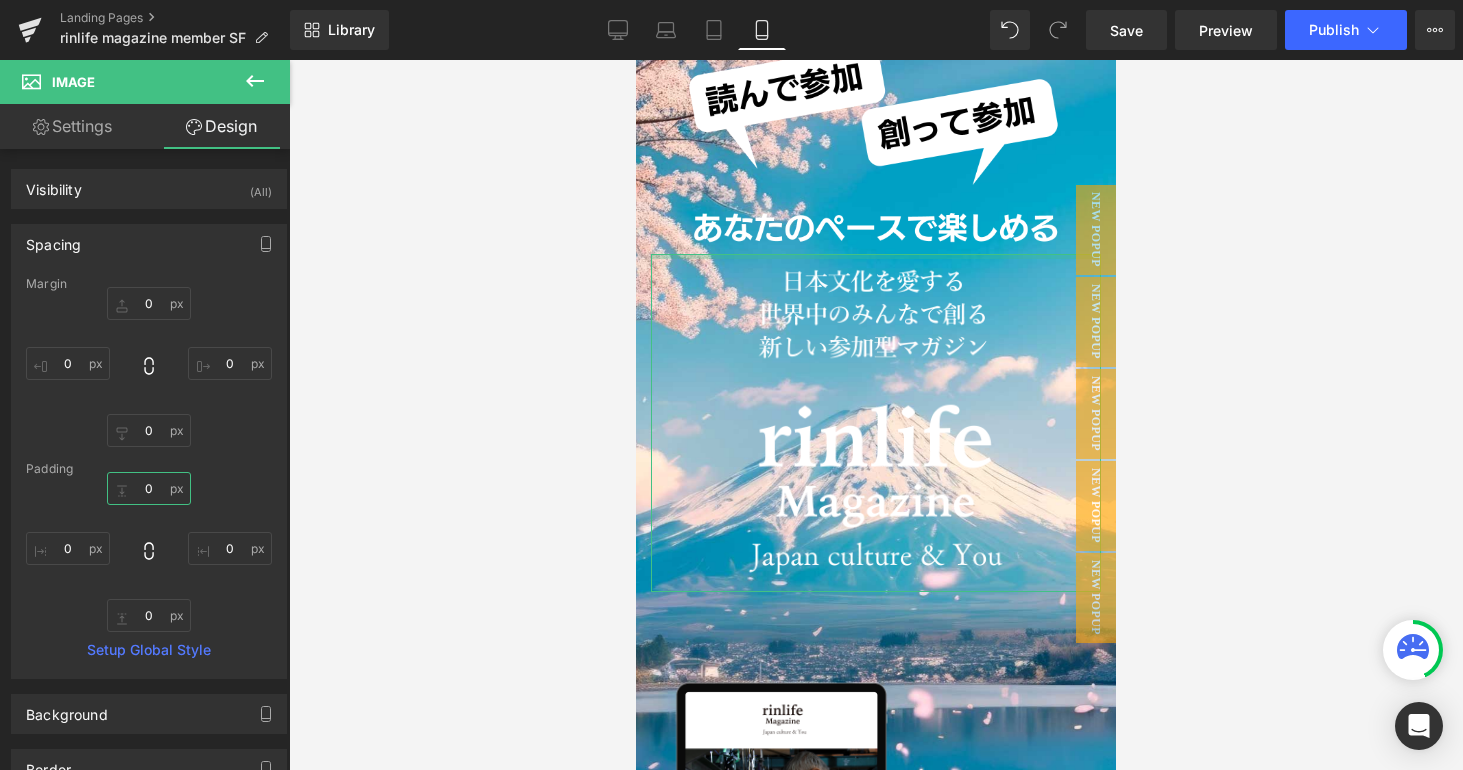 click on "0" at bounding box center [149, 488] 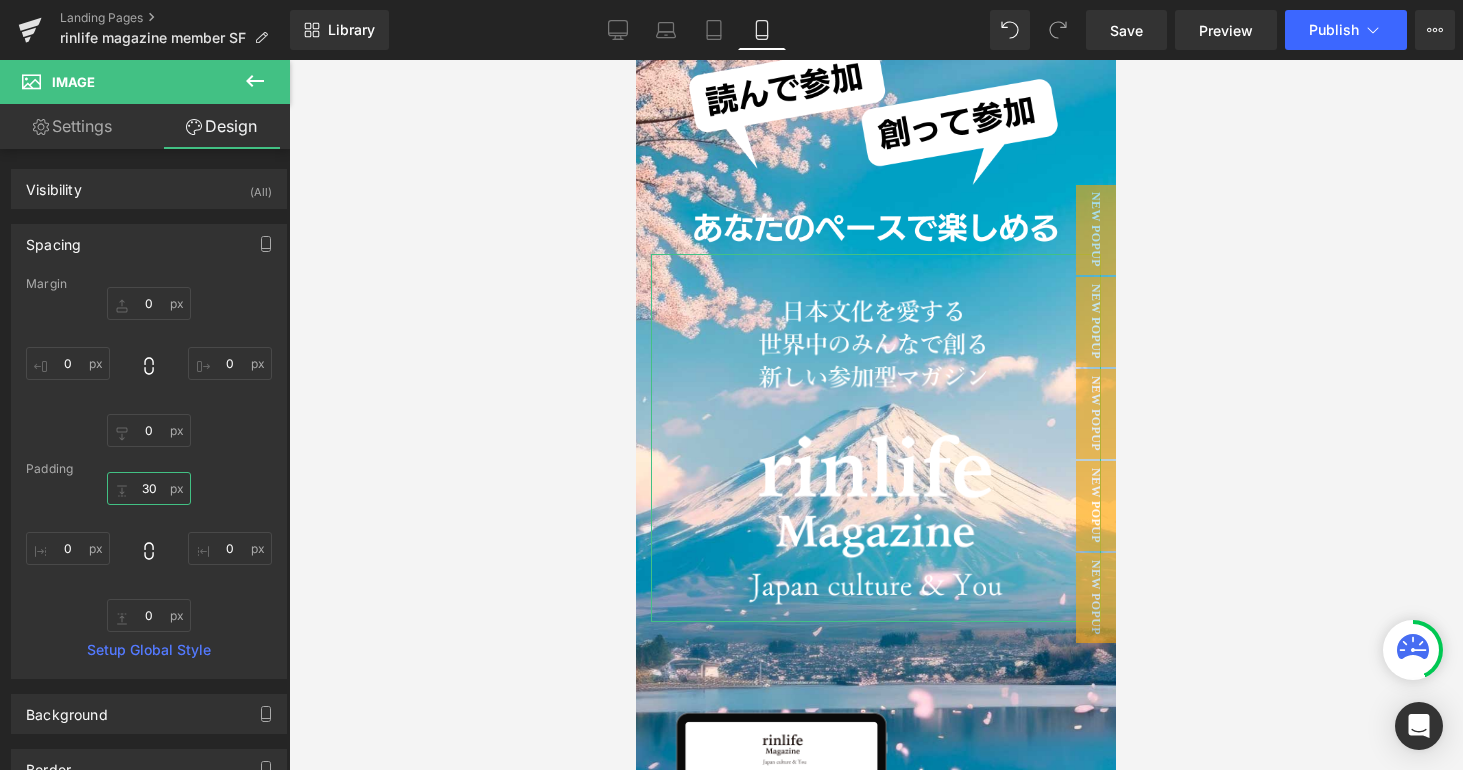 scroll, scrollTop: 10, scrollLeft: 10, axis: both 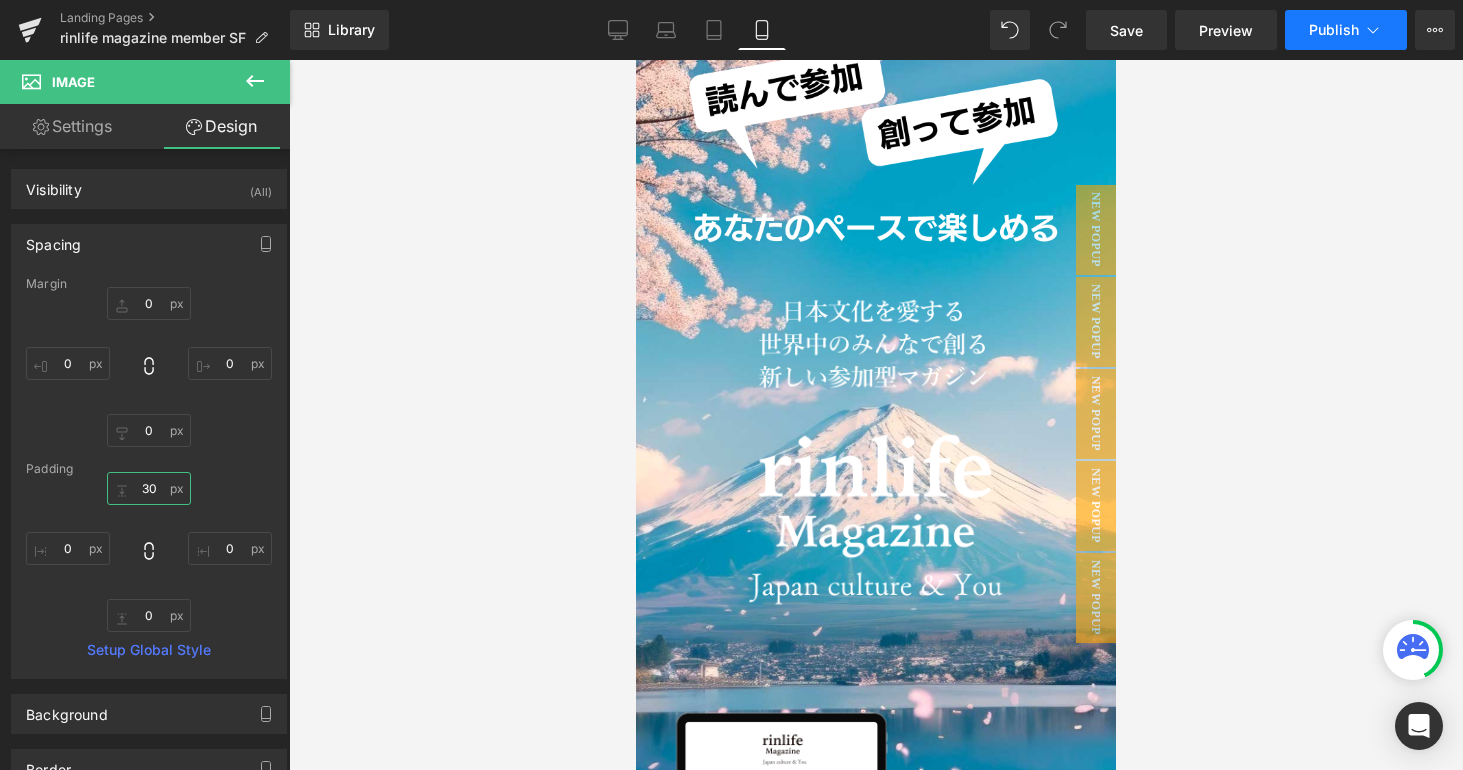 type on "30" 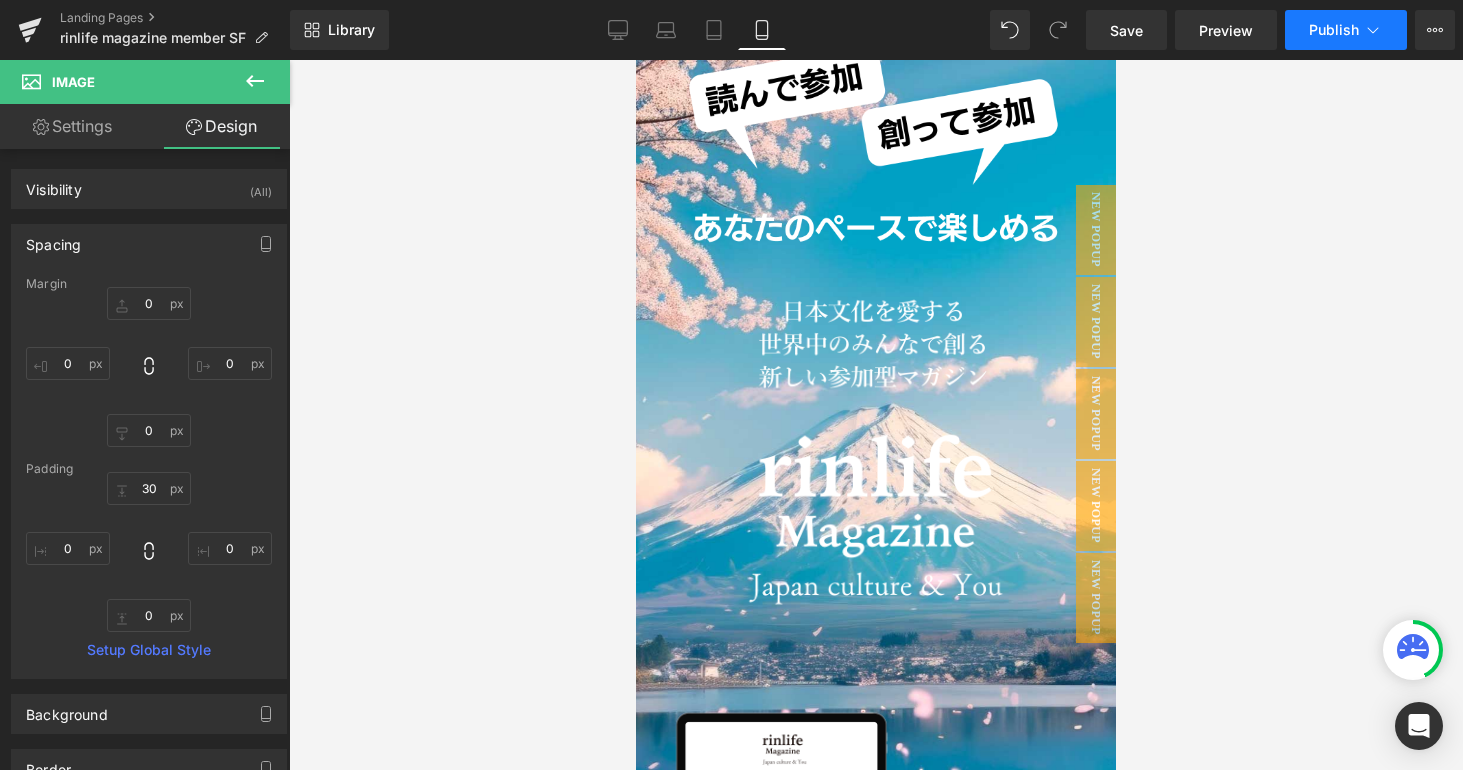 click on "Publish" at bounding box center (1334, 30) 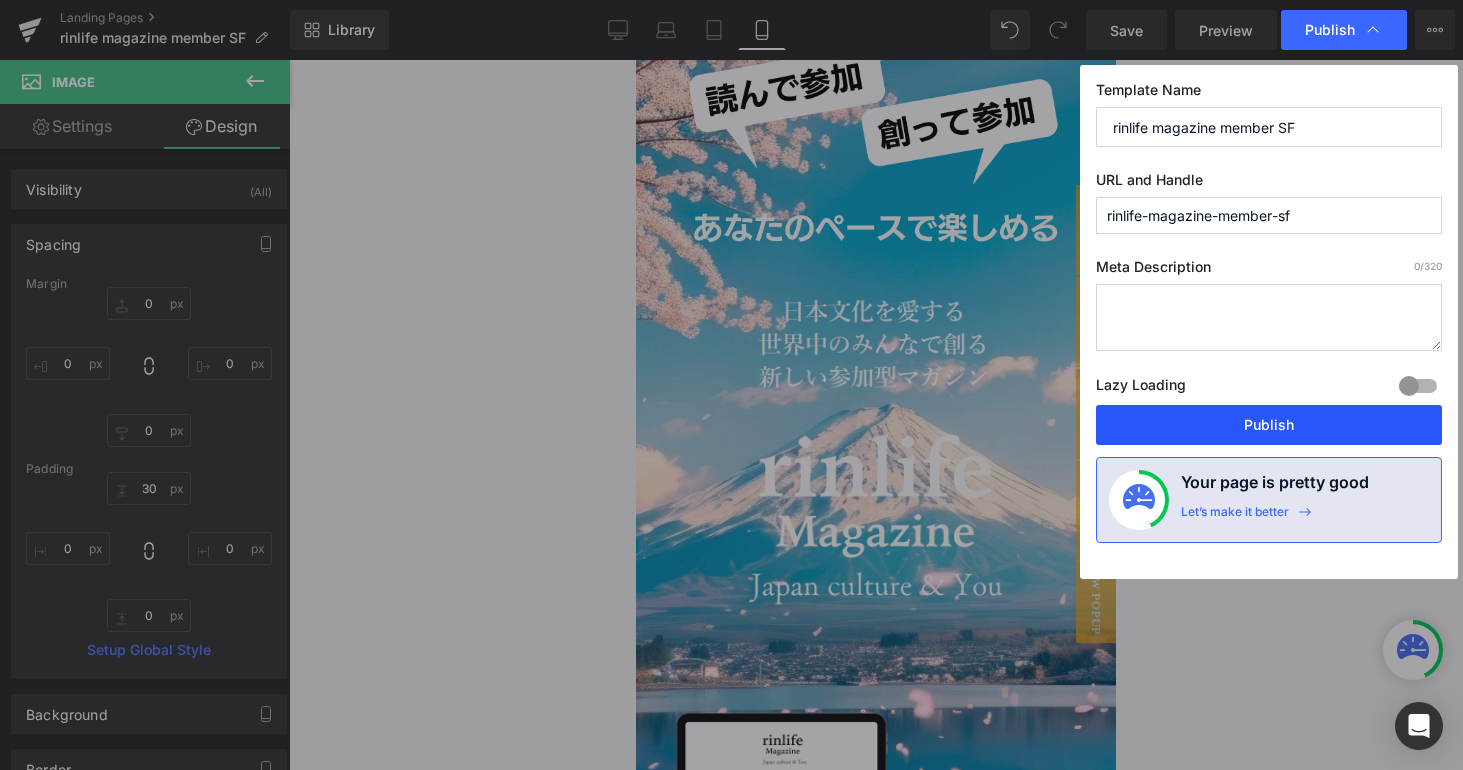 click on "Publish" at bounding box center [1269, 425] 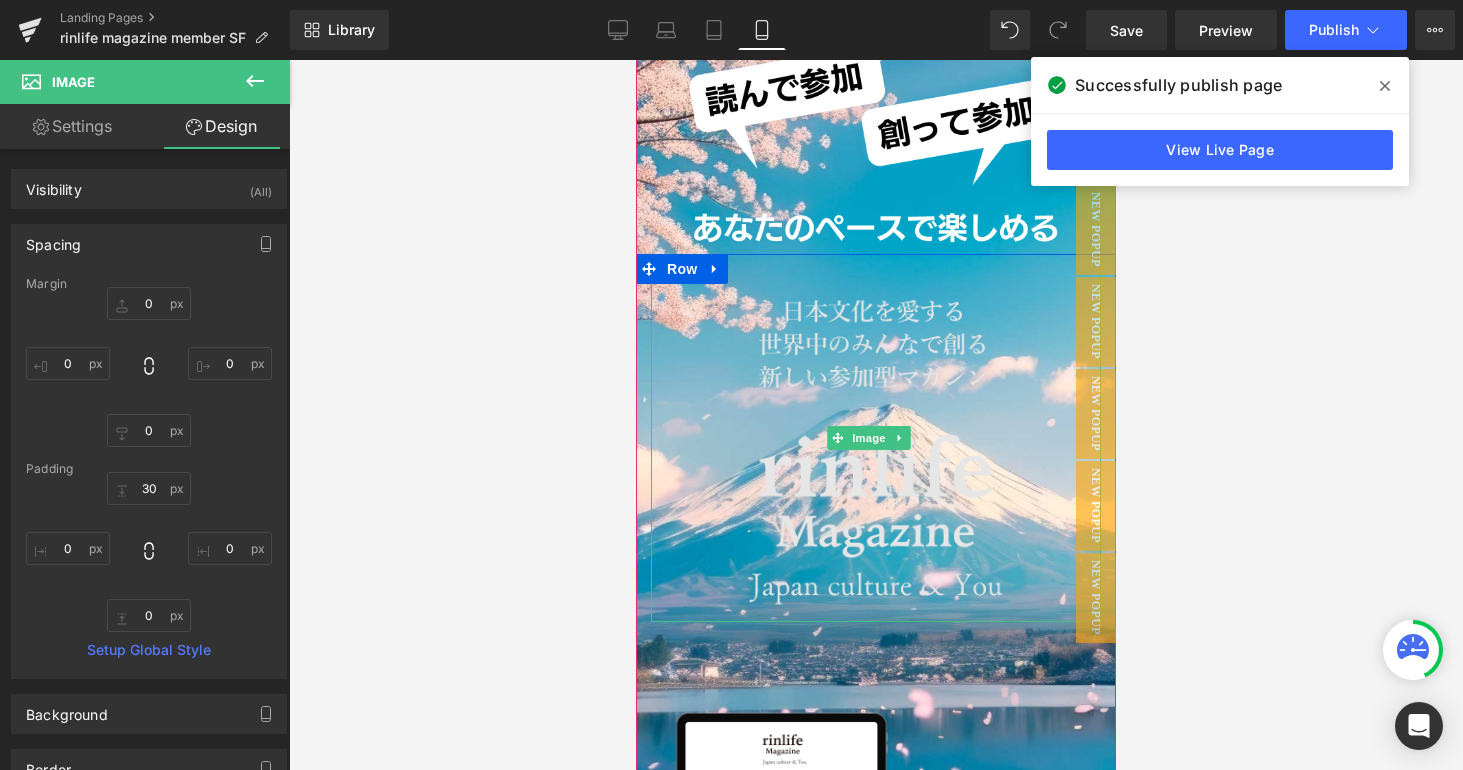 click at bounding box center (876, 438) 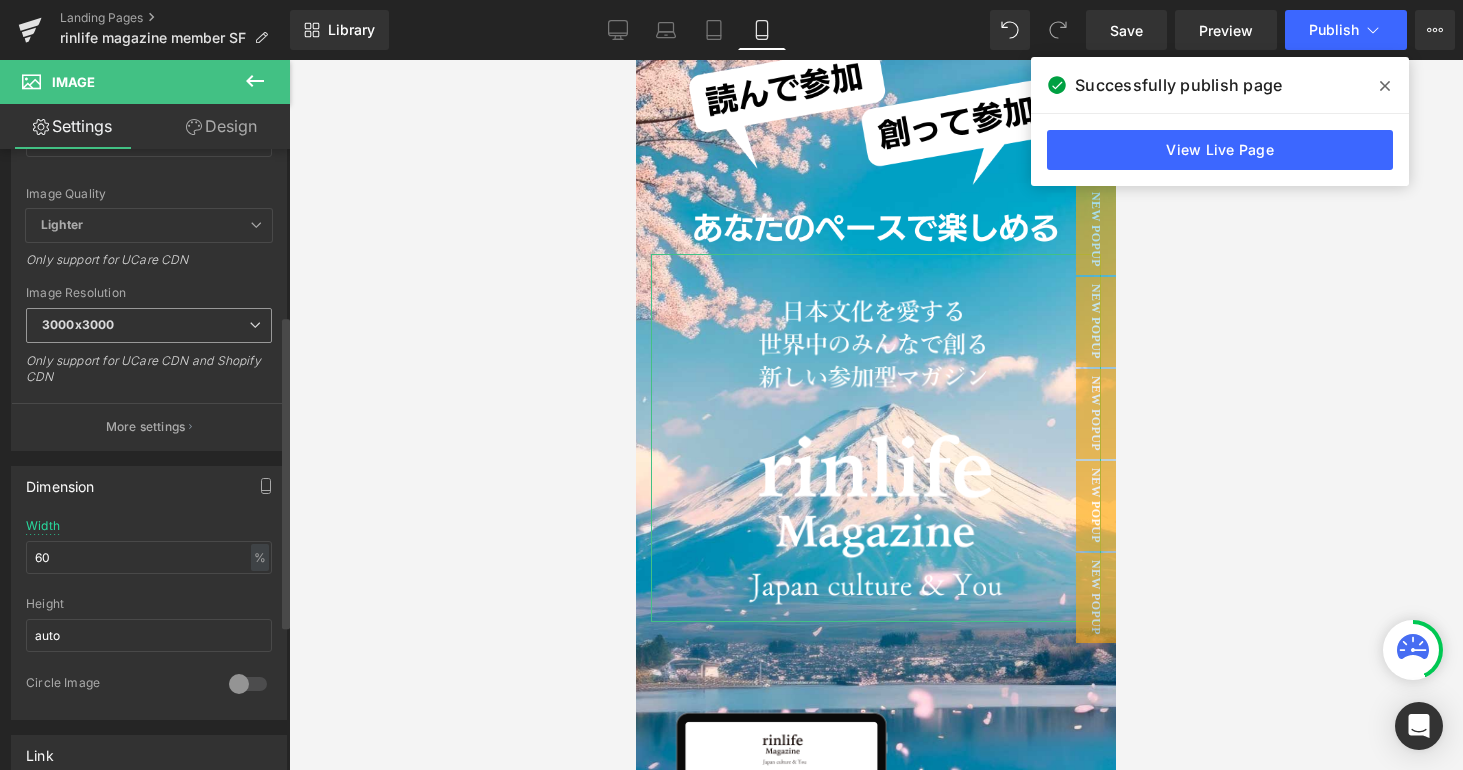 scroll, scrollTop: 420, scrollLeft: 0, axis: vertical 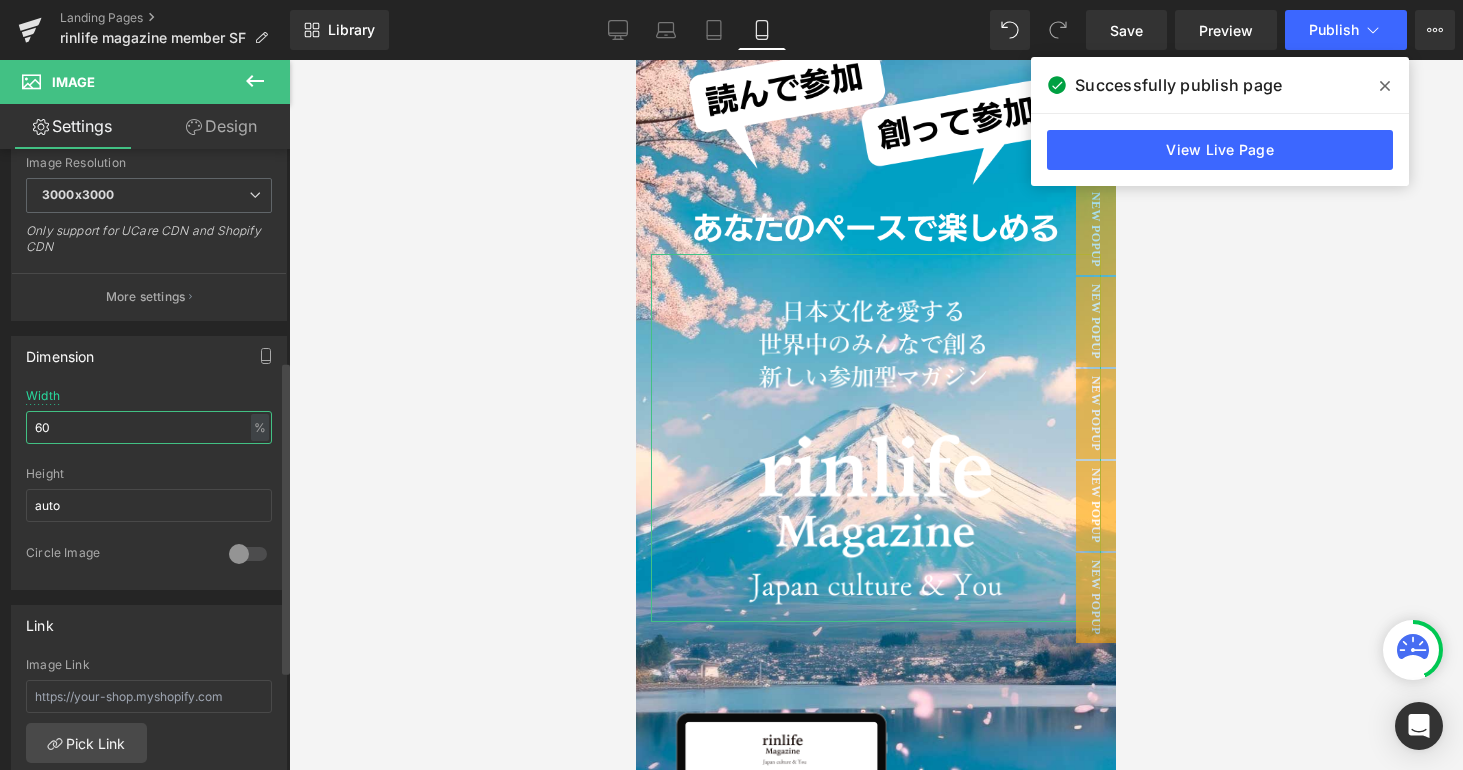 click on "60" at bounding box center (149, 427) 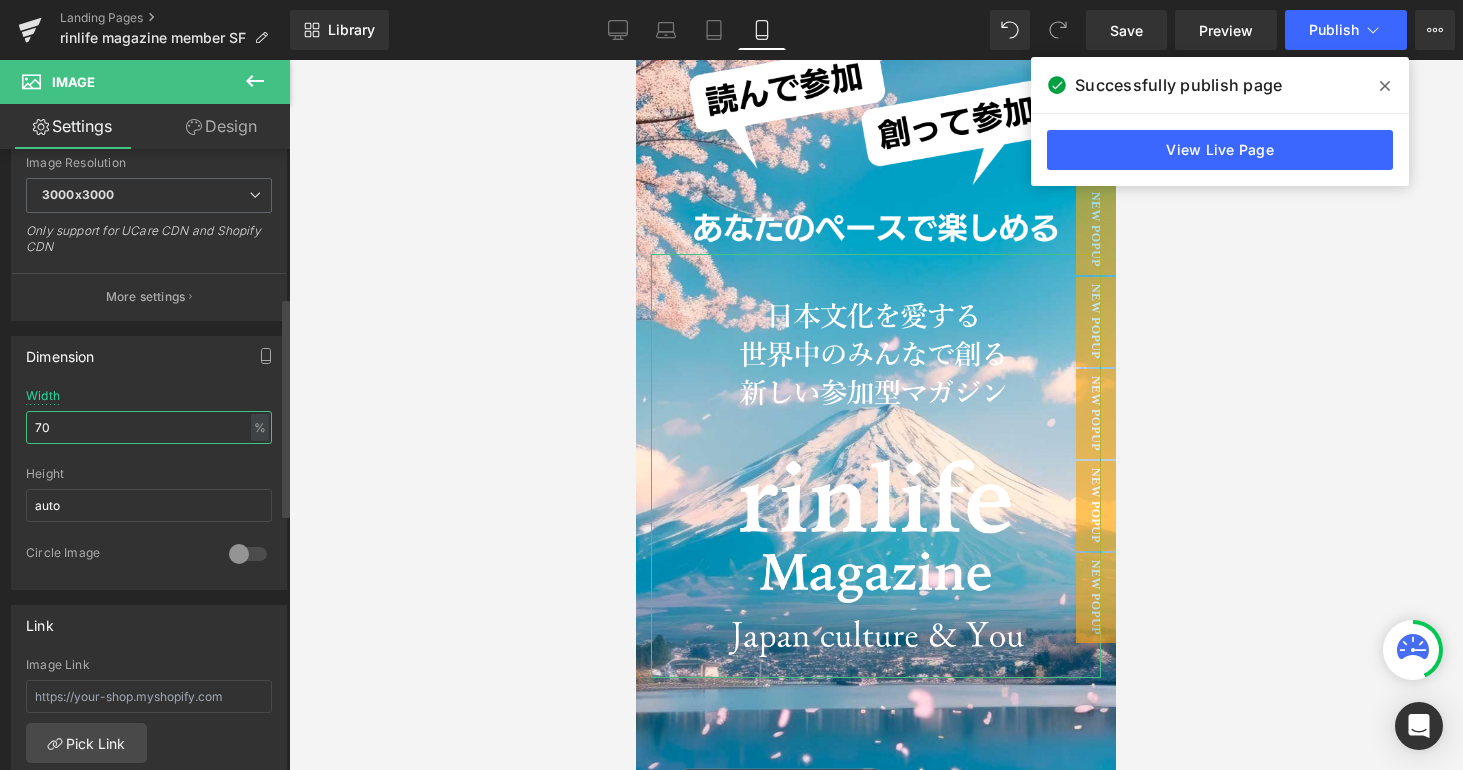 scroll, scrollTop: 10, scrollLeft: 10, axis: both 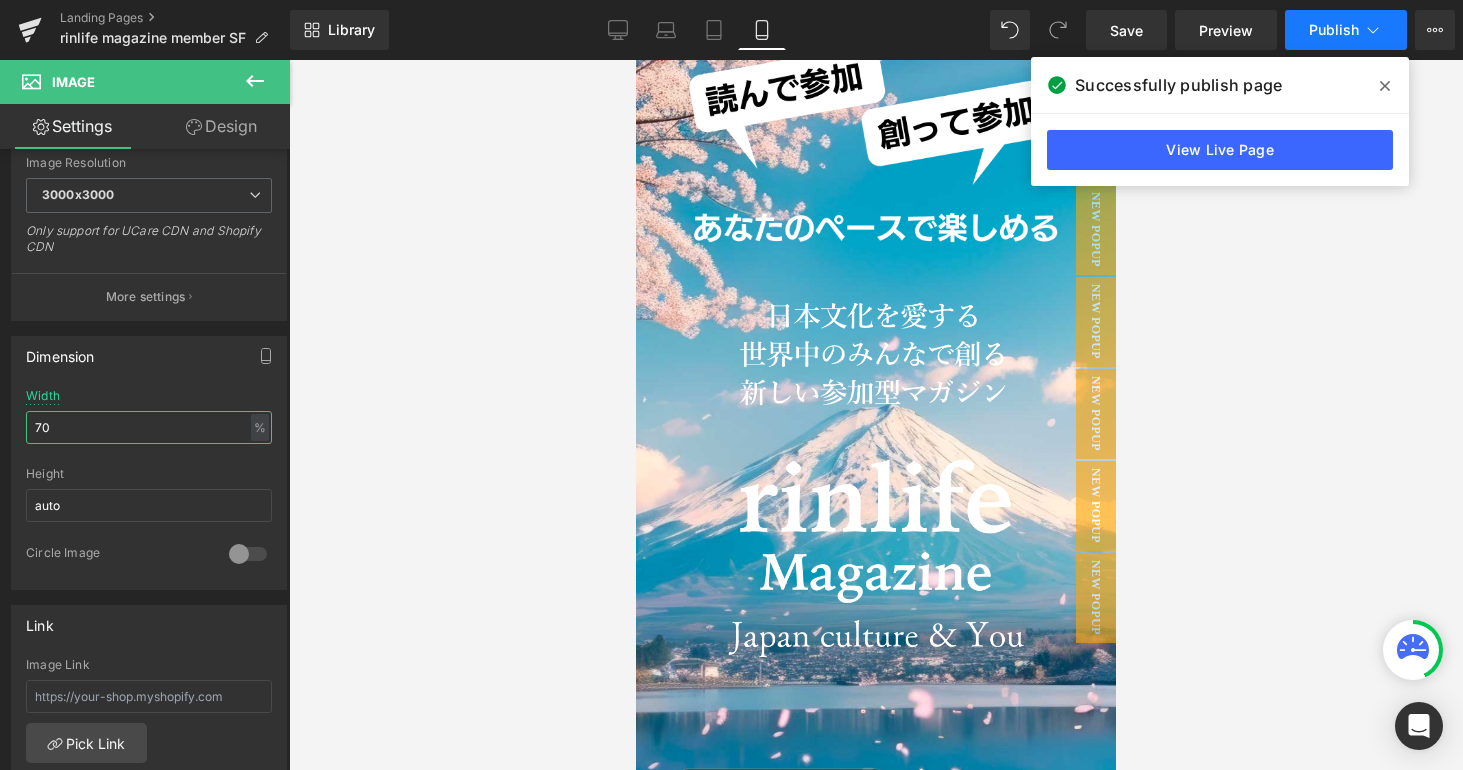 type on "70" 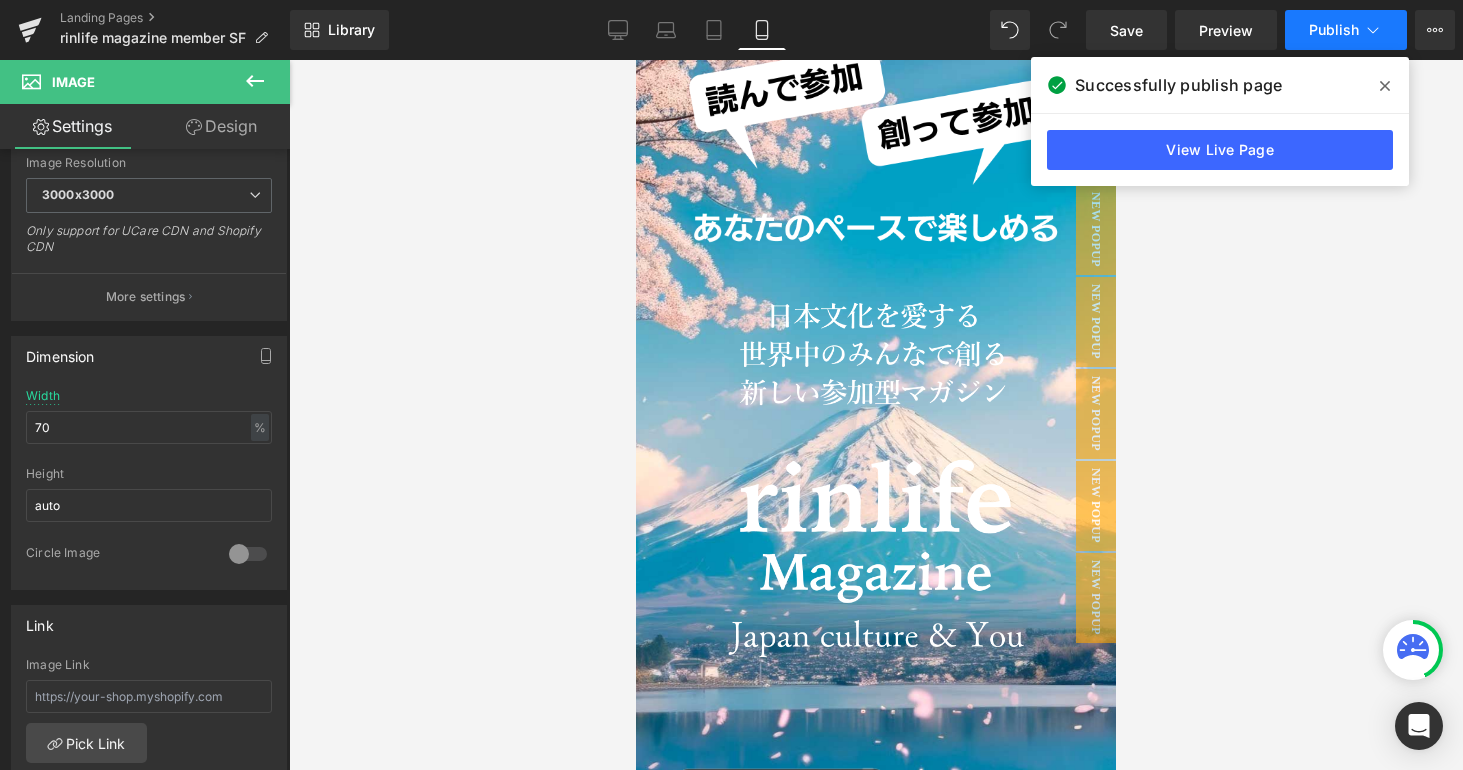 click on "Publish" at bounding box center [1346, 30] 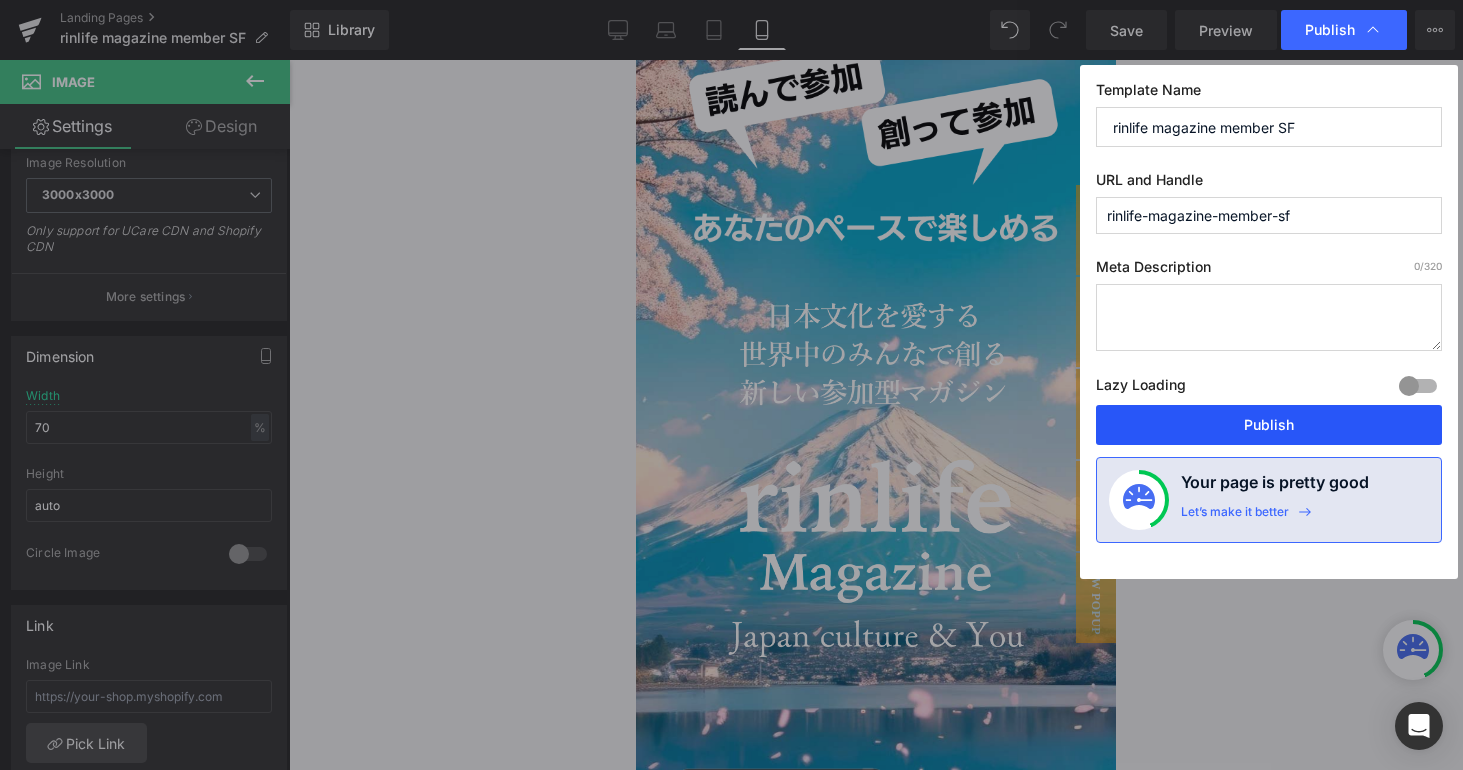 click on "Publish" at bounding box center (1269, 425) 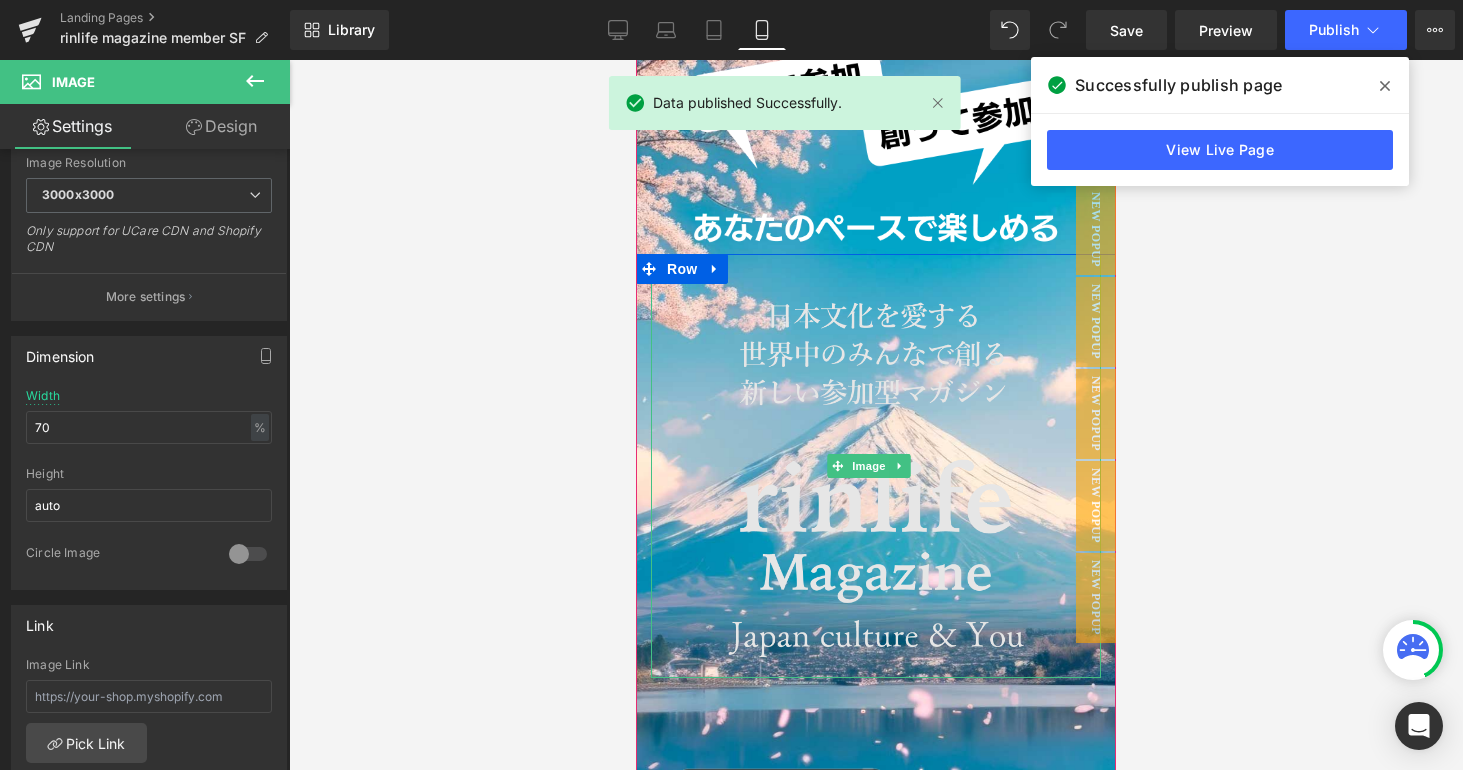 click at bounding box center (876, 466) 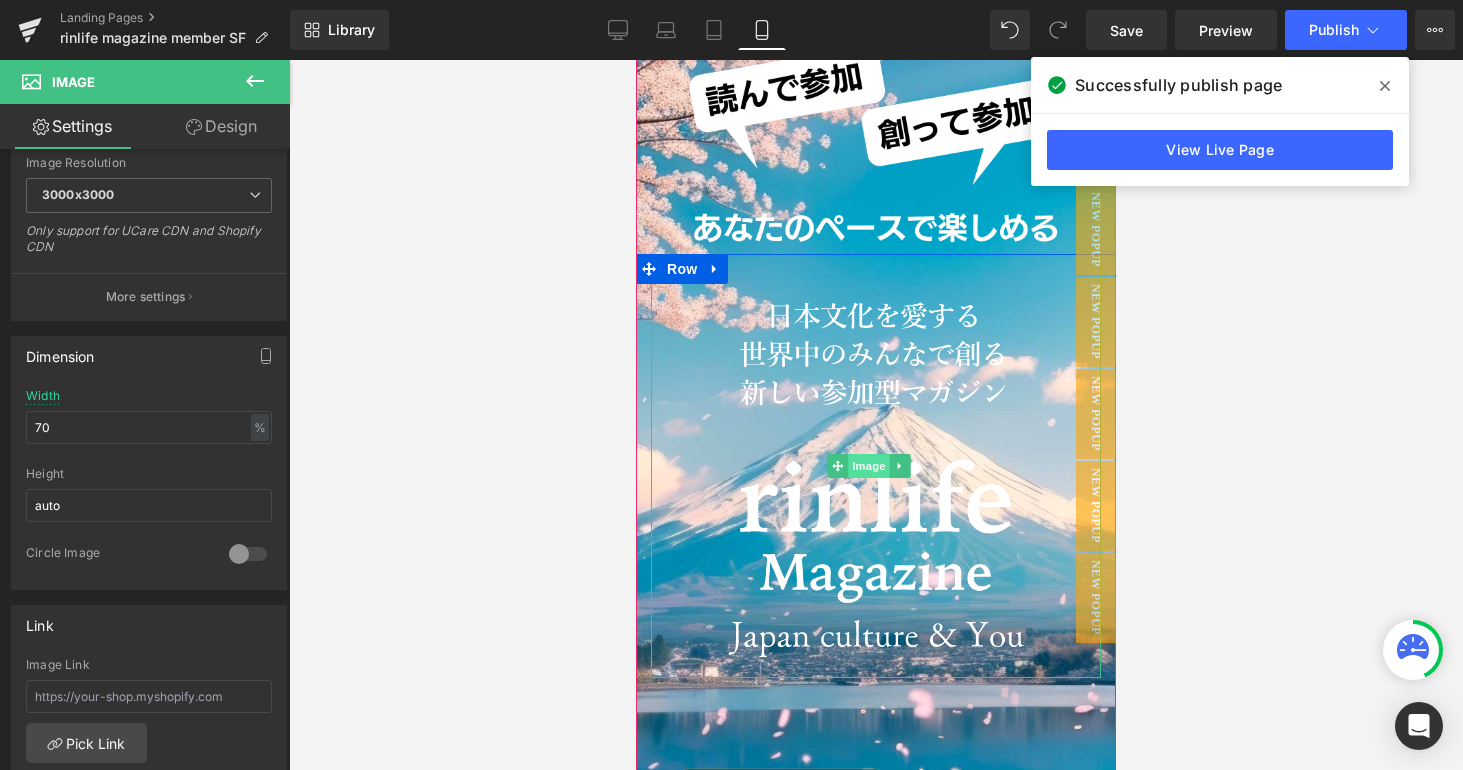 click on "Image" at bounding box center [869, 466] 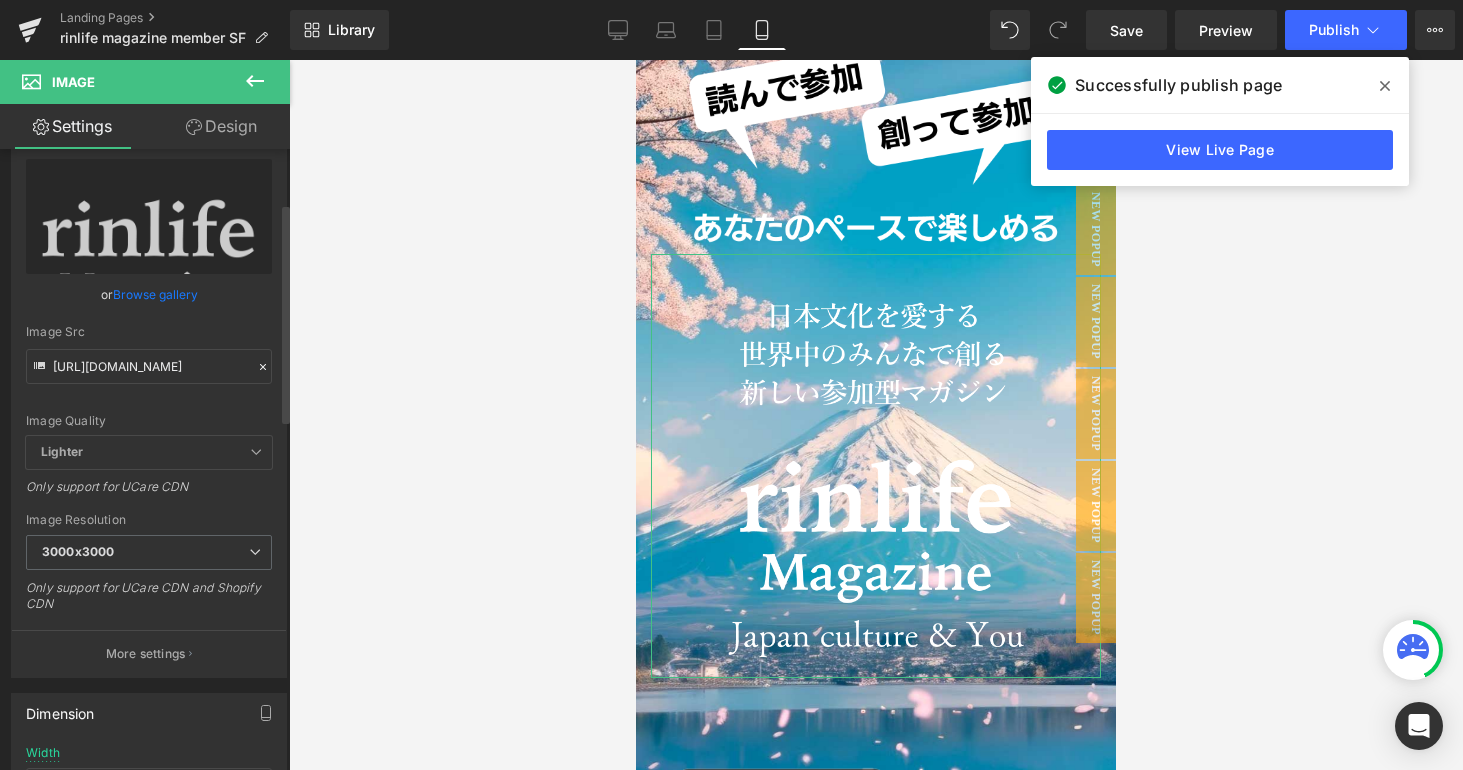 scroll, scrollTop: 0, scrollLeft: 0, axis: both 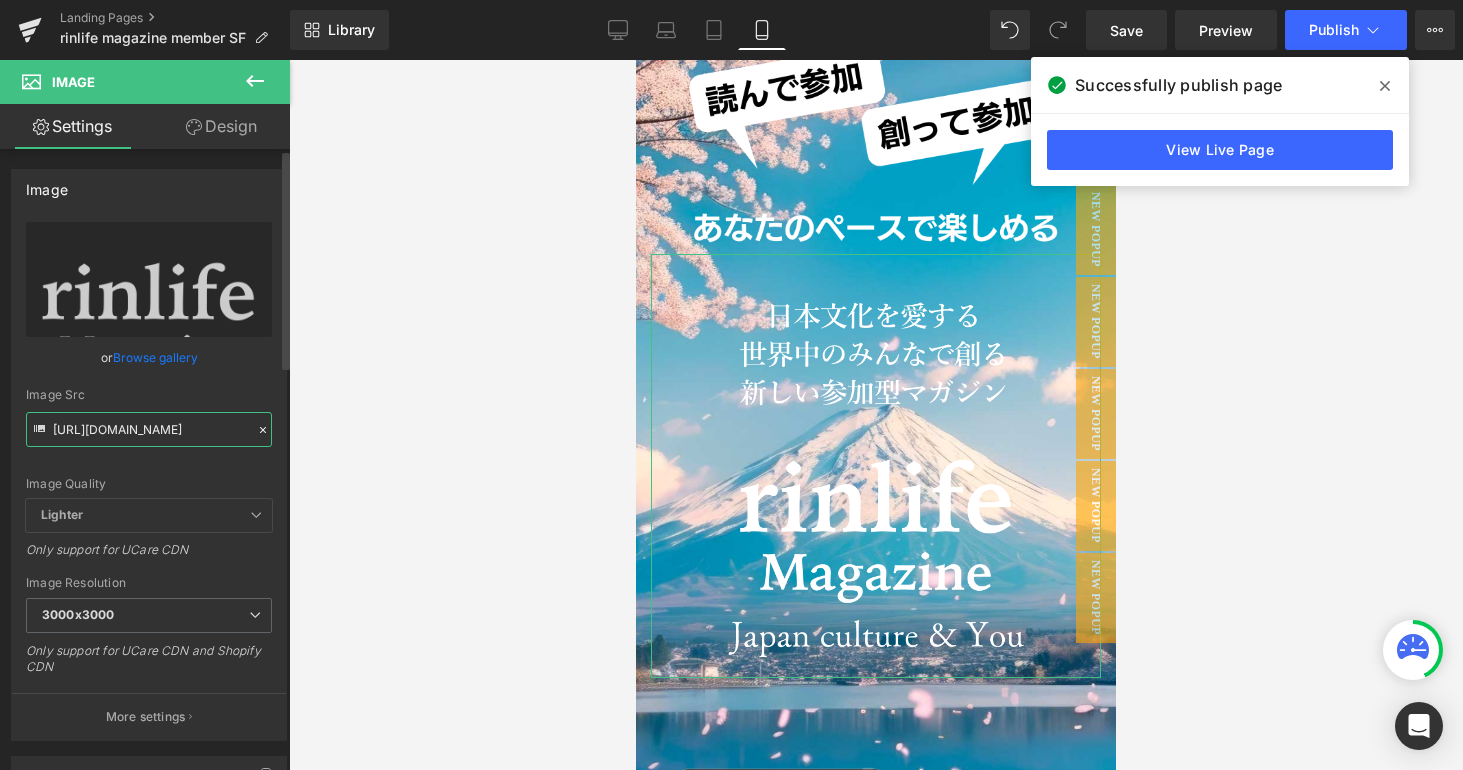 click on "[URL][DOMAIN_NAME]" at bounding box center [149, 429] 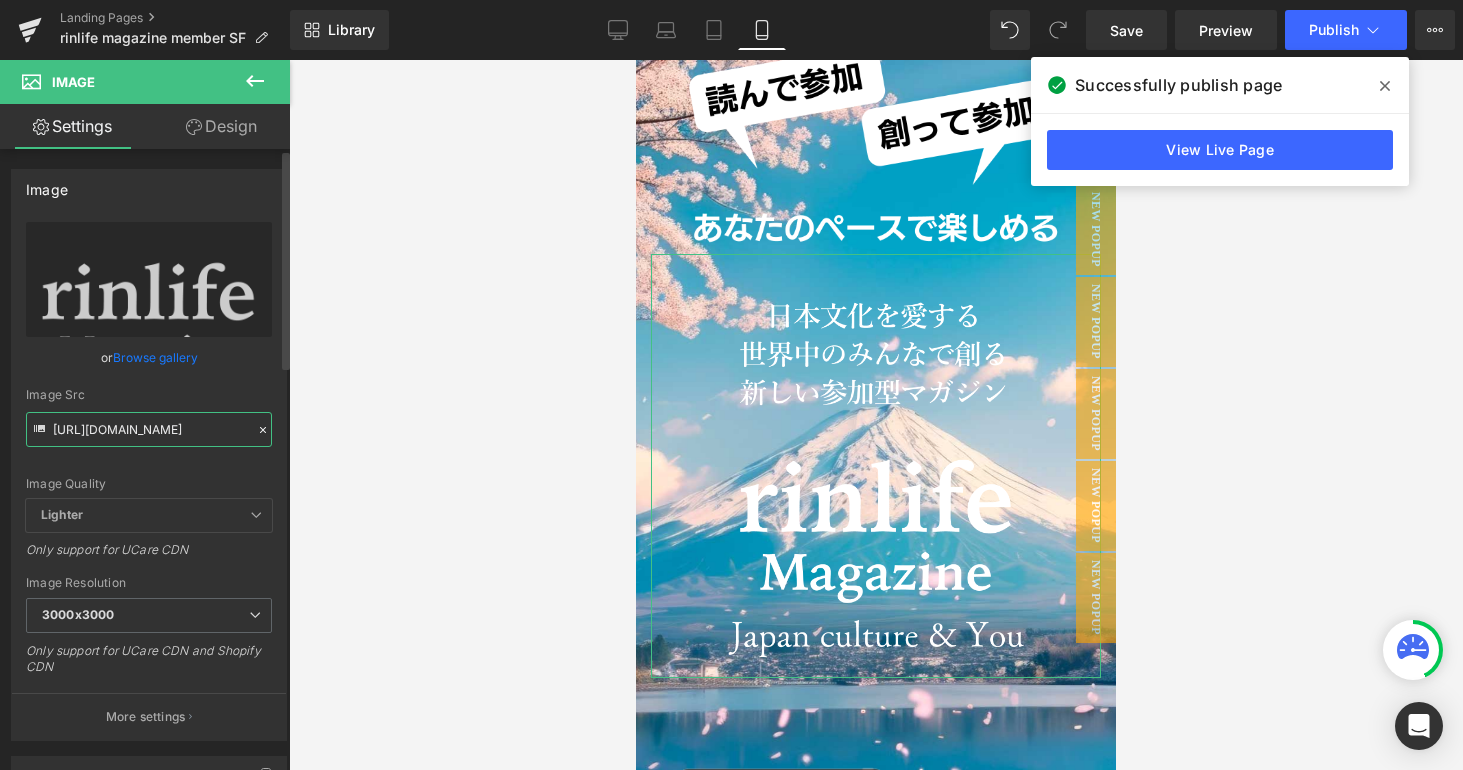 paste on "6.png?v=1752716900" 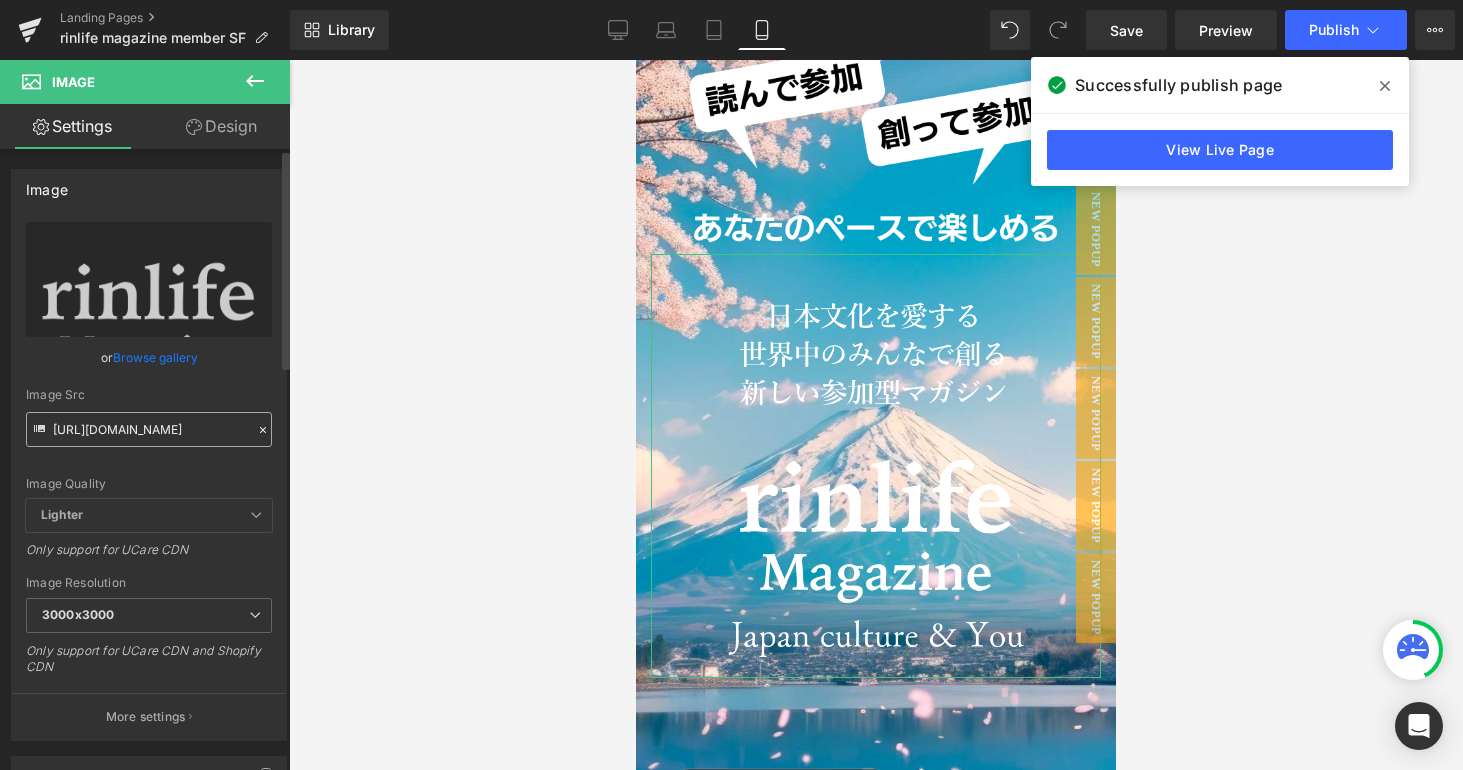 scroll, scrollTop: 0, scrollLeft: 0, axis: both 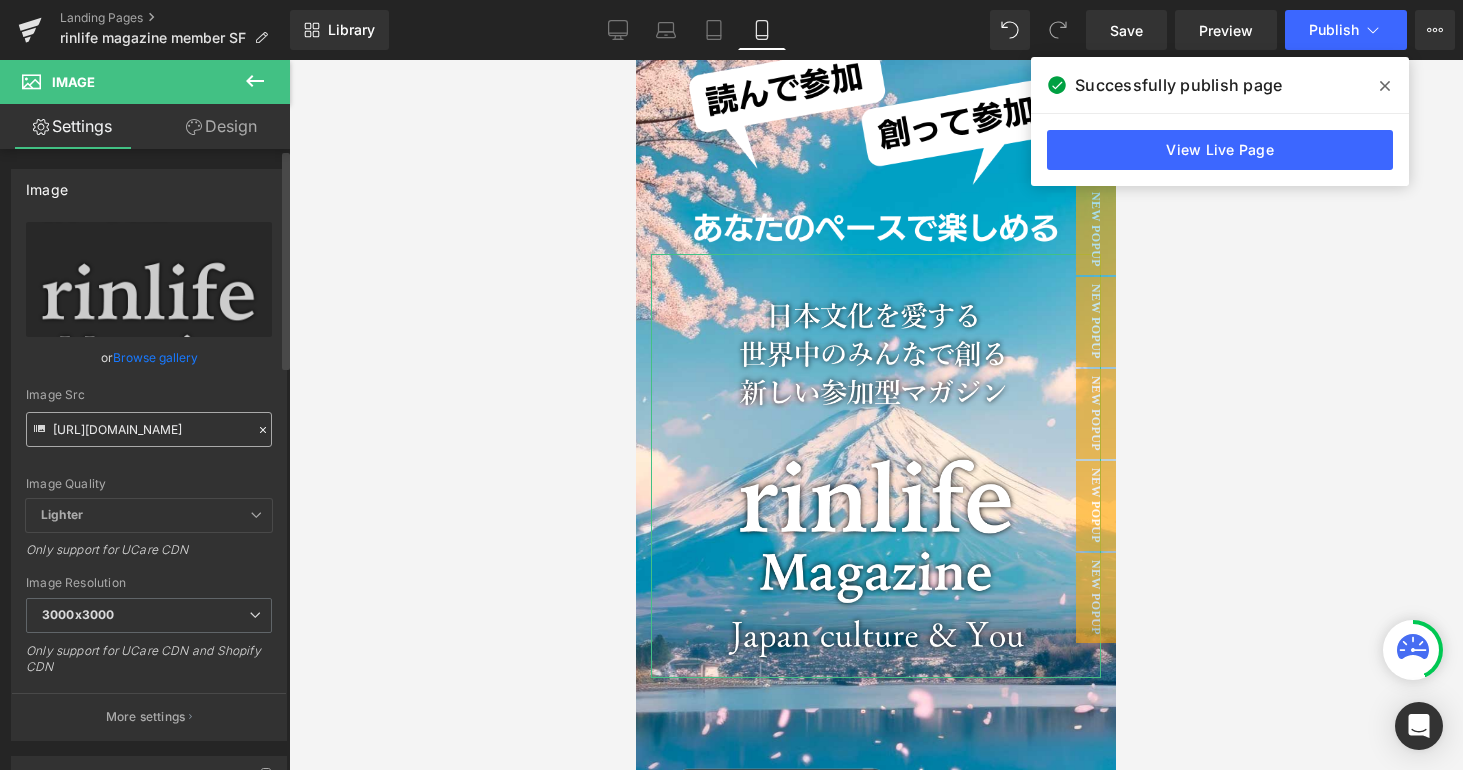 type on "[URL][DOMAIN_NAME]" 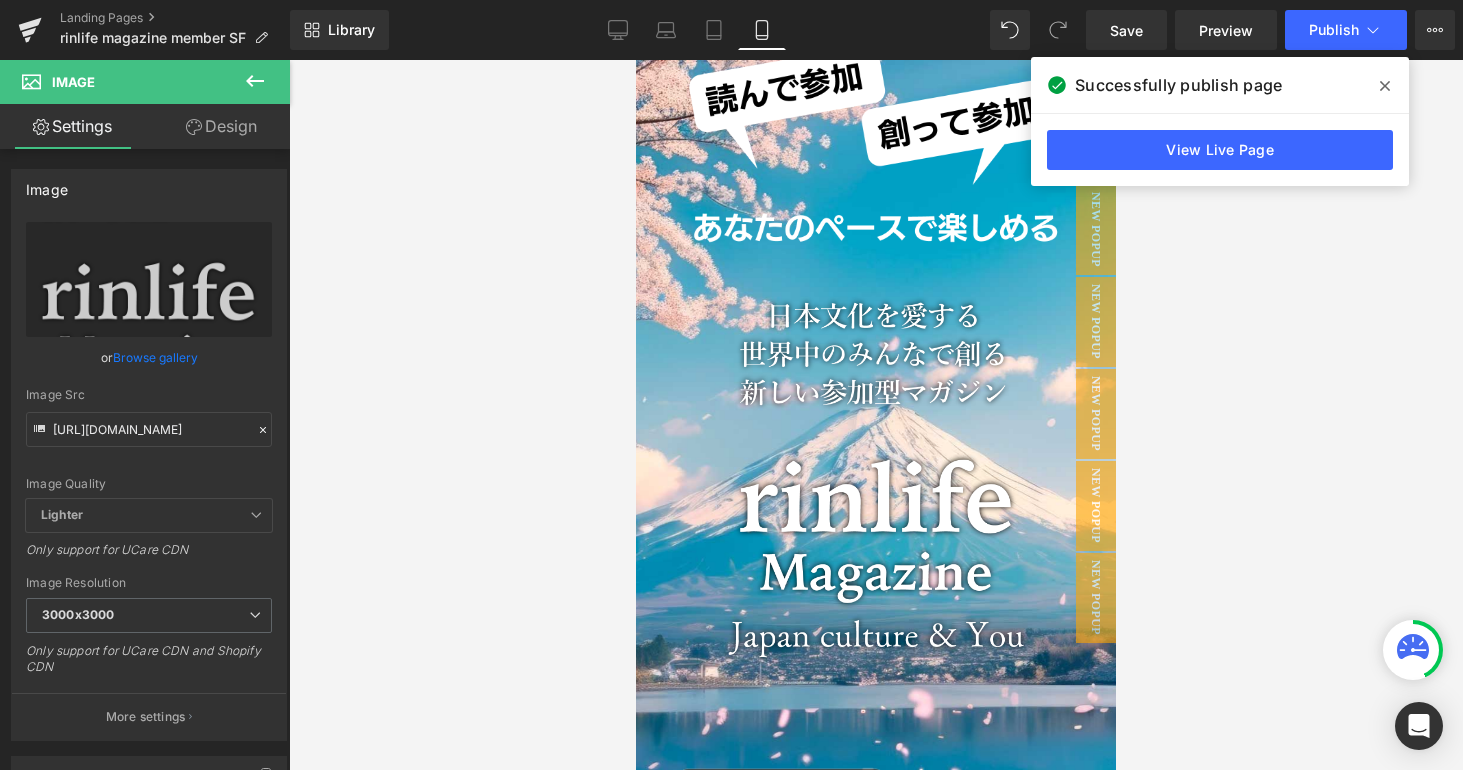 click 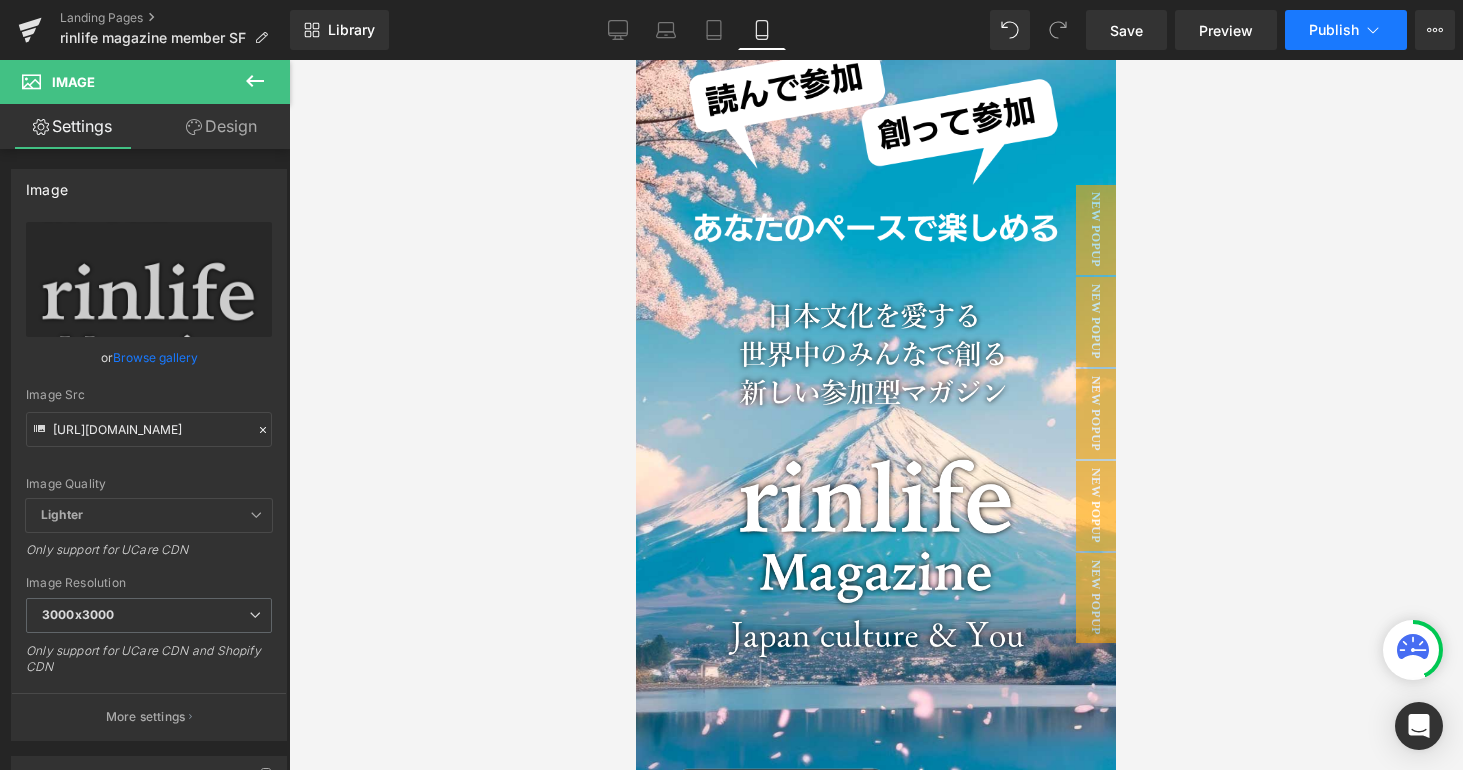 click on "Publish" at bounding box center [1346, 30] 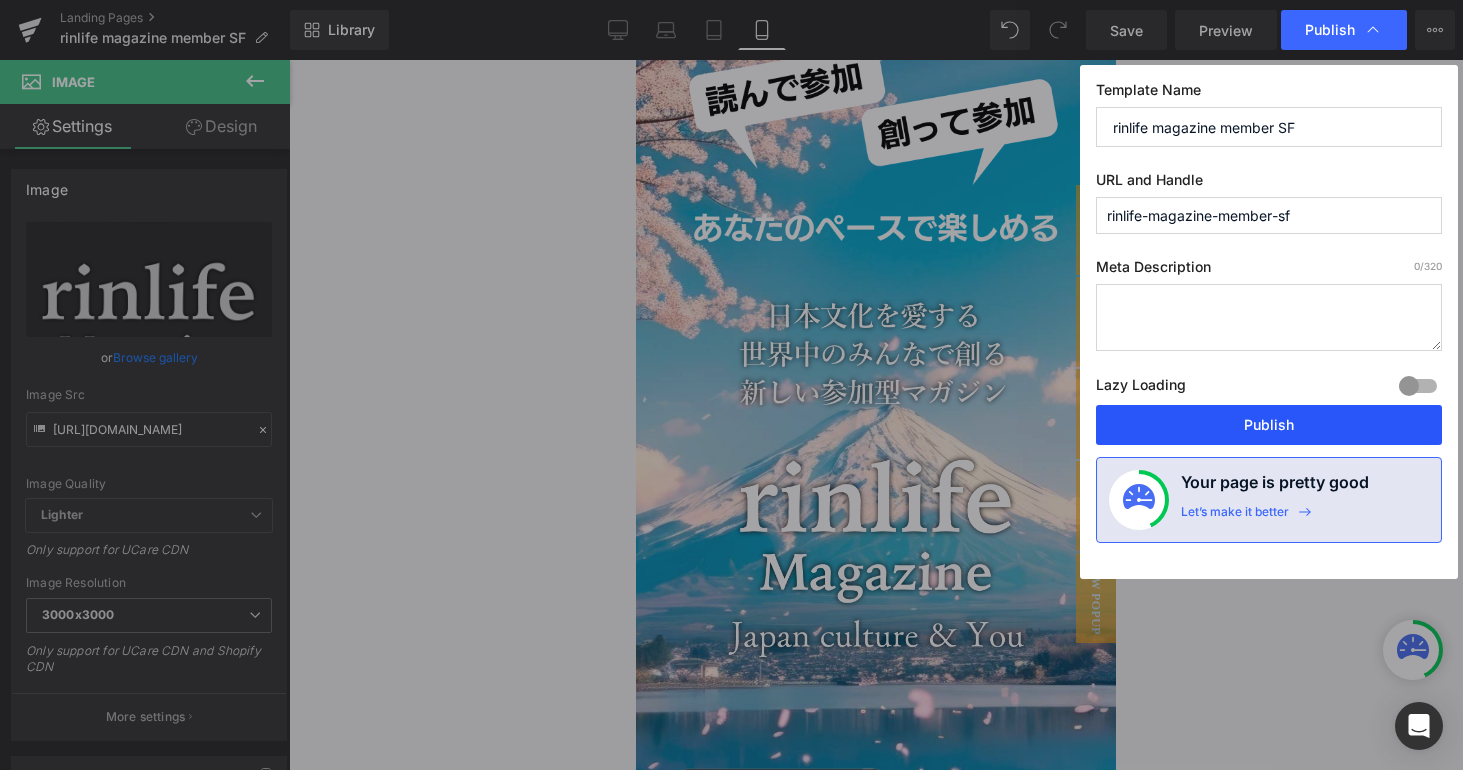 click on "Publish" at bounding box center (1269, 425) 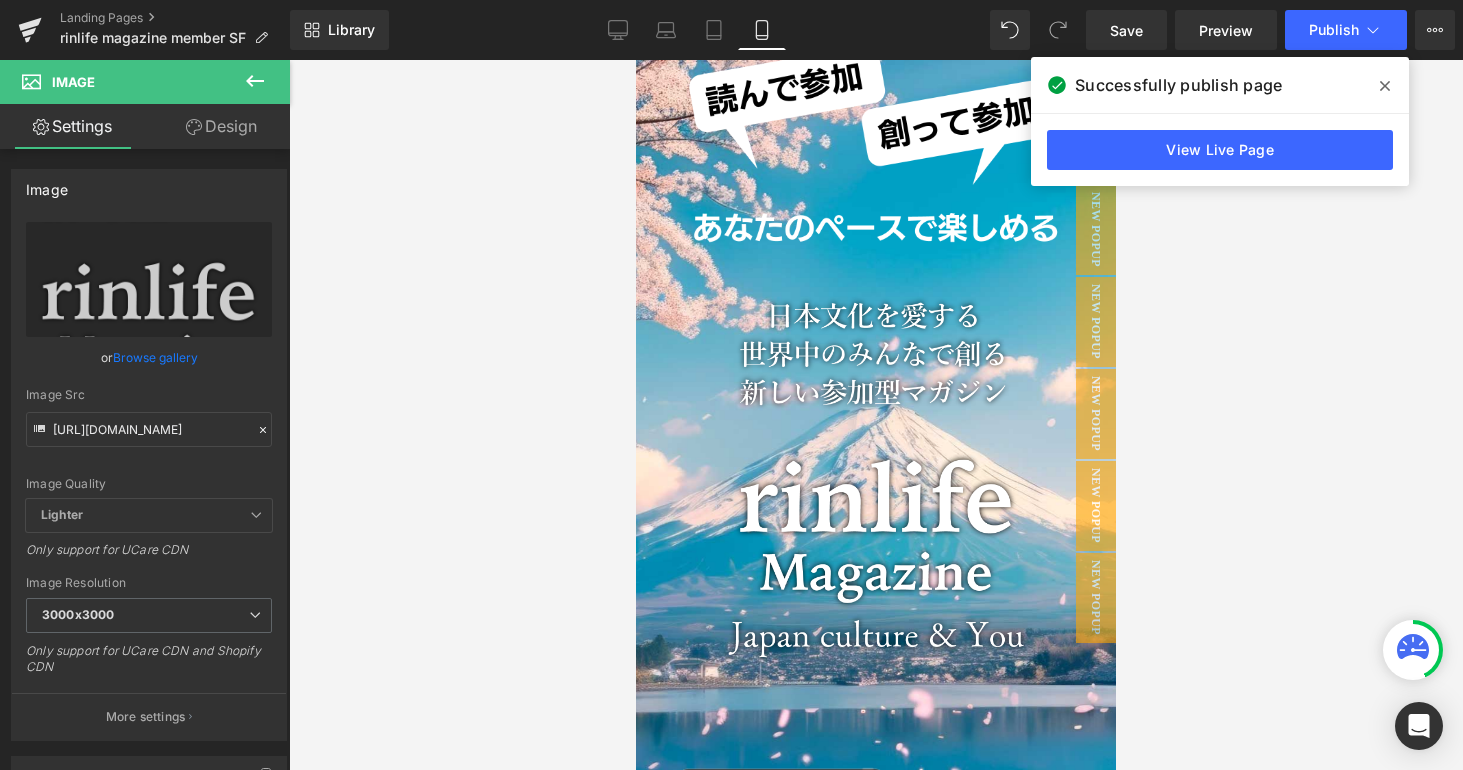 click 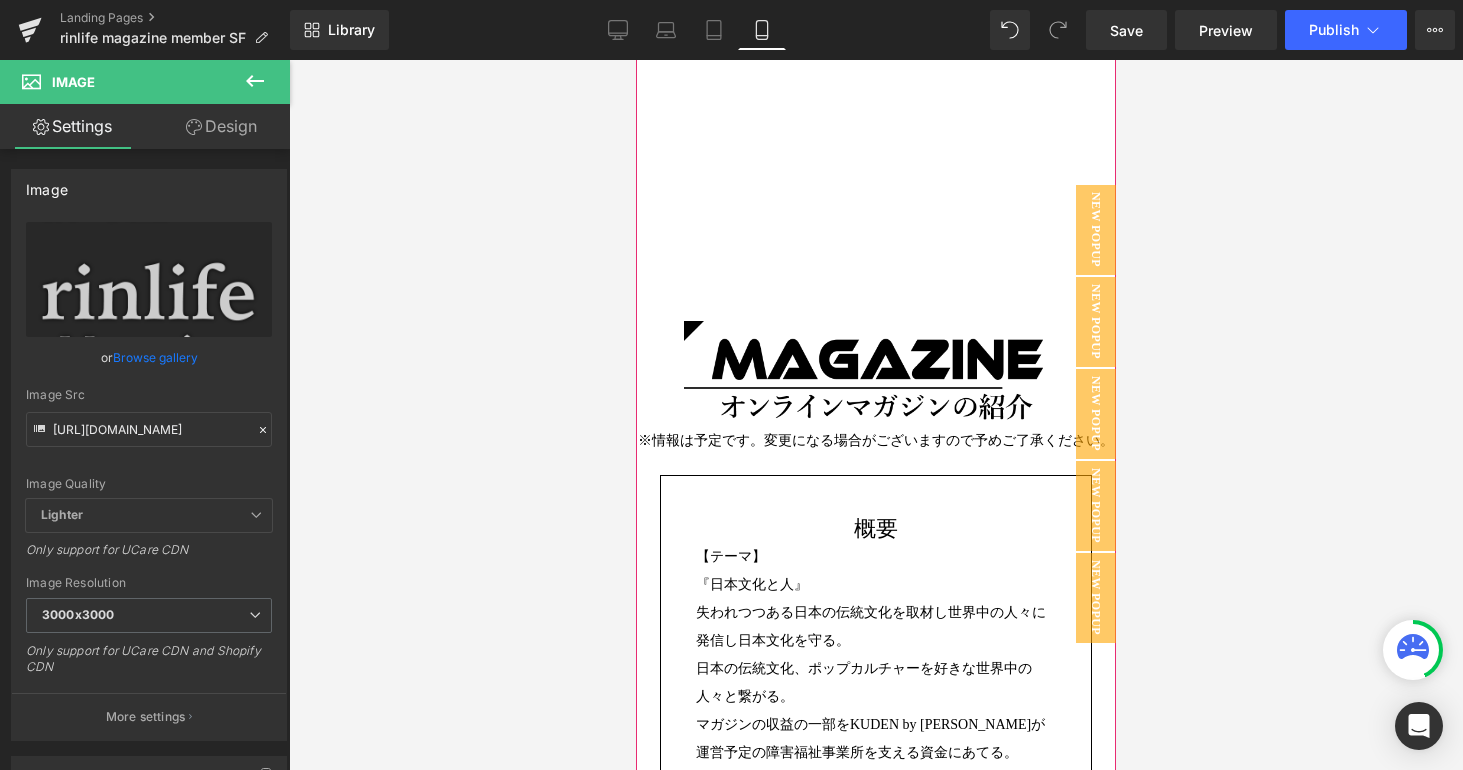 scroll, scrollTop: 2197, scrollLeft: 0, axis: vertical 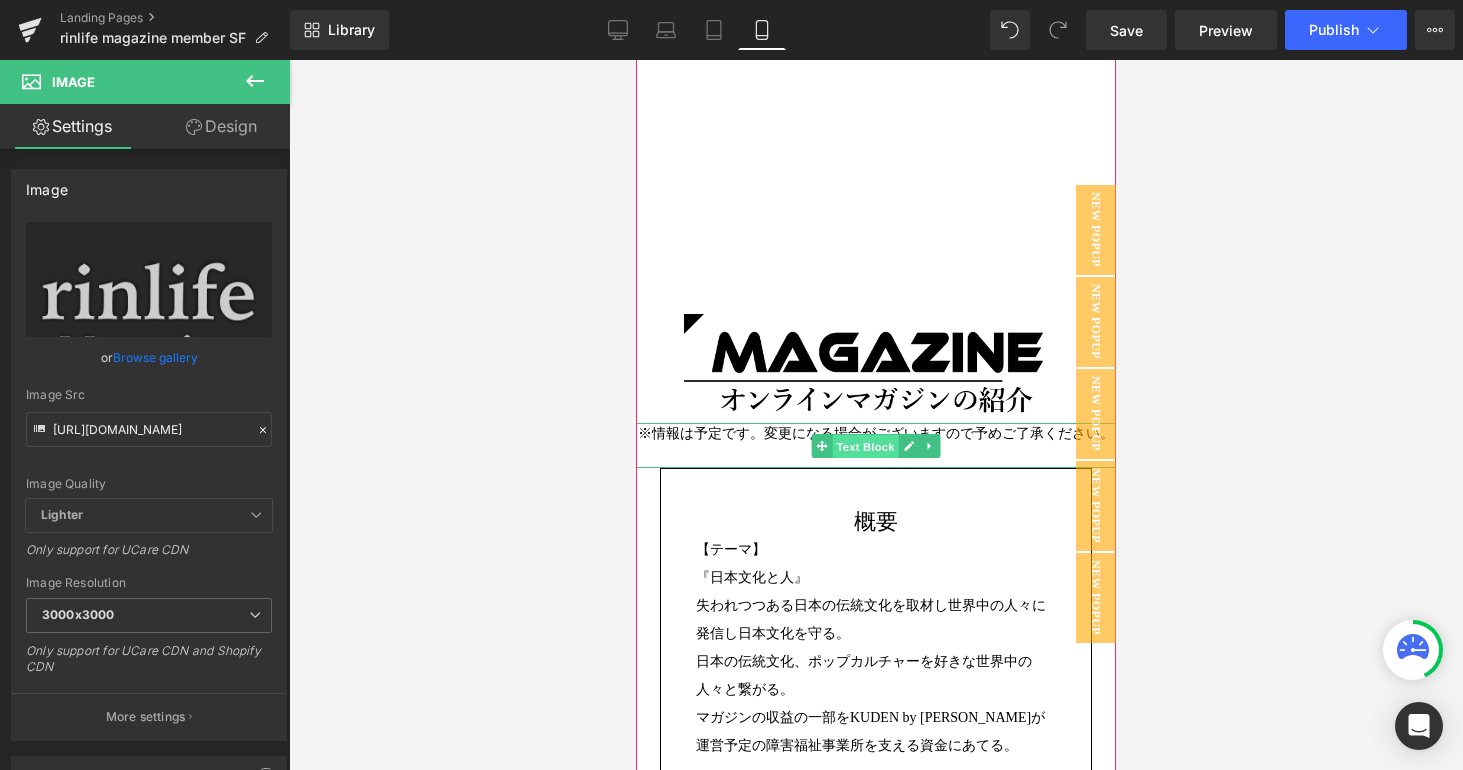 click on "Text Block" at bounding box center [865, 447] 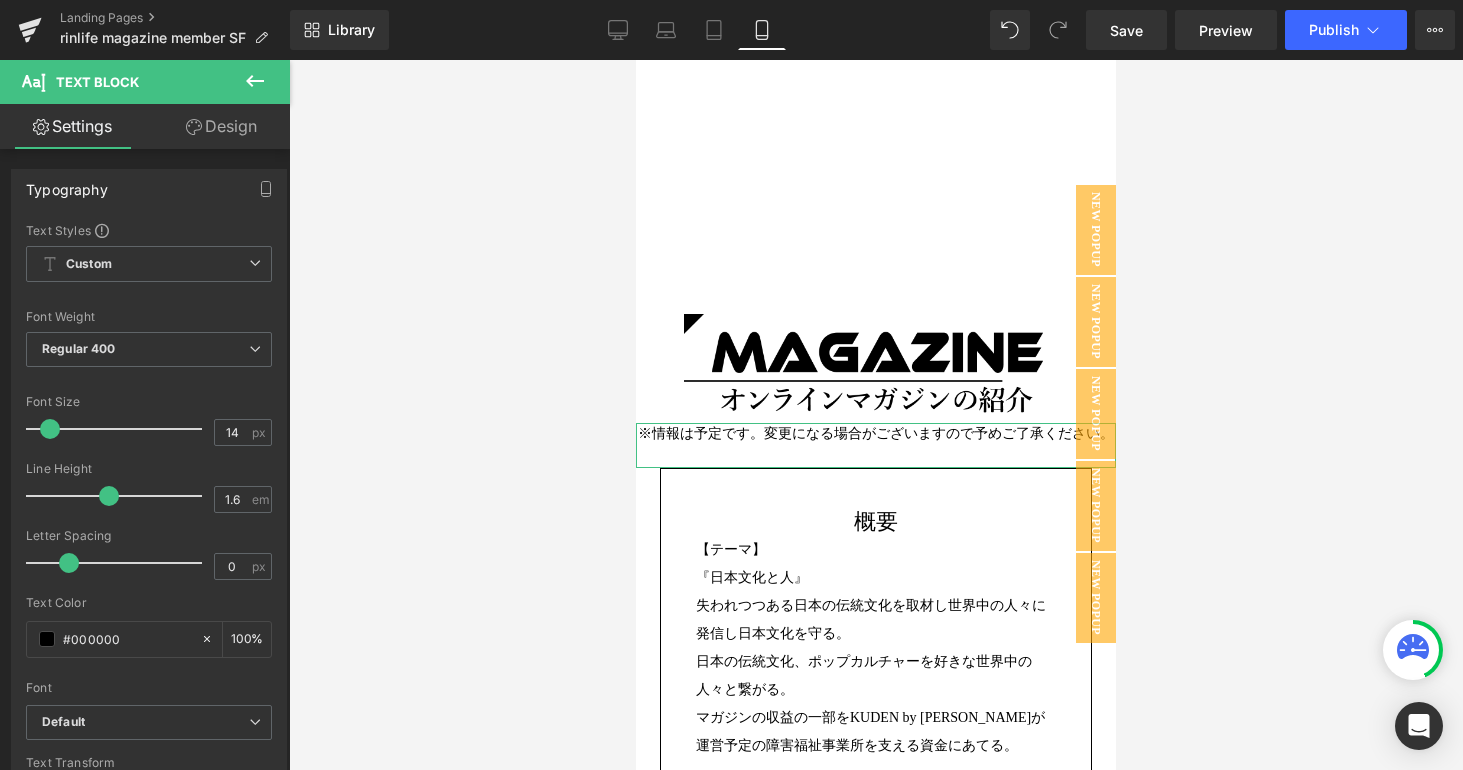 click on "Design" at bounding box center [221, 126] 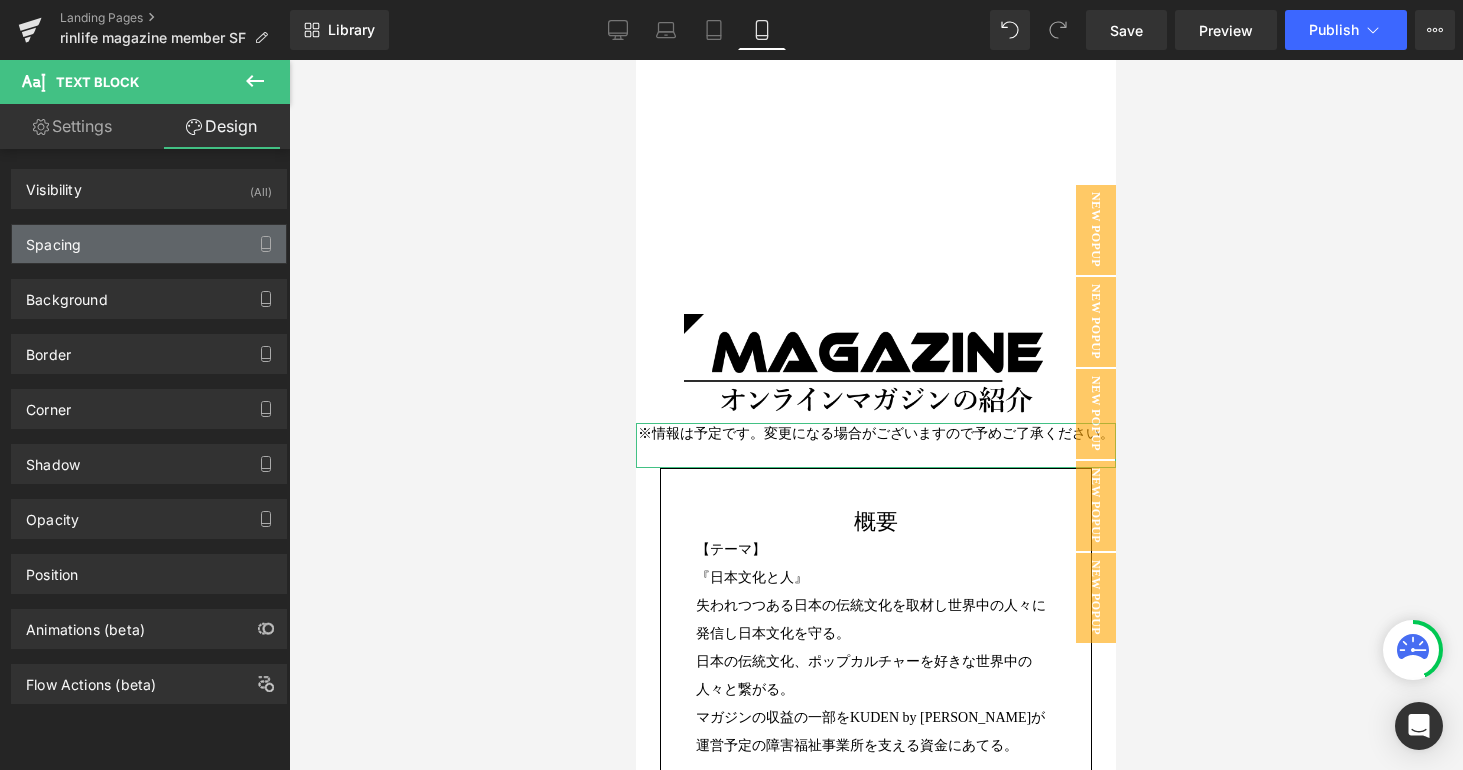 click on "Spacing" at bounding box center (149, 244) 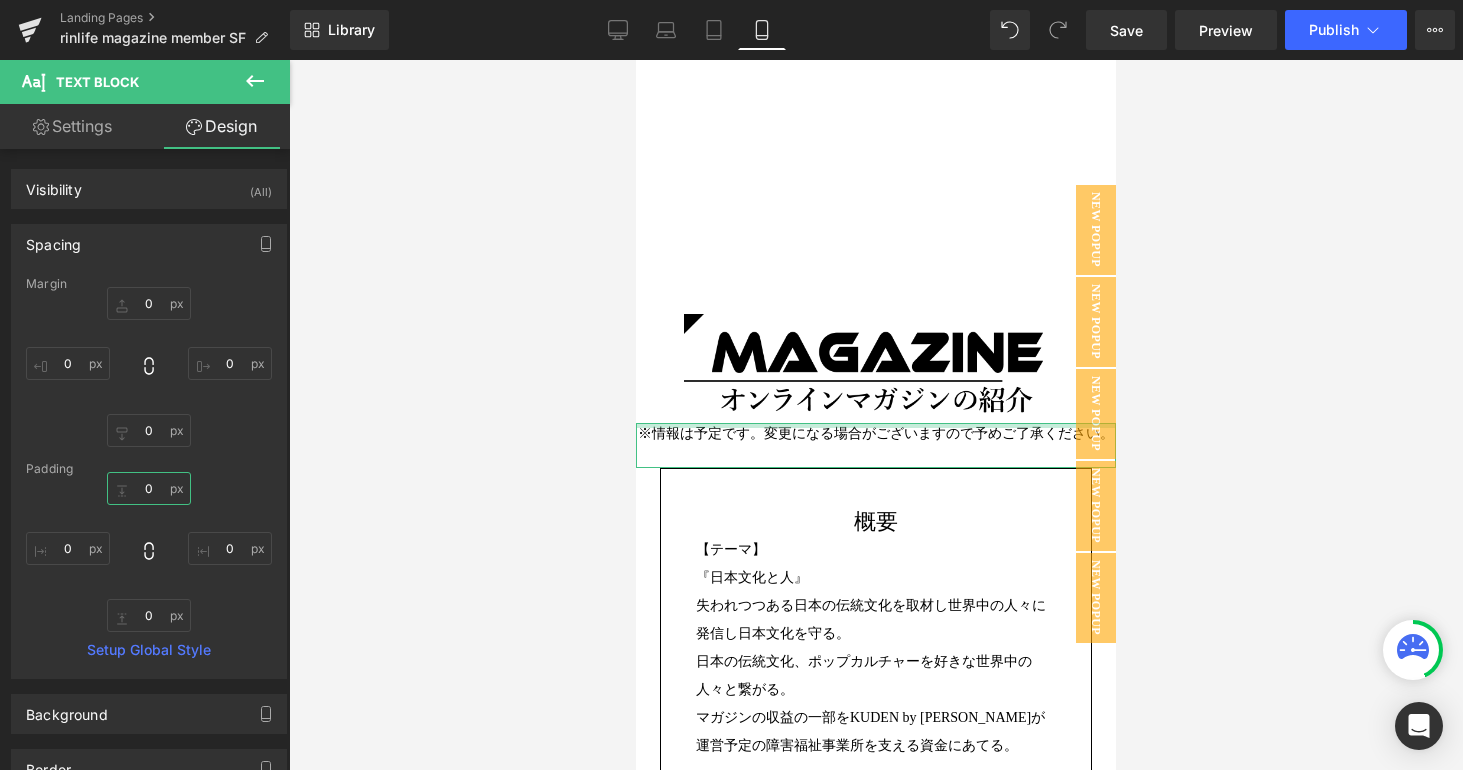 click on "0" at bounding box center (149, 488) 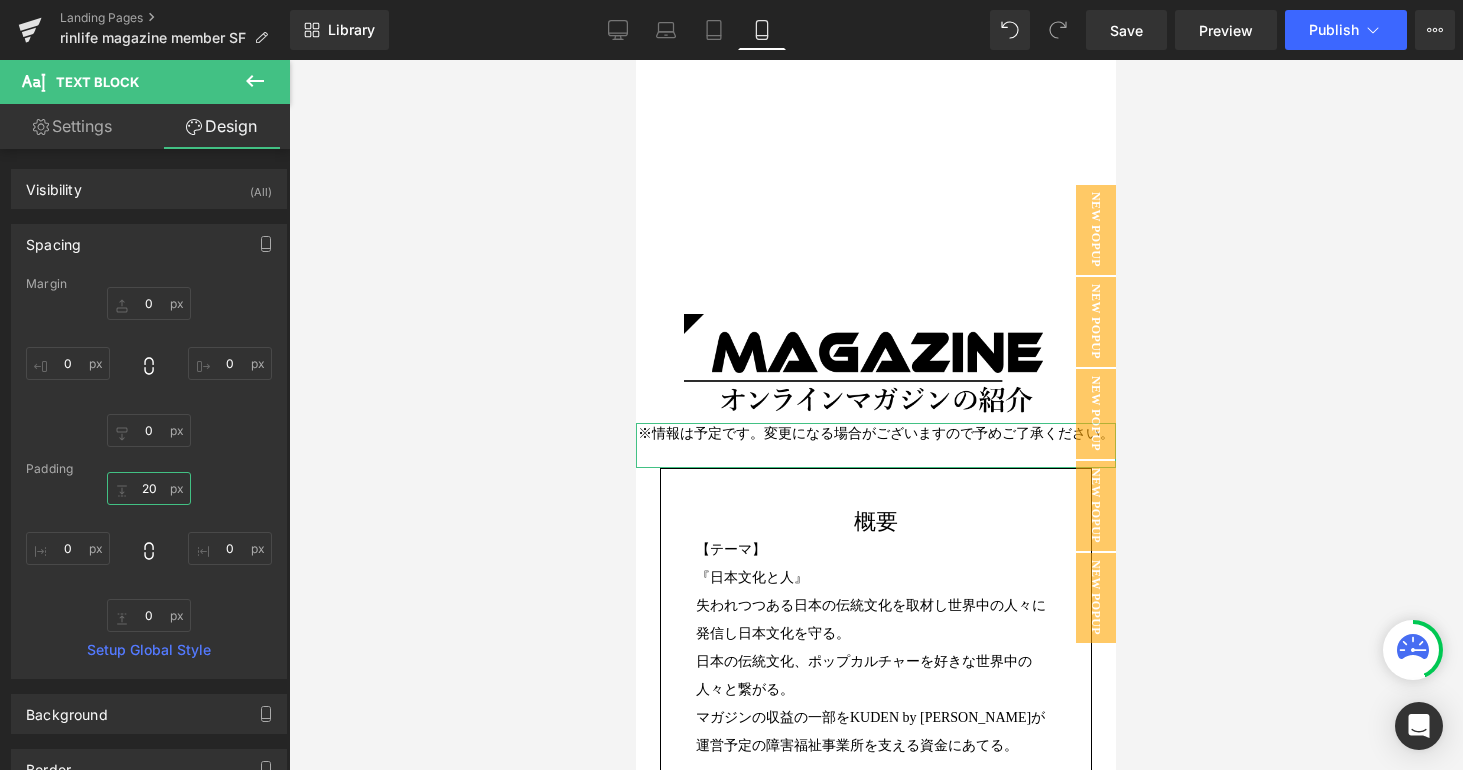 scroll, scrollTop: 10, scrollLeft: 10, axis: both 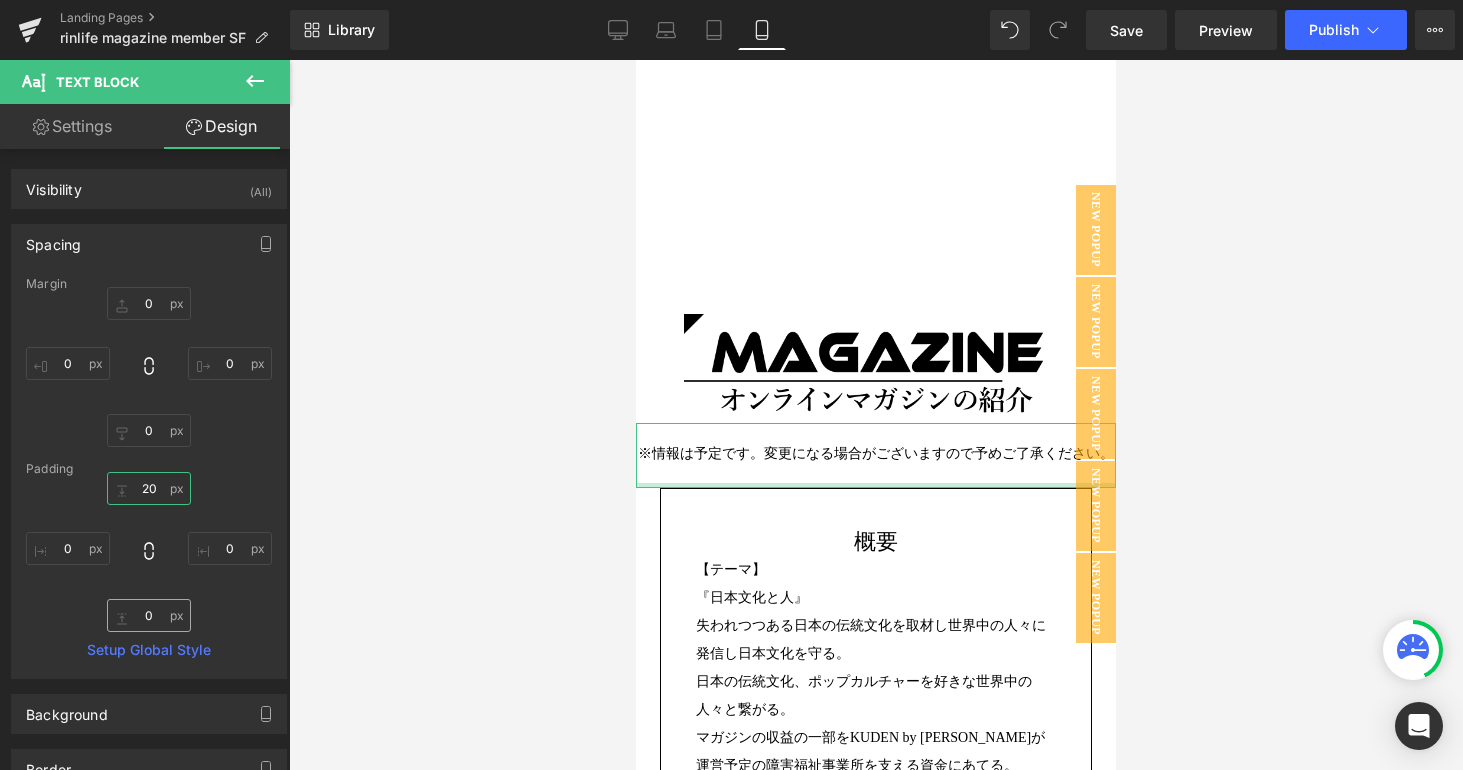 type on "20" 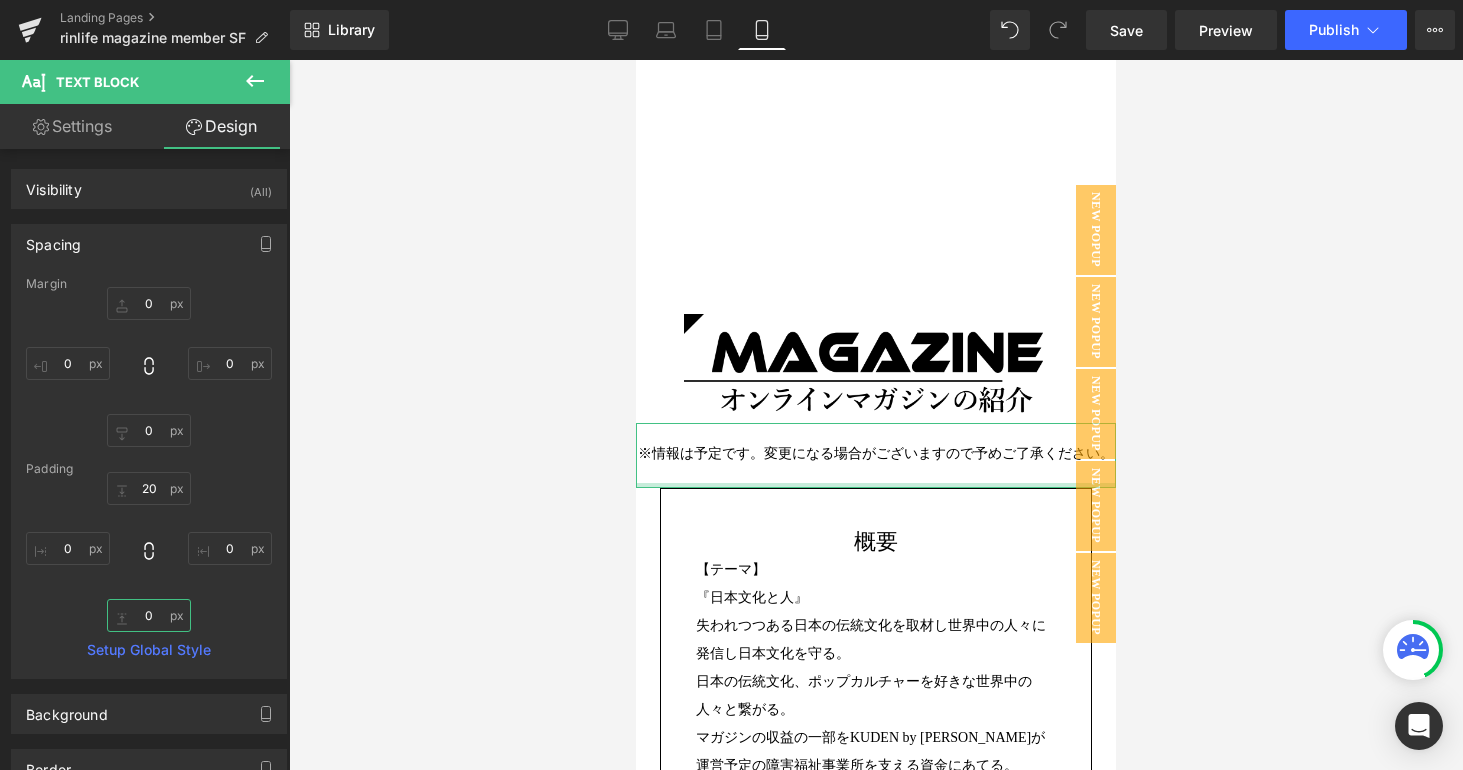 click on "0" at bounding box center [149, 615] 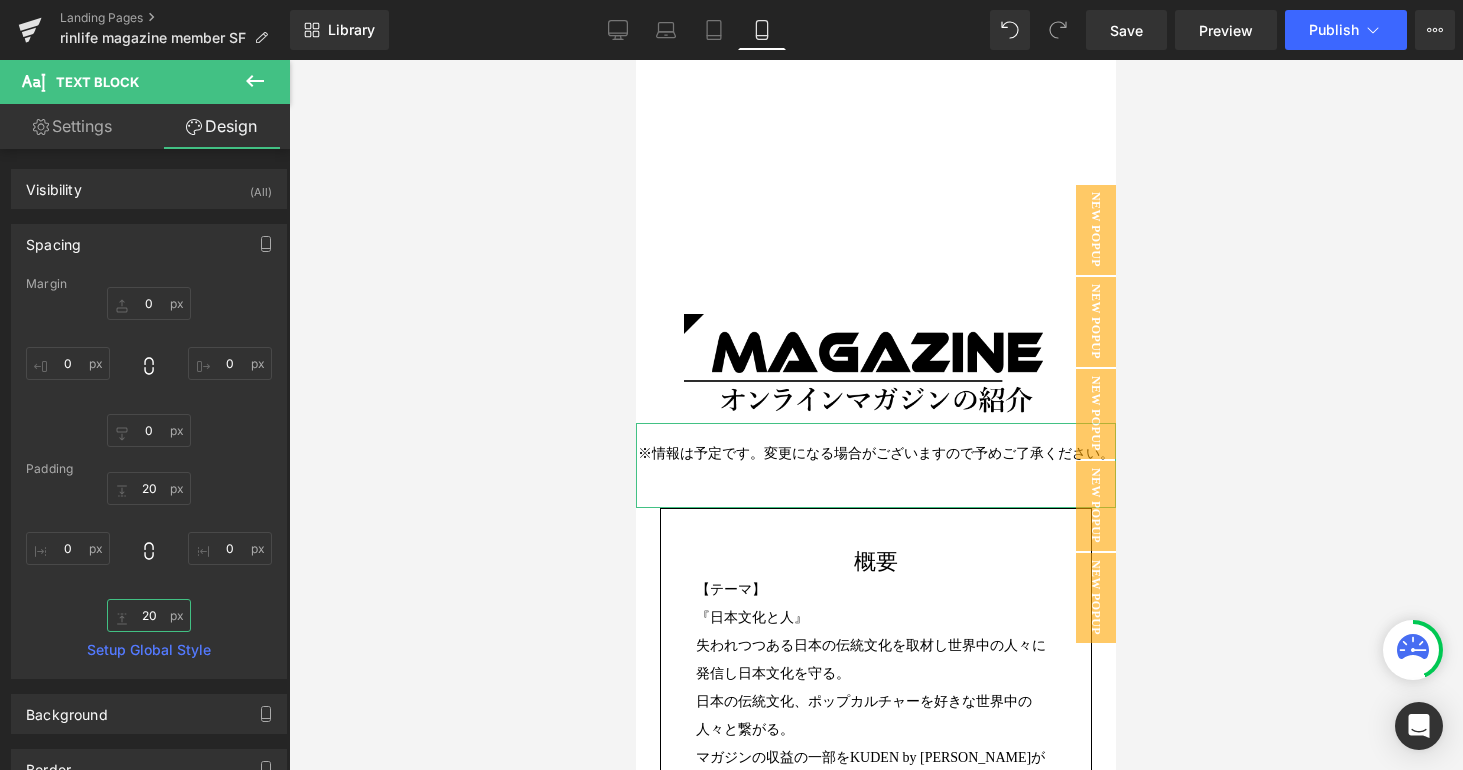 scroll, scrollTop: 10, scrollLeft: 10, axis: both 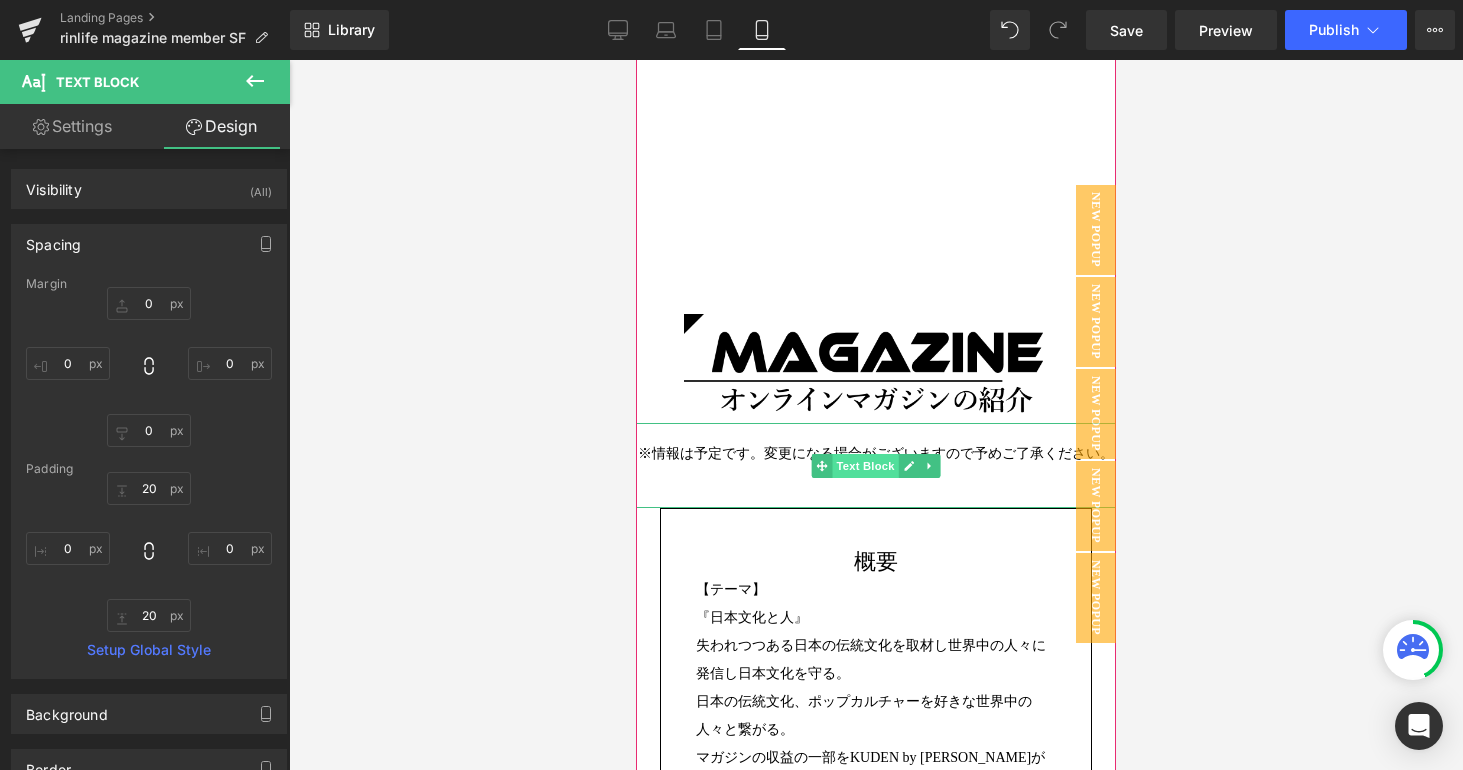 click on "Text Block" at bounding box center [865, 466] 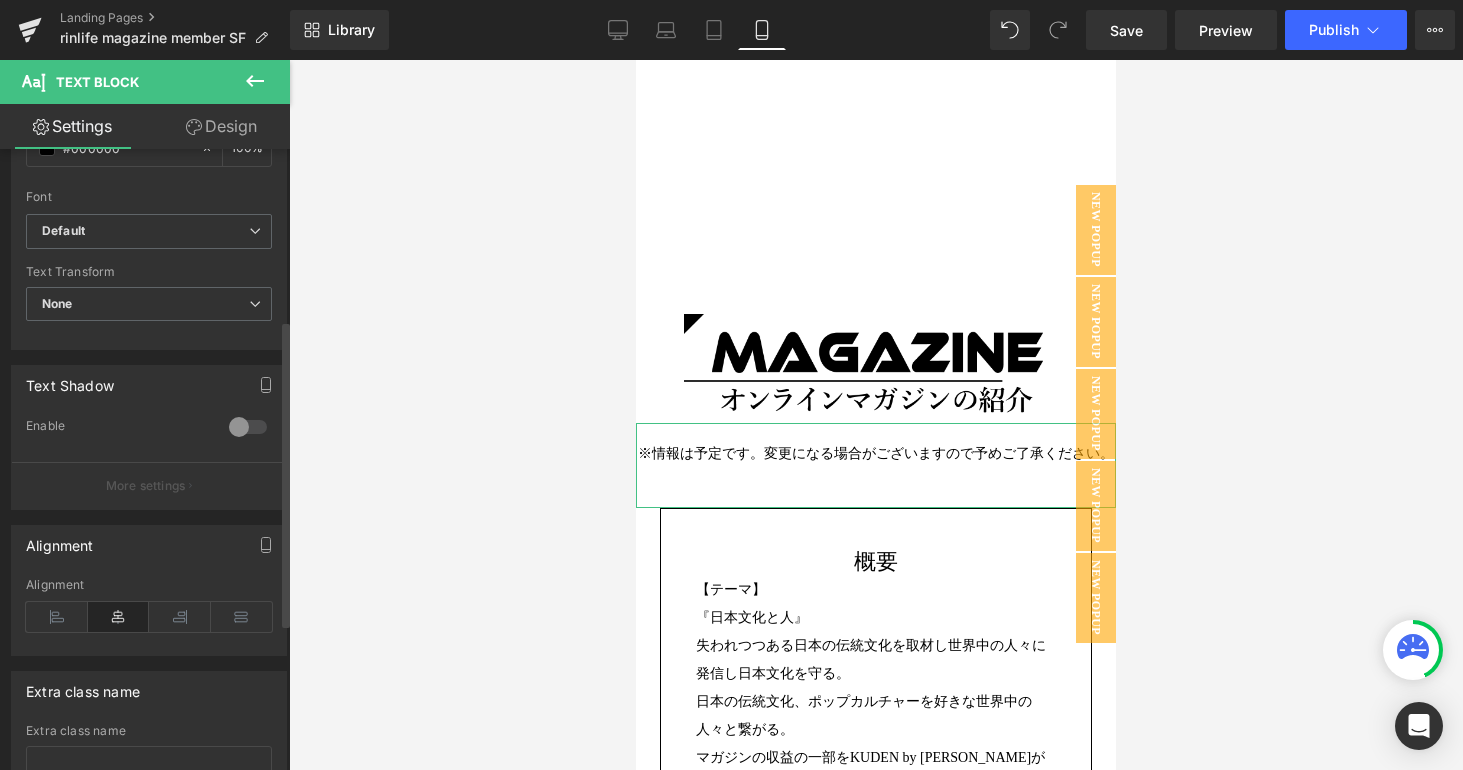 scroll, scrollTop: 504, scrollLeft: 0, axis: vertical 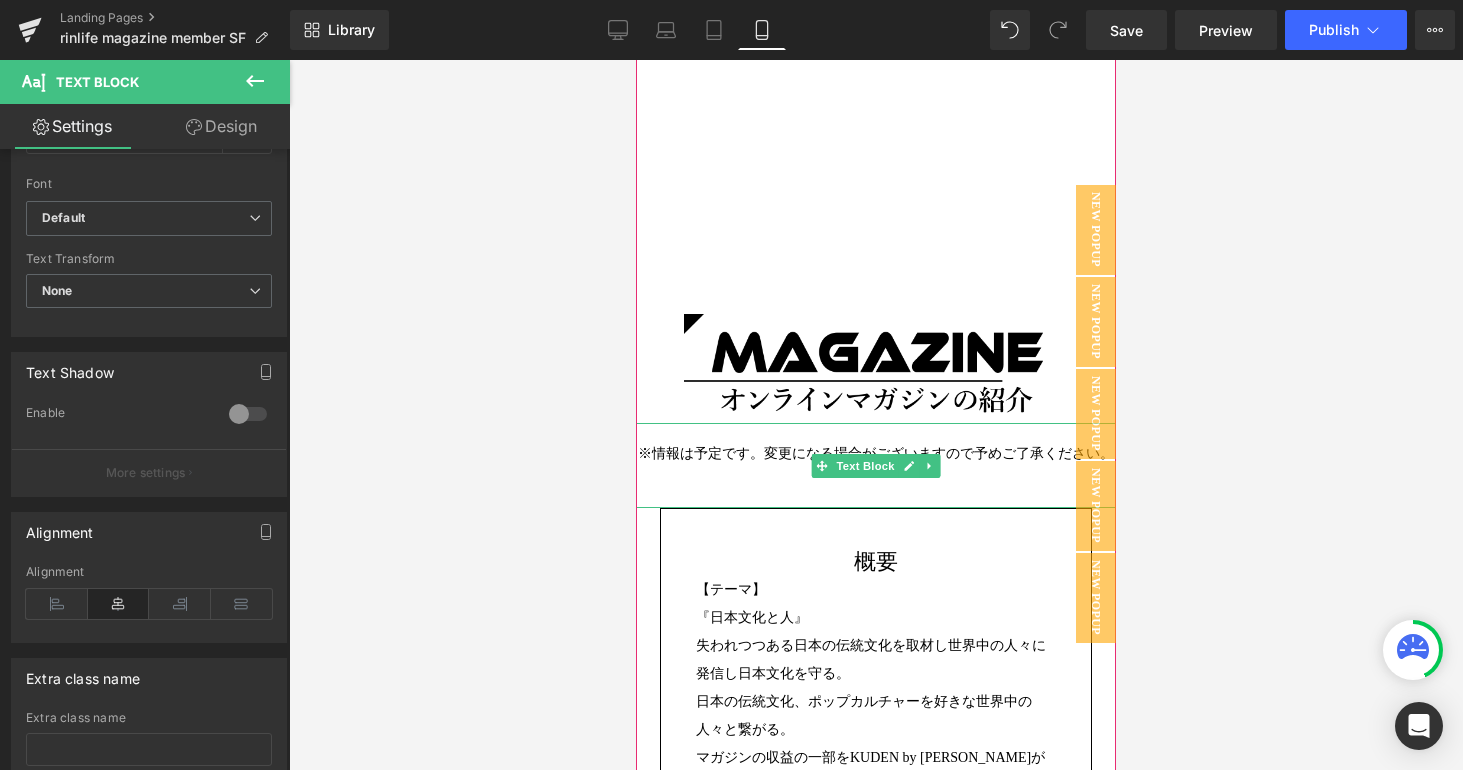 click on "※情報は予定です。変更になる場合がございますので予めご了承ください。" at bounding box center (876, 465) 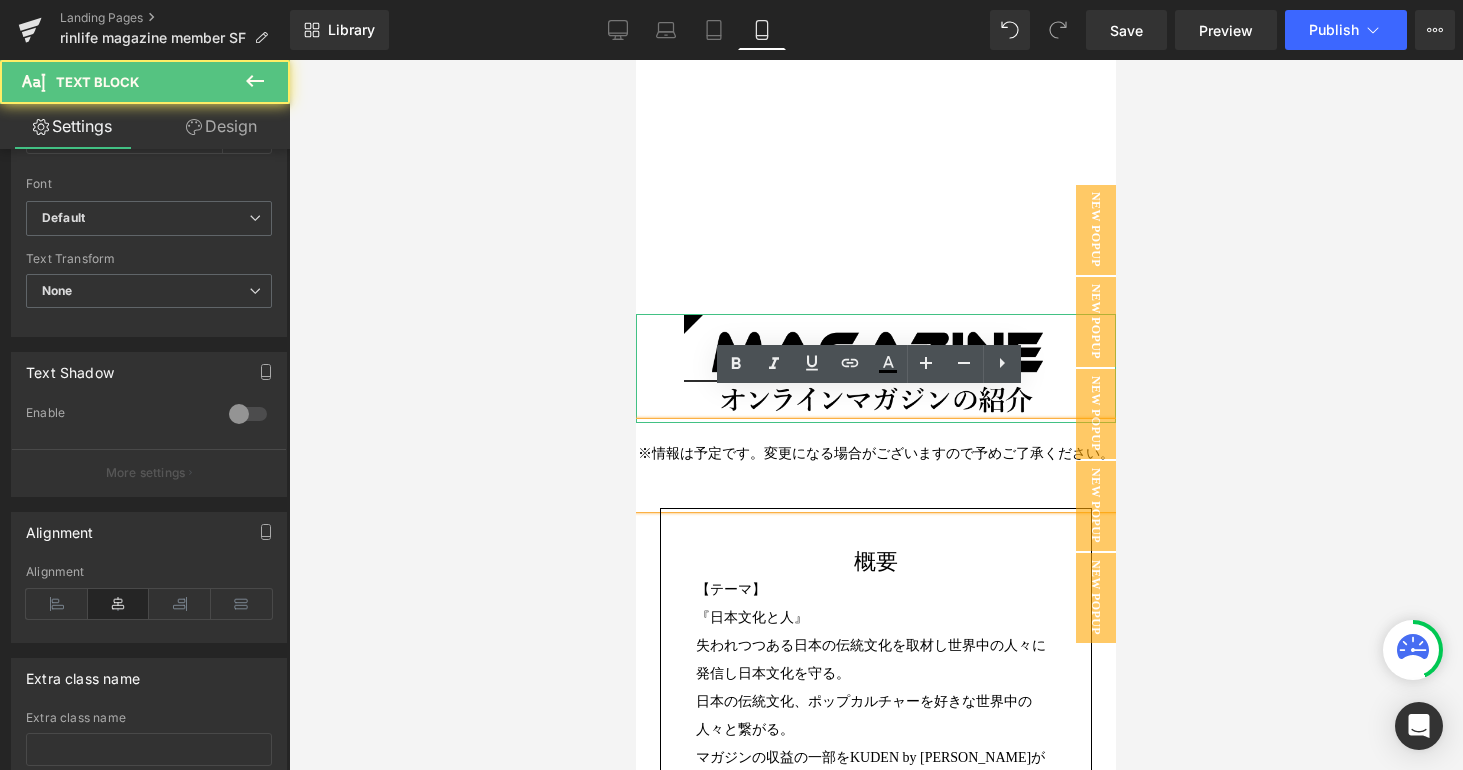 click at bounding box center [876, 368] 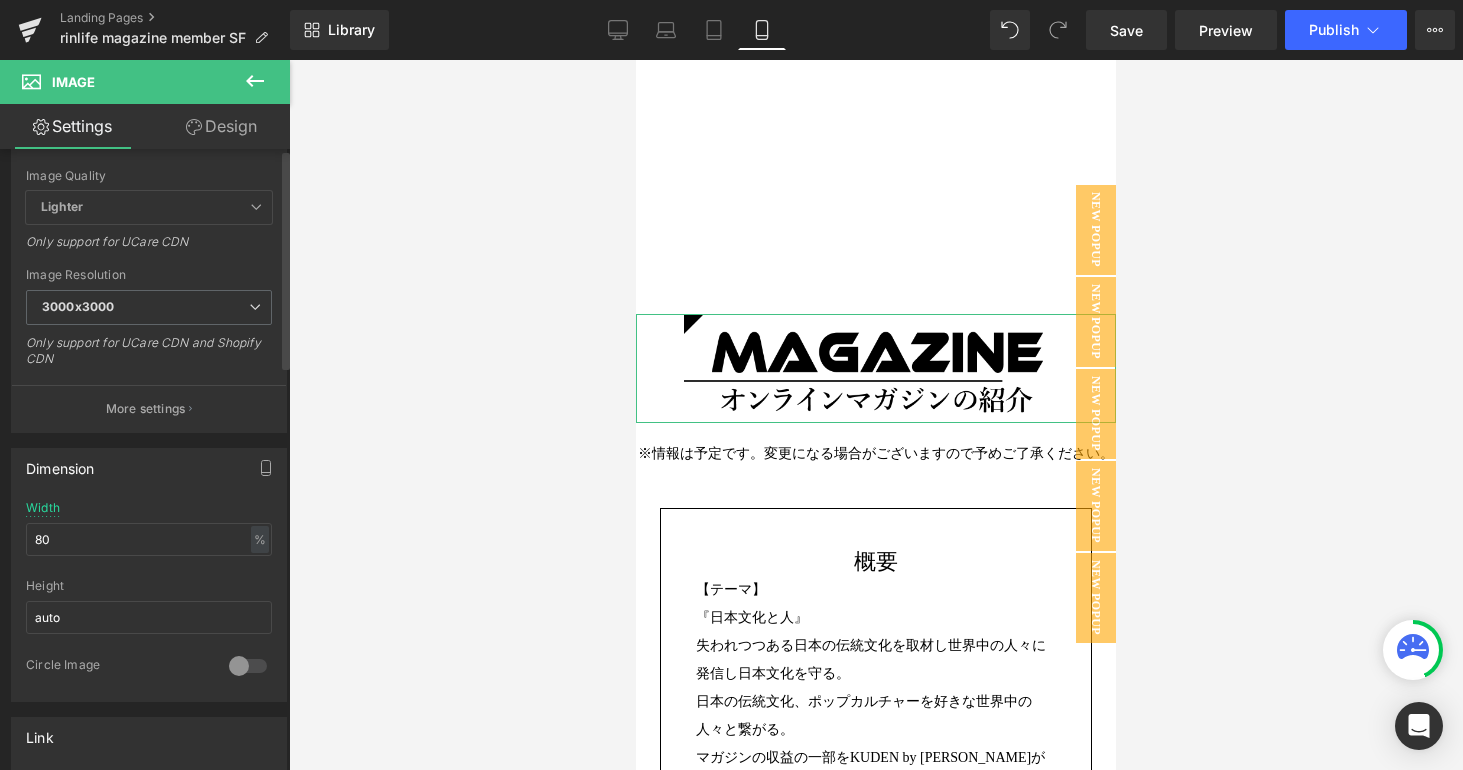 scroll, scrollTop: 364, scrollLeft: 0, axis: vertical 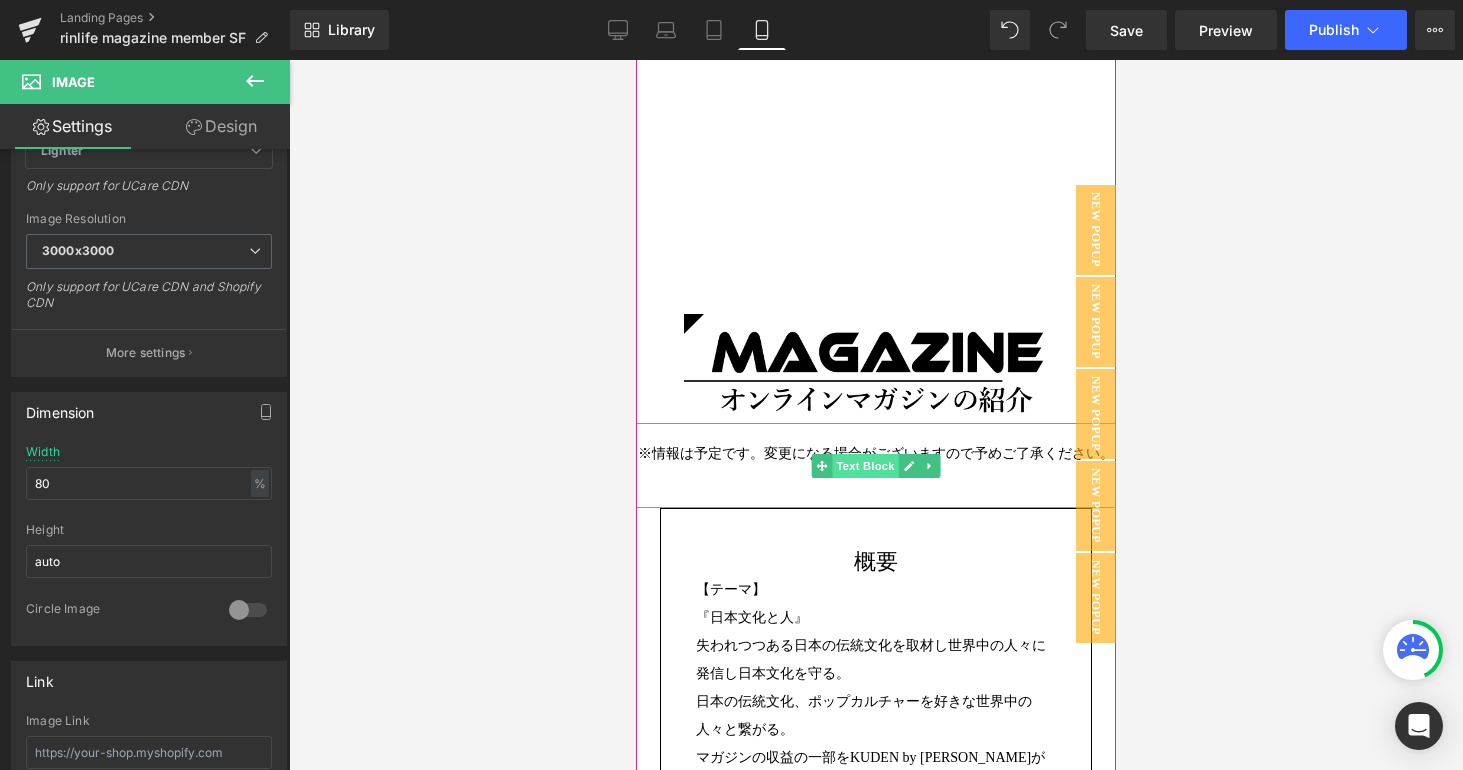click on "Text Block" at bounding box center [865, 466] 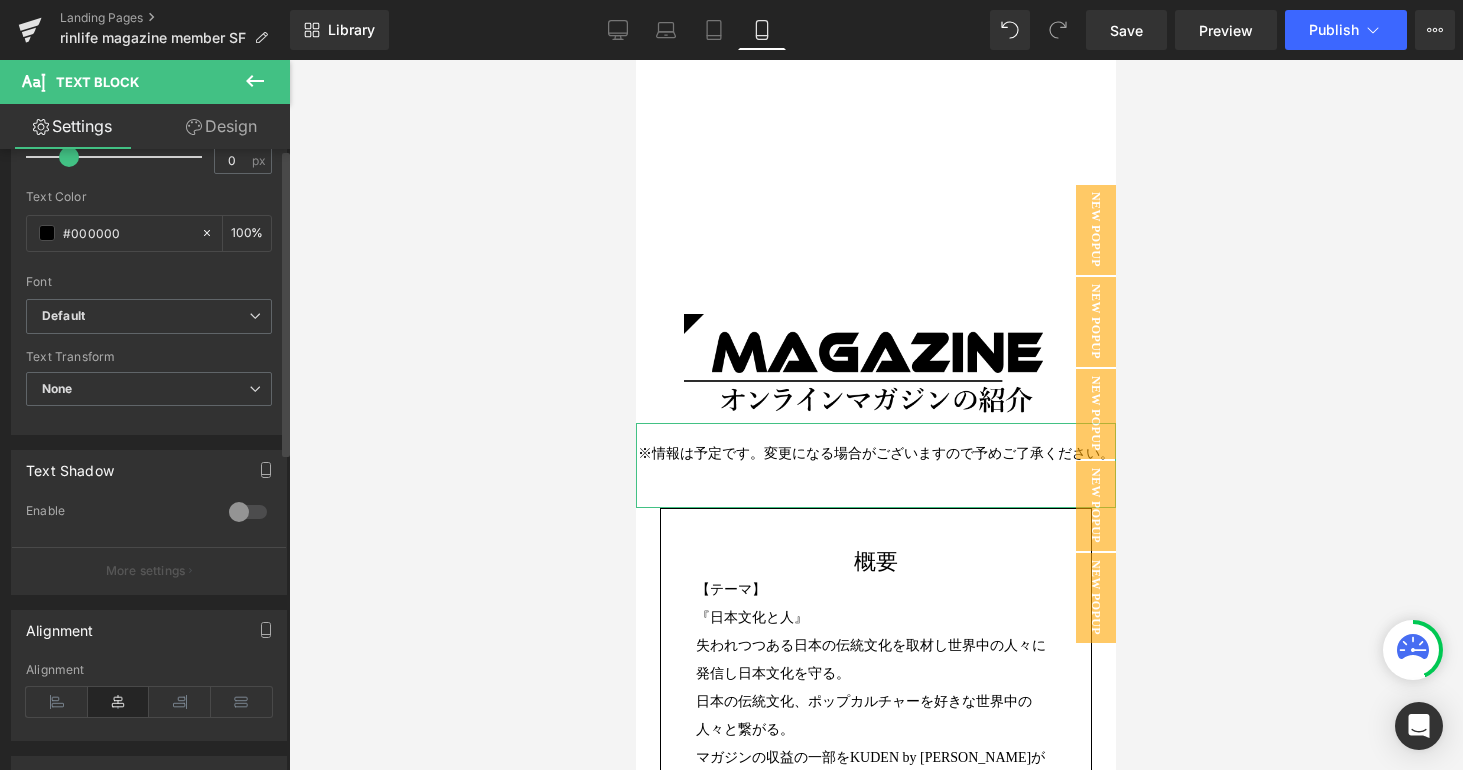 scroll, scrollTop: 0, scrollLeft: 0, axis: both 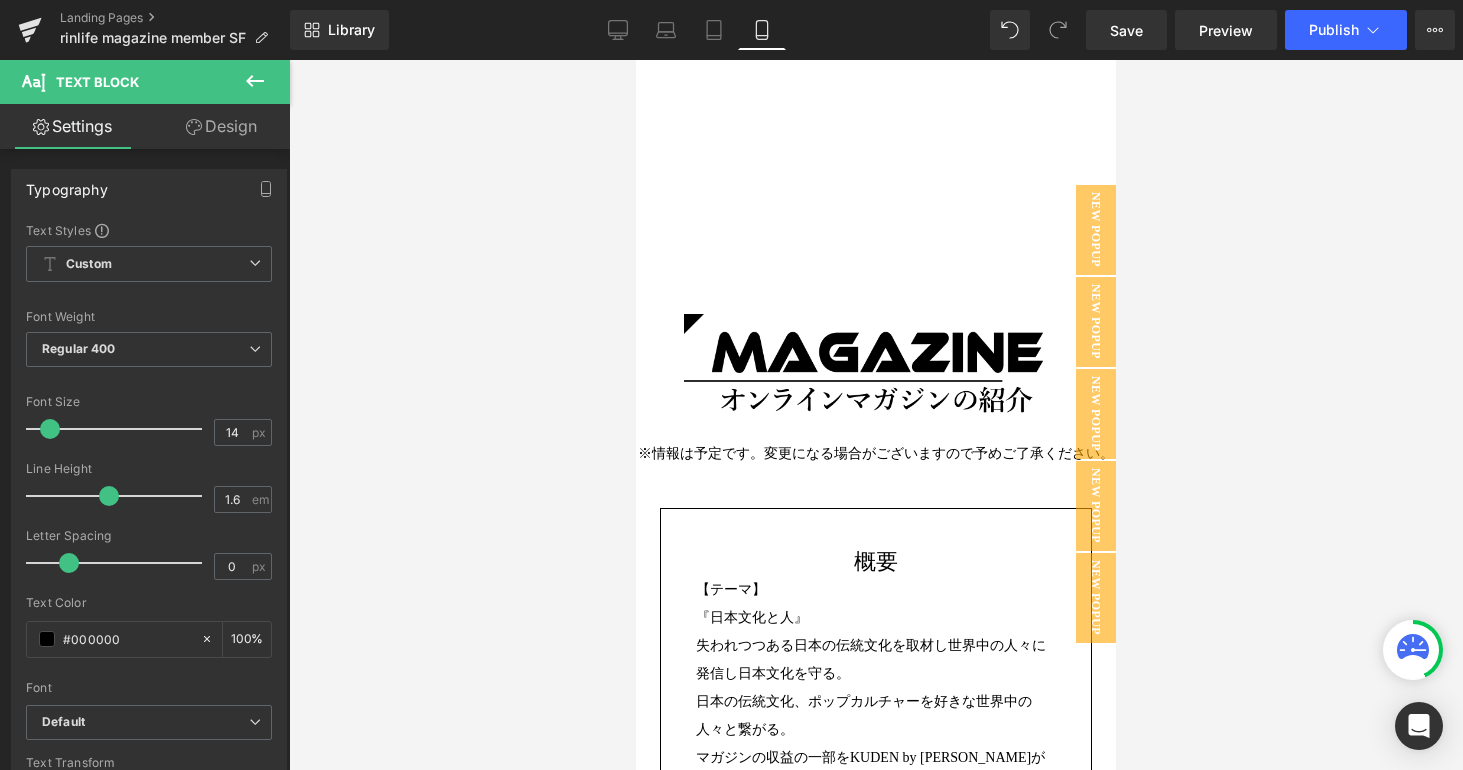 click 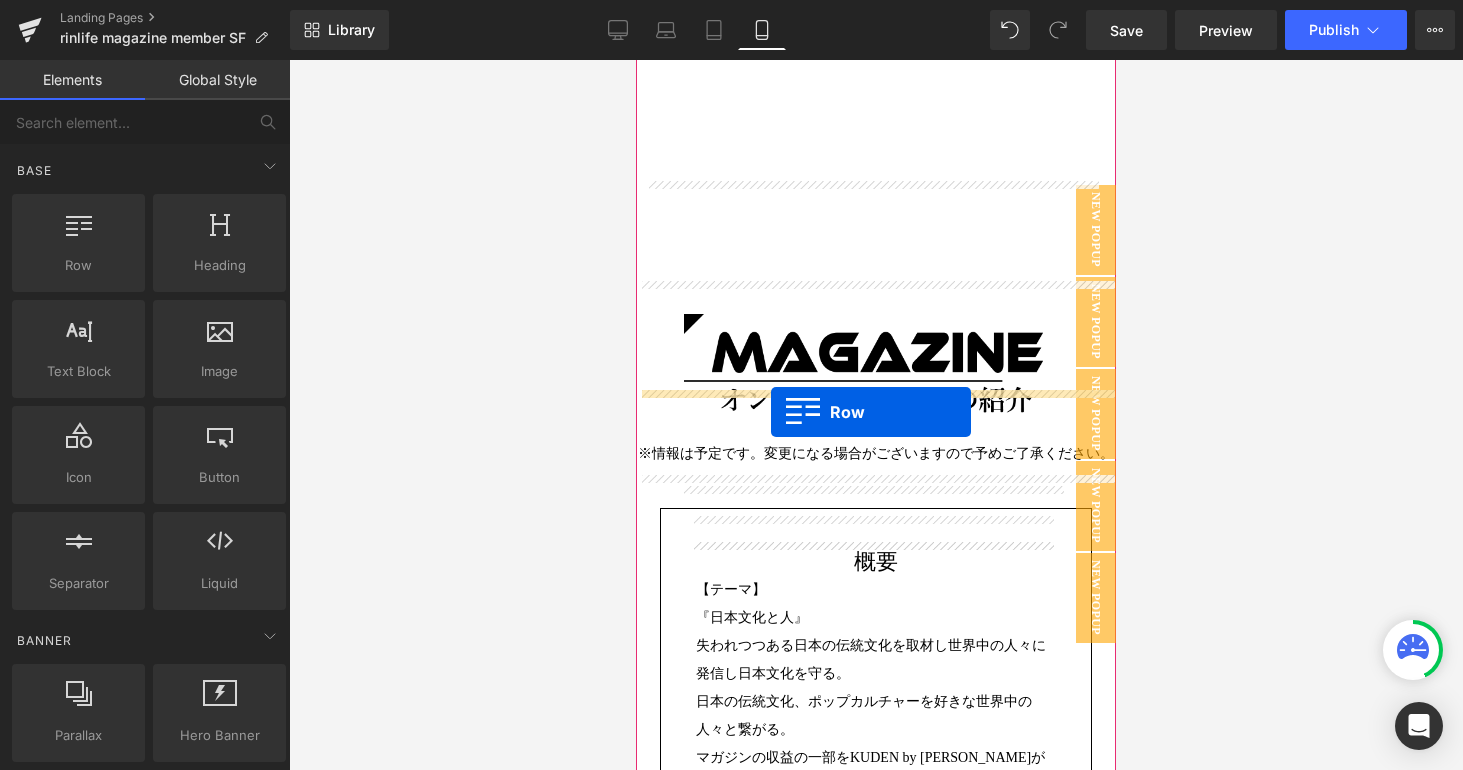drag, startPoint x: 745, startPoint y: 297, endPoint x: 771, endPoint y: 412, distance: 117.902504 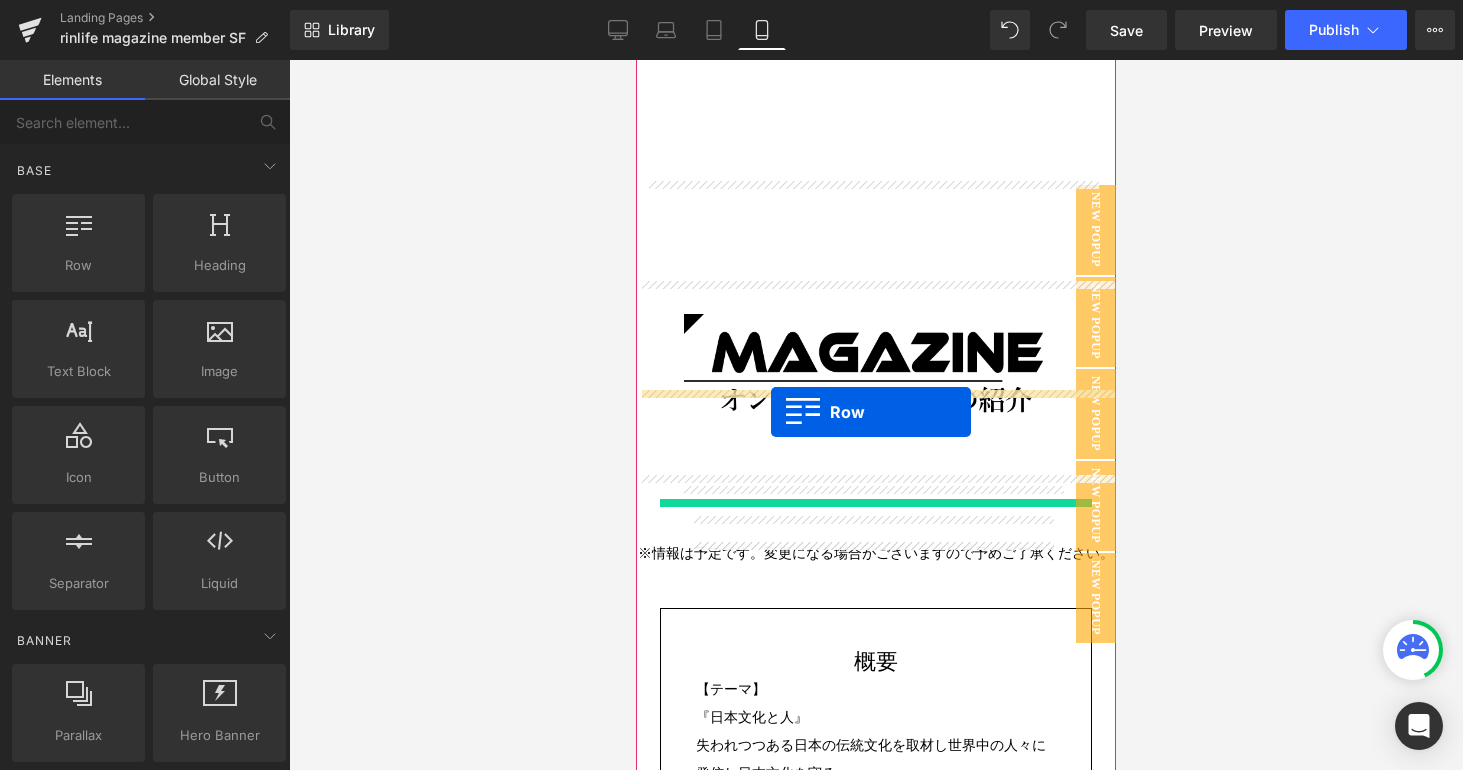 scroll, scrollTop: 10, scrollLeft: 10, axis: both 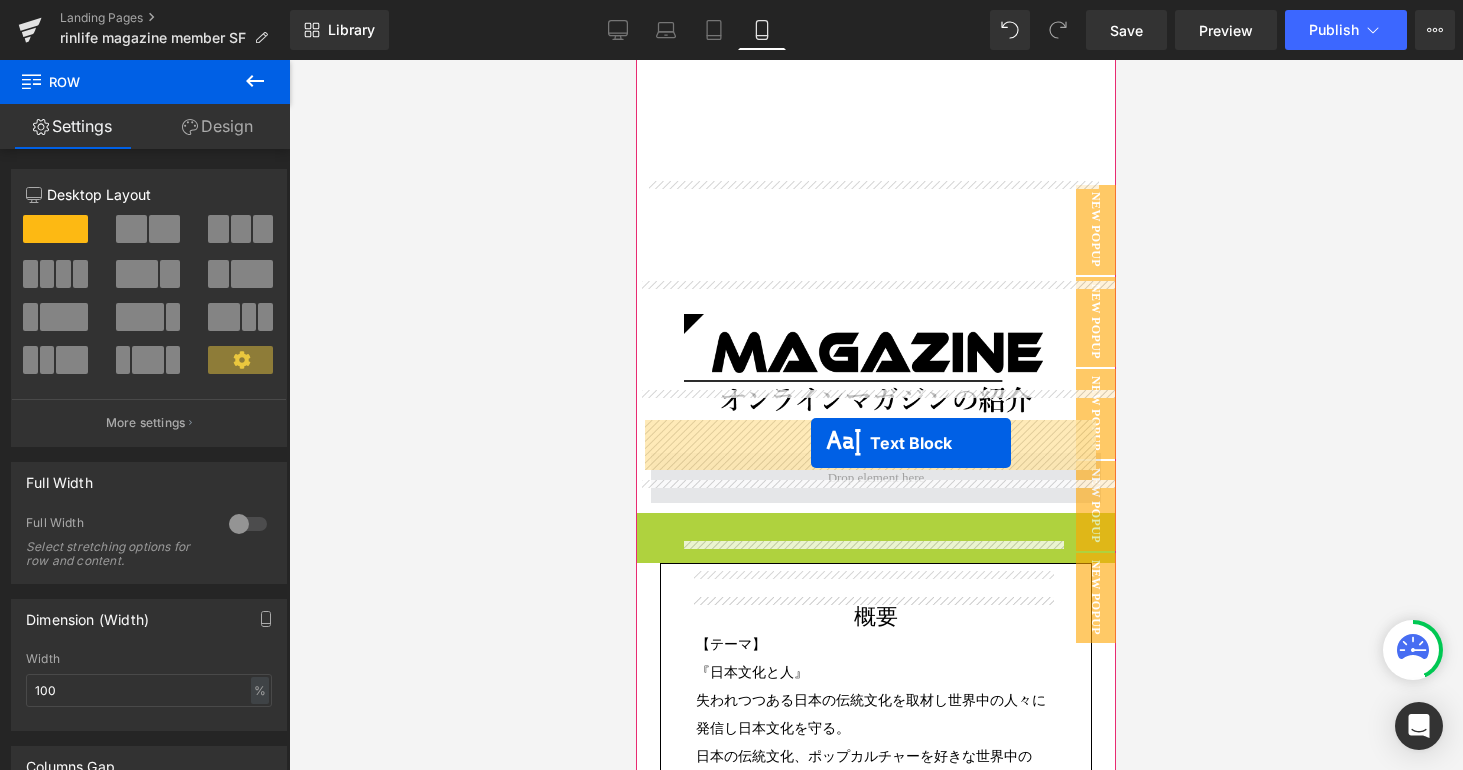 drag, startPoint x: 812, startPoint y: 522, endPoint x: 811, endPoint y: 443, distance: 79.00633 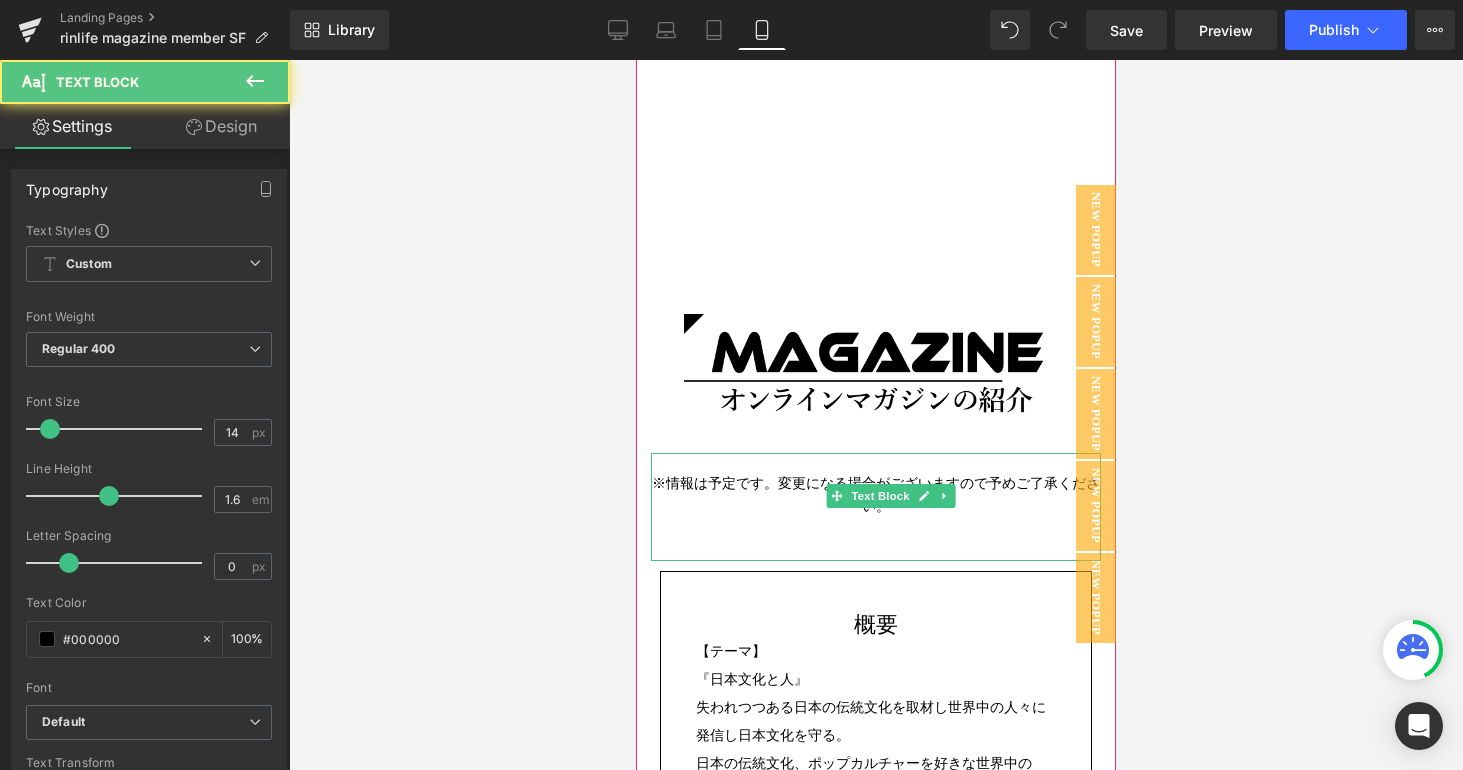 scroll, scrollTop: 10, scrollLeft: 10, axis: both 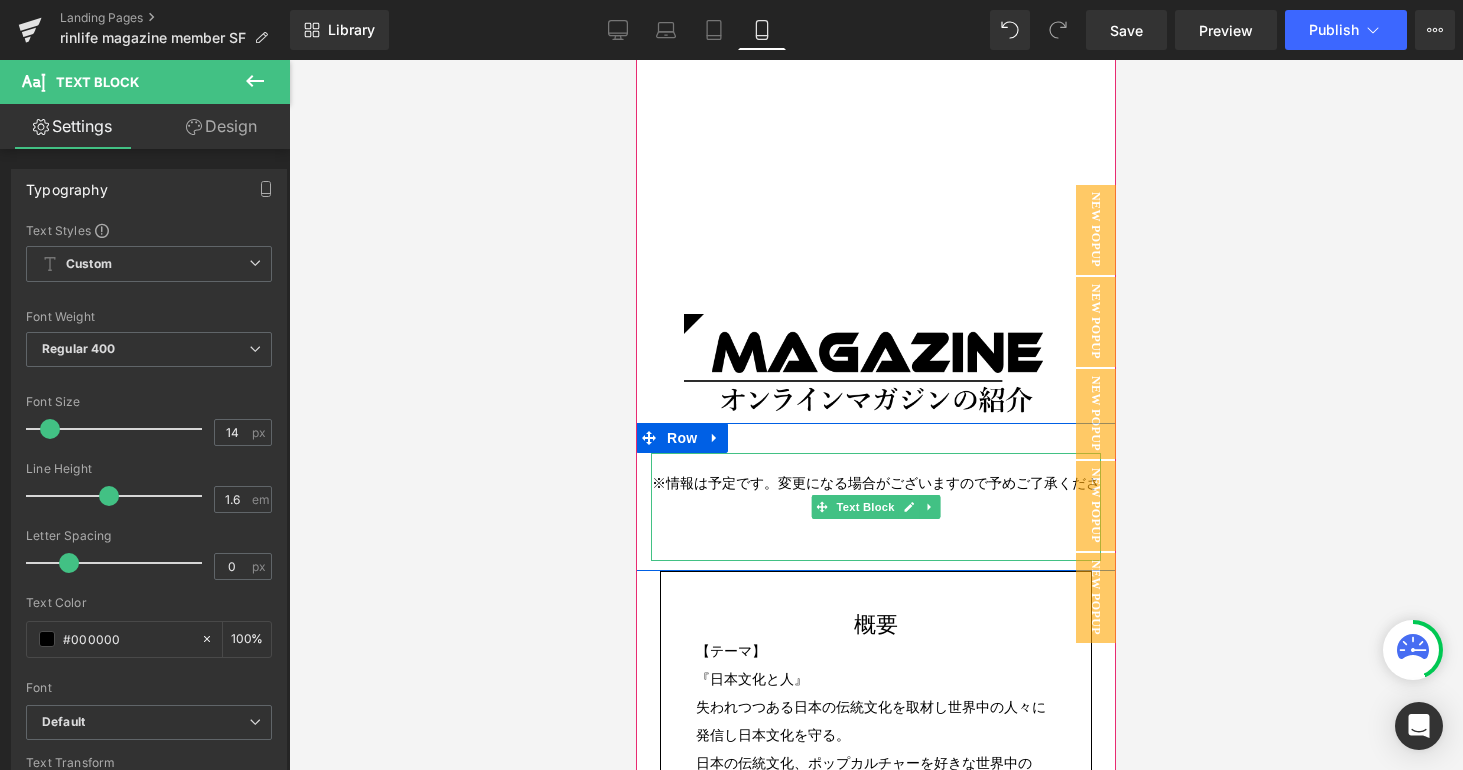 click at bounding box center (876, 551) 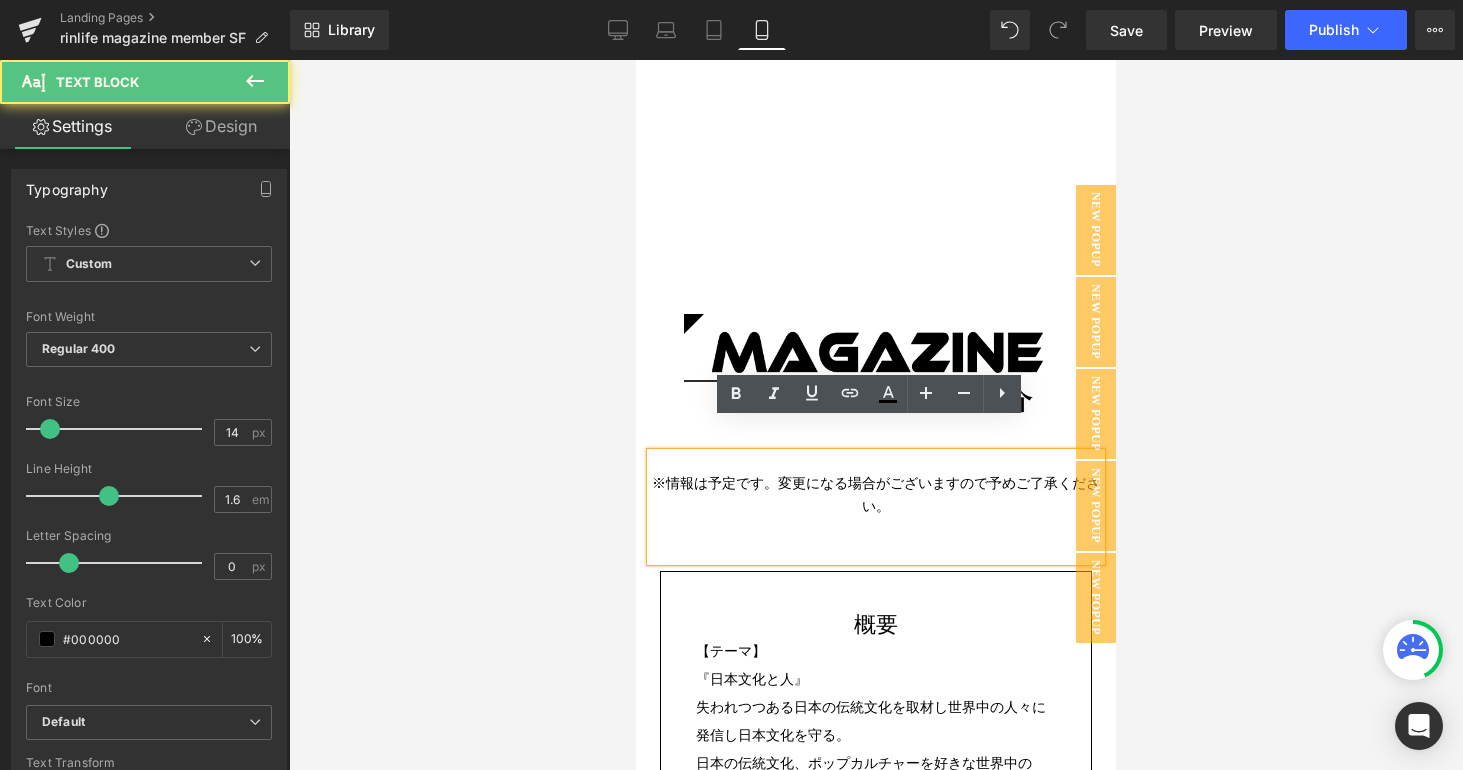 click at bounding box center [876, 529] 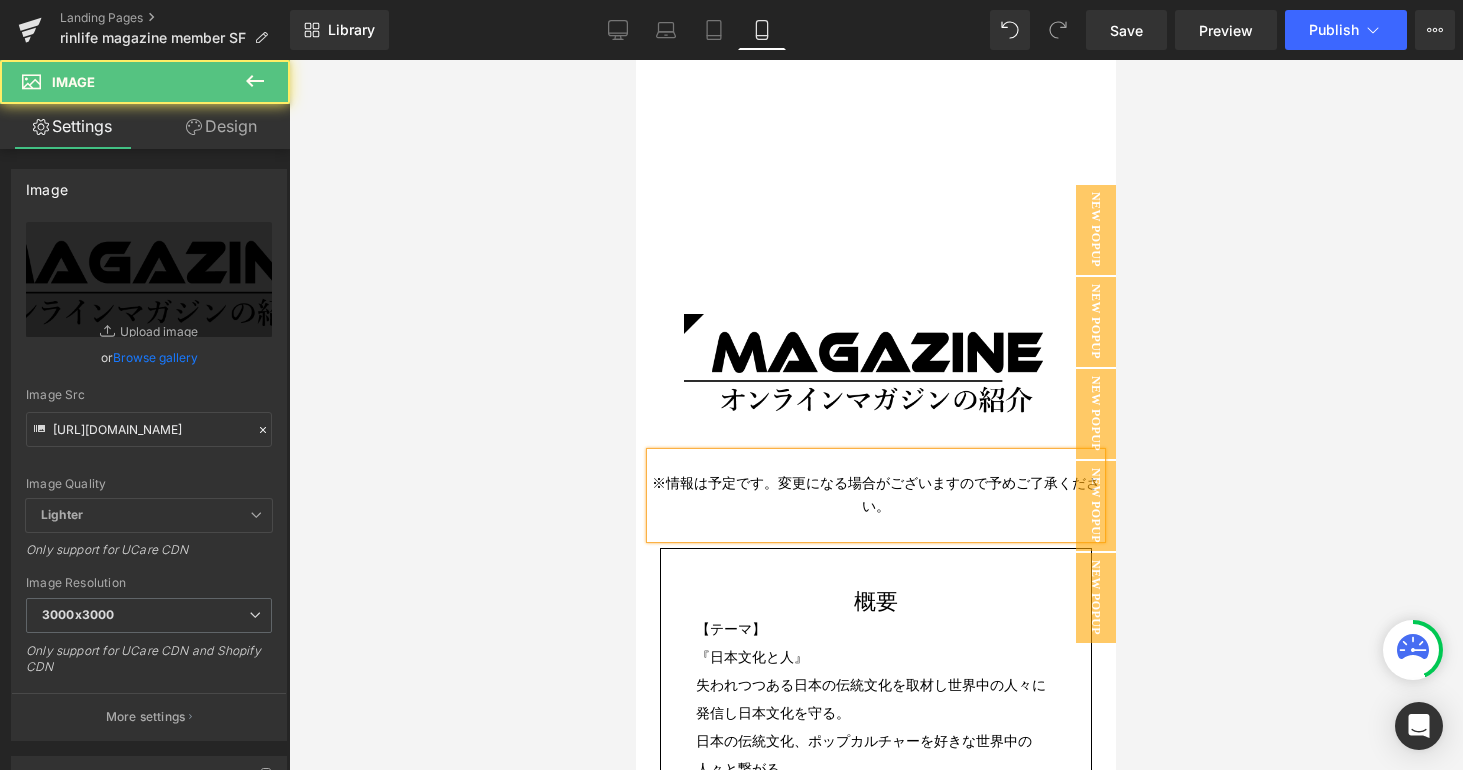 click at bounding box center (636, 60) 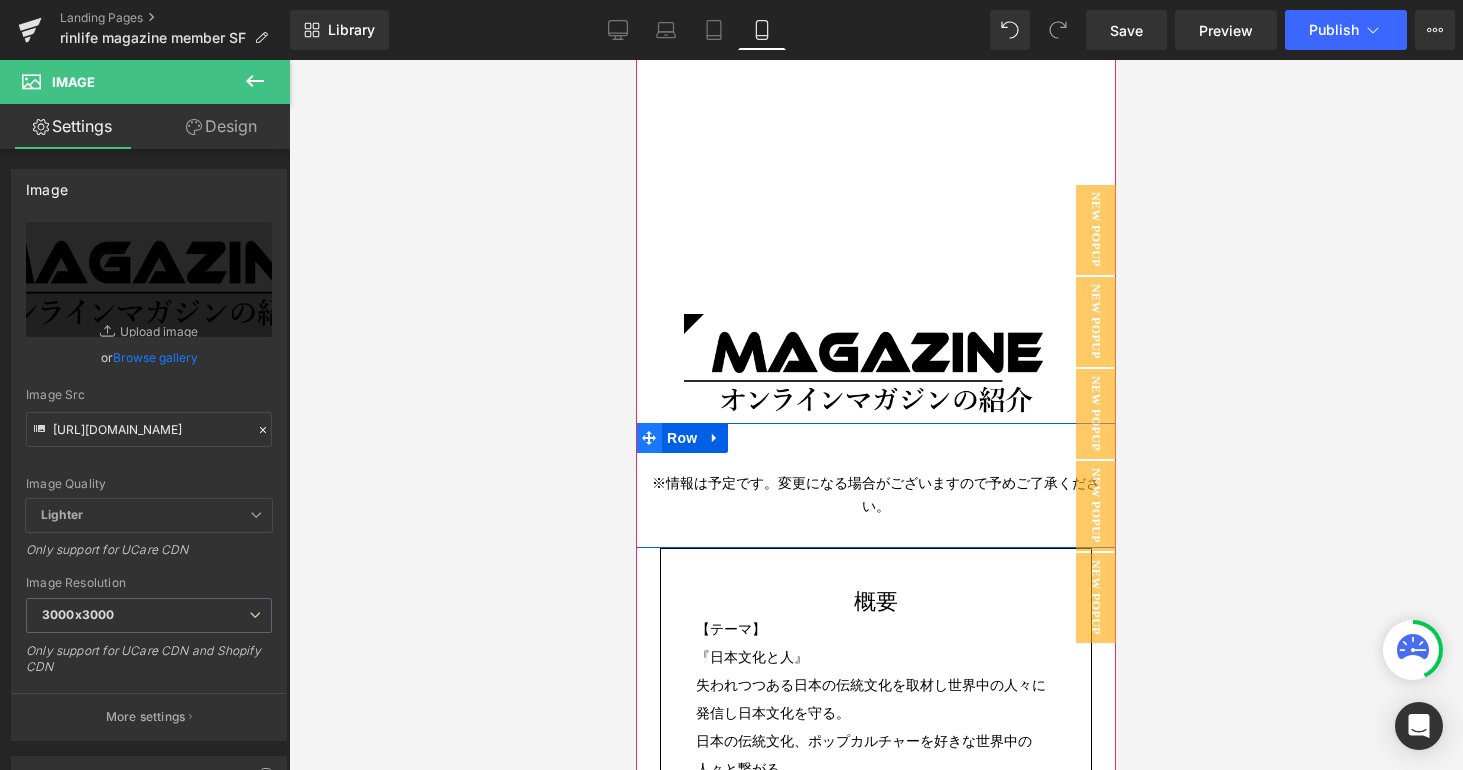 click at bounding box center (649, 438) 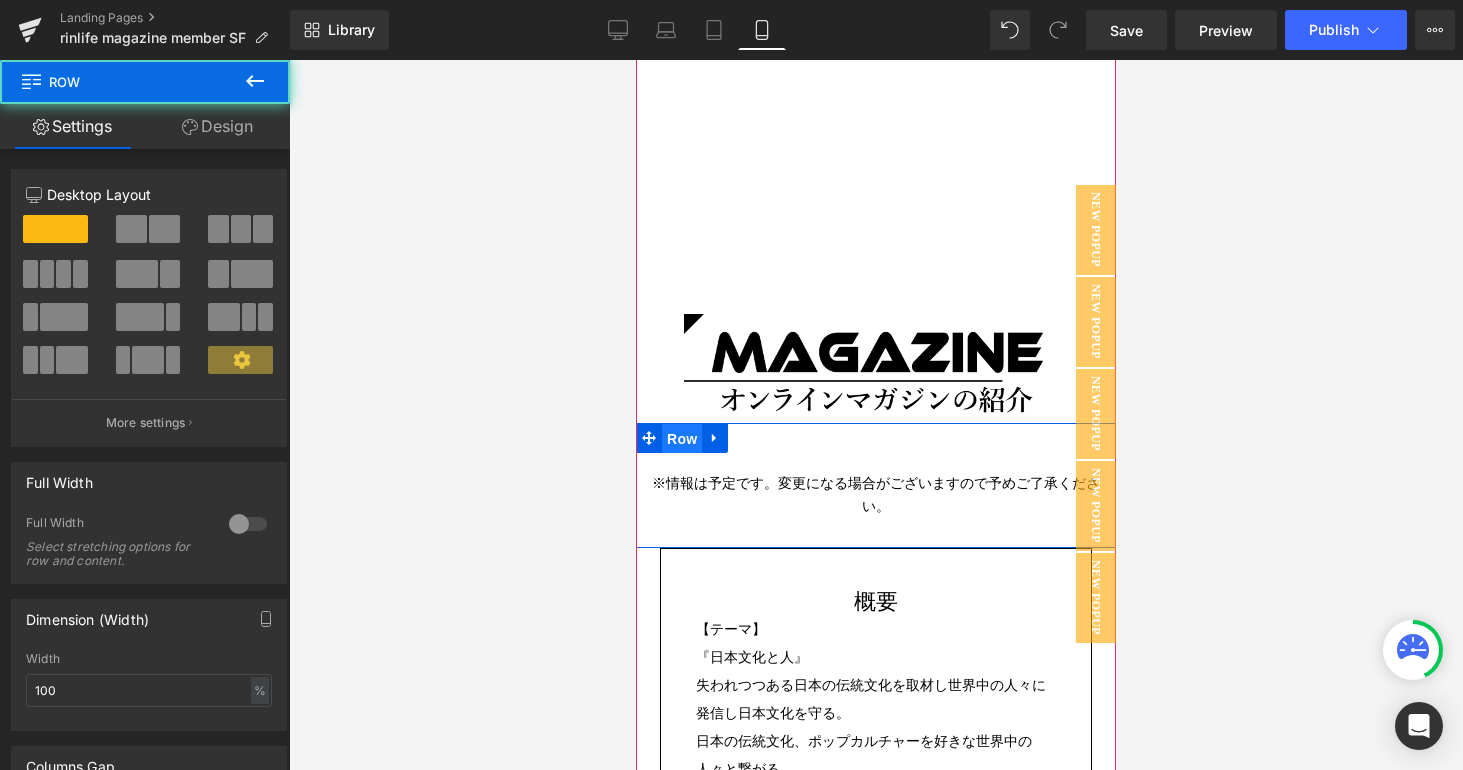 drag, startPoint x: 676, startPoint y: 405, endPoint x: 1267, endPoint y: 437, distance: 591.8657 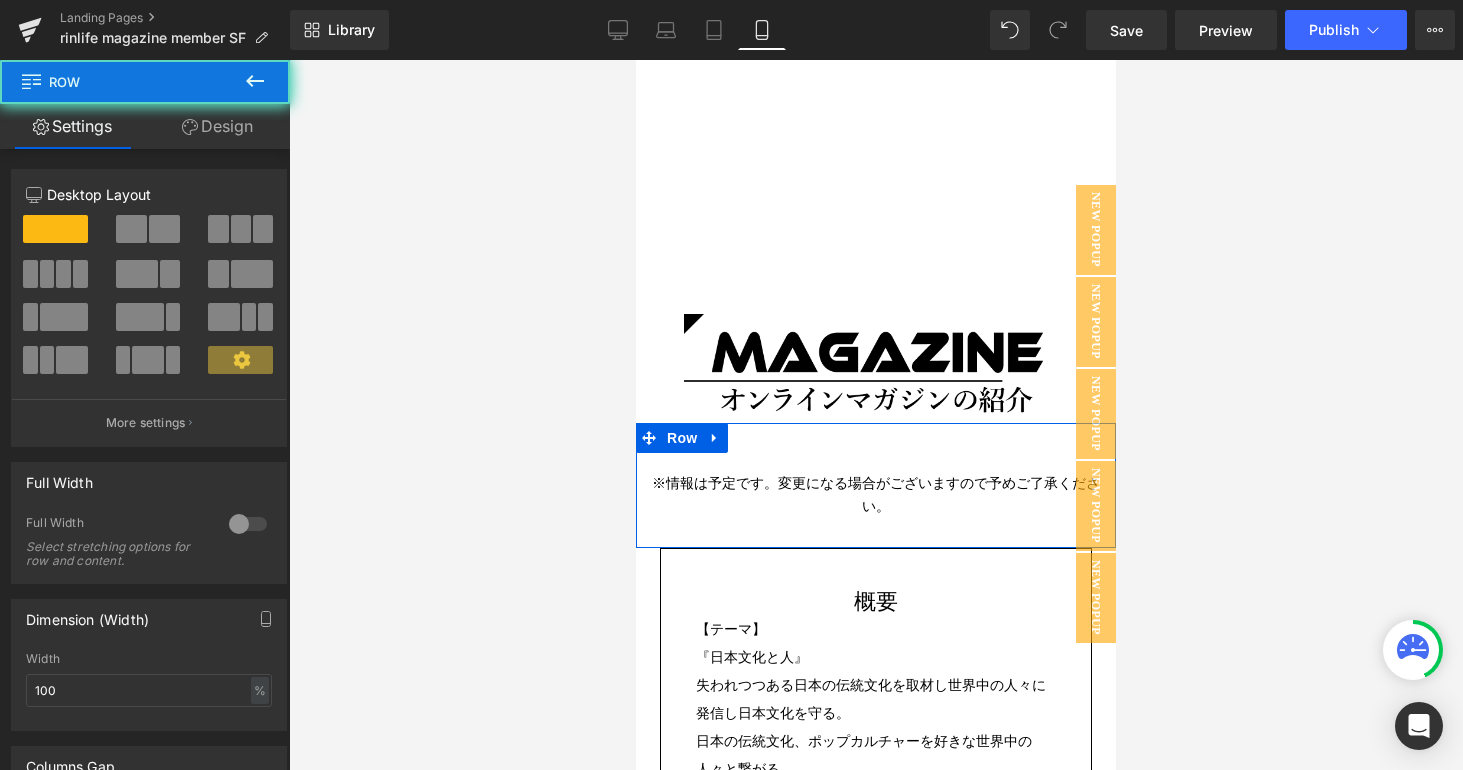 click on "Design" at bounding box center [217, 126] 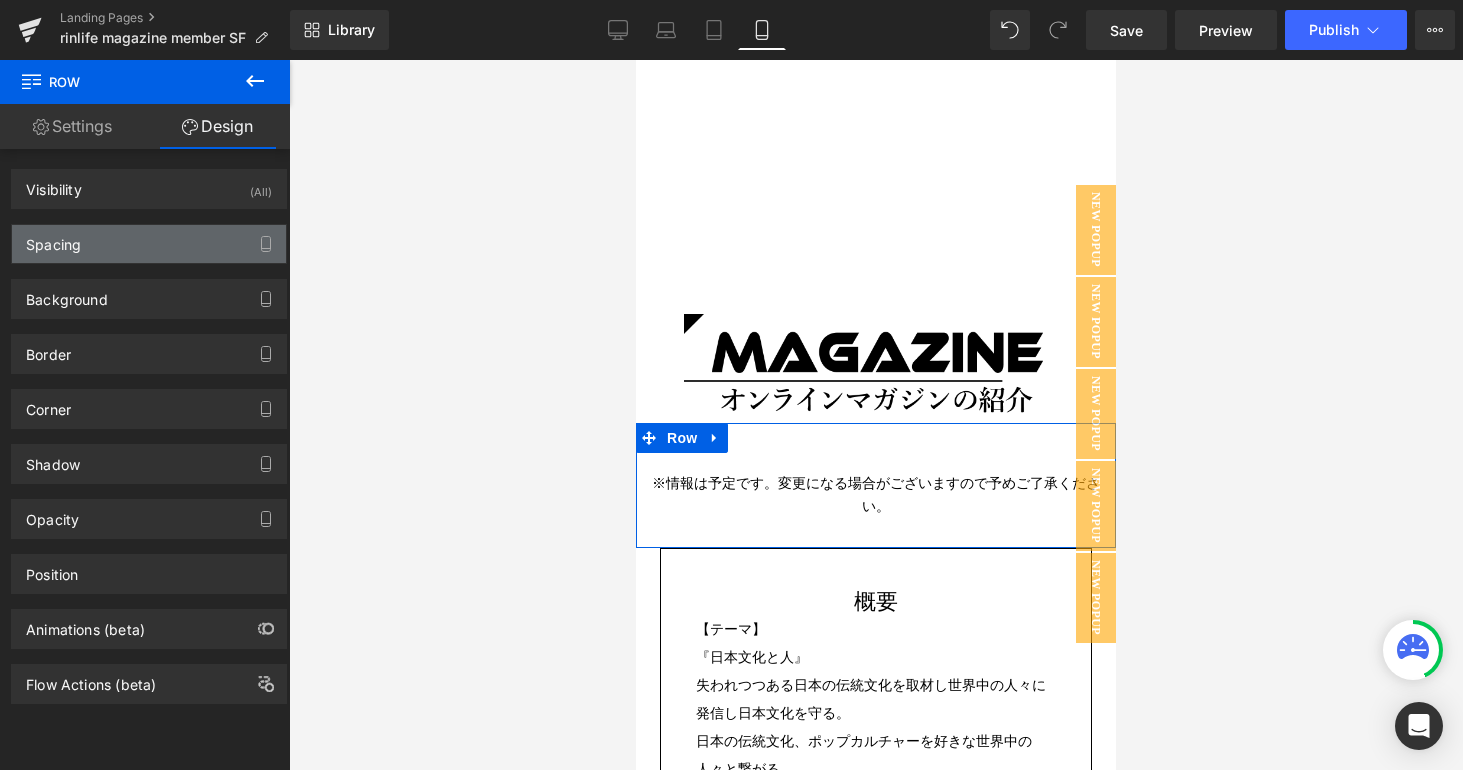 click on "Spacing" at bounding box center [149, 244] 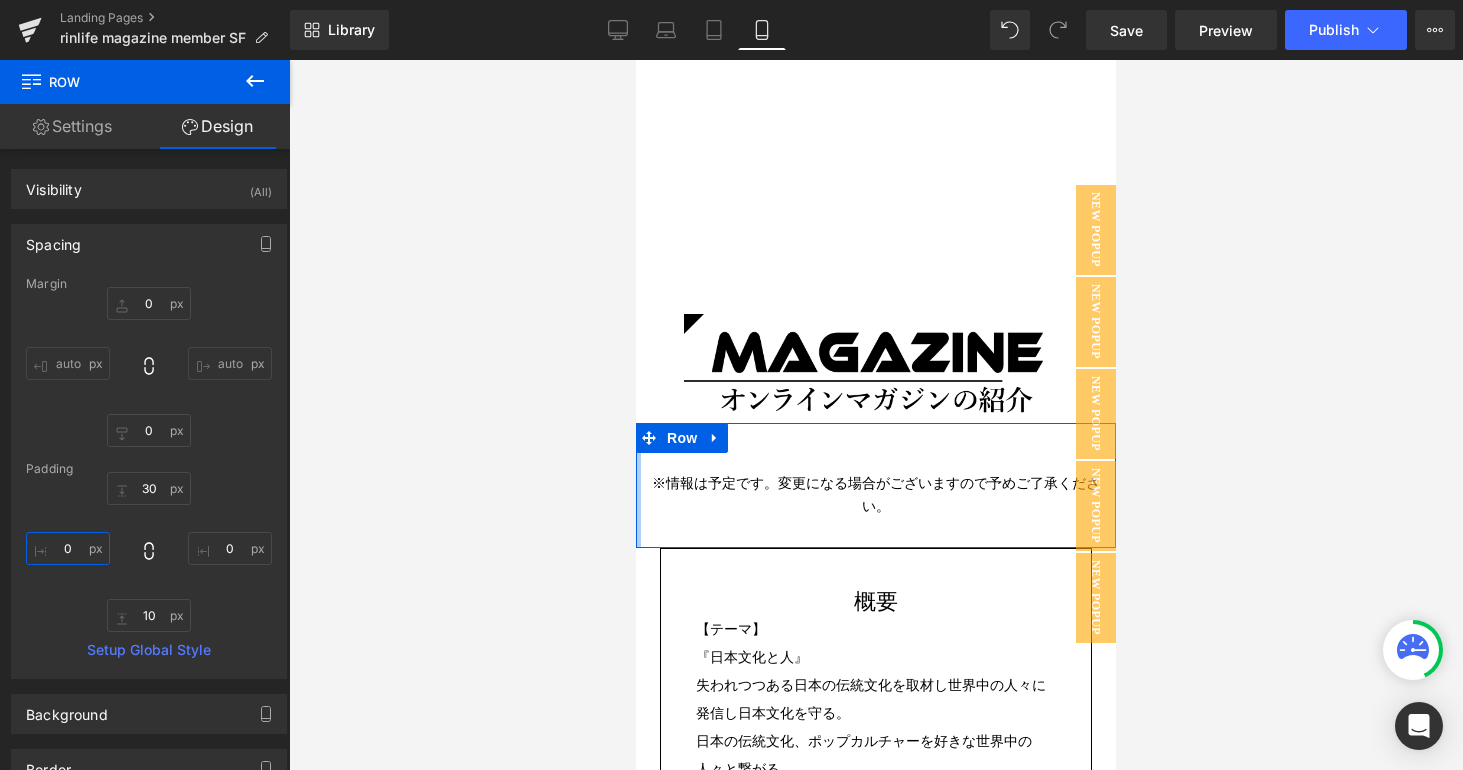click on "0" at bounding box center [68, 548] 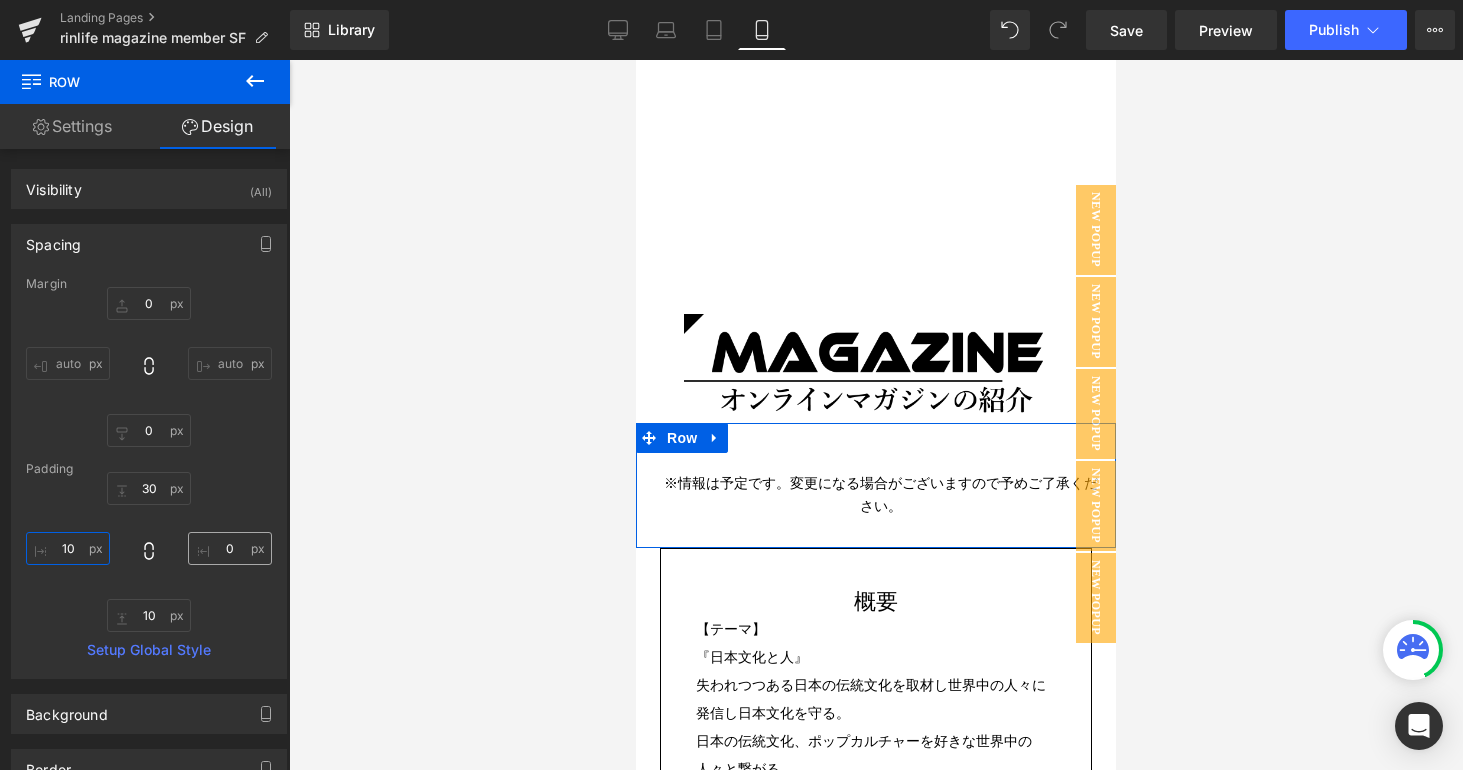 type on "10" 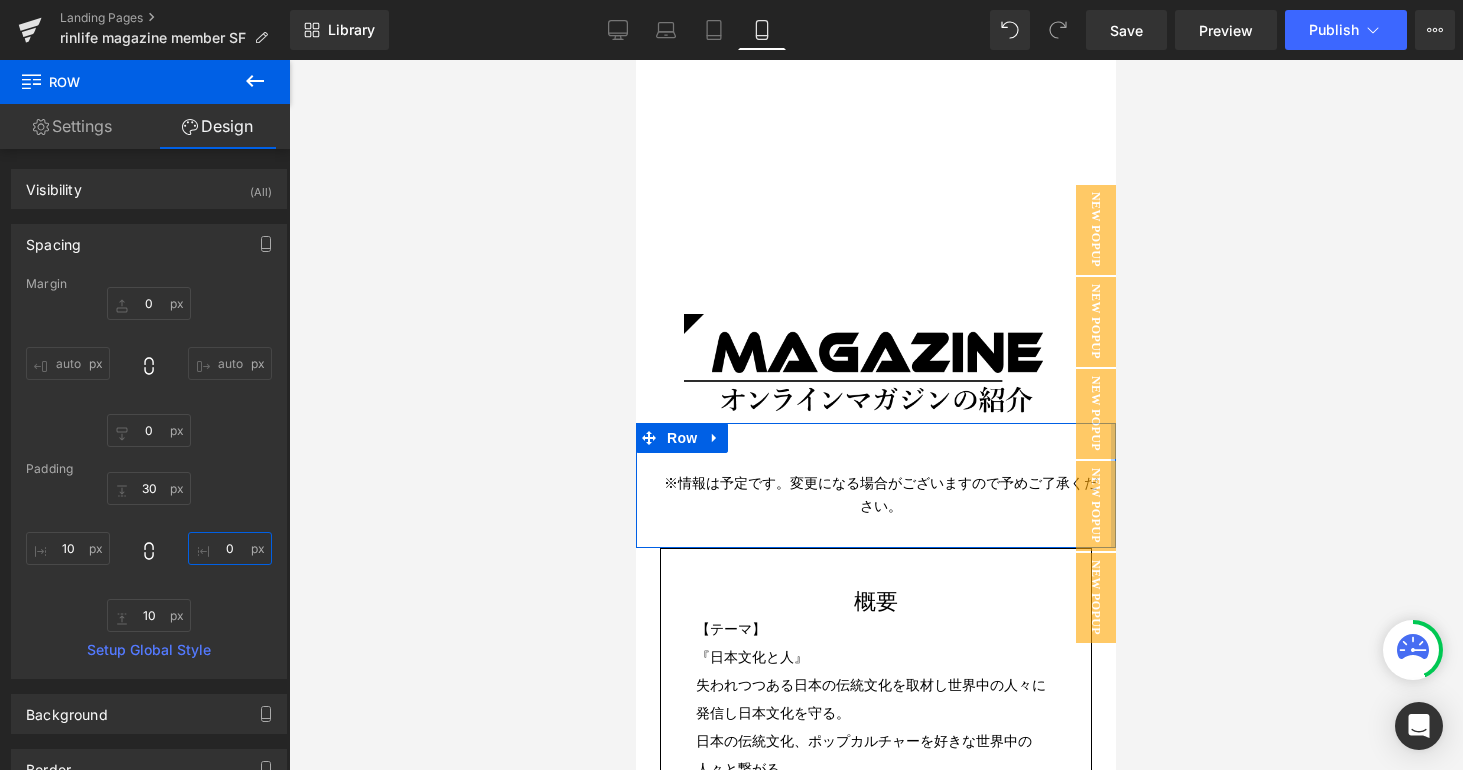 click on "0" at bounding box center [230, 548] 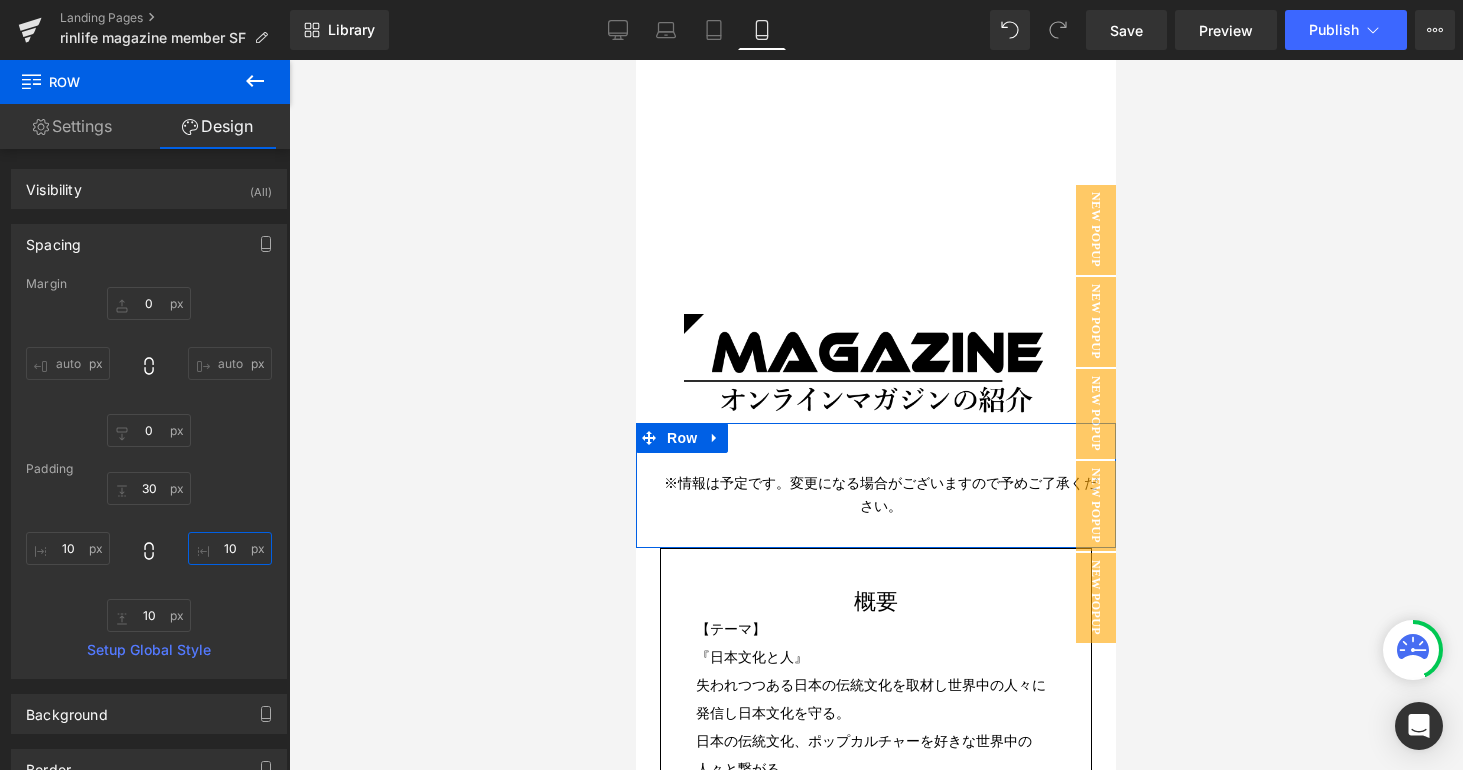 type on "10" 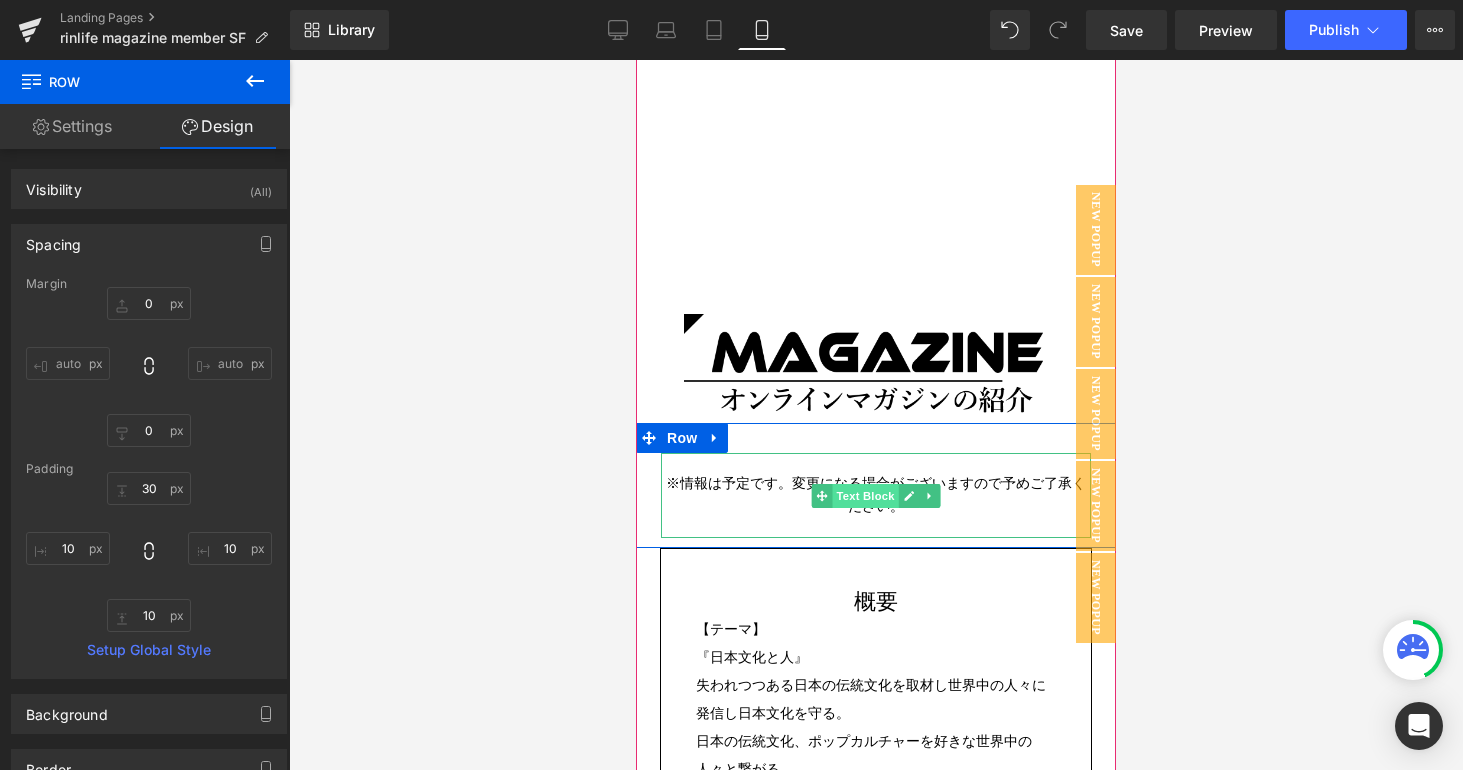 click on "Text Block" at bounding box center (865, 496) 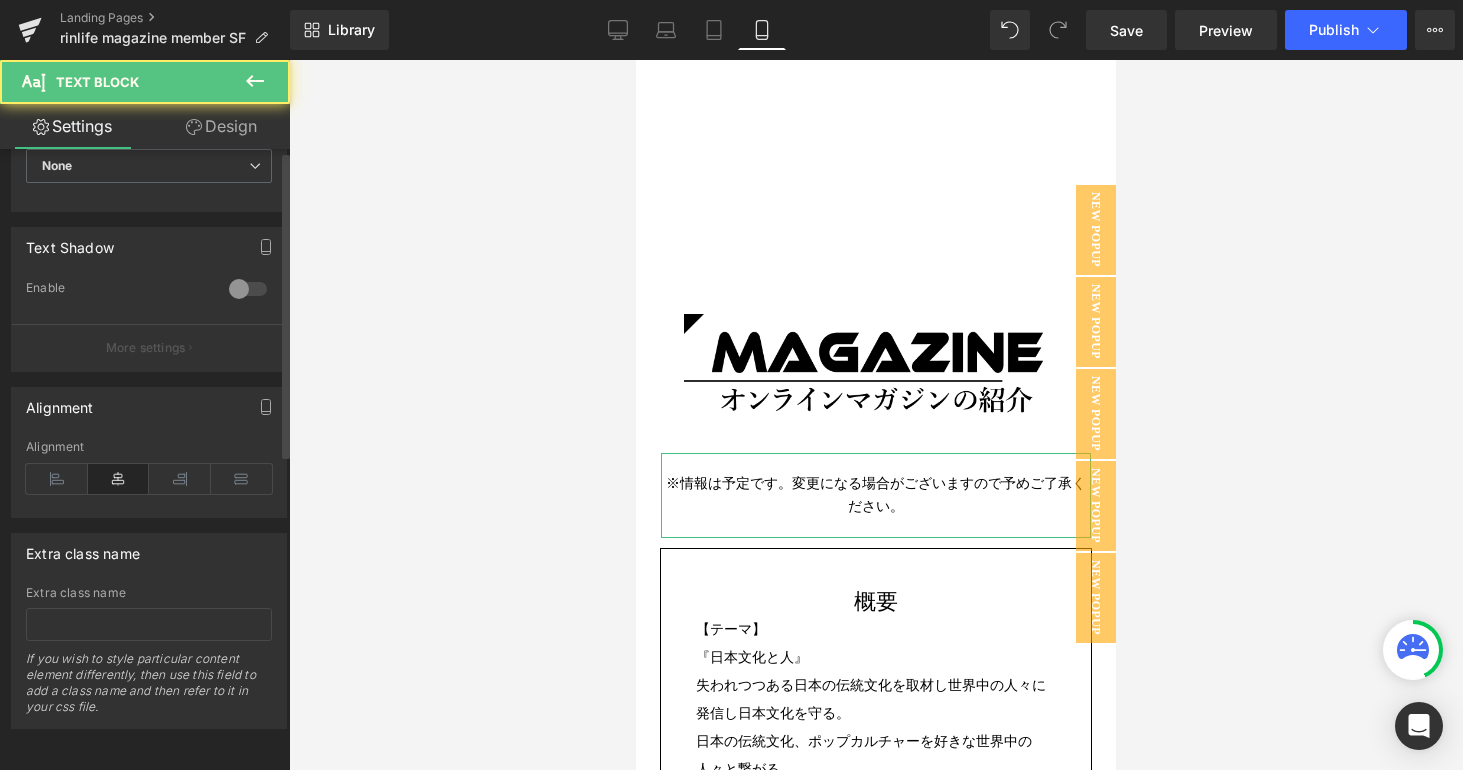 scroll, scrollTop: 644, scrollLeft: 0, axis: vertical 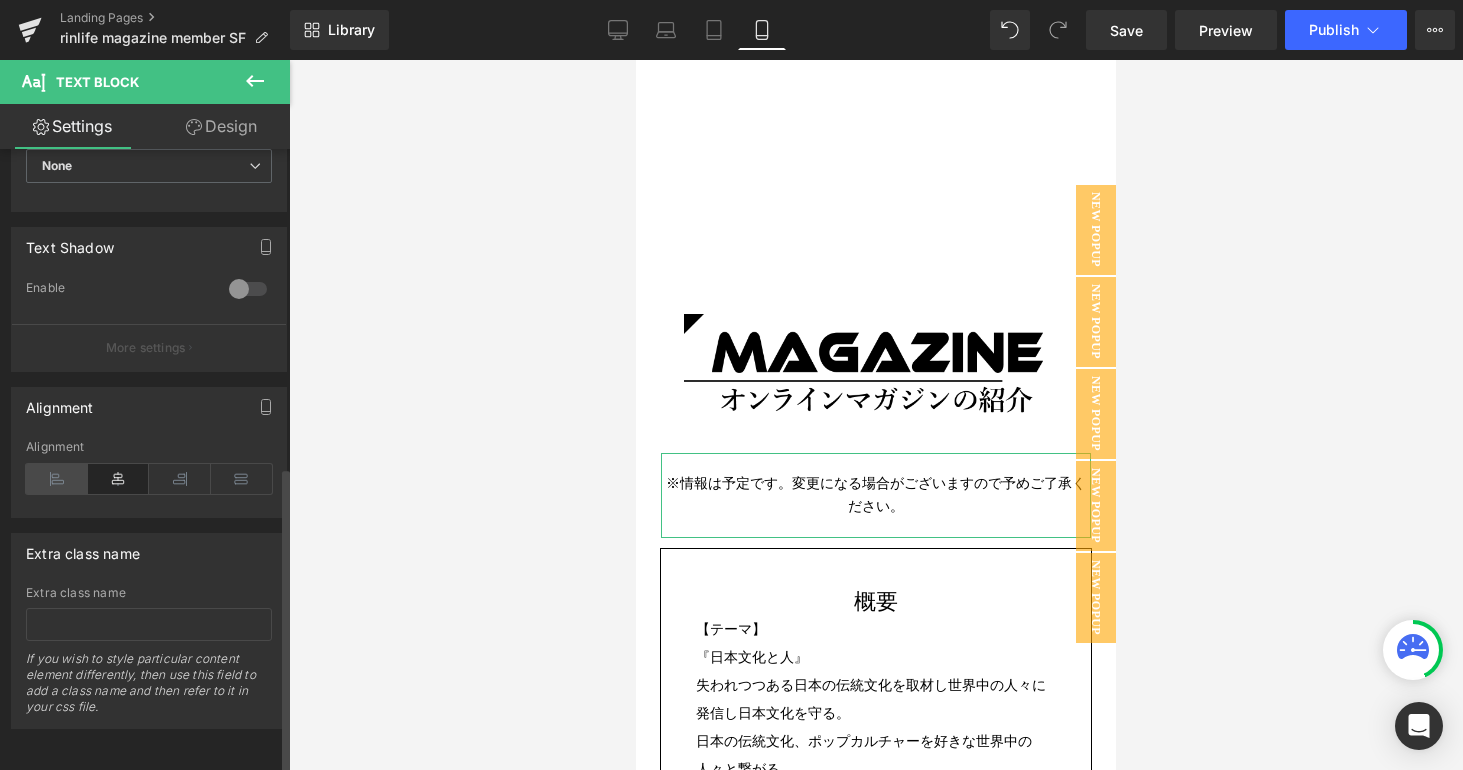 click at bounding box center (57, 479) 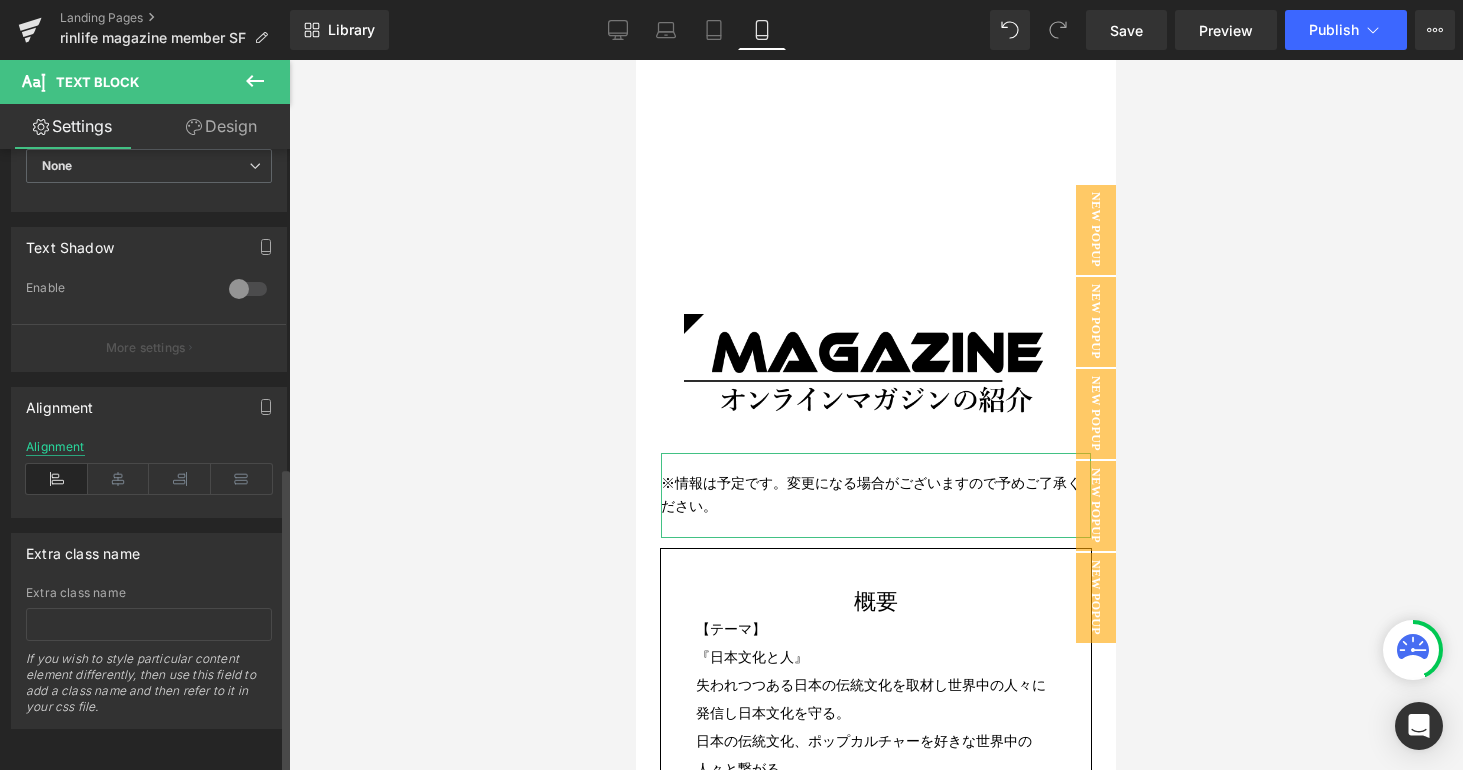 click on "Alignment" at bounding box center (55, 447) 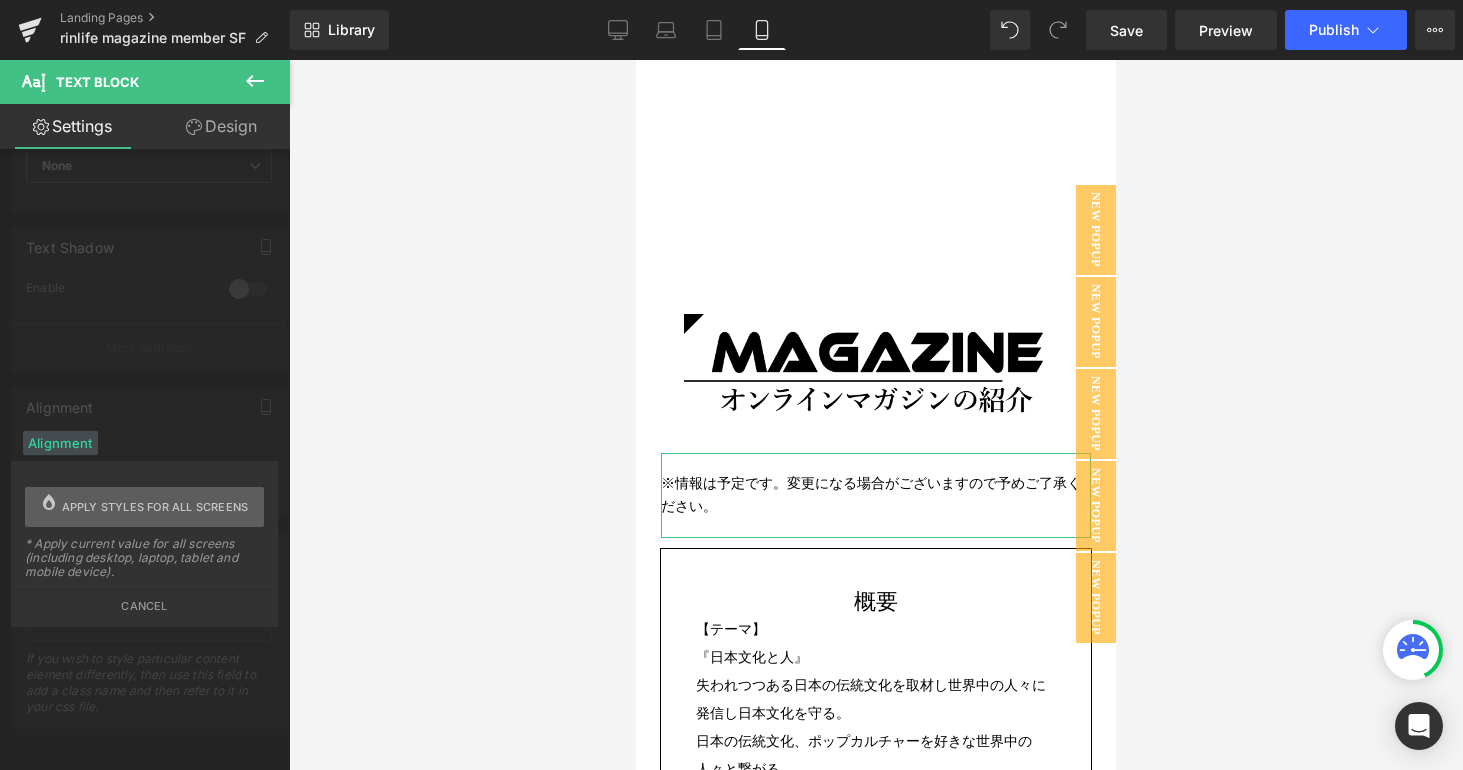 click on "Apply styles for all screens" at bounding box center (155, 507) 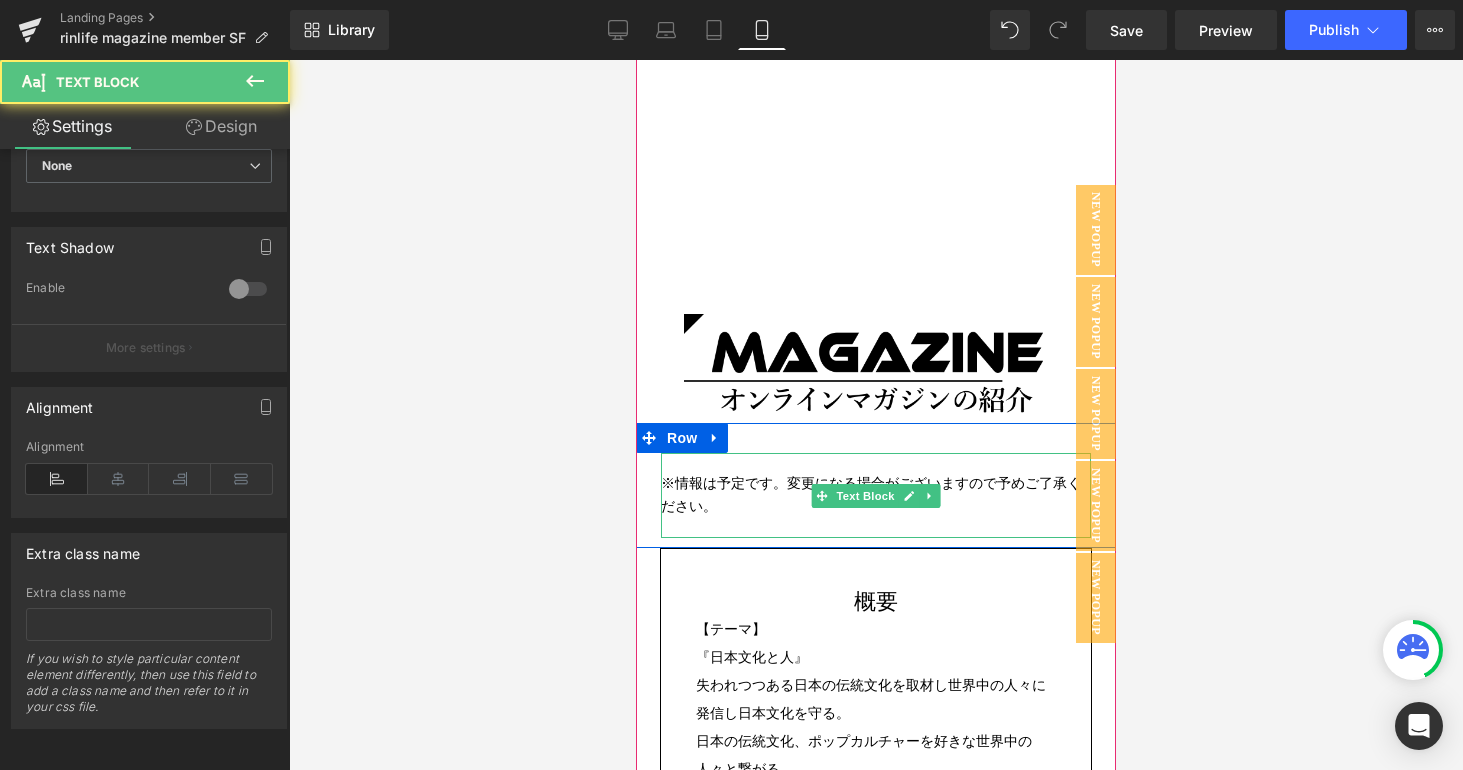 click on "※情報は予定です。変更になる場合がございますので予めご了承ください。" at bounding box center (876, 495) 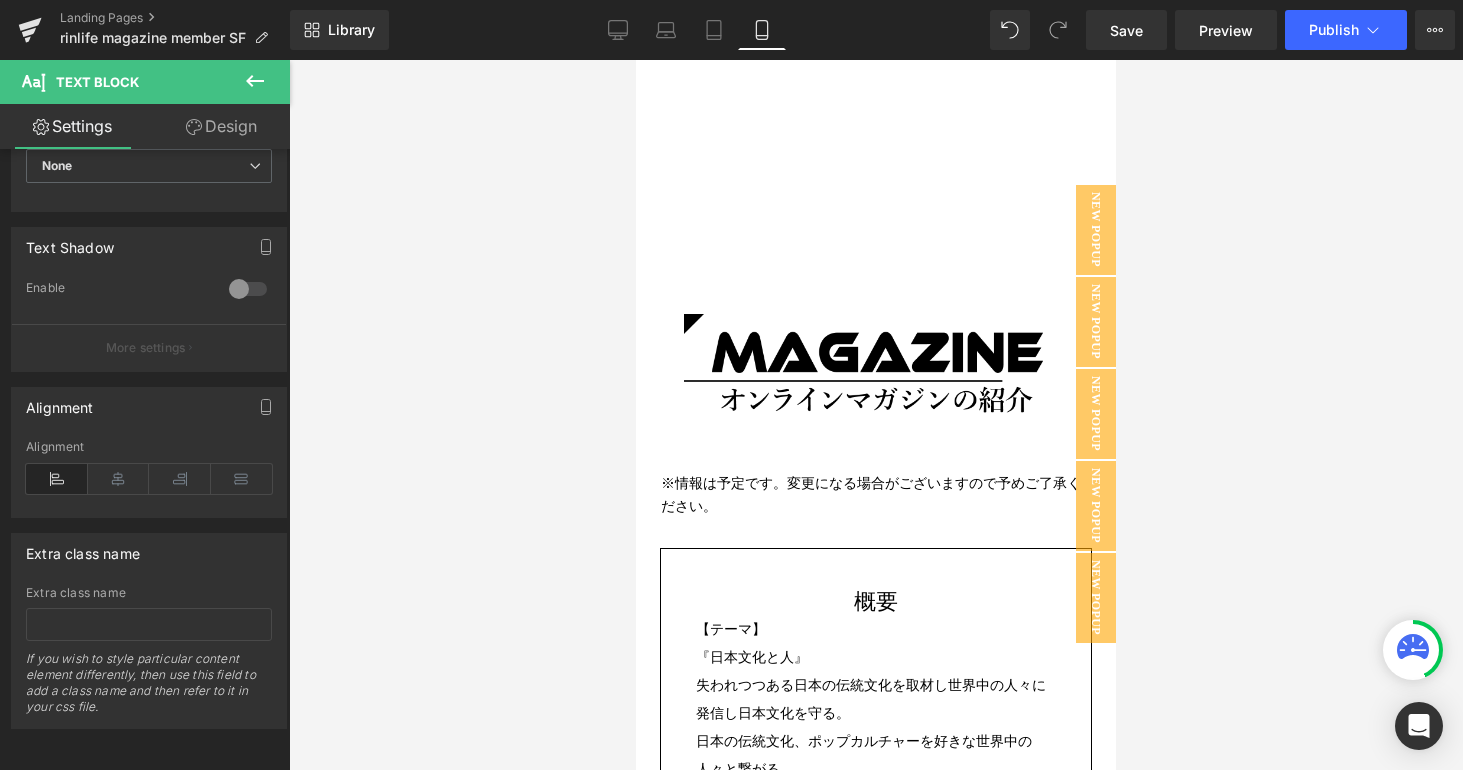click at bounding box center (876, 415) 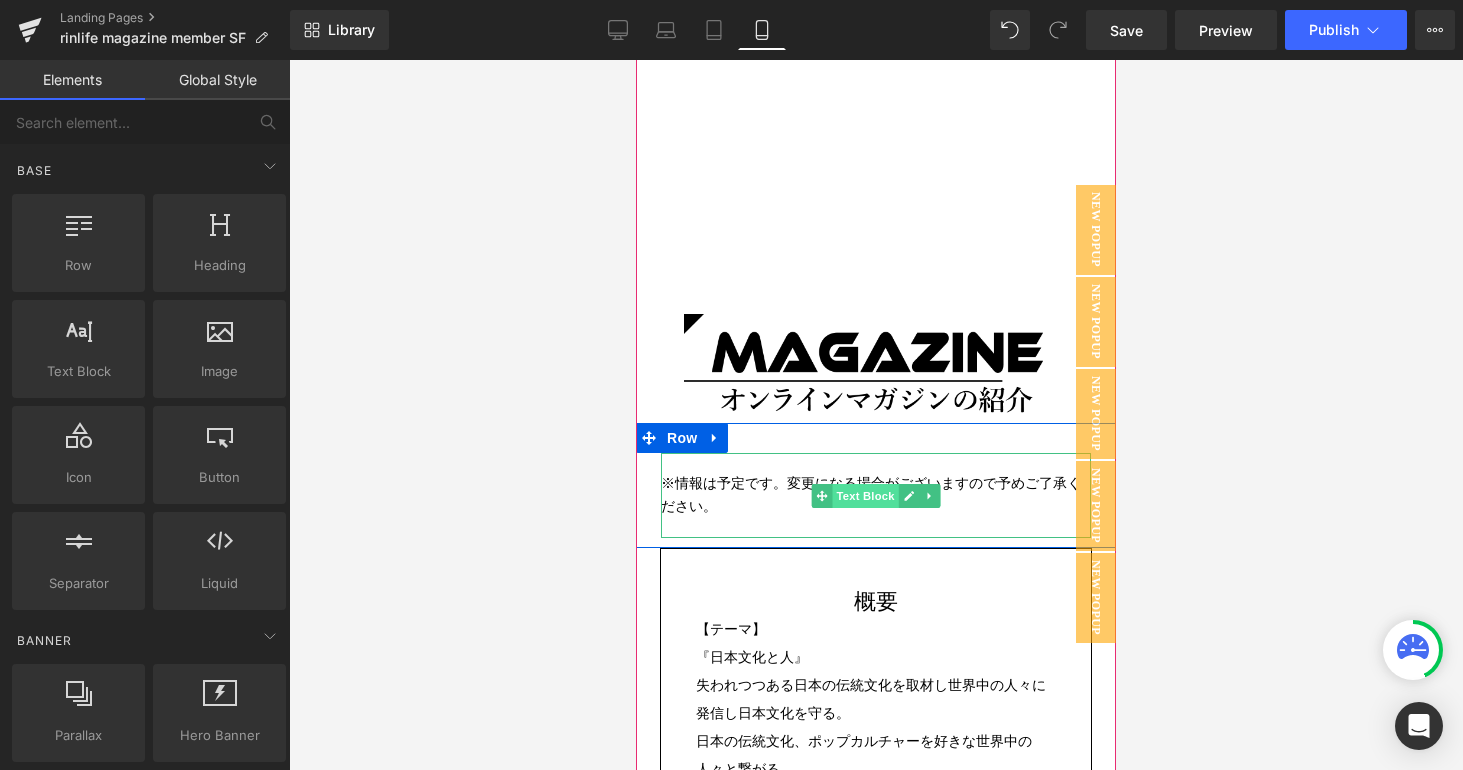 click on "Text Block" at bounding box center (865, 496) 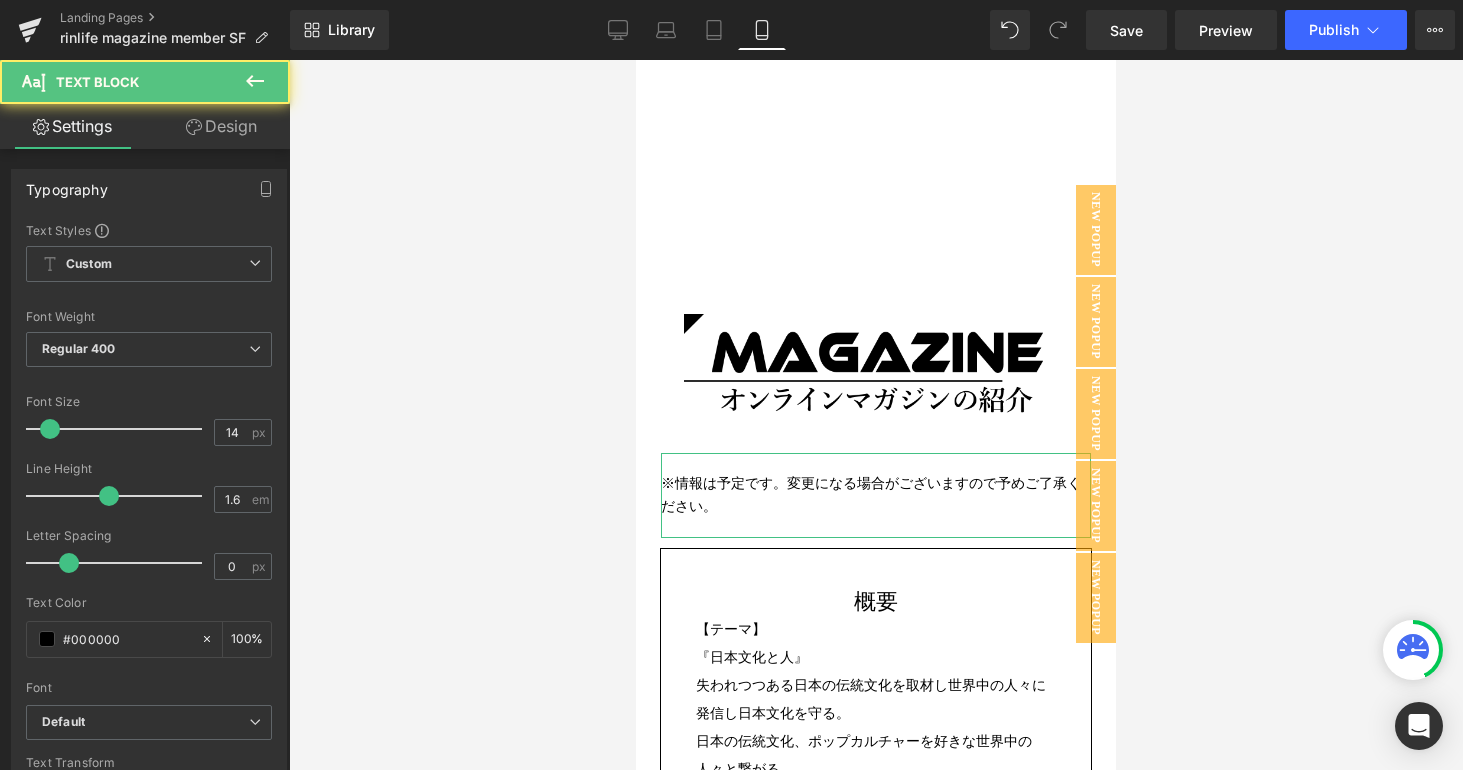 click on "Design" at bounding box center (221, 126) 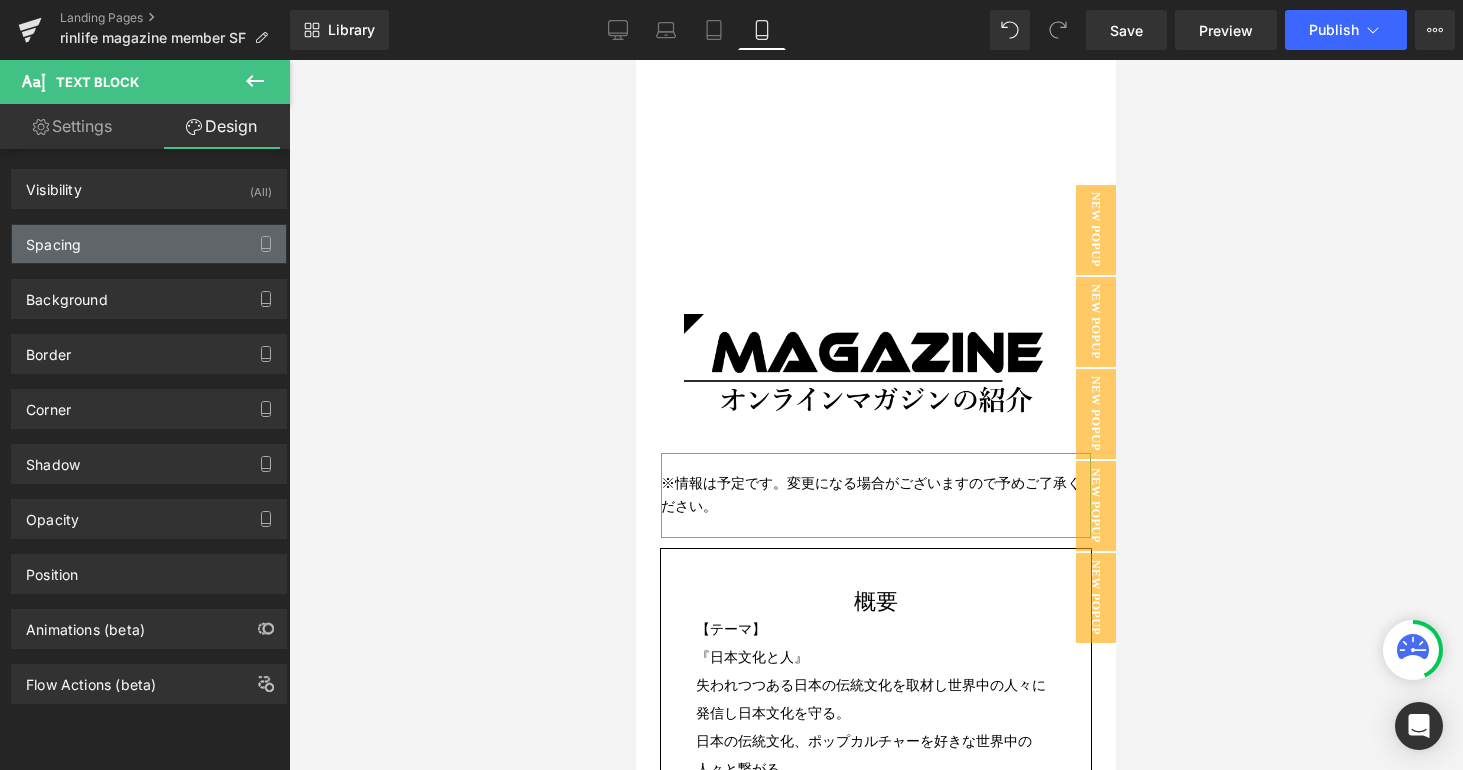 click on "Spacing" at bounding box center [149, 244] 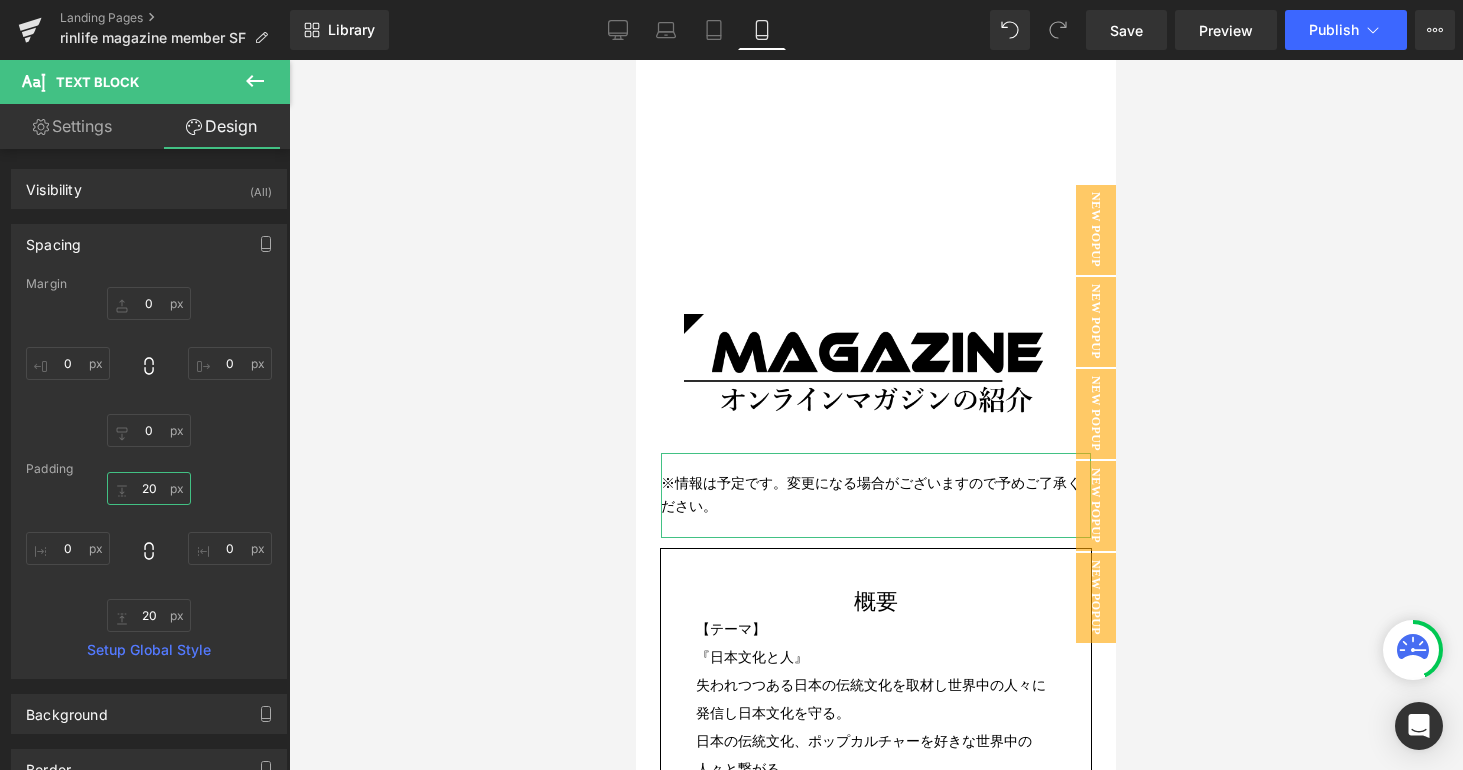 click on "20" at bounding box center (149, 488) 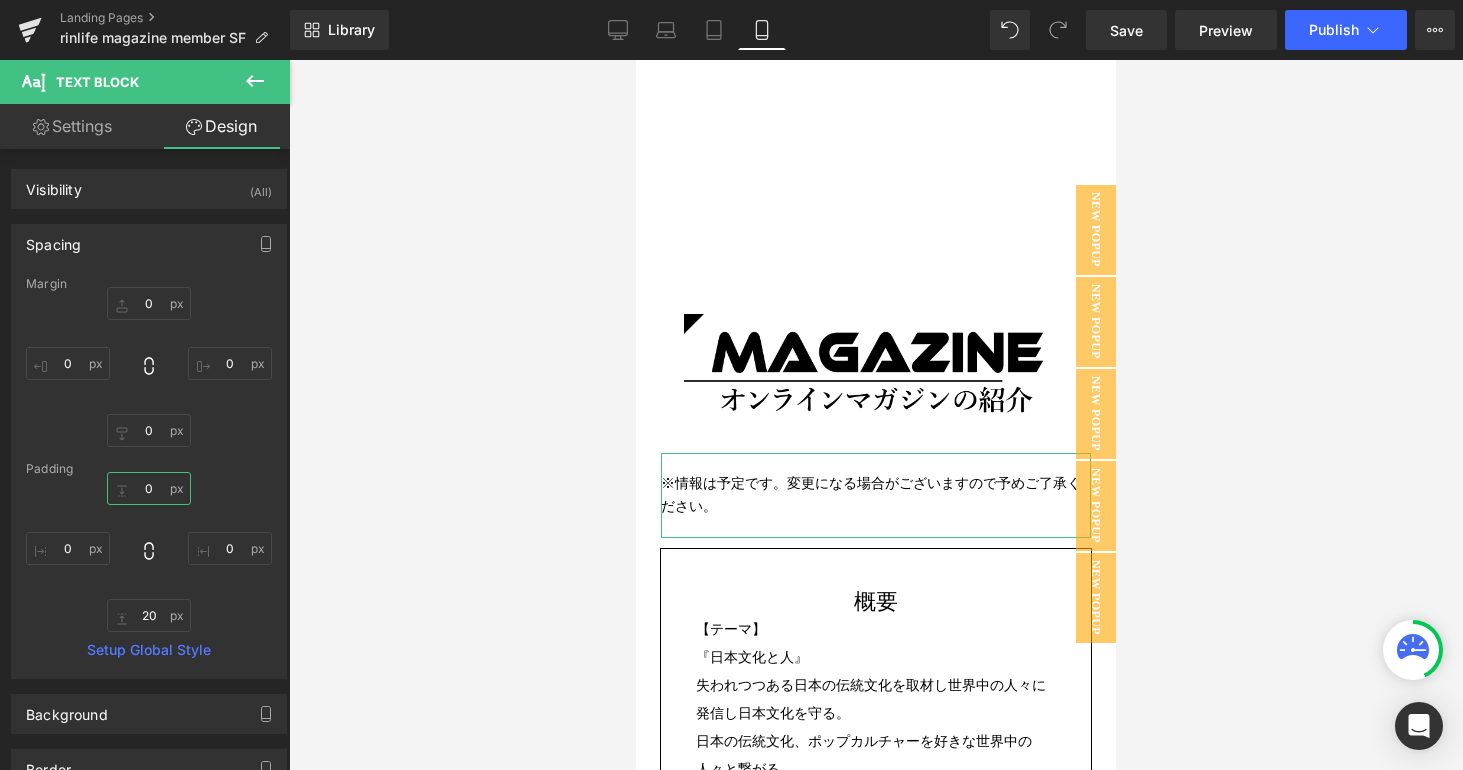 scroll, scrollTop: 25017, scrollLeft: 465, axis: both 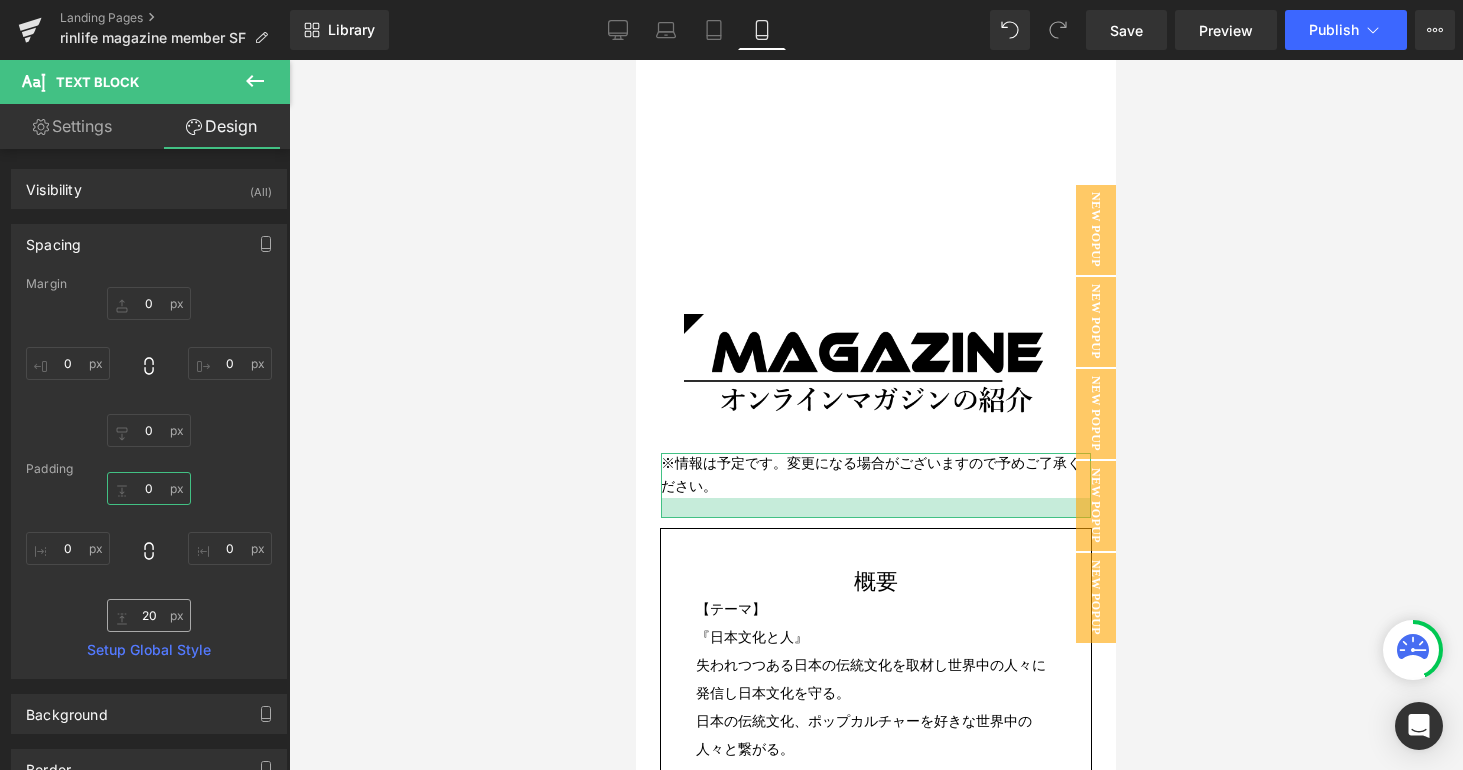 type on "0" 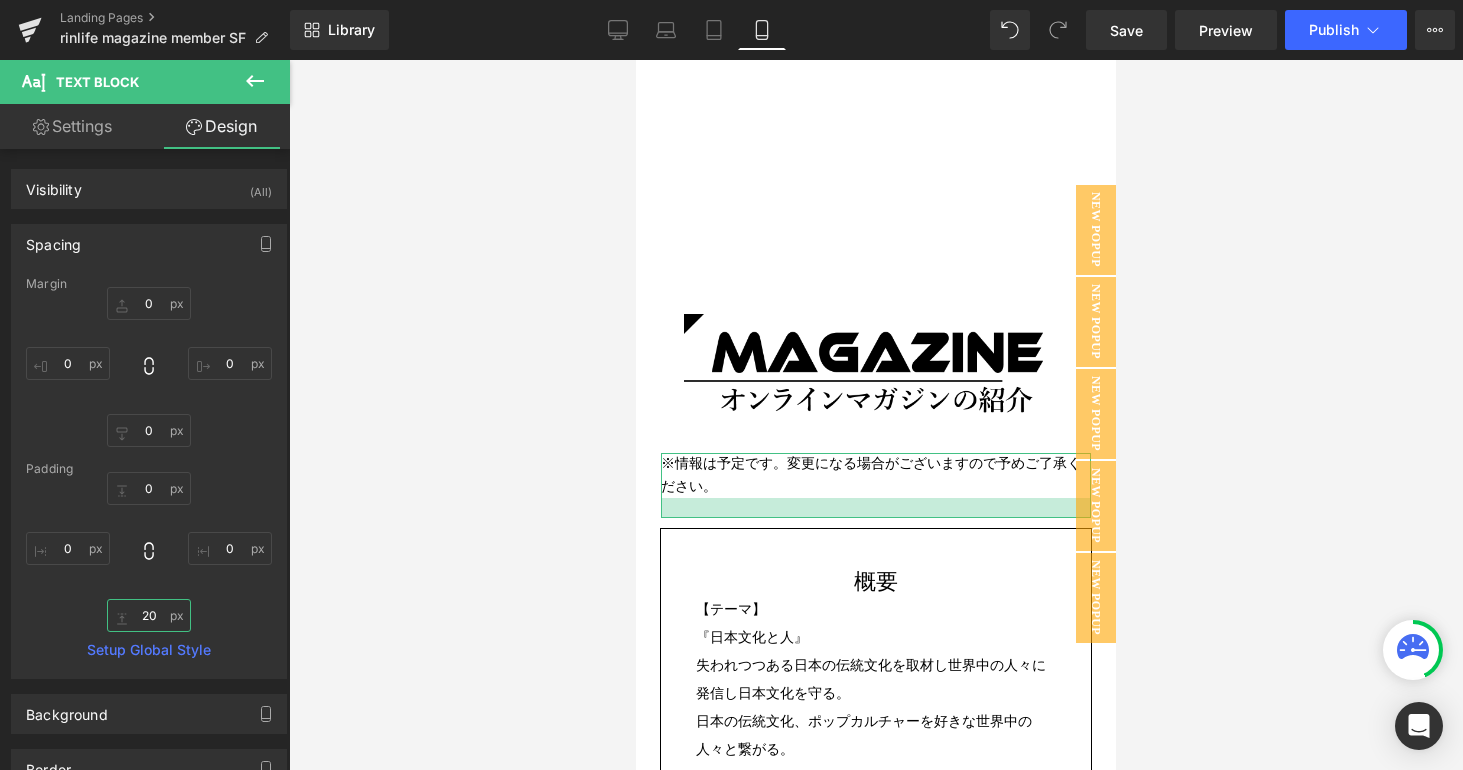 click on "20" at bounding box center (149, 615) 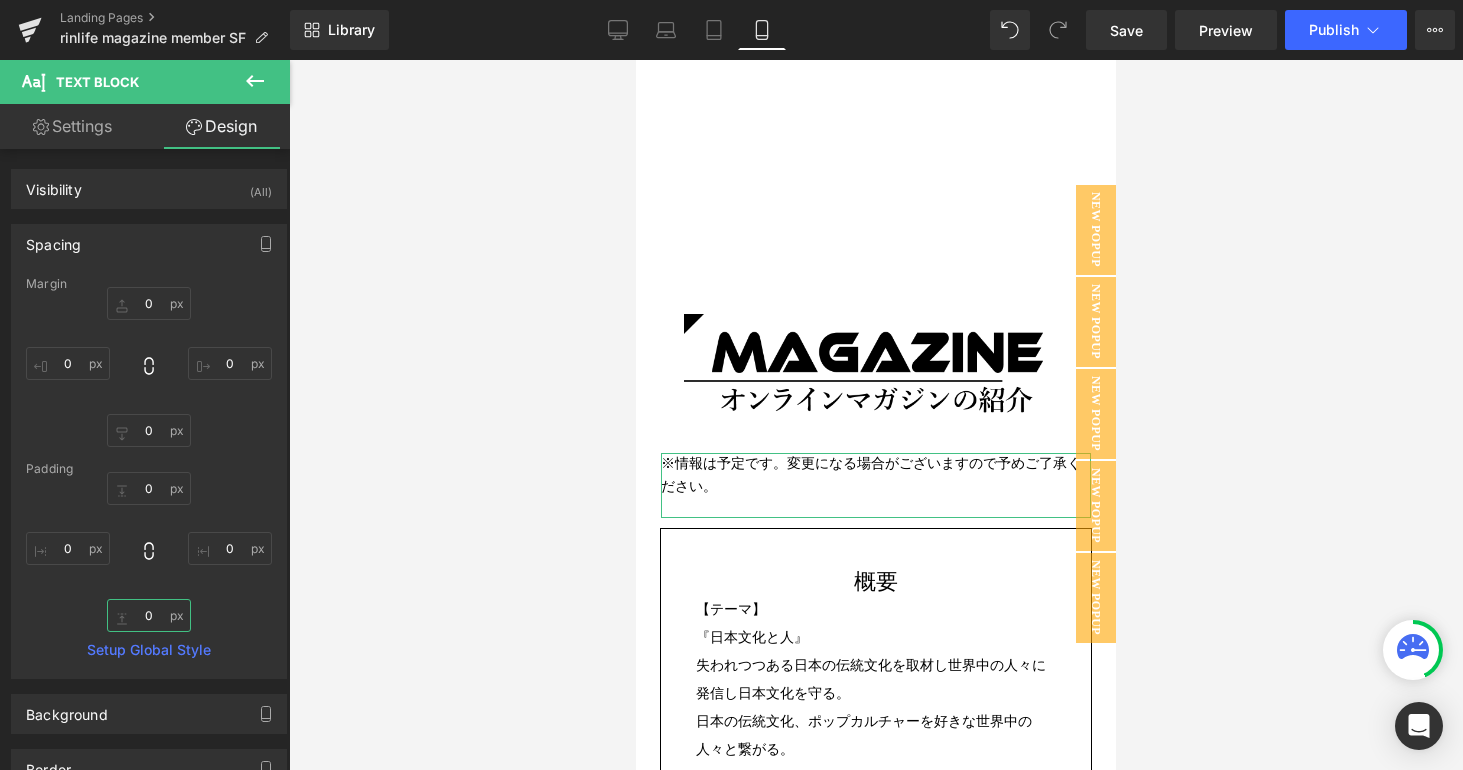 type on "0" 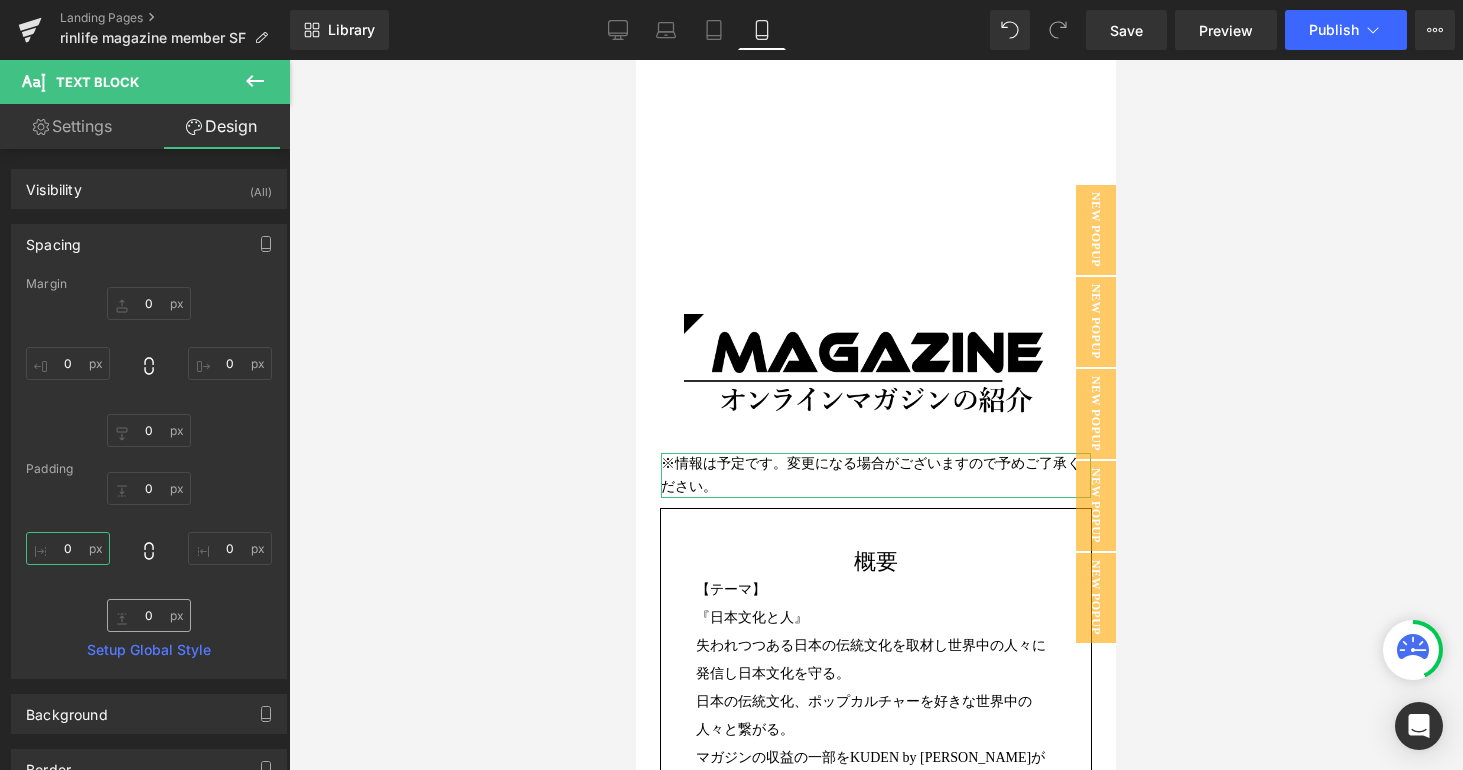 scroll, scrollTop: 24997, scrollLeft: 465, axis: both 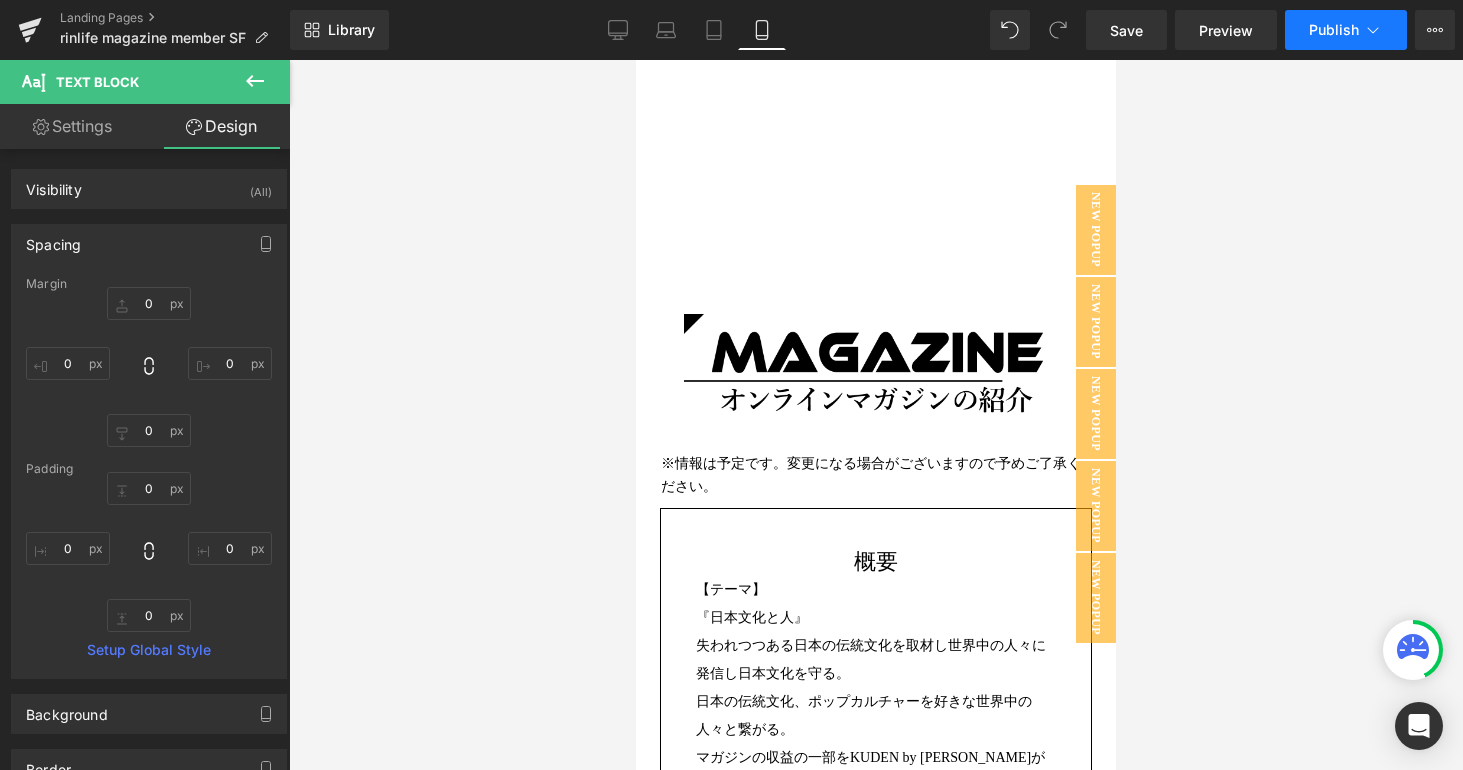 click on "Publish" at bounding box center (1334, 30) 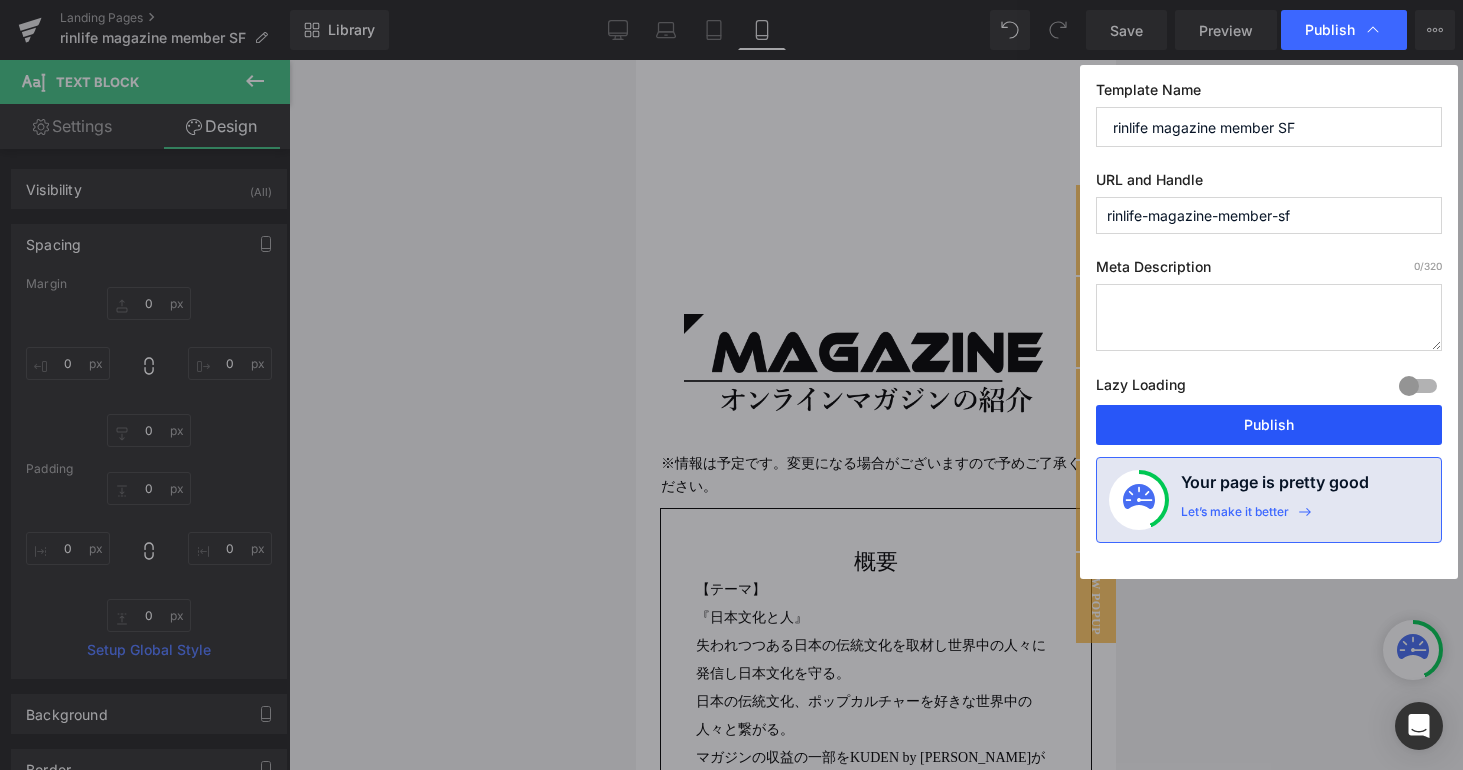 click on "Publish" at bounding box center (1269, 425) 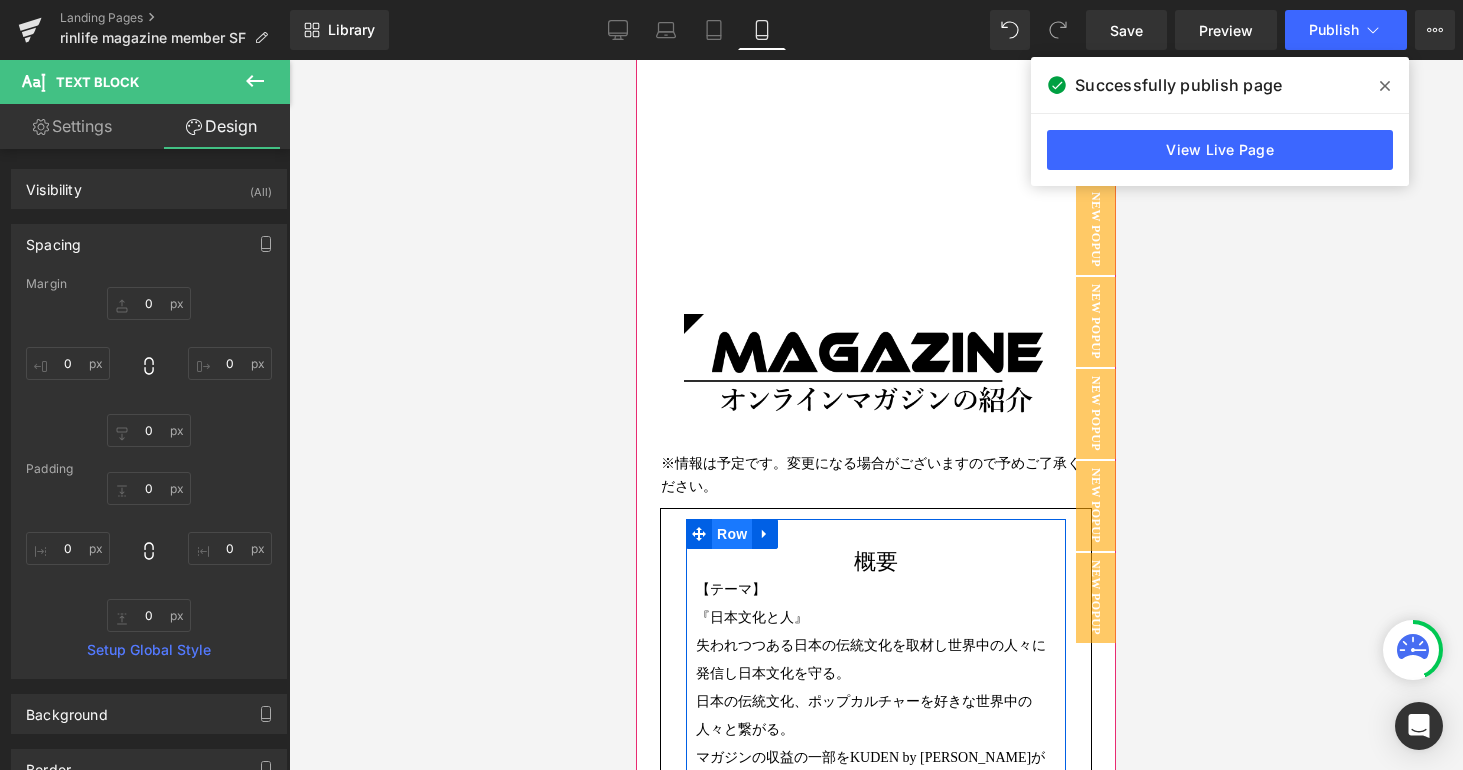 click on "Row" at bounding box center [732, 534] 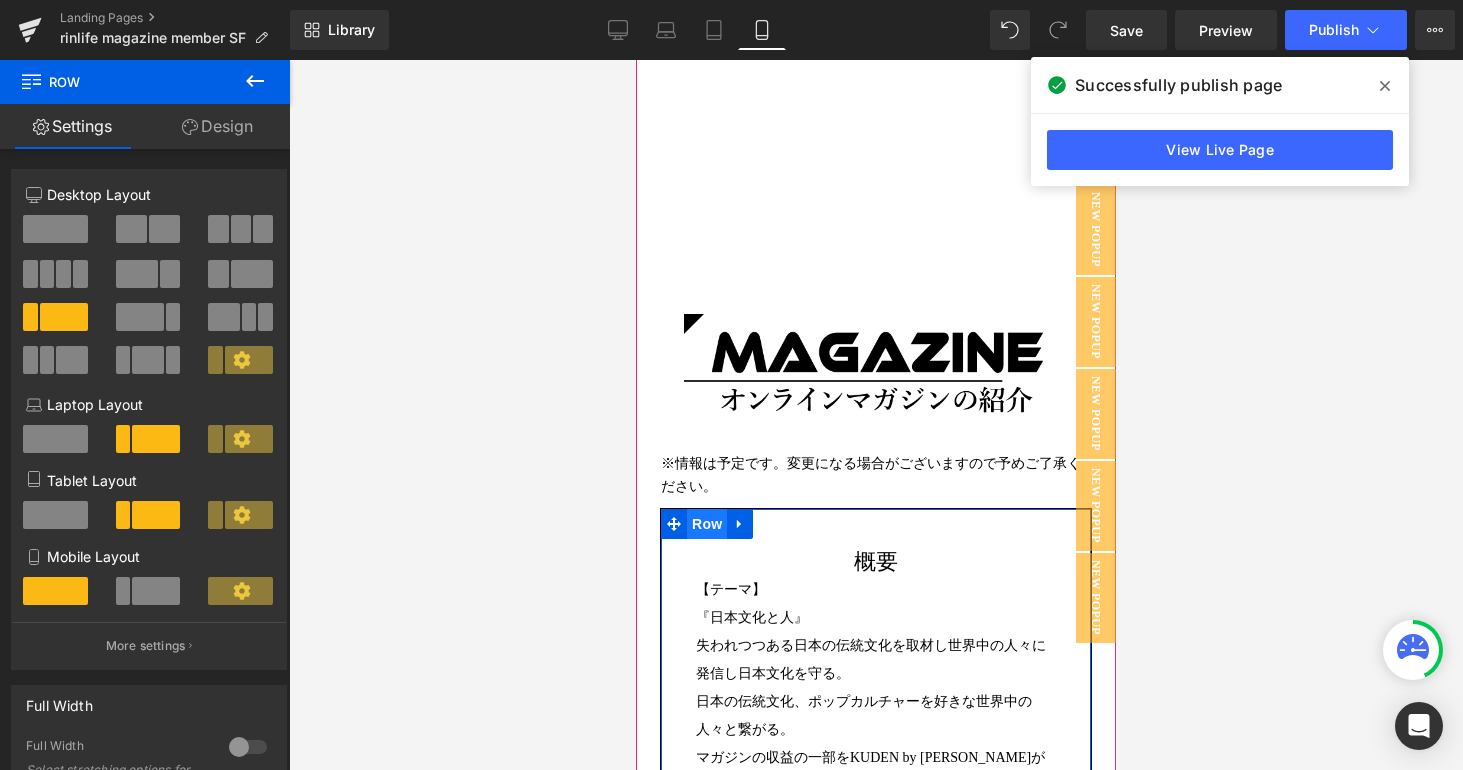 click on "Row" at bounding box center (707, 524) 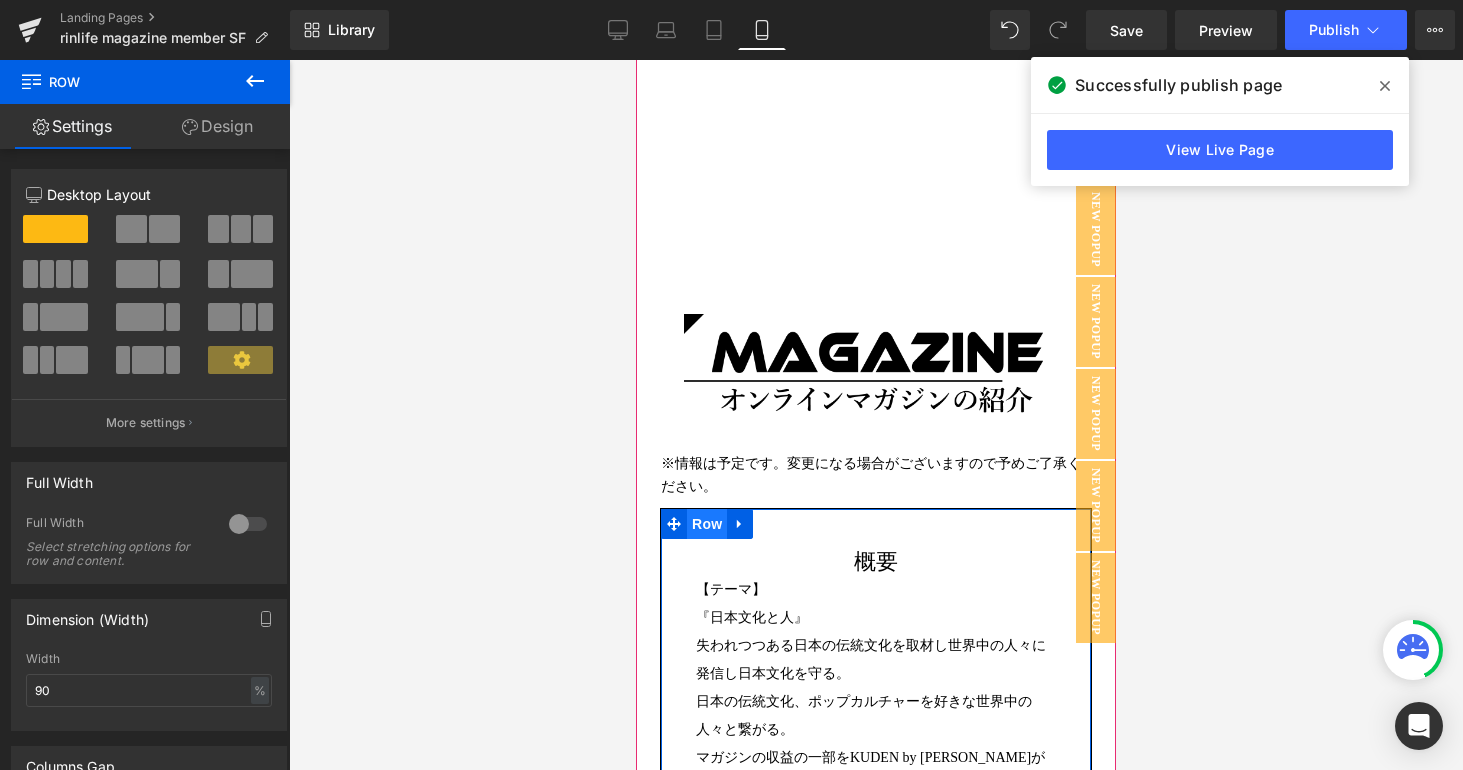 click on "Row" at bounding box center [707, 524] 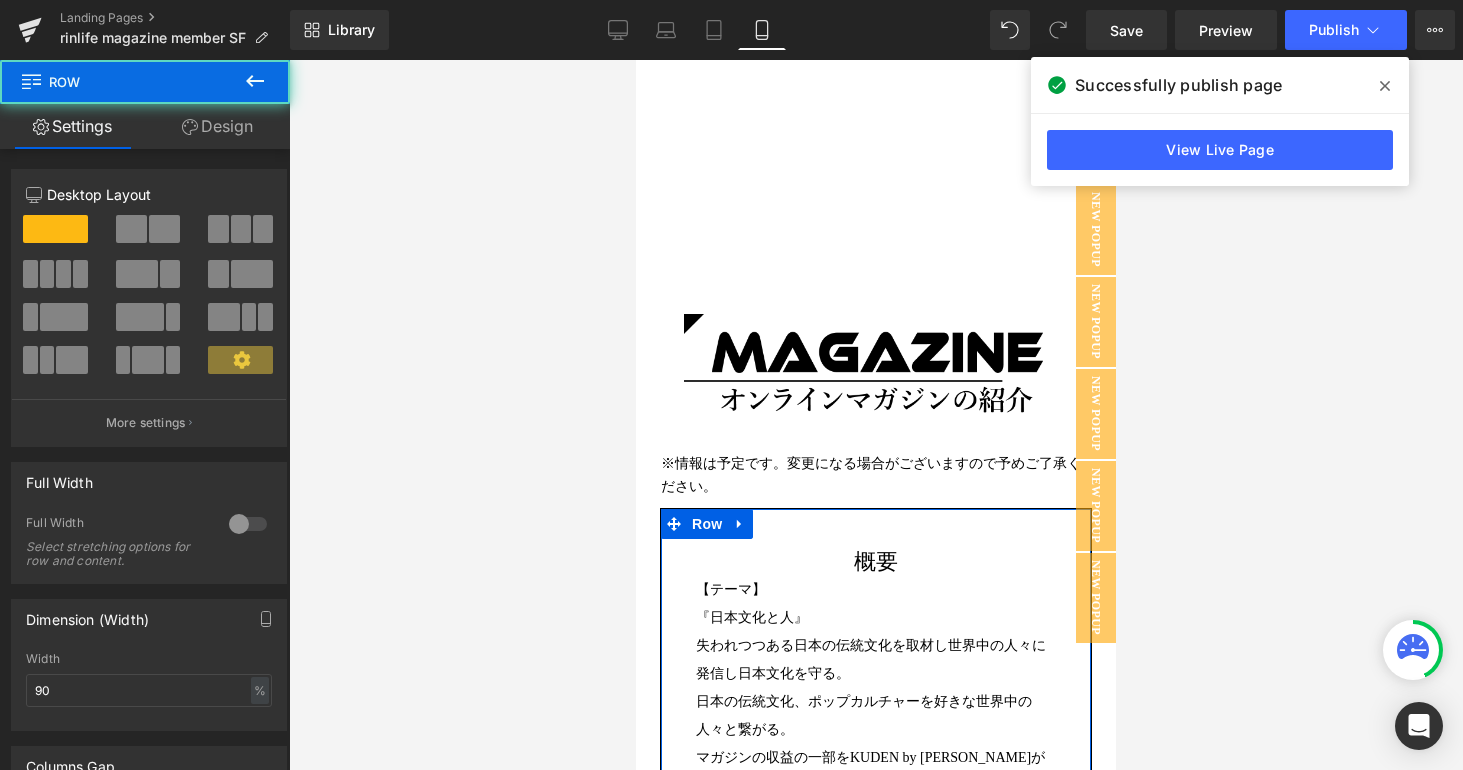 click on "Design" at bounding box center [217, 126] 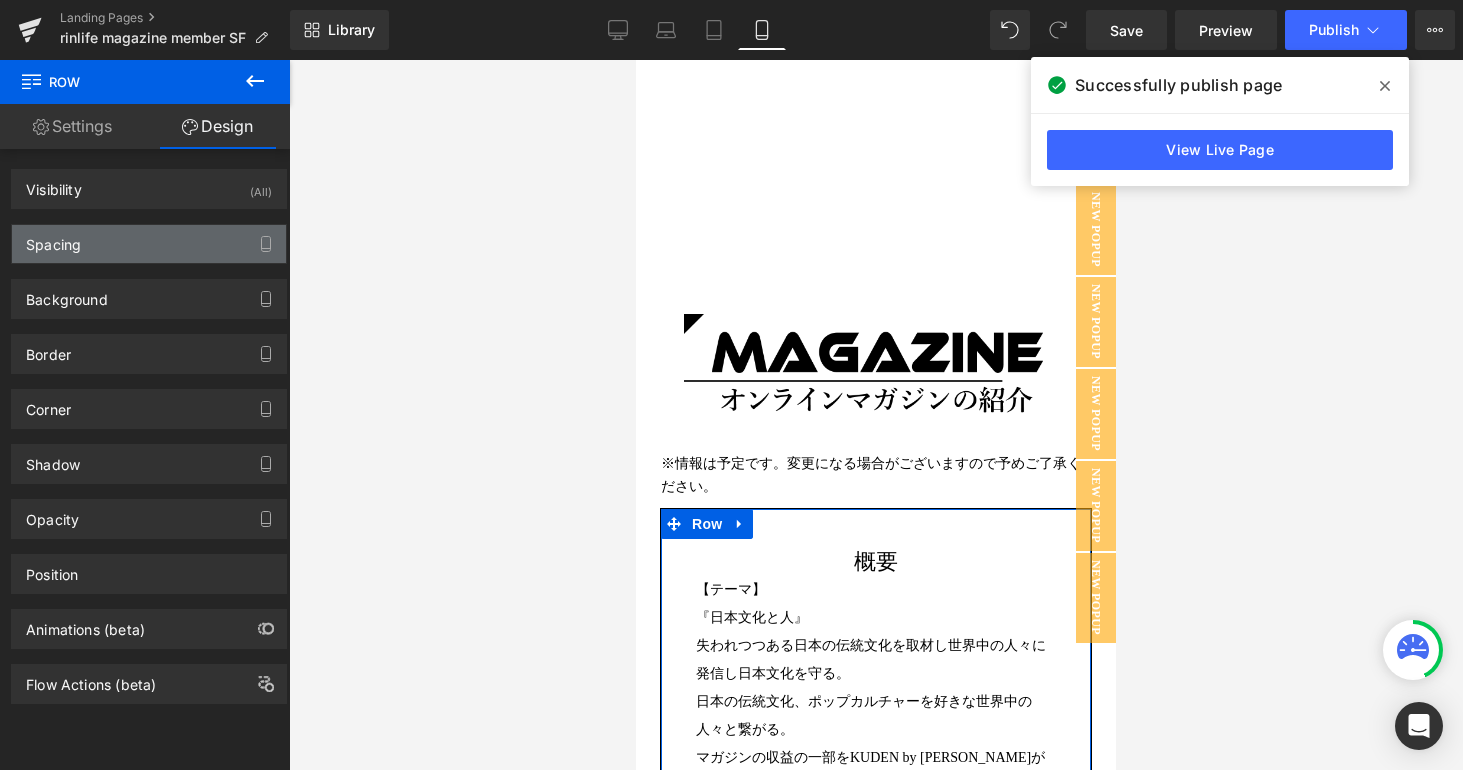 click on "Spacing" at bounding box center [149, 244] 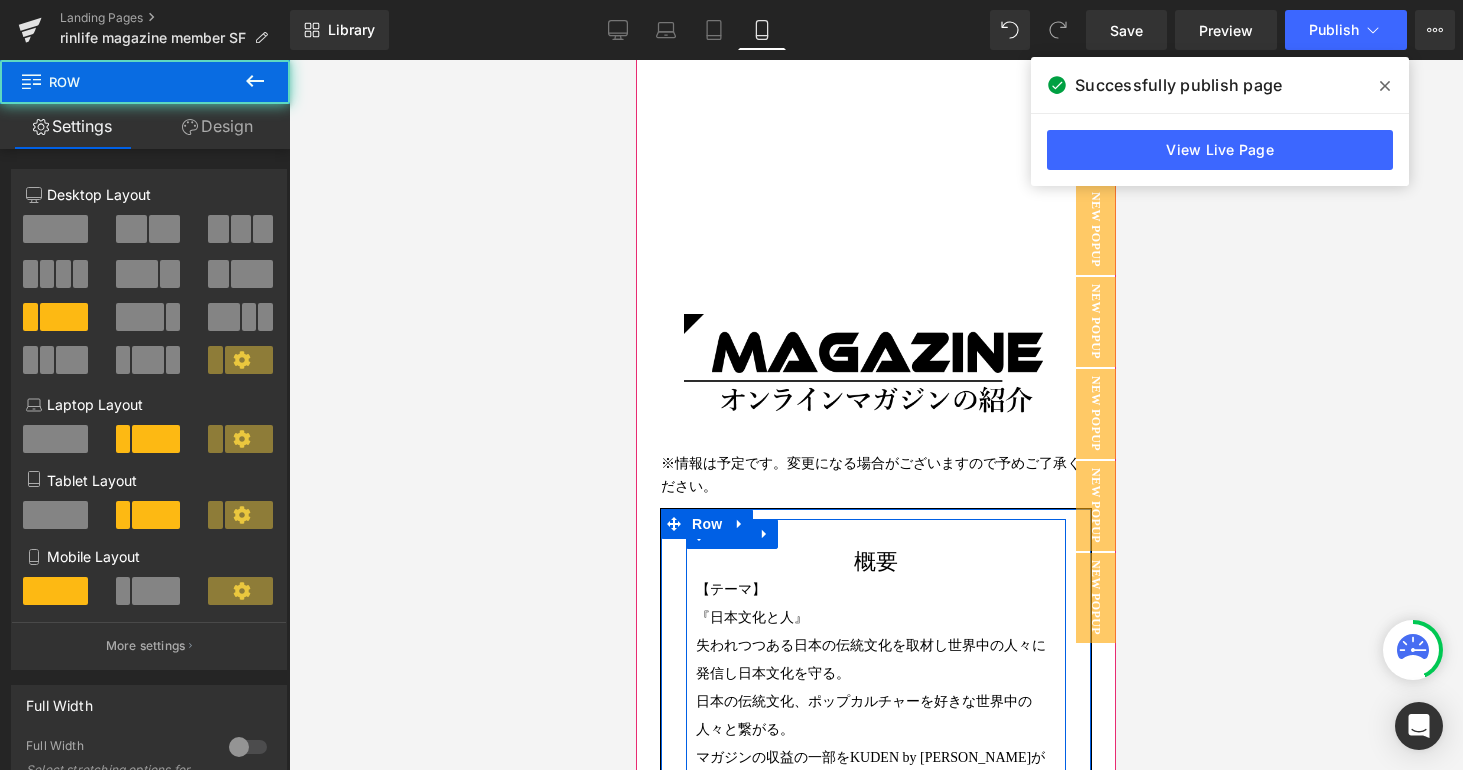click on "概要
Heading
【テーマ】 『日本文化と人』 失われつつある日本の伝統文化を取材し世界中の人々に発信し日本文化を守る。 日本の伝統文化、ポップカルチャーを好きな世界中の人々と繋がる。 マガジンの収益の一部をKUDEN by [PERSON_NAME]が運営予定の障害福祉事業所を支える資金にあてる。 【言語】 一冊の中に日本語と英語を併記 【発行】 ・基本はデジタルマガジン(電子書籍)として発行 ・本誌…年3回 ・会報紙…年9回 【価格】 ・一般はamazon kindleストアにて発刊予定 ・サブスク会員はデジタルマガジン購読費が月額費用に含まれる ・会報紙は一般販売せずにサブスク会員のみ閲覧可能 ●サブスク会員に登録頂けると雑誌編集フォーラムに参加ができます。
Text Block
Row" at bounding box center (876, 958) 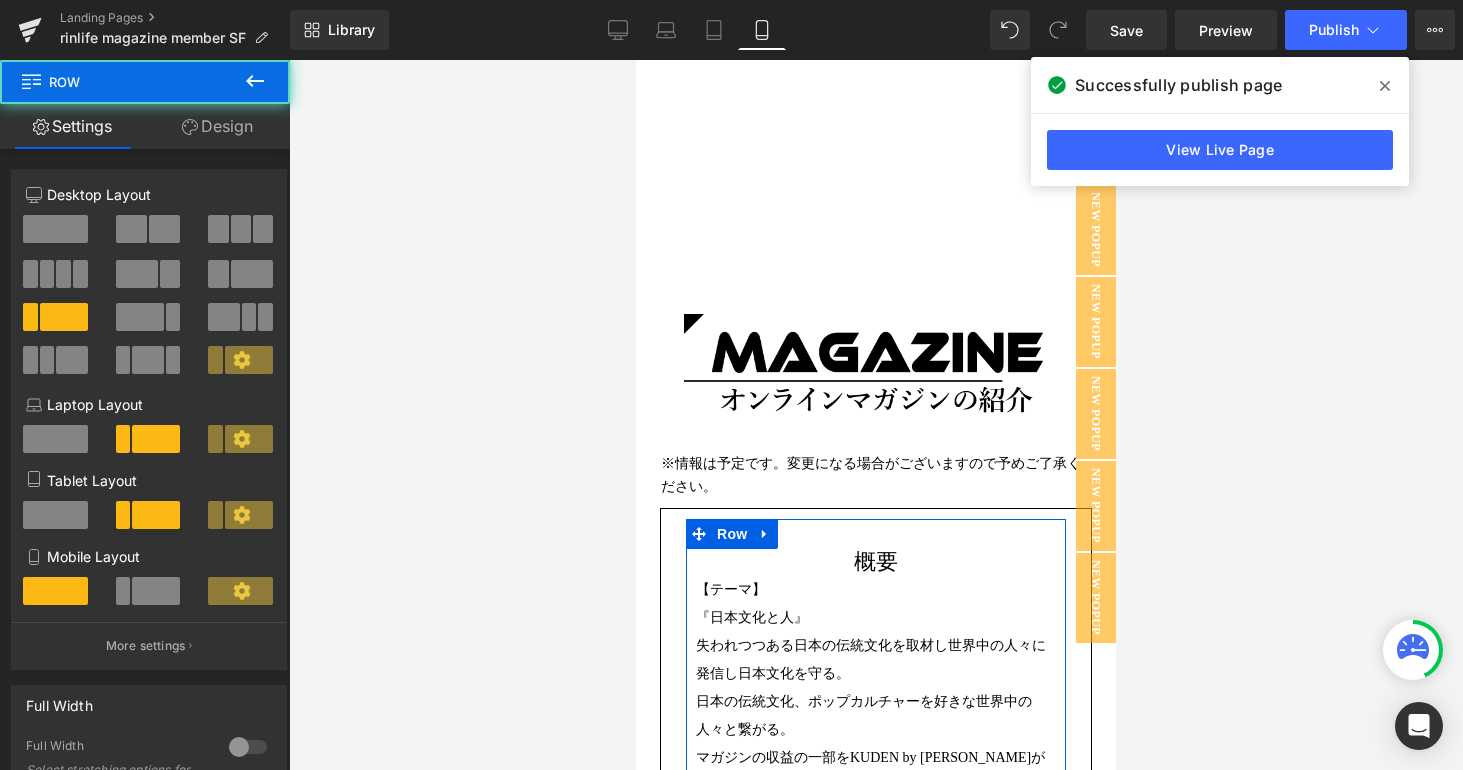 click on "Design" at bounding box center (217, 126) 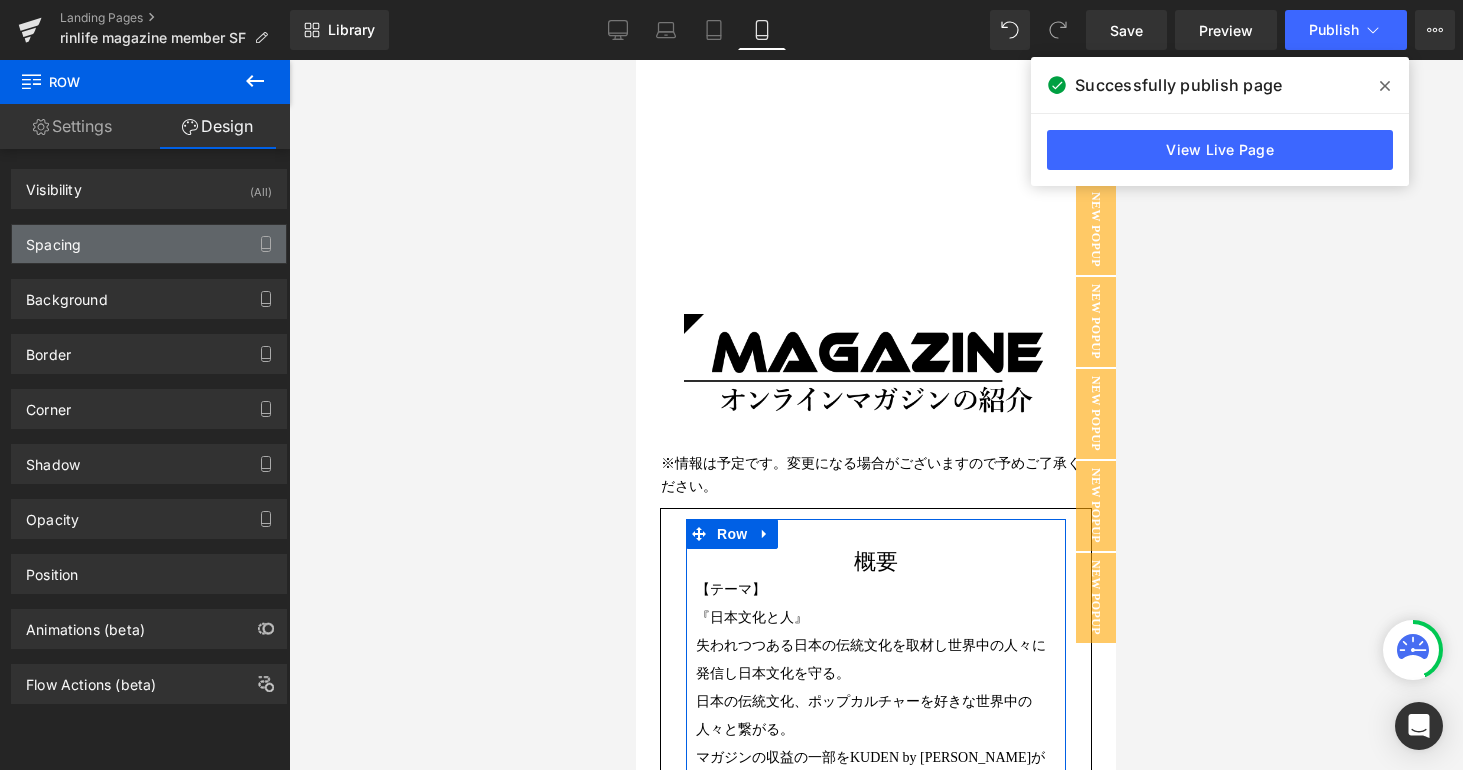 type on "0" 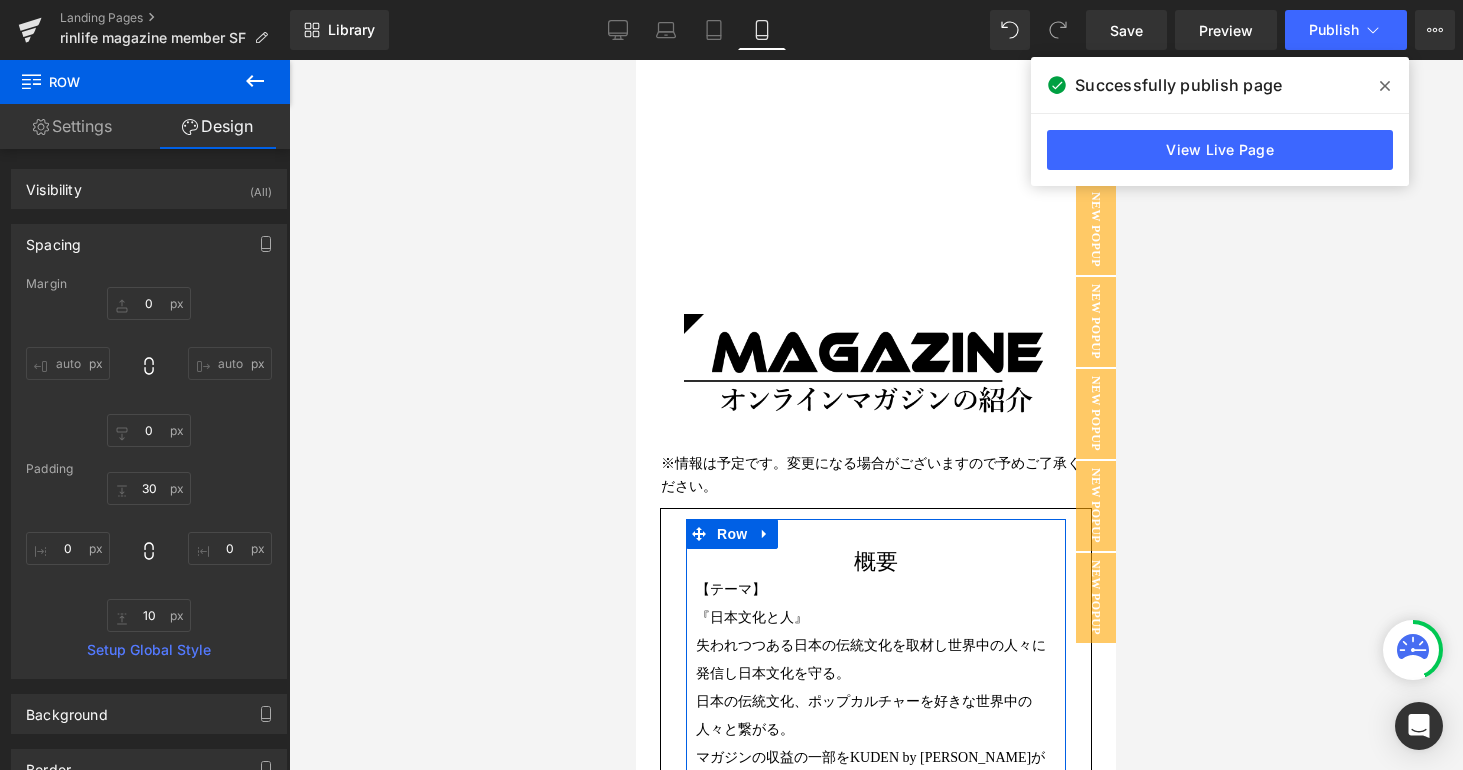 click on "Settings" at bounding box center [72, 126] 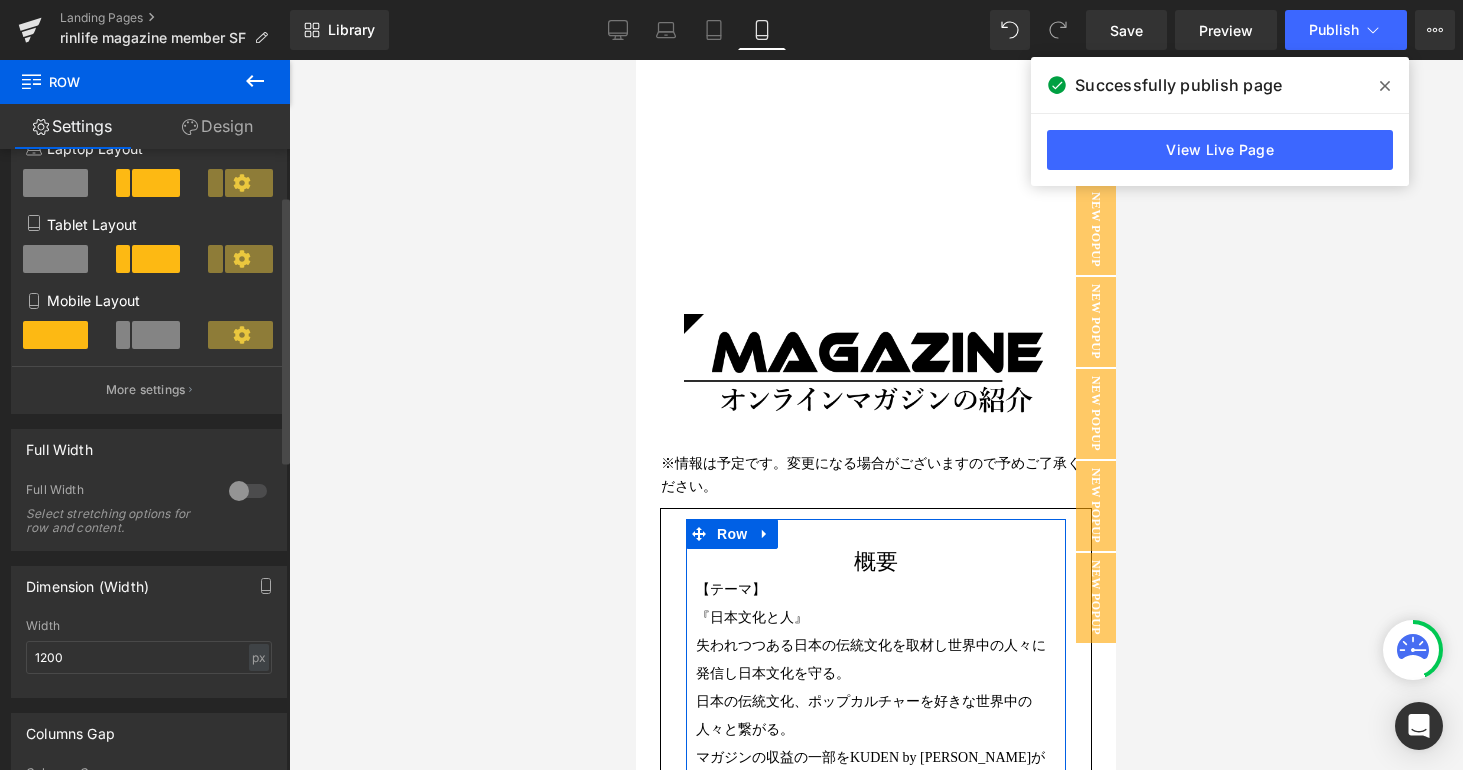 scroll, scrollTop: 391, scrollLeft: 0, axis: vertical 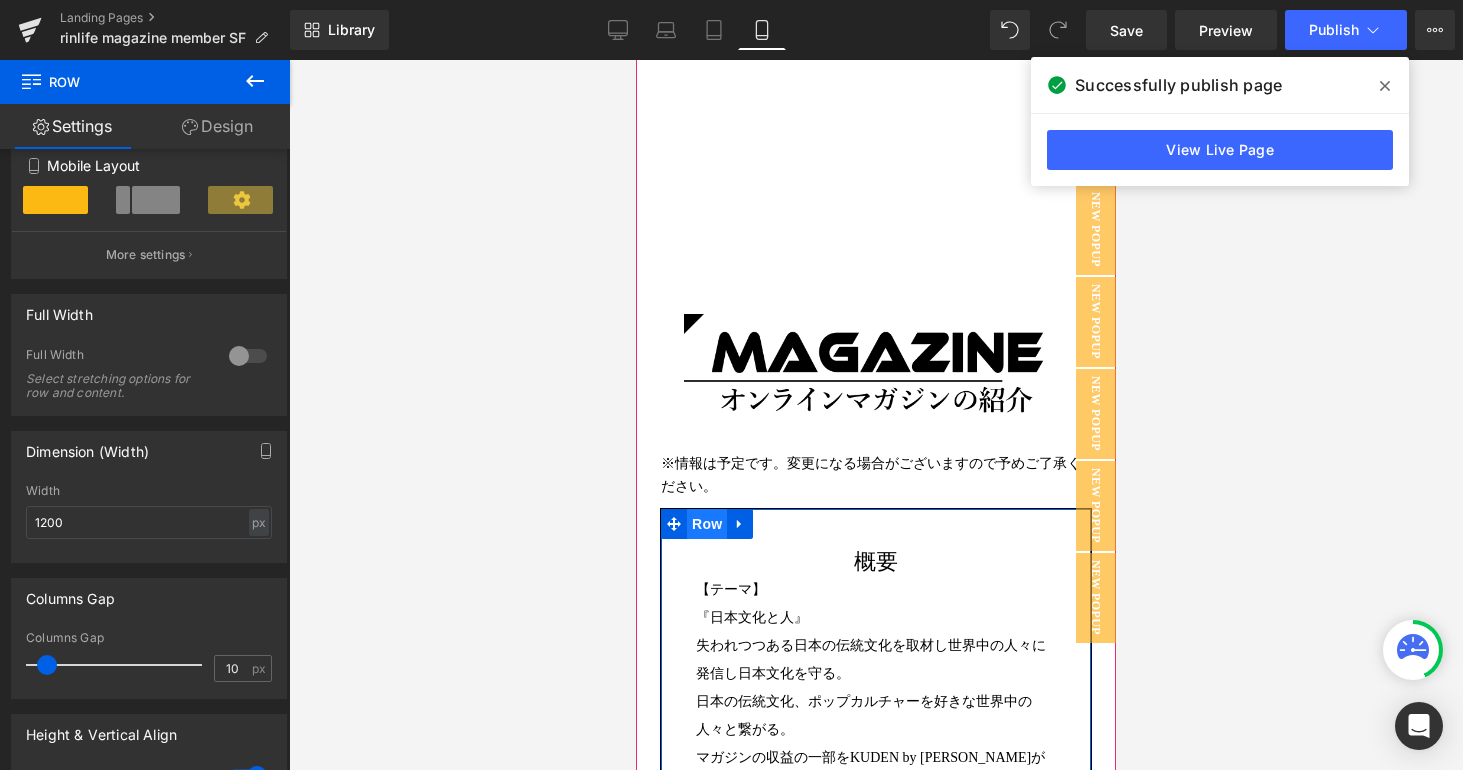 click on "Row" at bounding box center [707, 524] 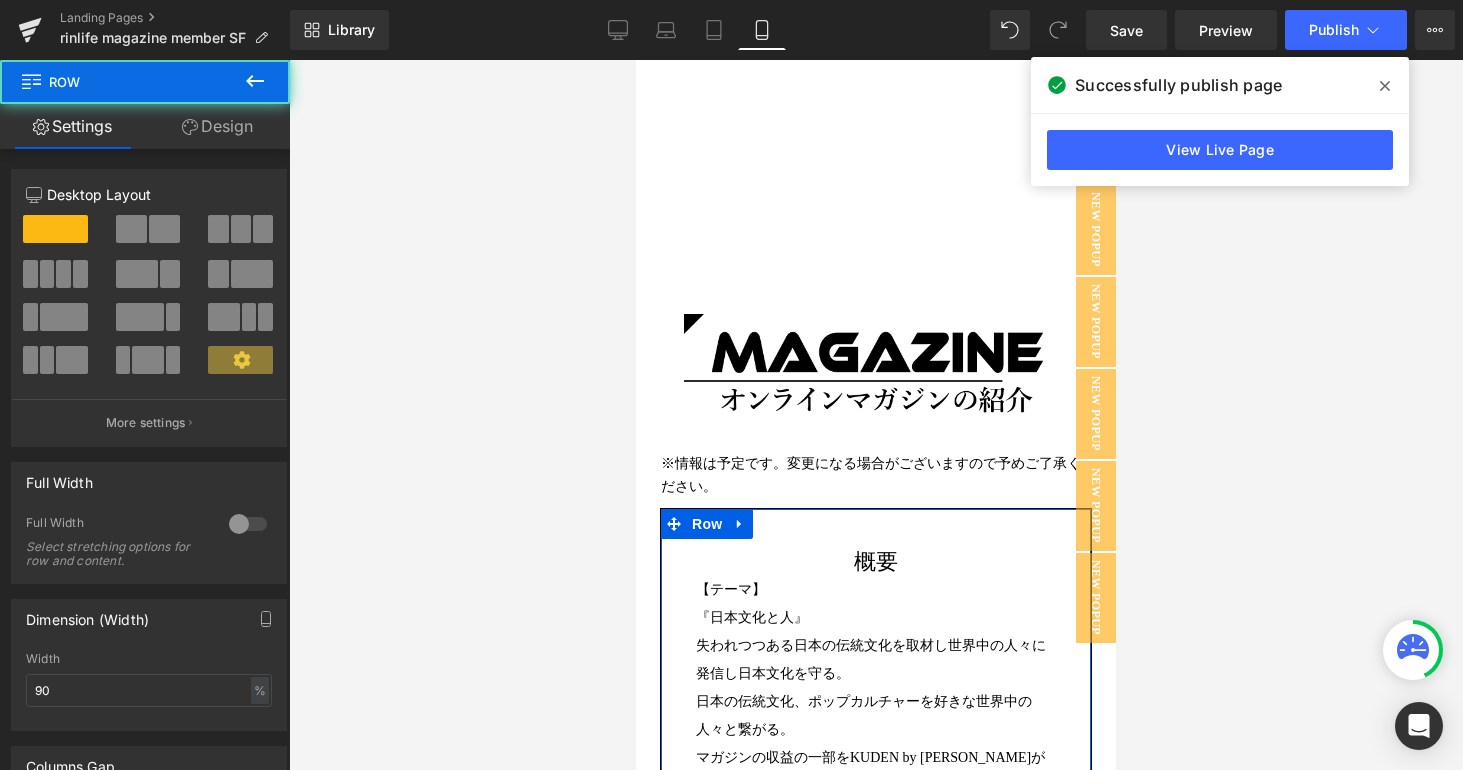 click on "Design" at bounding box center [217, 126] 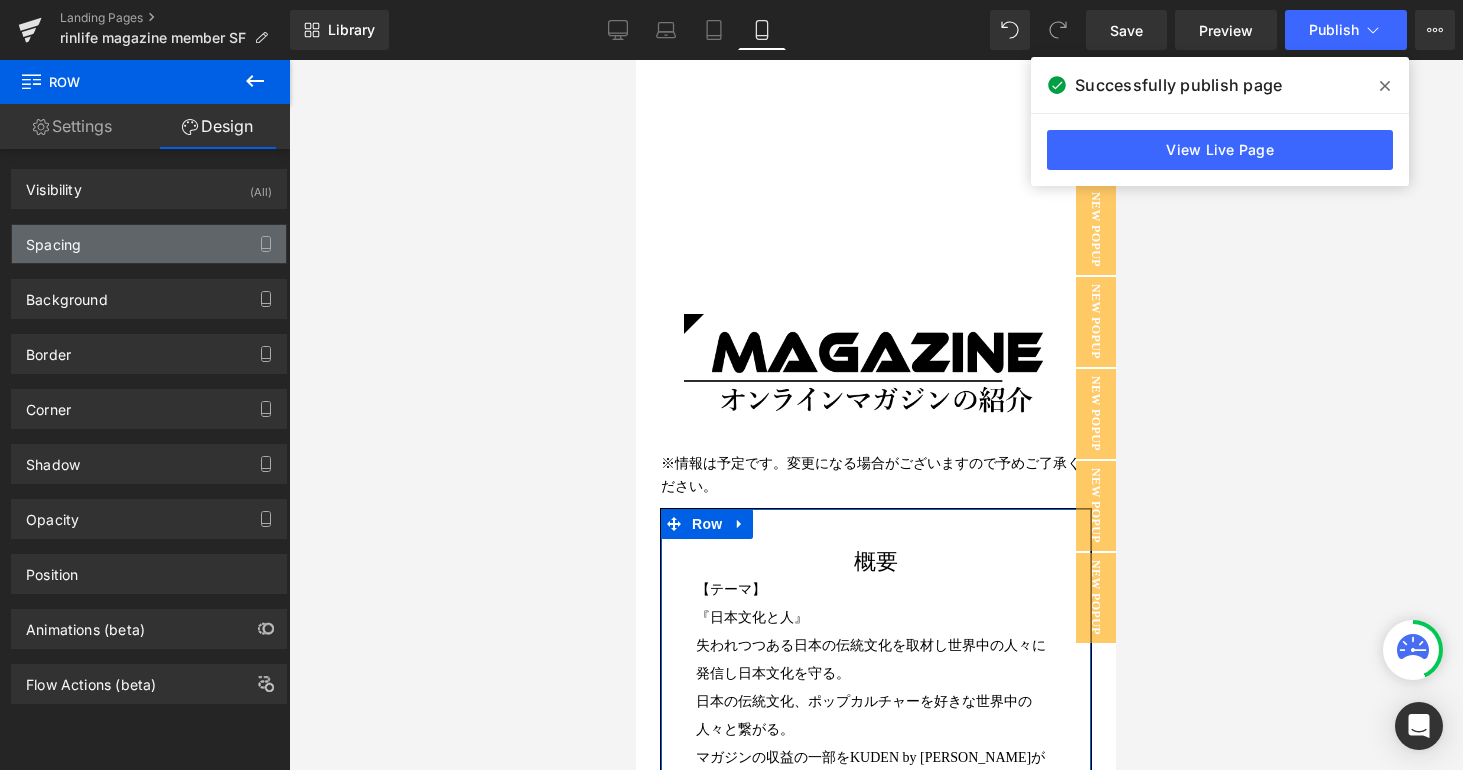 click on "Spacing" at bounding box center (149, 244) 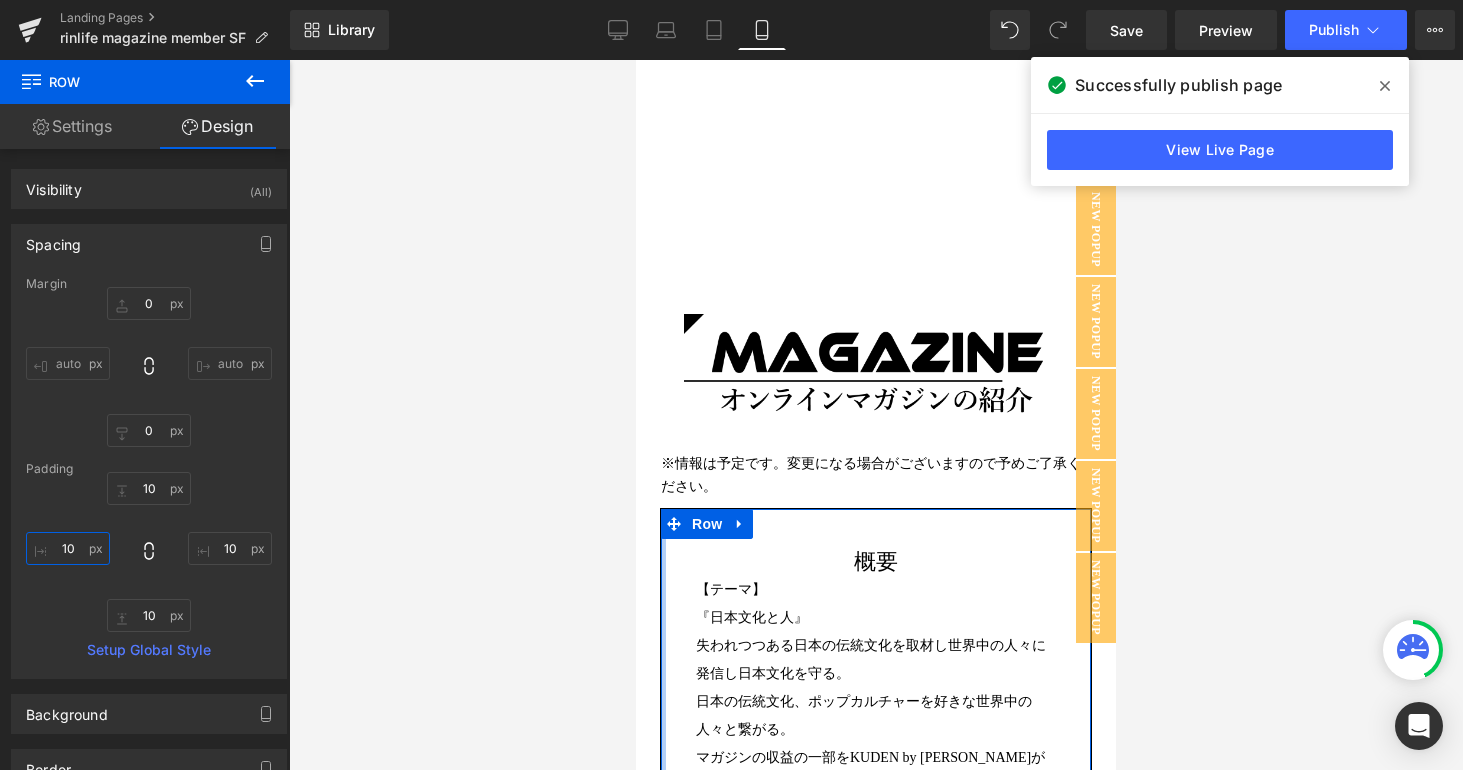 click on "10" at bounding box center [68, 548] 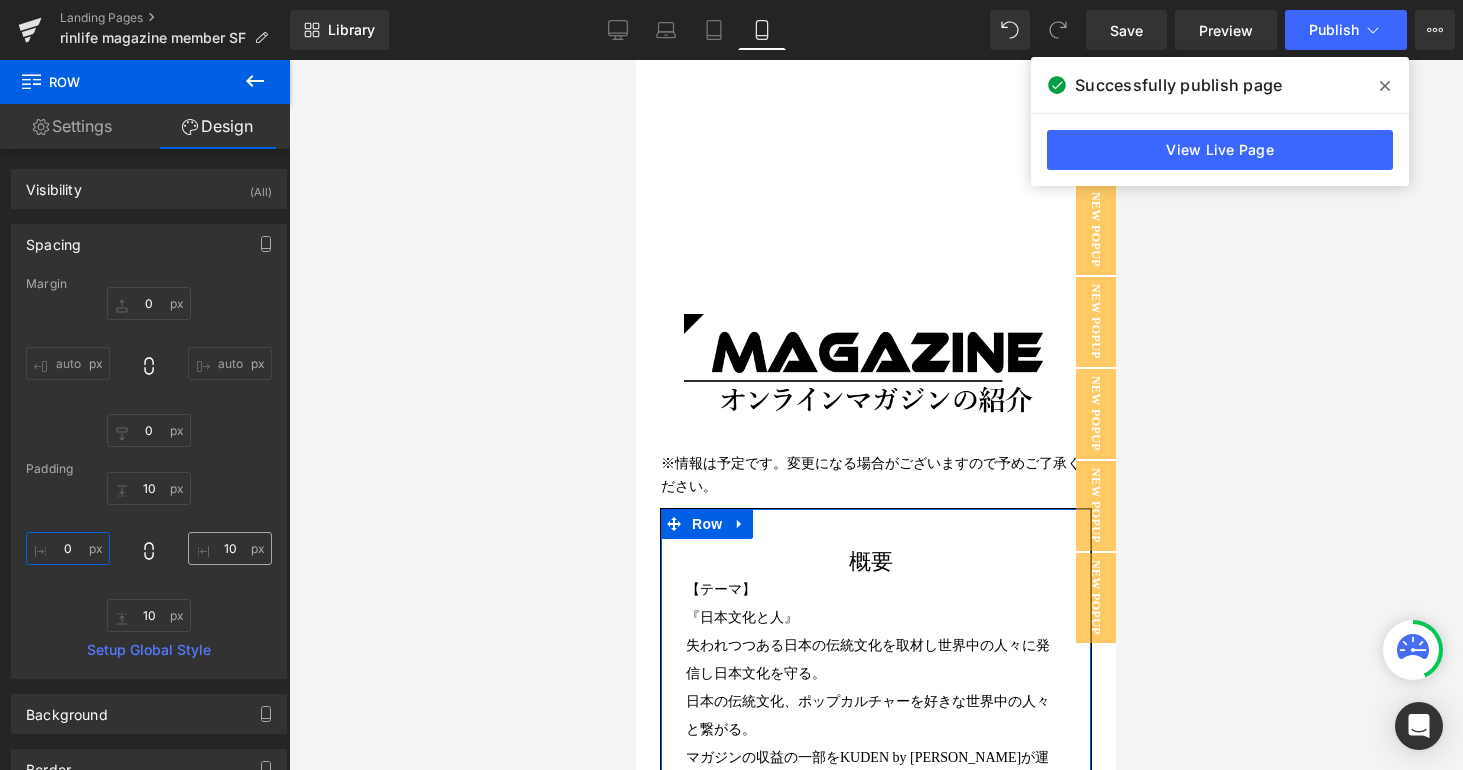 type on "0" 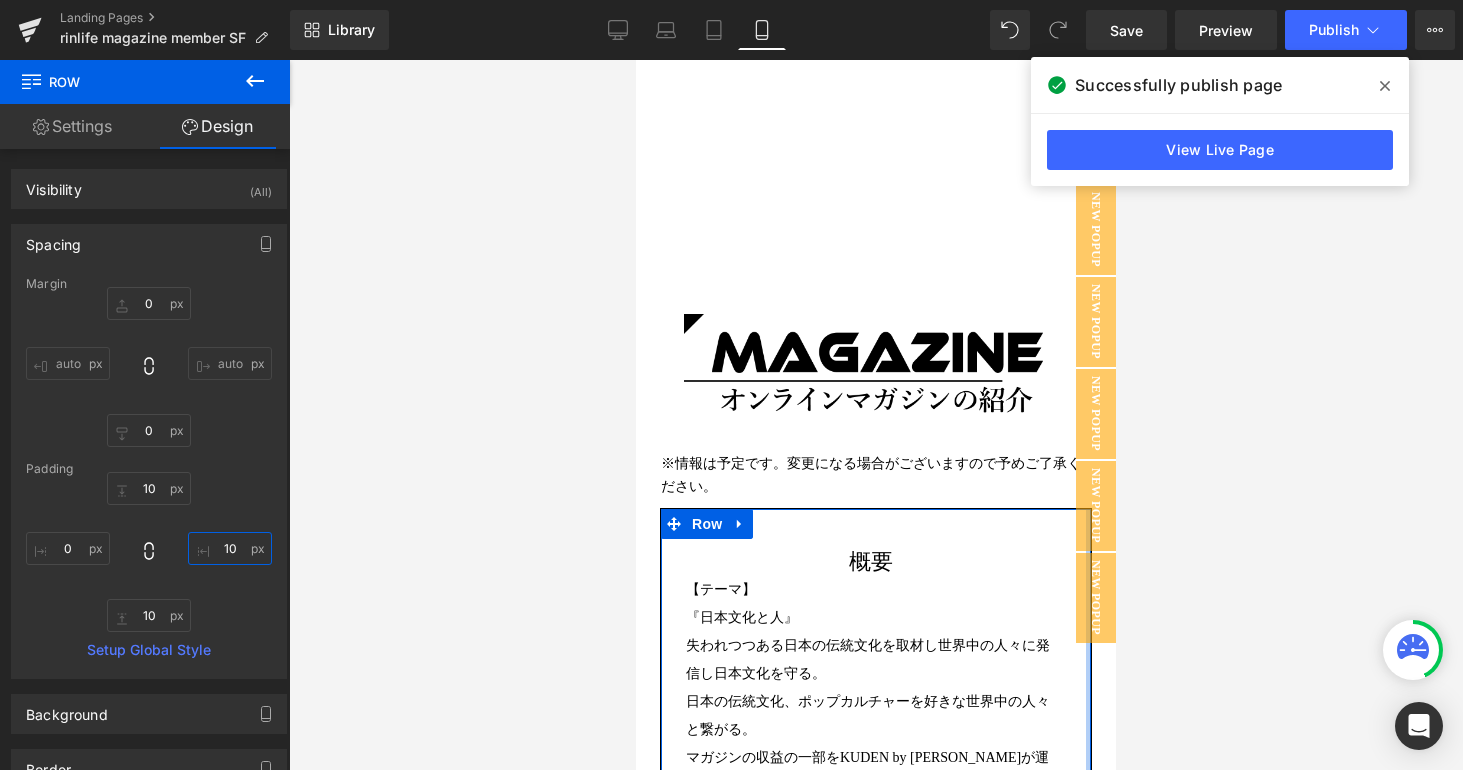 click on "10" at bounding box center [230, 548] 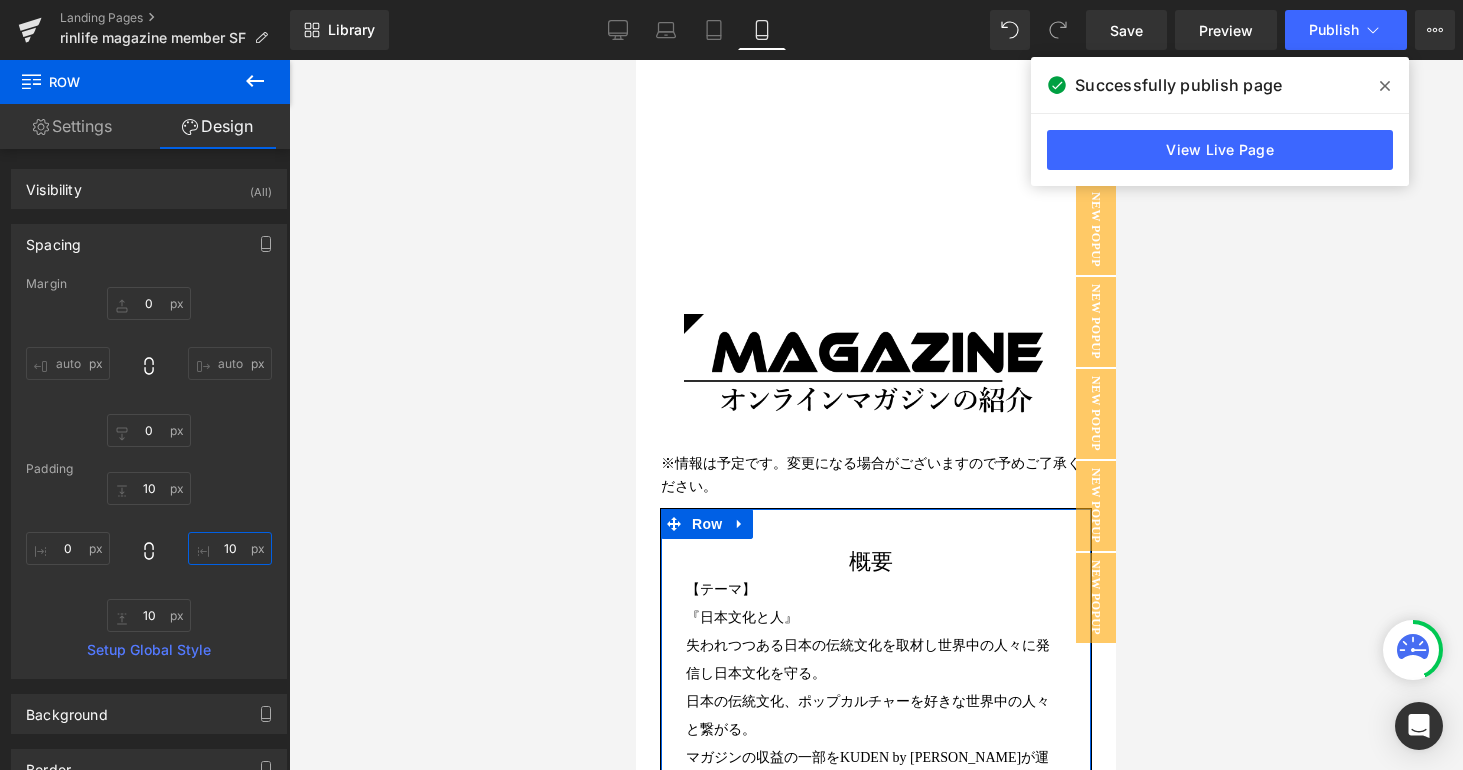 paste 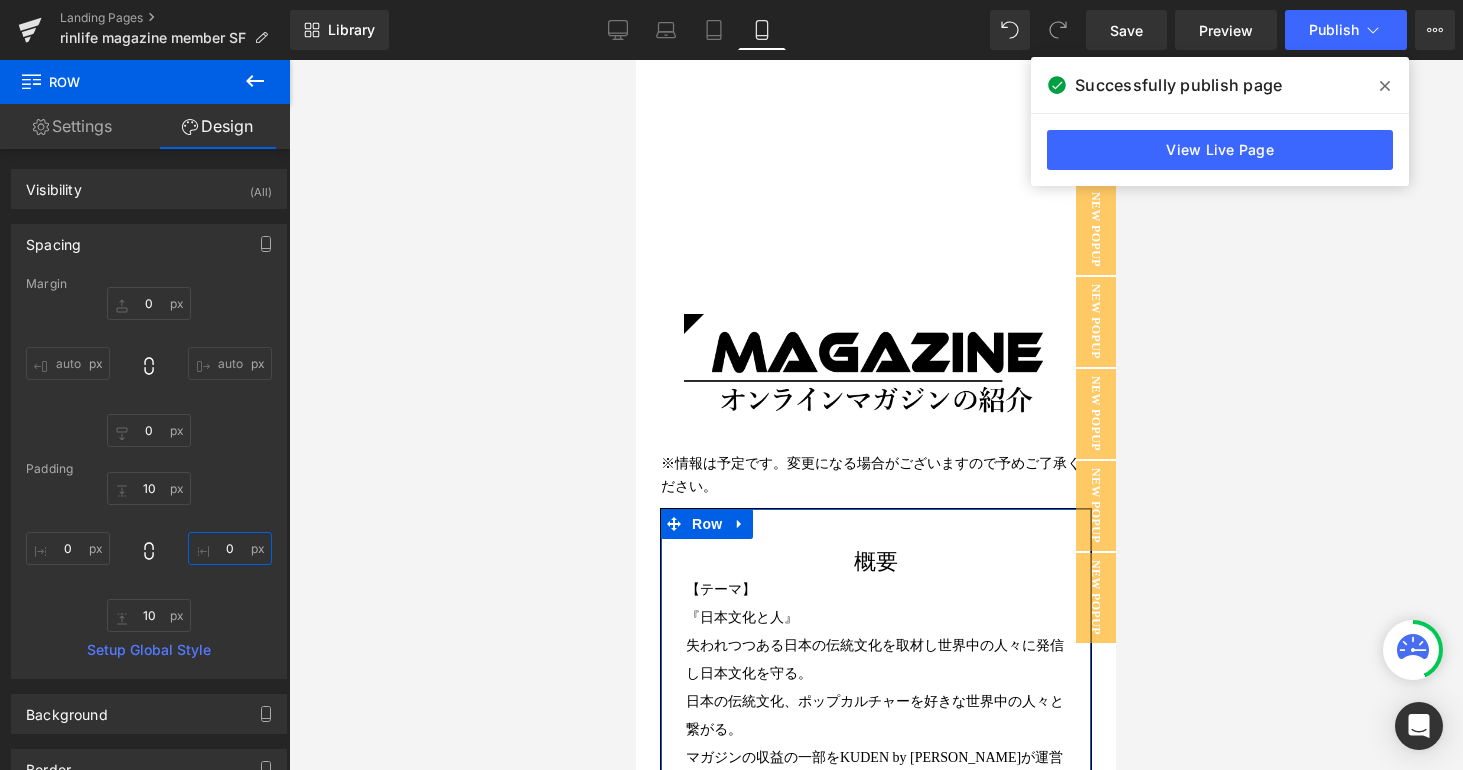 scroll, scrollTop: 24969, scrollLeft: 465, axis: both 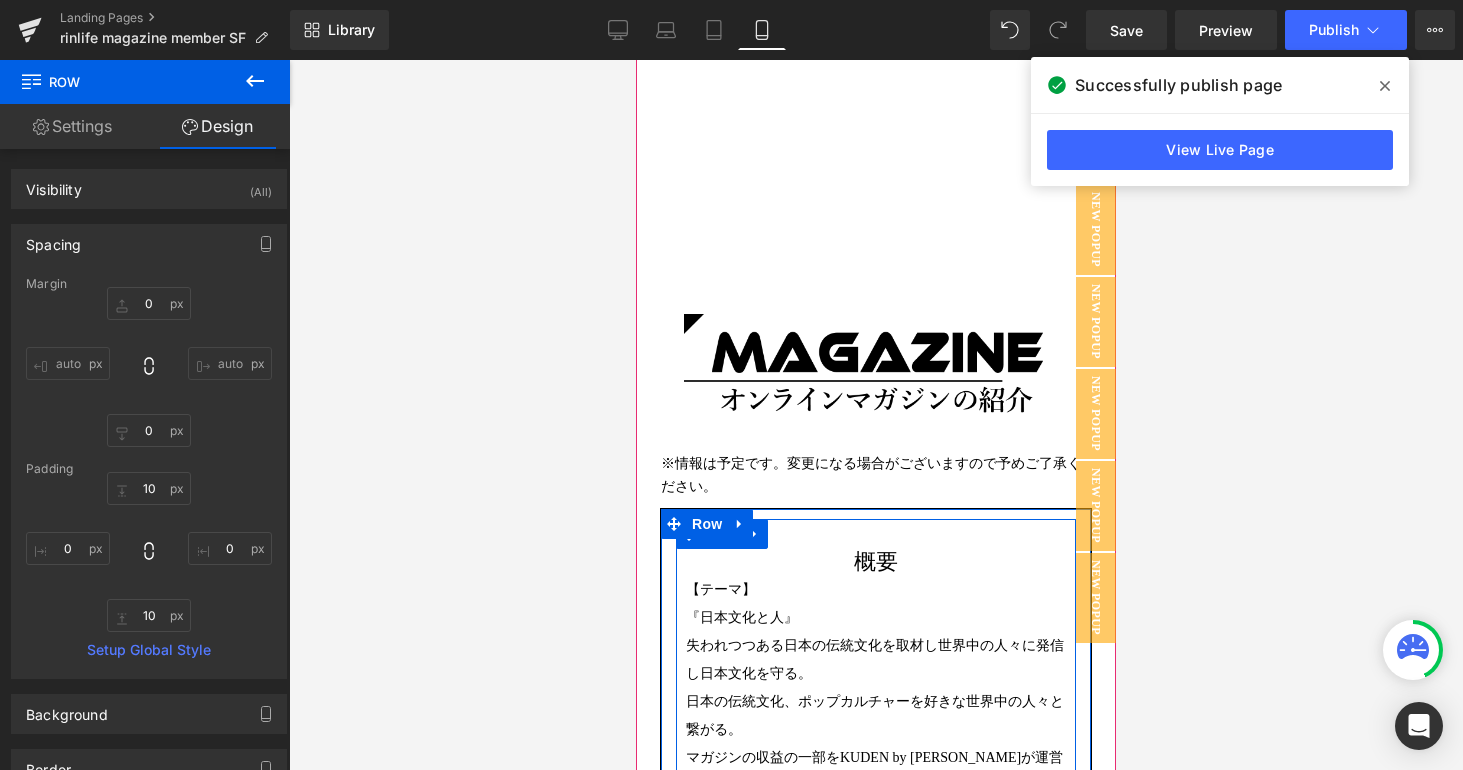 click on "概要
Heading
【テーマ】 『日本文化と人』 失われつつある日本の伝統文化を取材し世界中の人々に発信し日本文化を守る。 日本の伝統文化、ポップカルチャーを好きな世界中の人々と繋がる。 マガジンの収益の一部をKUDEN by [PERSON_NAME]が運営予定の障害福祉事業所を支える資金にあてる。 【言語】 一冊の中に日本語と英語を併記 【発行】 ・基本はデジタルマガジン(電子書籍)として発行 ・本誌…年3回 ・会報紙…年9回 【価格】 ・一般はamazon kindleストアにて発刊予定 ・サブスク会員はデジタルマガジン購読費が月額費用に含まれる ・会報紙は一般販売せずにサブスク会員のみ閲覧可能 ●サブスク会員に登録頂けると雑誌編集フォーラムに参加ができます。
Text Block
Row" at bounding box center (876, 944) 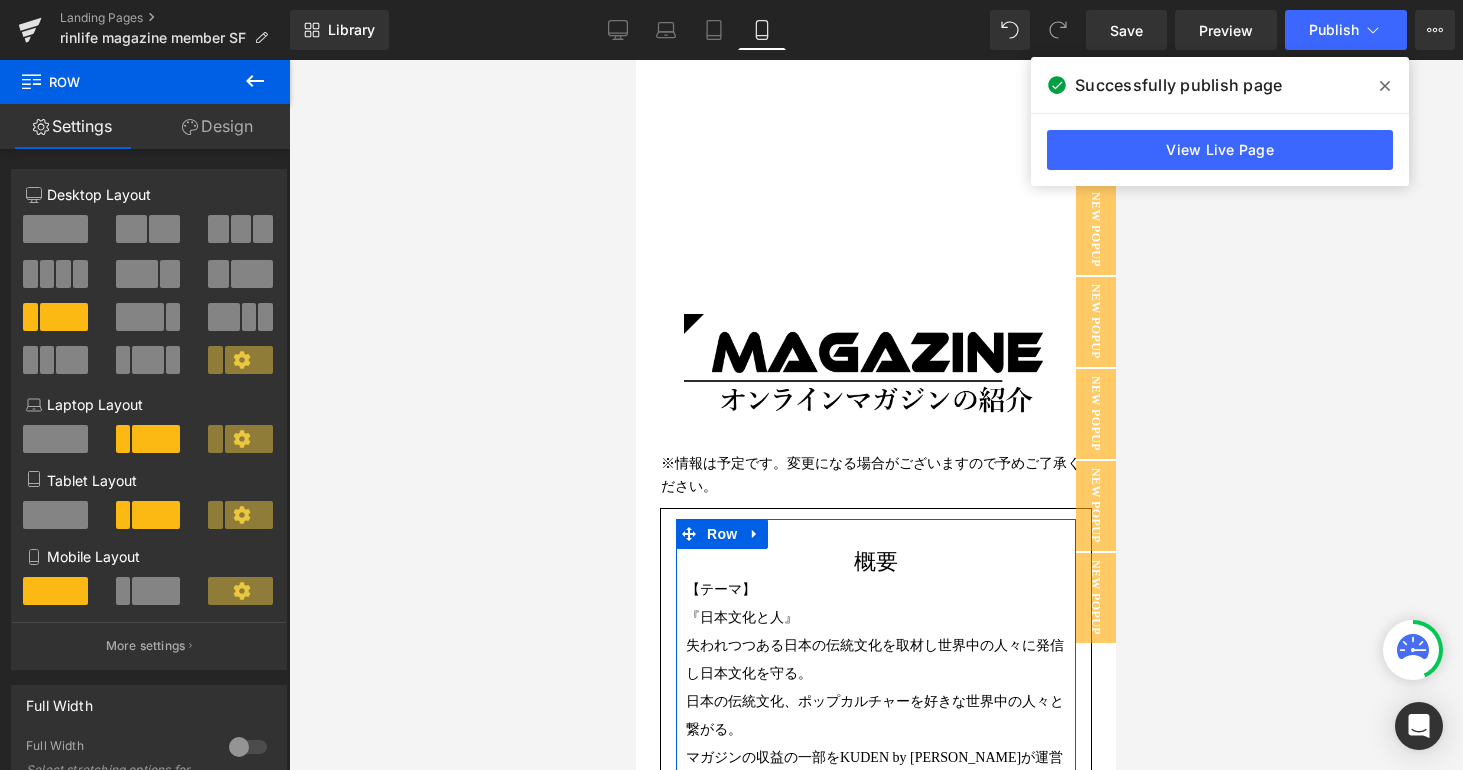 click on "Design" at bounding box center [217, 126] 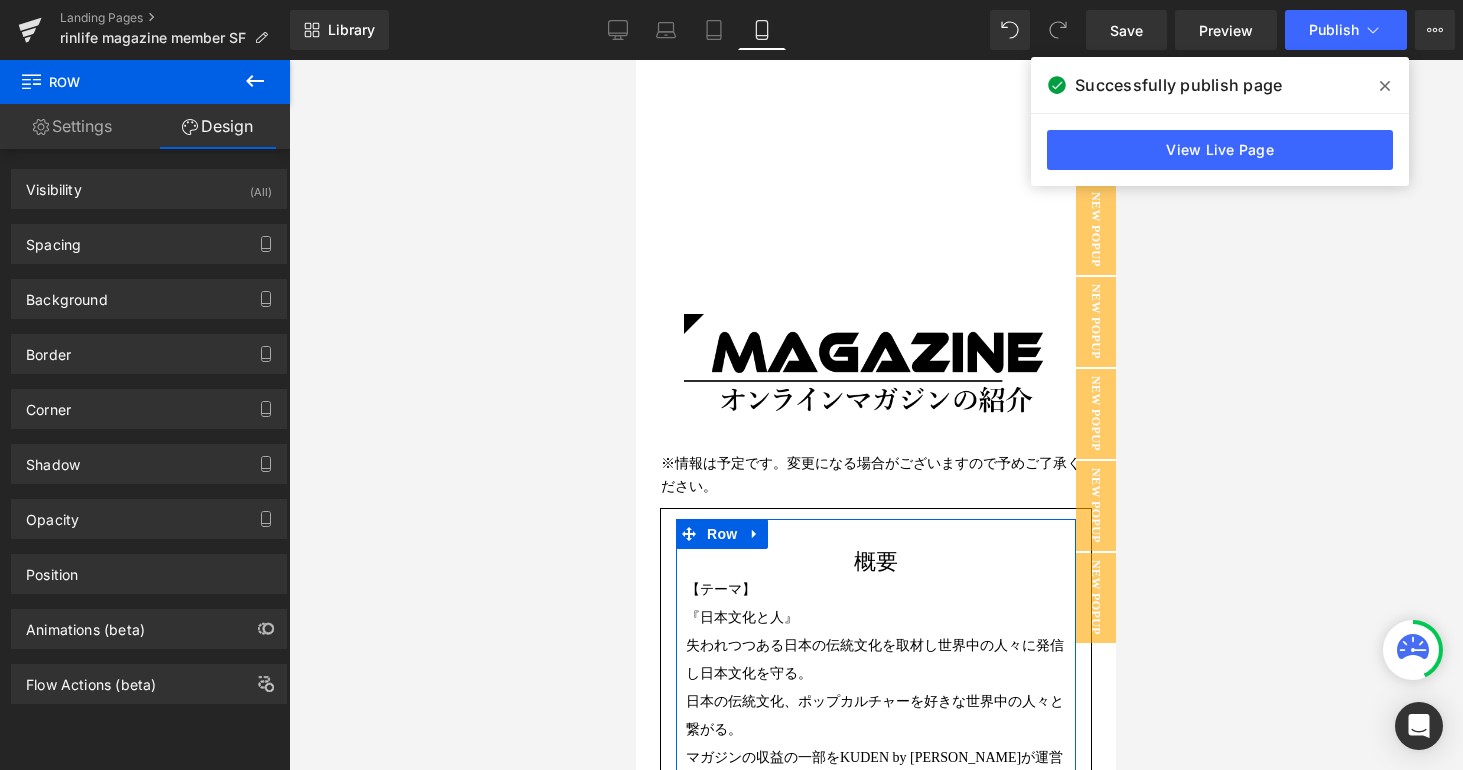 click on "Background
Color & Image color
transparent Color transparent 0 %
Image  Replace Image  Upload image or  Browse gallery Image Src Image Quality Lighter Lightest
Lighter
Lighter Lightest Only support for UCare CDN
More settings" at bounding box center [149, 291] 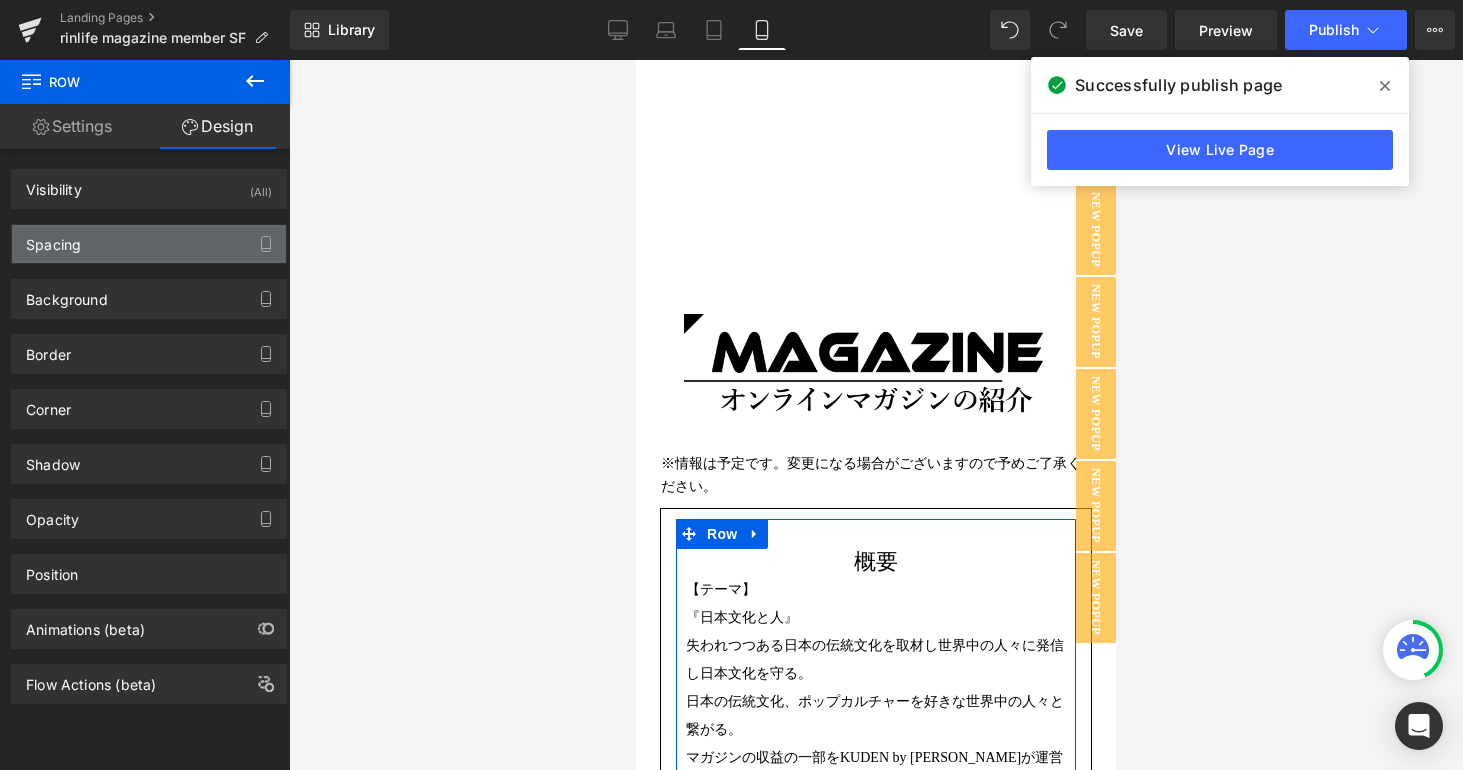 click on "Spacing" at bounding box center [149, 244] 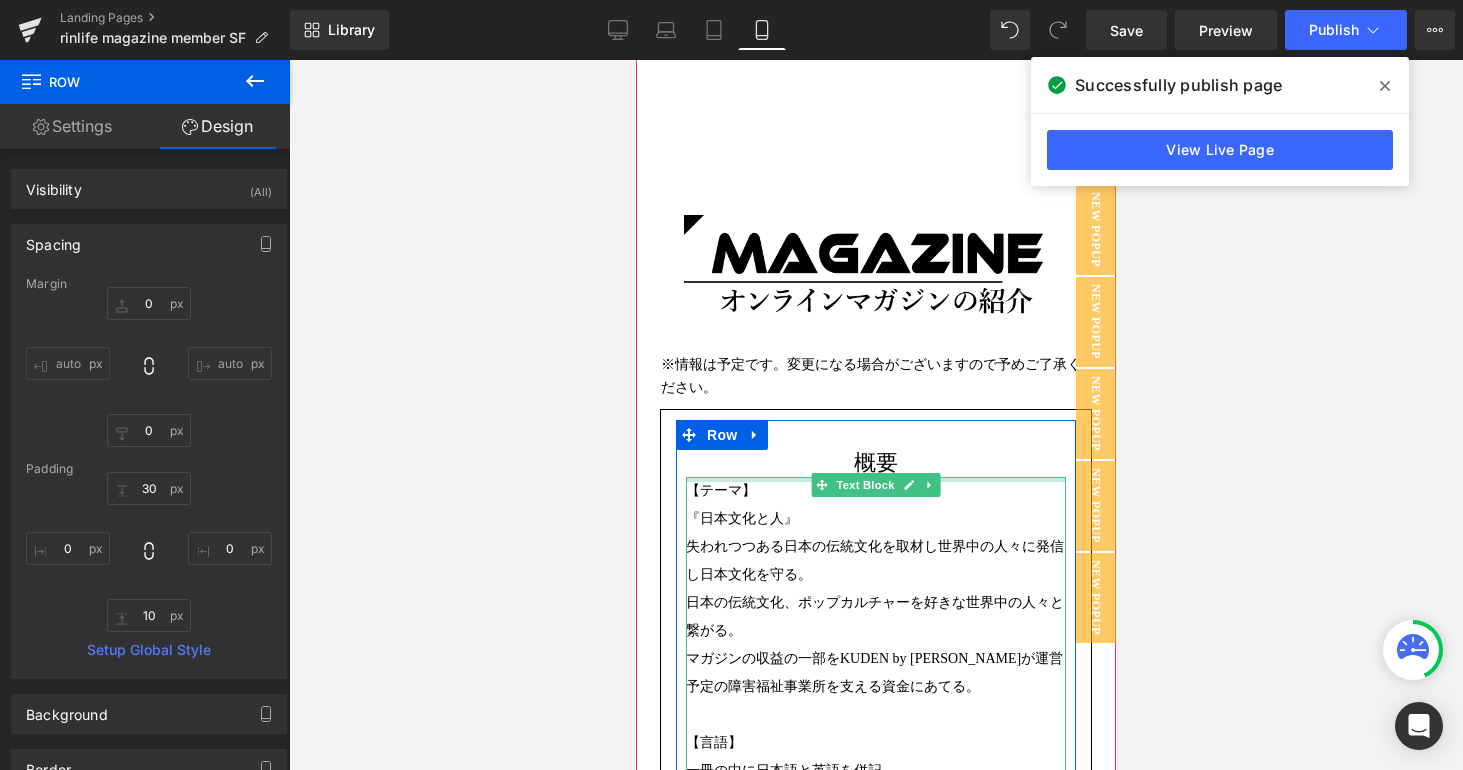 scroll, scrollTop: 2318, scrollLeft: 0, axis: vertical 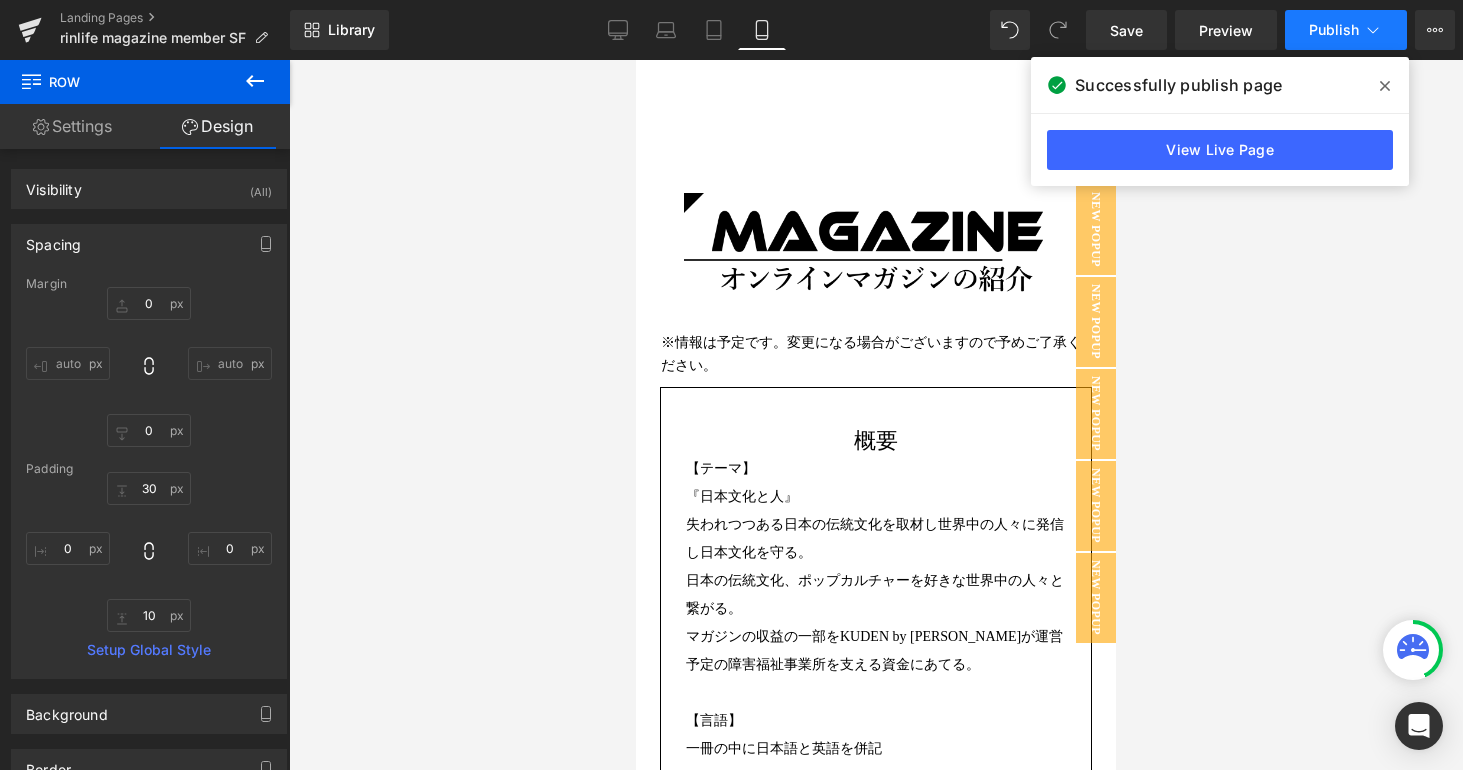 click on "Publish" at bounding box center (1334, 30) 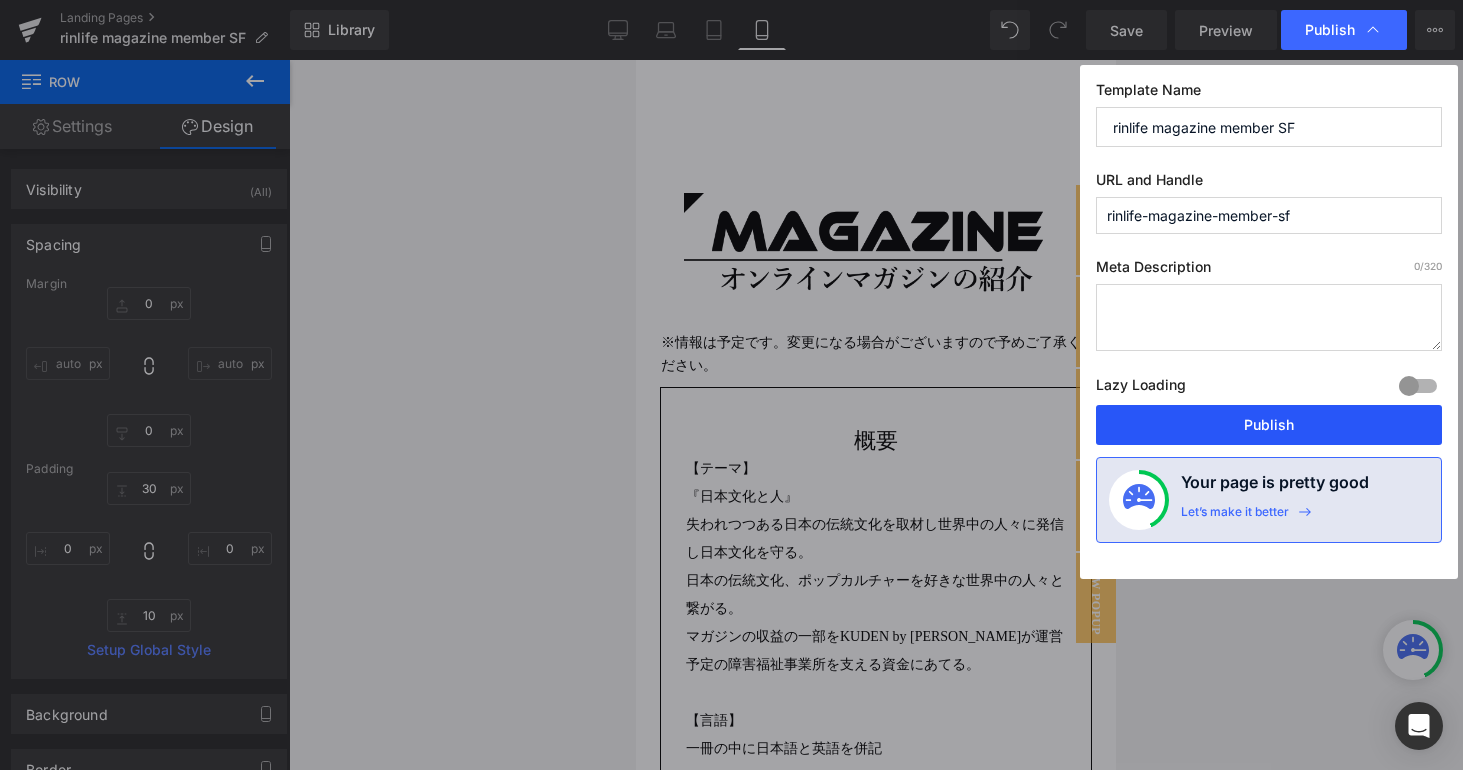 click on "Publish" at bounding box center (1269, 425) 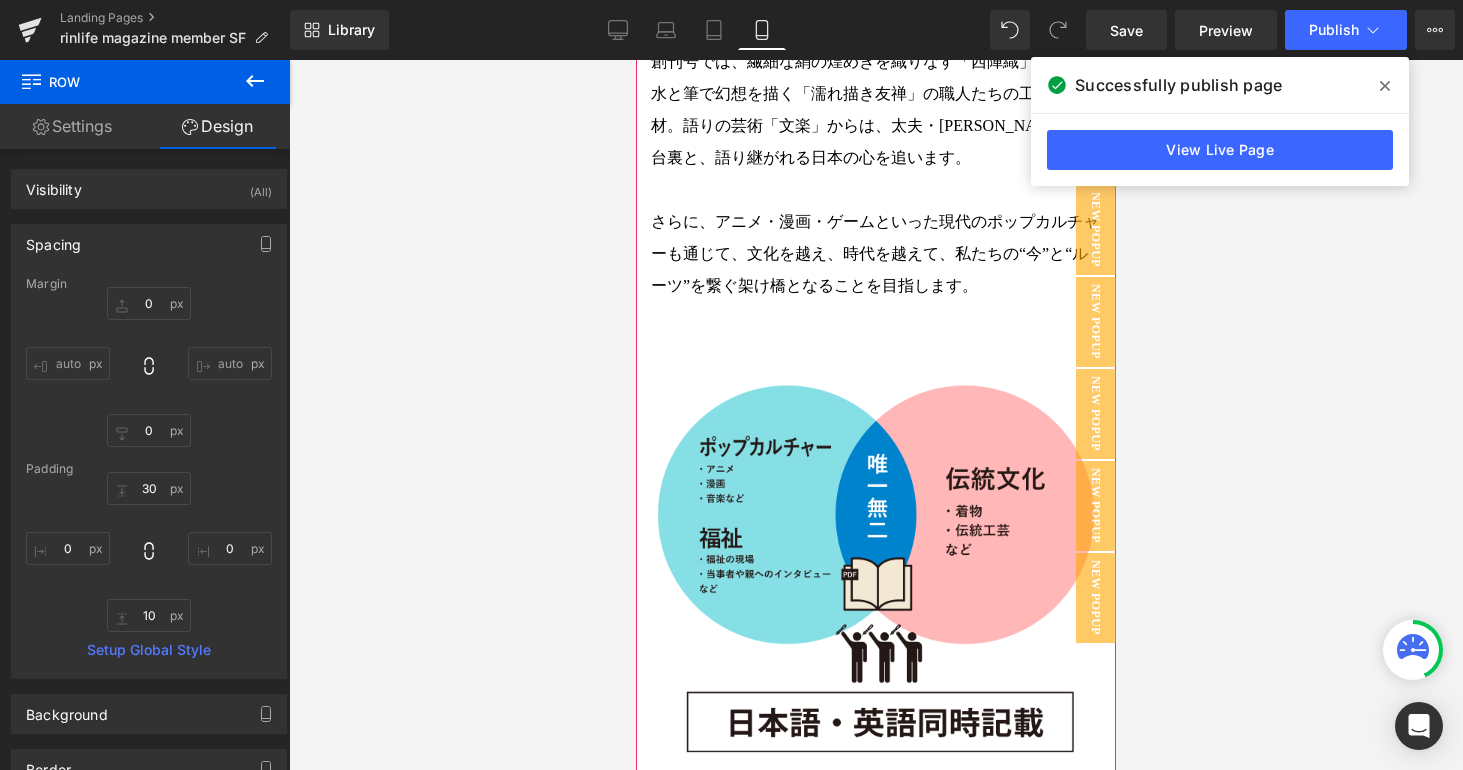 scroll, scrollTop: 4271, scrollLeft: 0, axis: vertical 